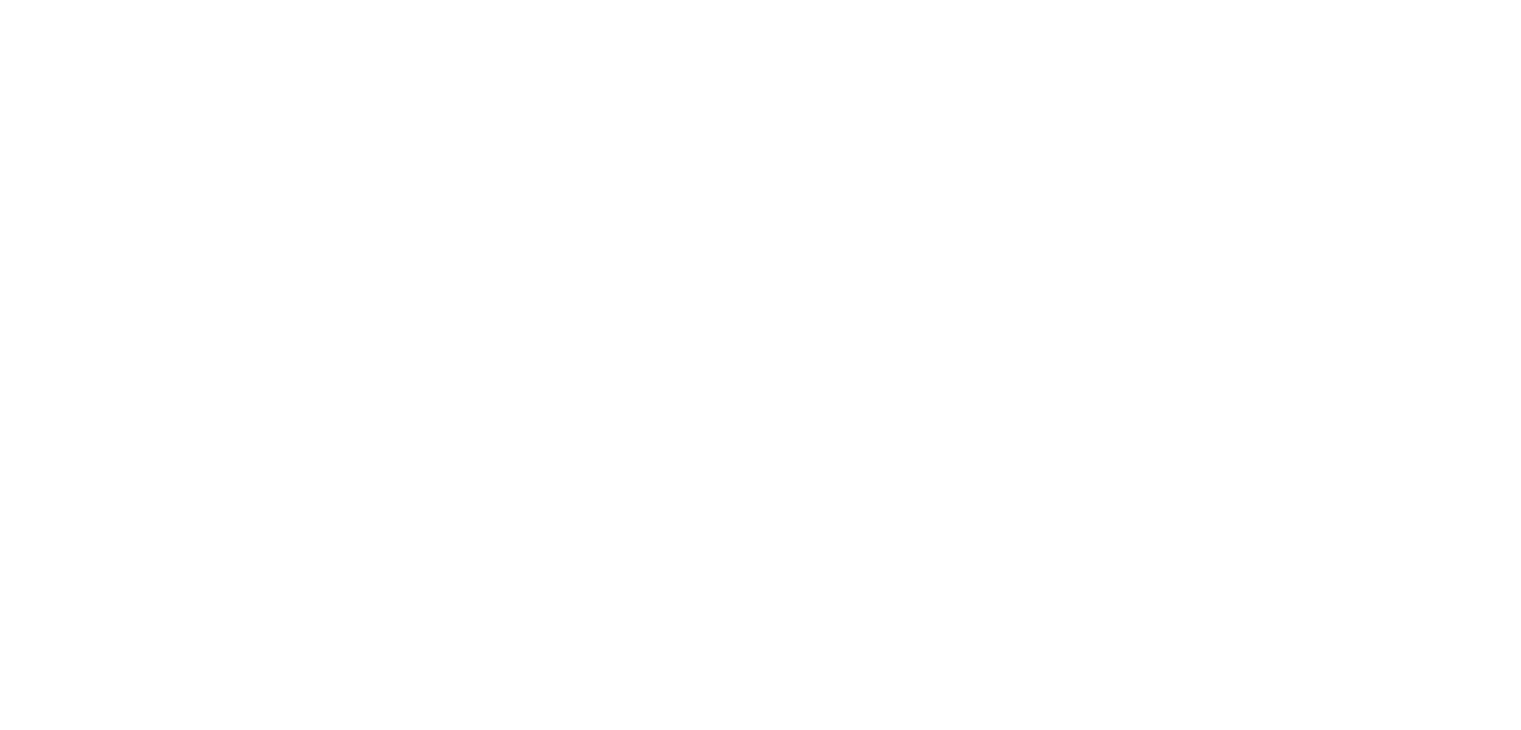scroll, scrollTop: 0, scrollLeft: 0, axis: both 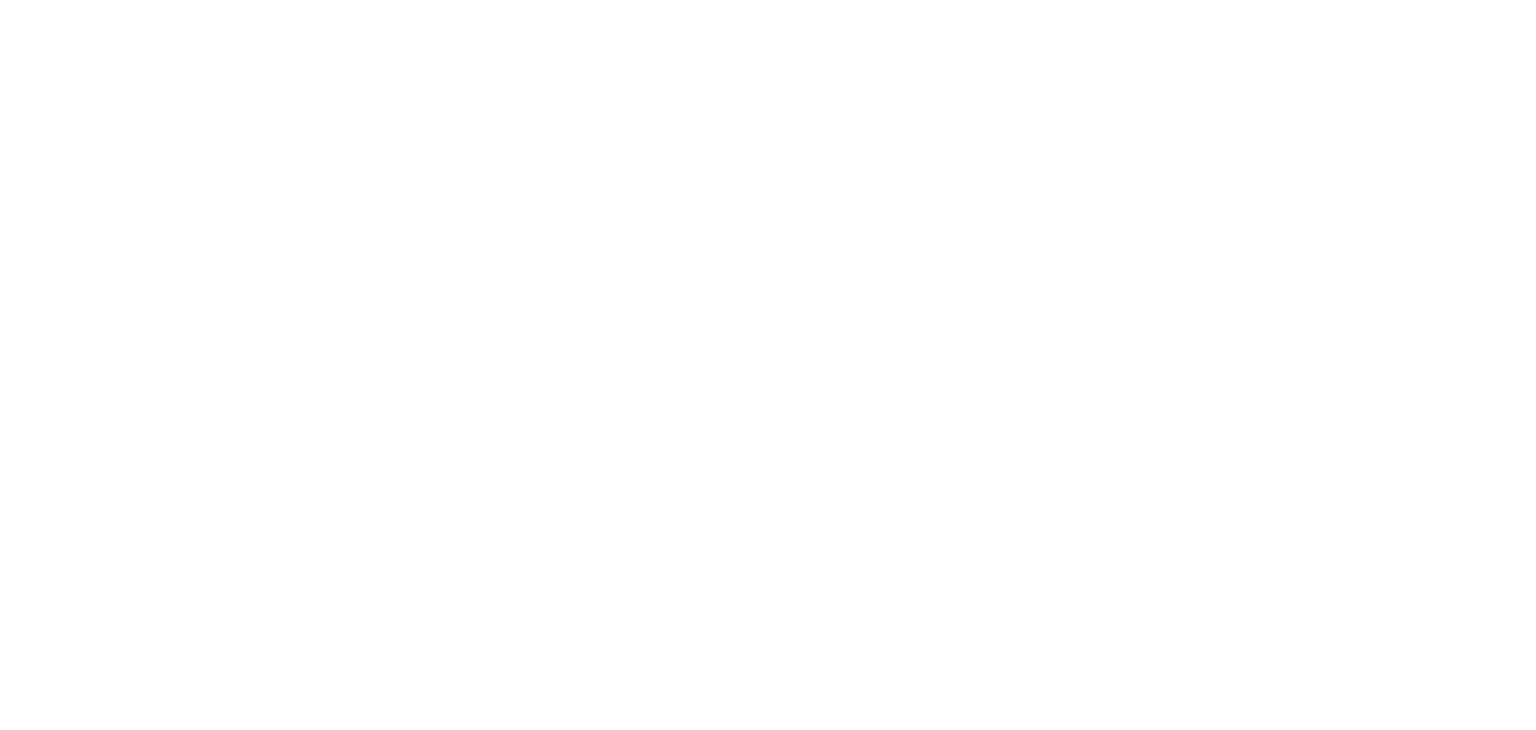 select on "*" 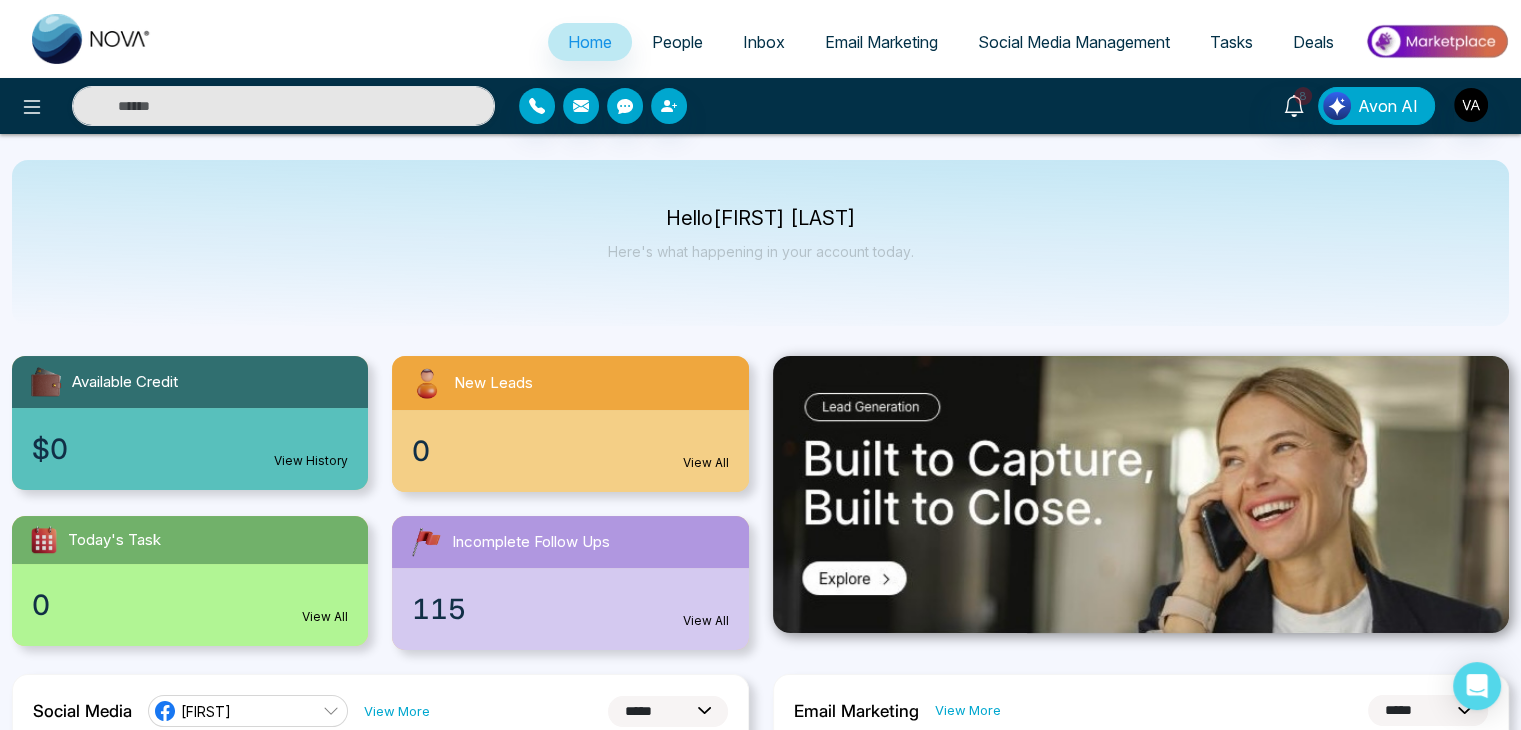 click on "People" at bounding box center (677, 42) 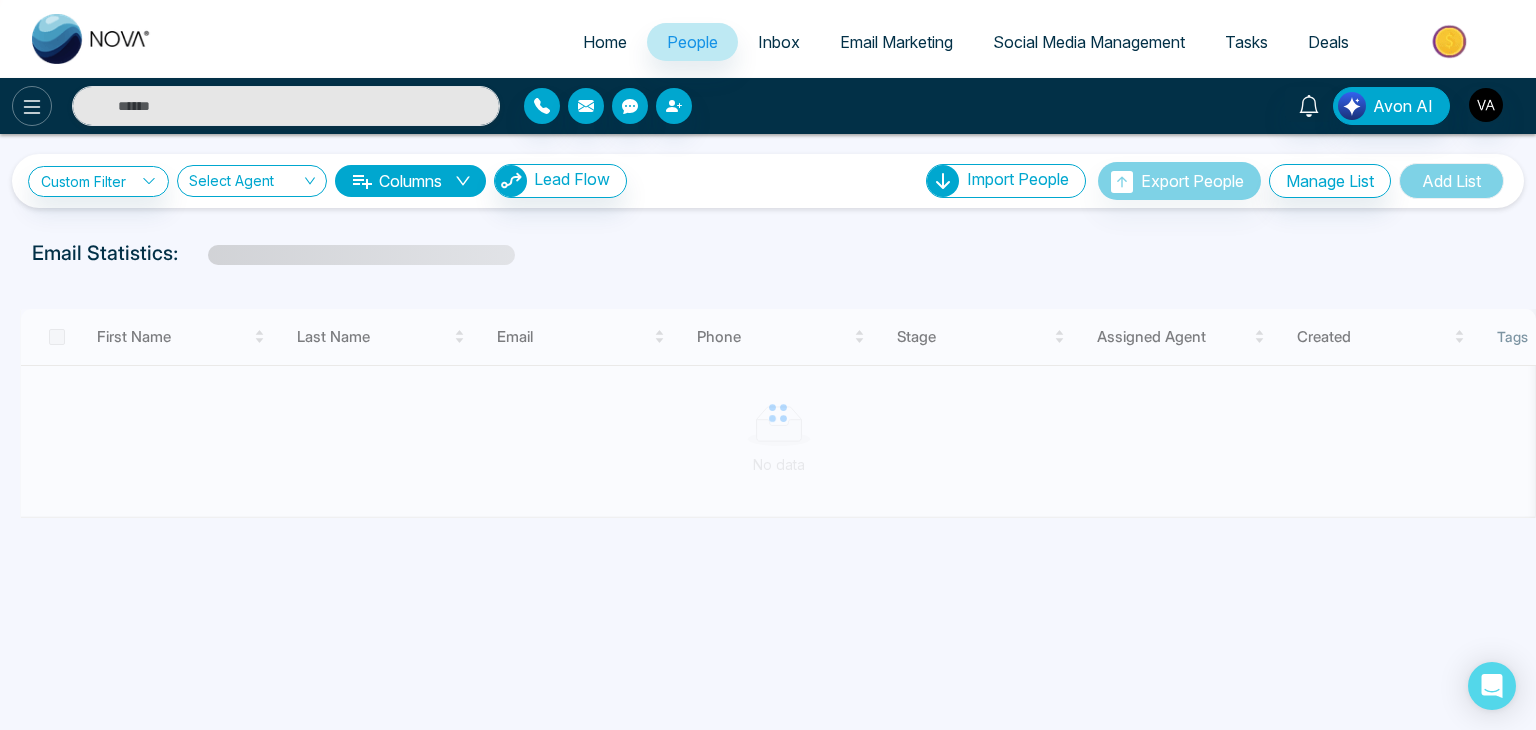 click at bounding box center [32, 106] 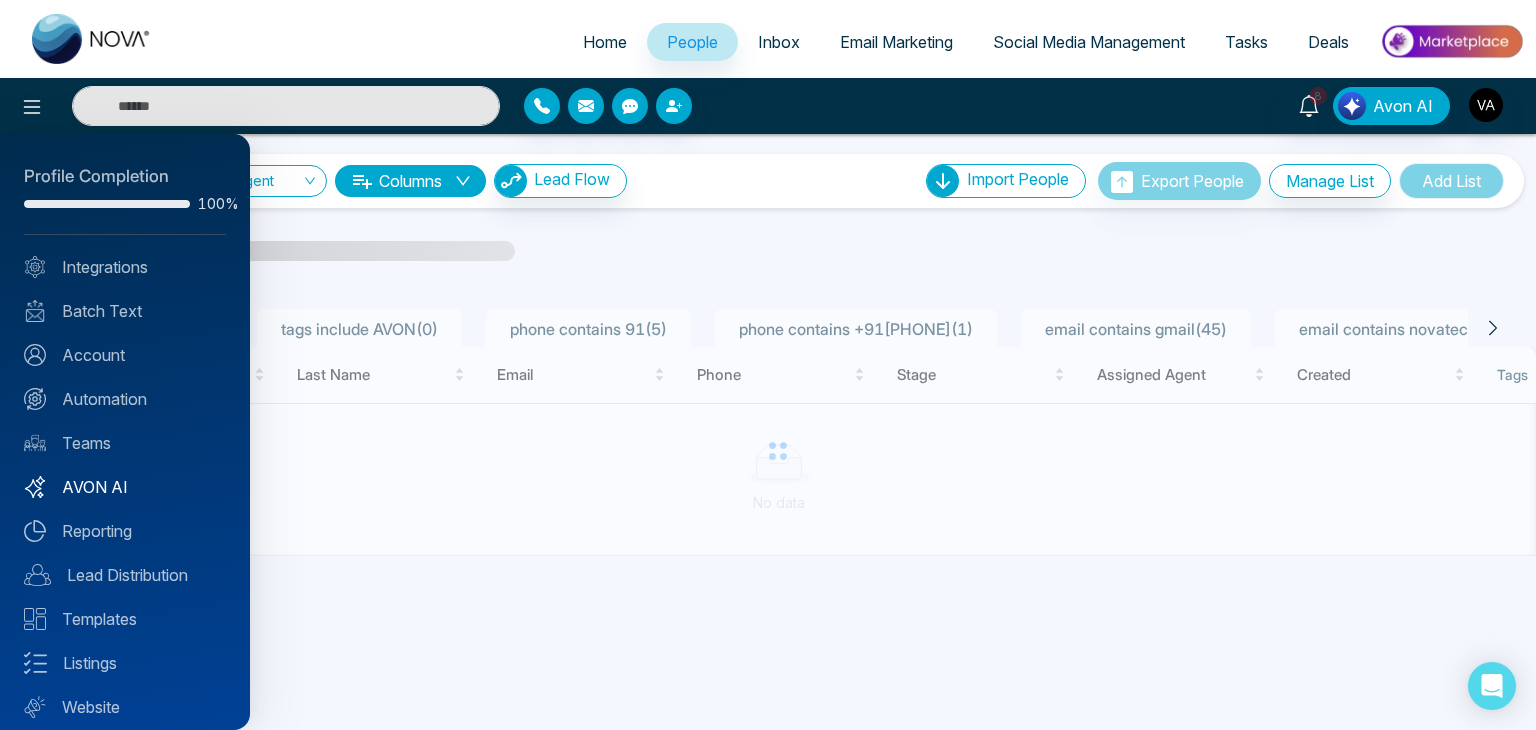 click on "AVON AI" at bounding box center (125, 487) 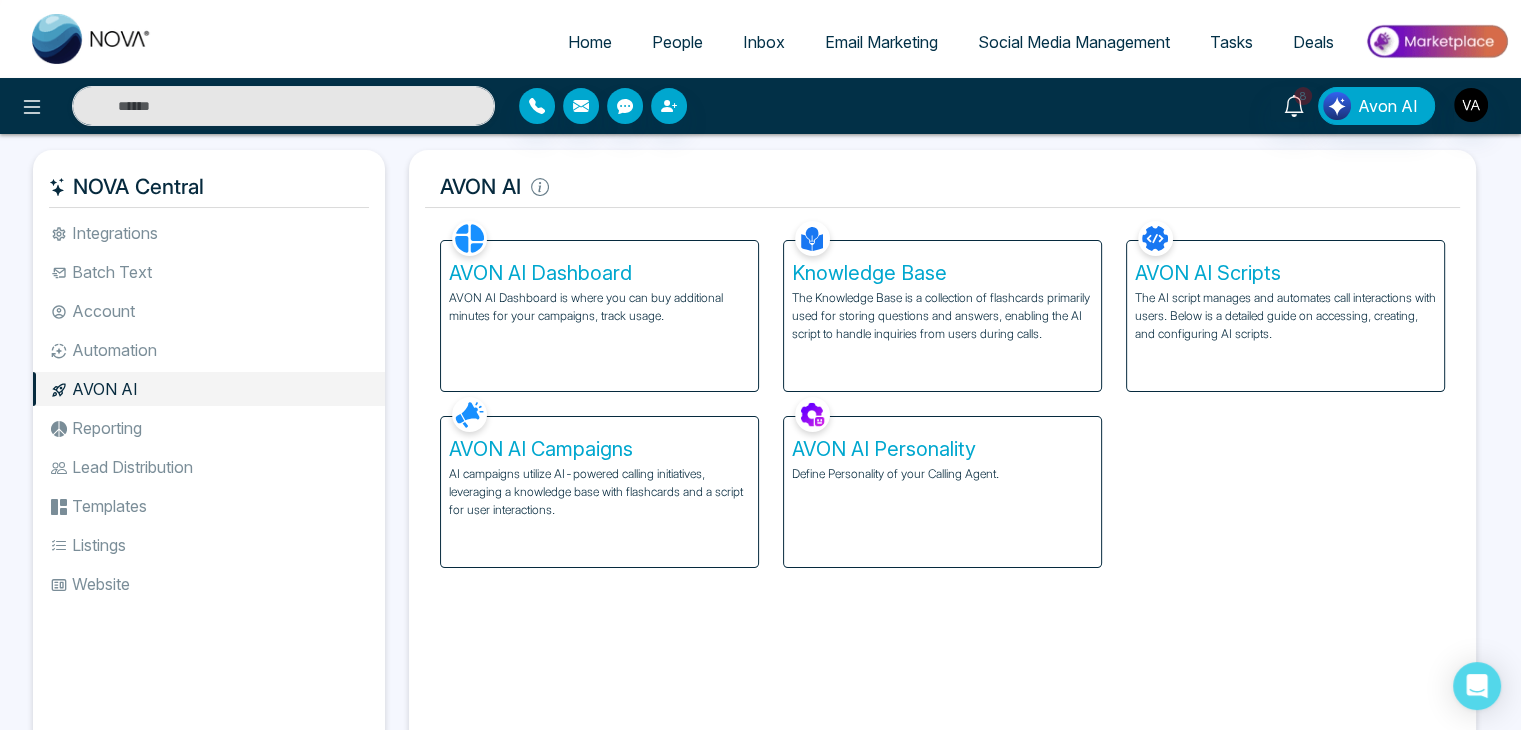 click on "AVON AI Dashboard is where you can buy additional minutes for your campaigns, track usage." at bounding box center (599, 307) 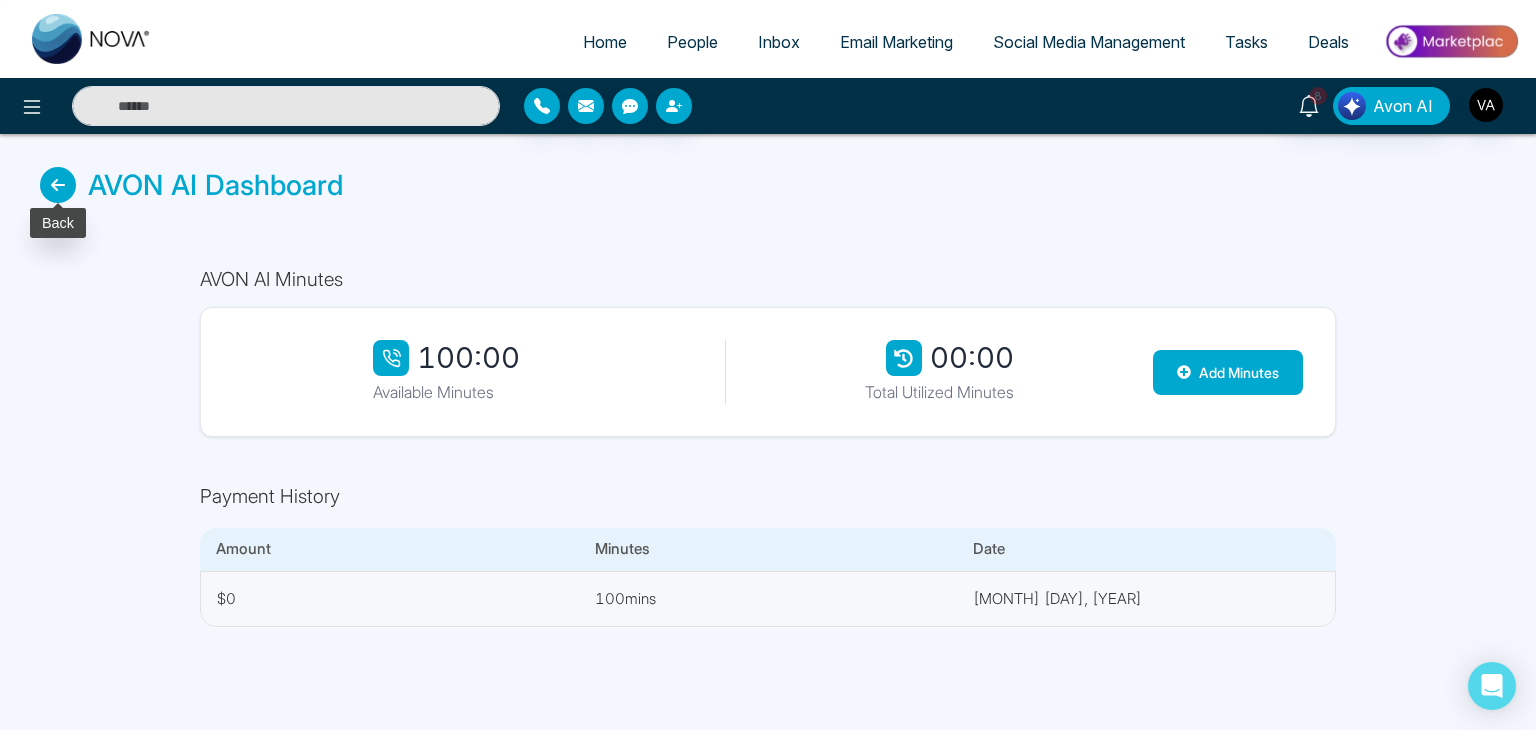 click at bounding box center [58, 185] 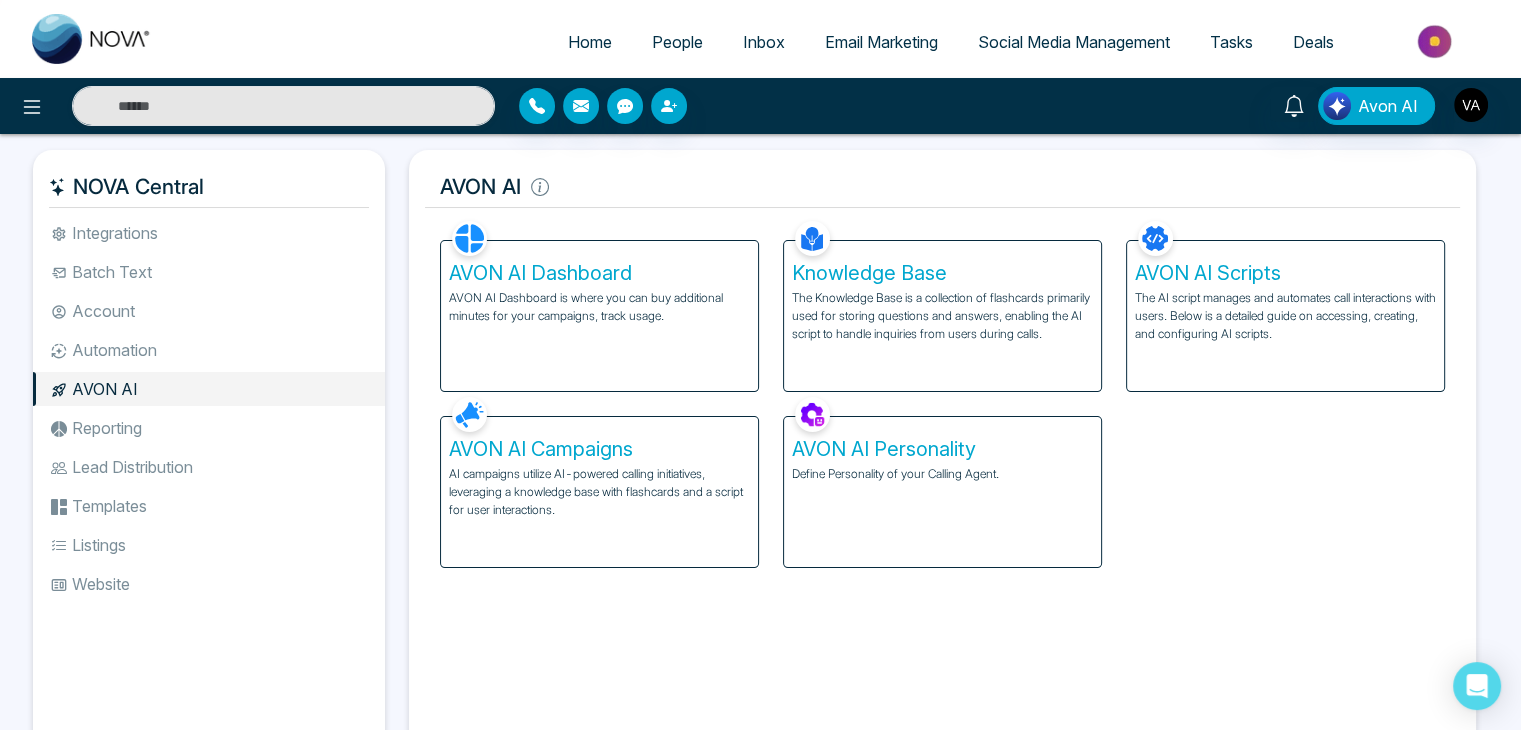 click on "AVON AI Campaigns AI campaigns utilize AI-powered calling initiatives, leveraging a knowledge base with flashcards and a script for user interactions." at bounding box center (599, 492) 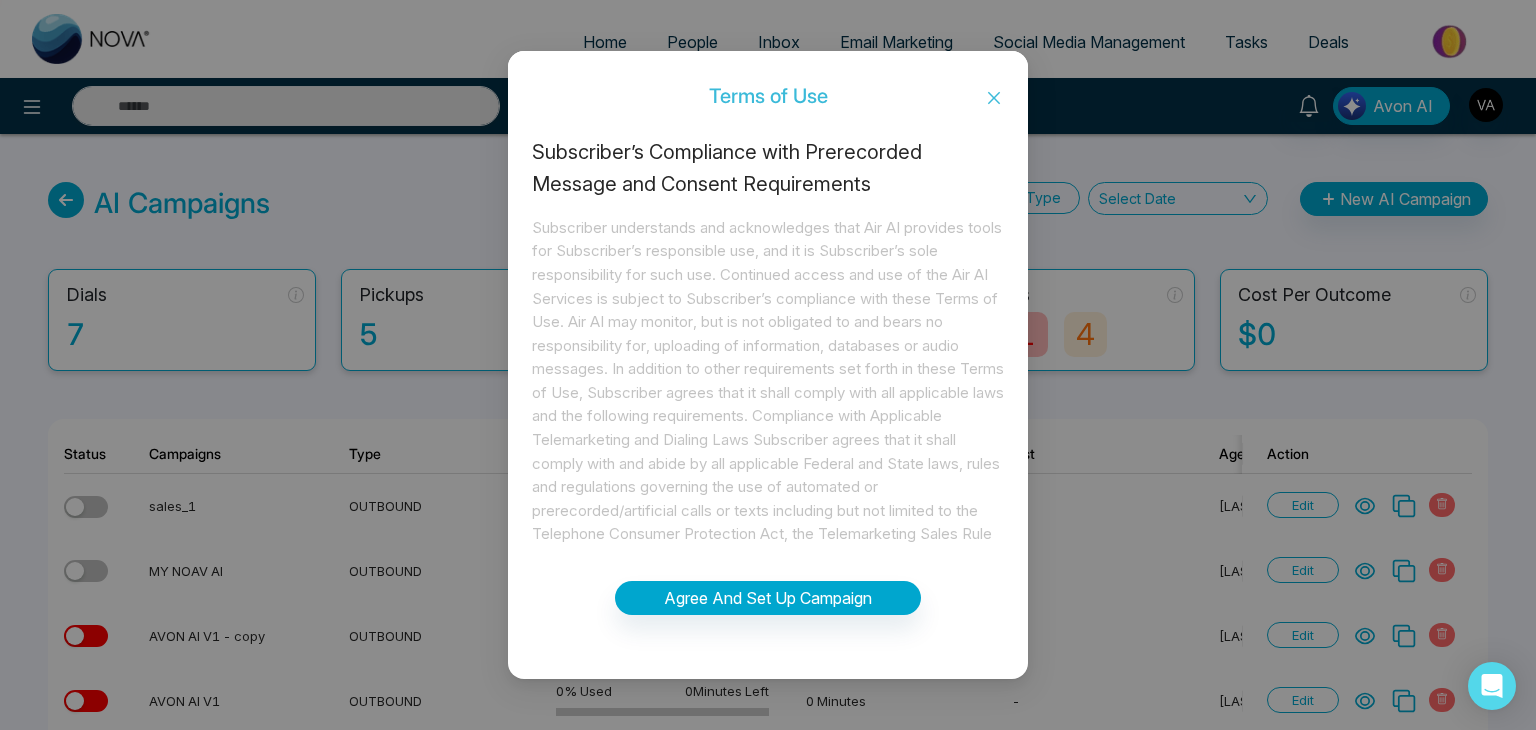 click on "Terms of Use Subscriber’s Compliance with Prerecorded Message and Consent Requirements Agree And Set Up Campaign" at bounding box center [768, 365] 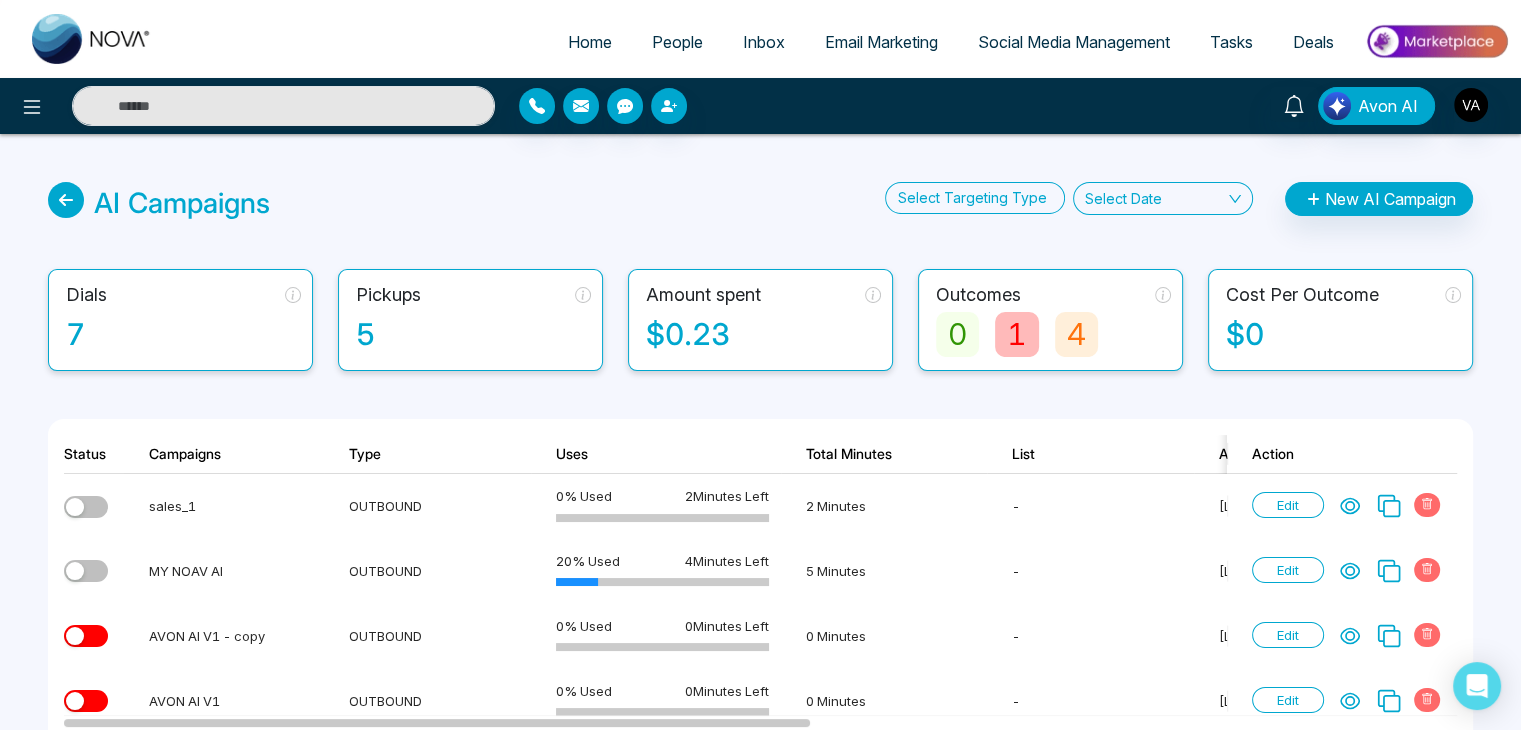 click on "AI Campaigns   Select Targeting Type Select Date  New AI Campaign" at bounding box center (760, 203) 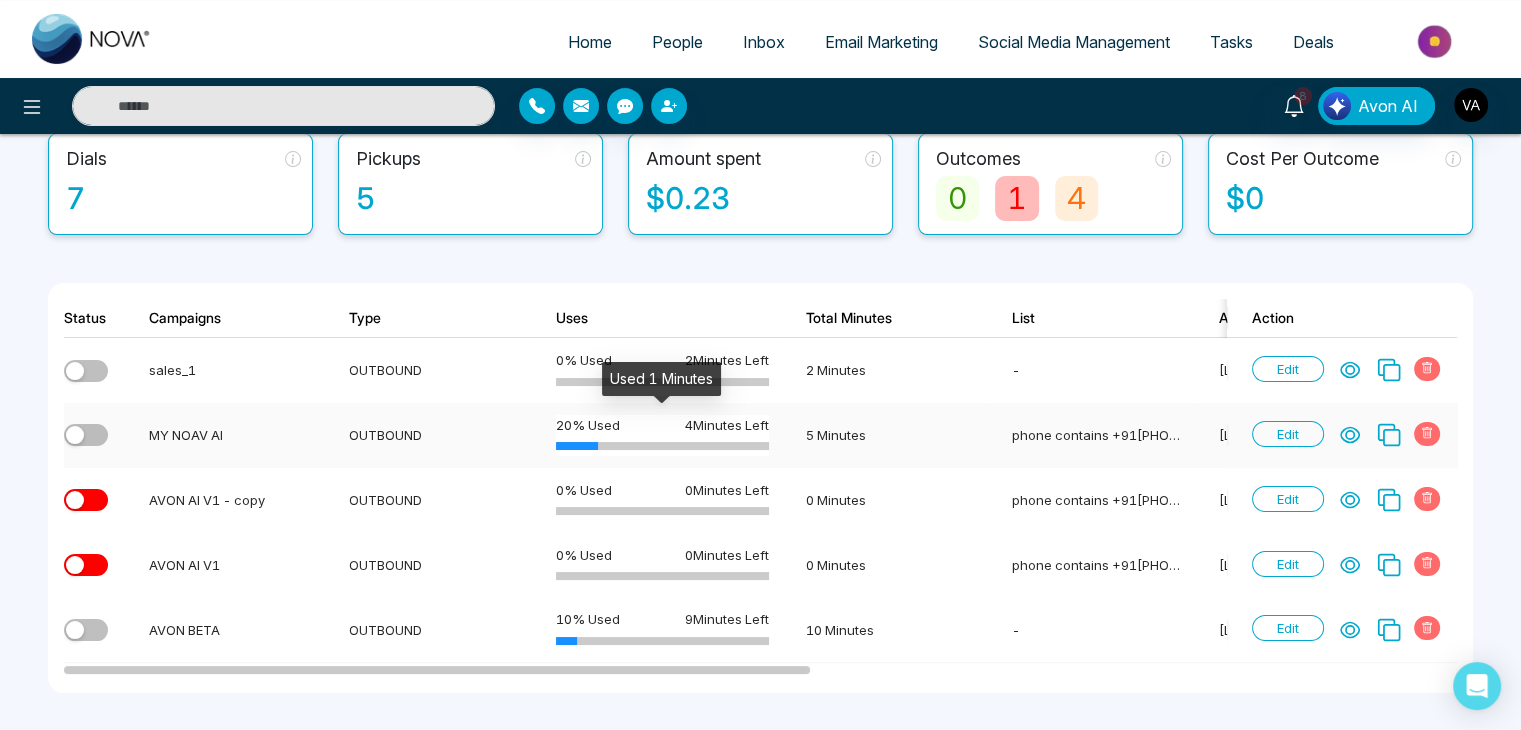 scroll, scrollTop: 147, scrollLeft: 0, axis: vertical 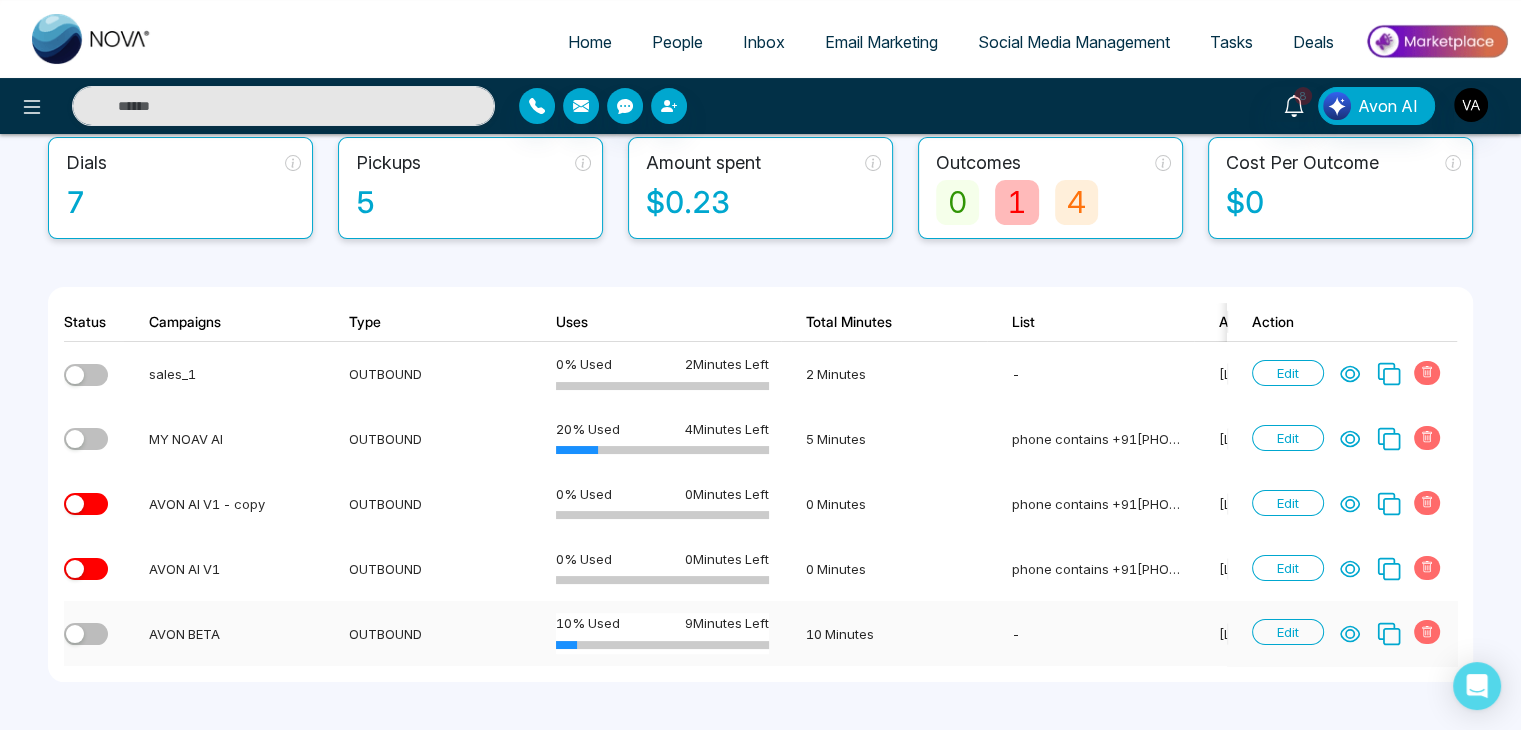 click on "Edit" at bounding box center (1288, 632) 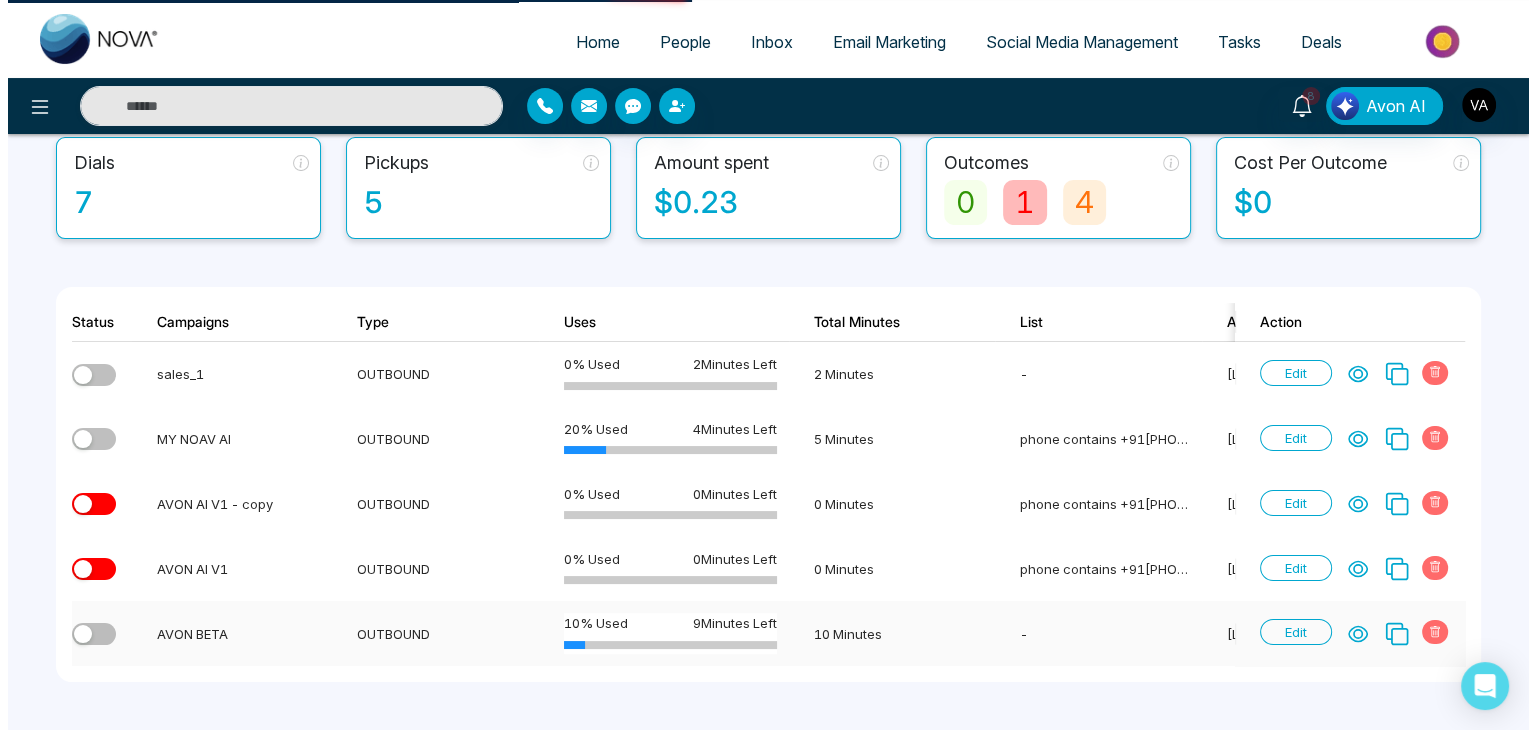 scroll, scrollTop: 0, scrollLeft: 0, axis: both 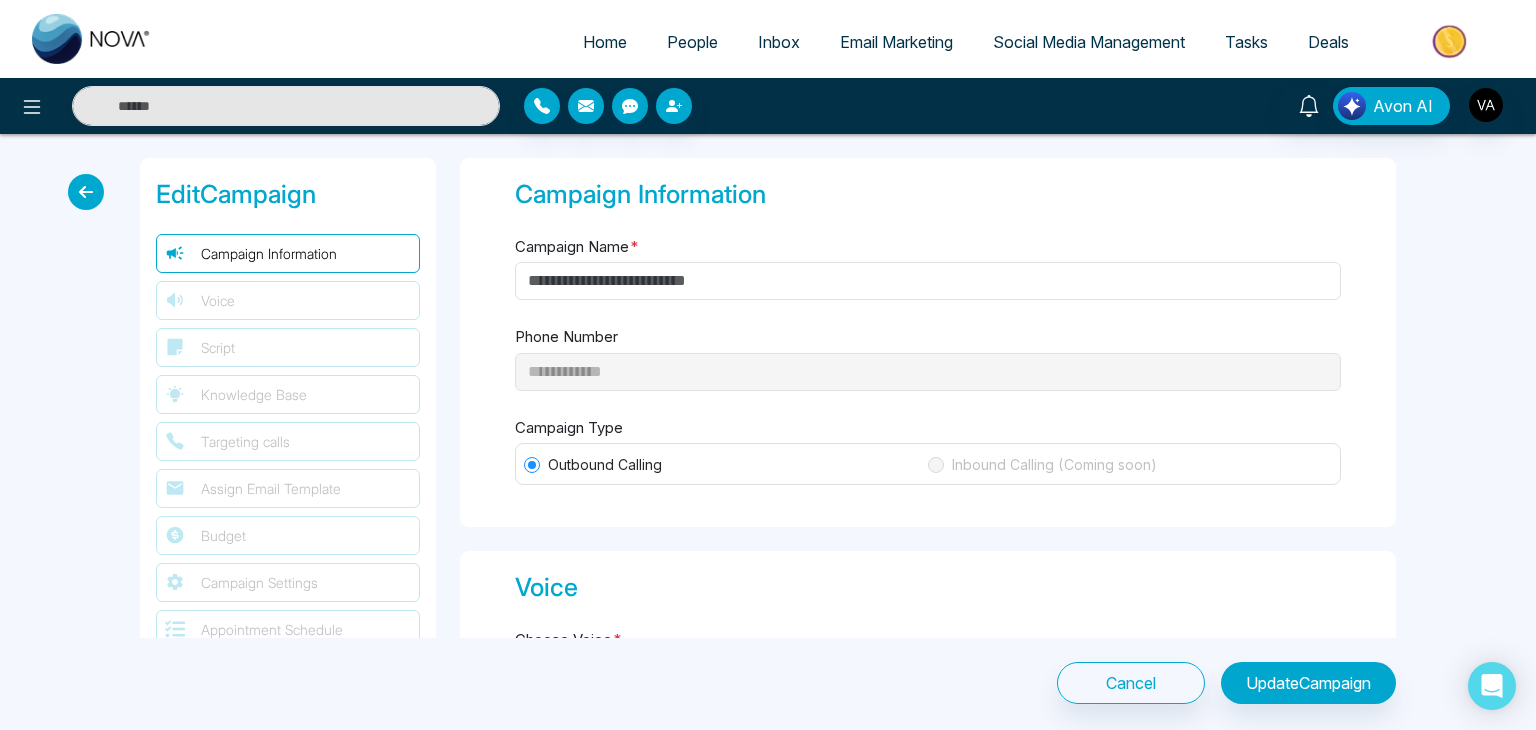 type on "*********" 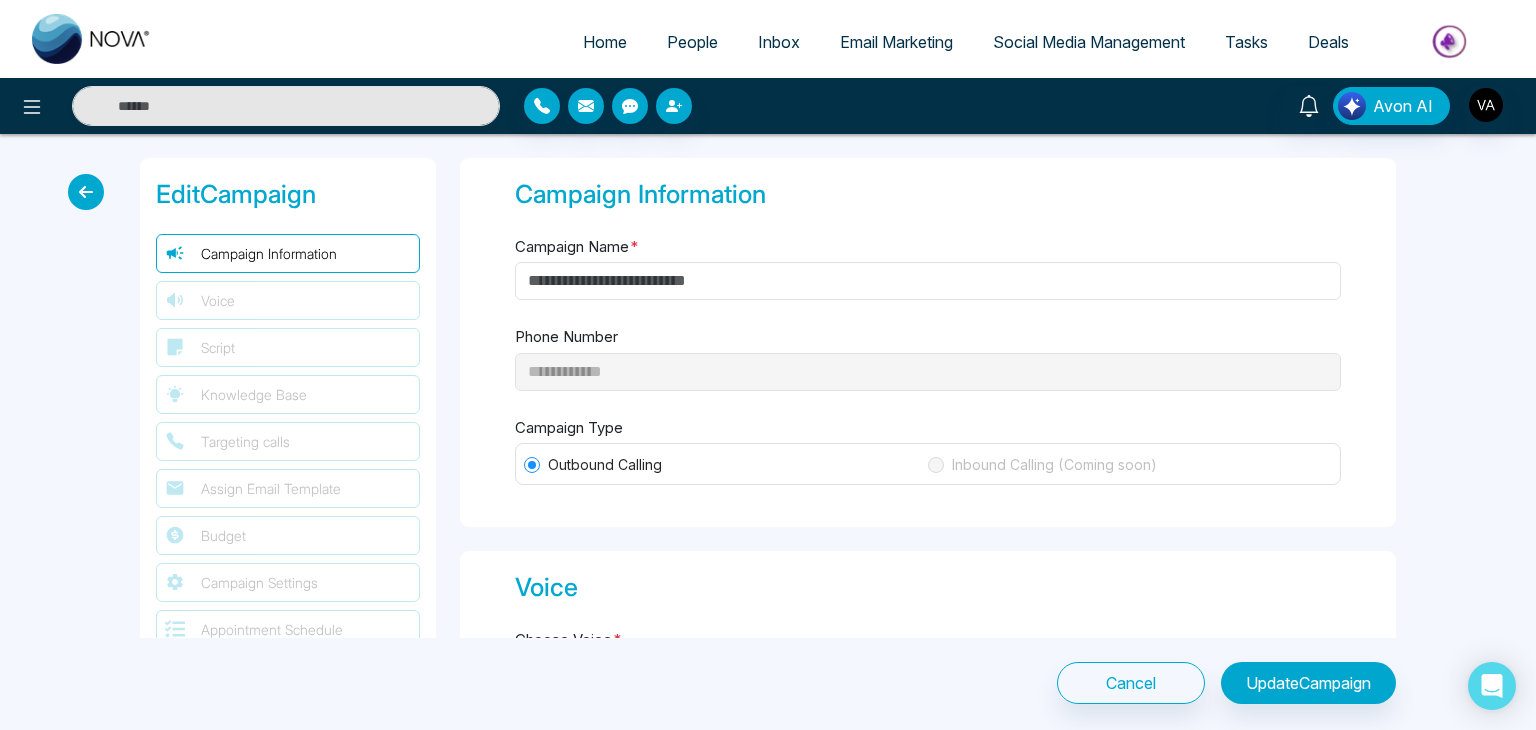 type on "**" 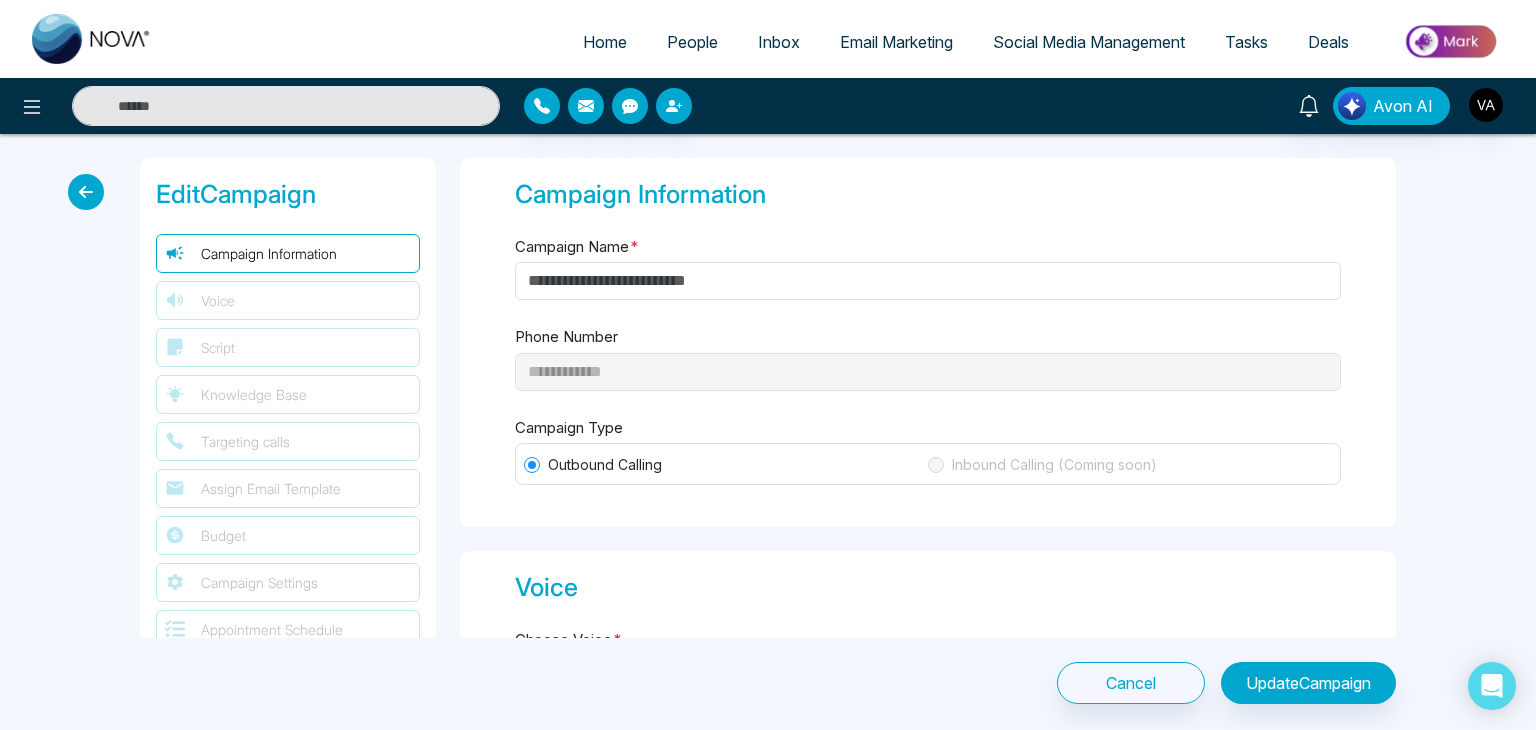 type on "*" 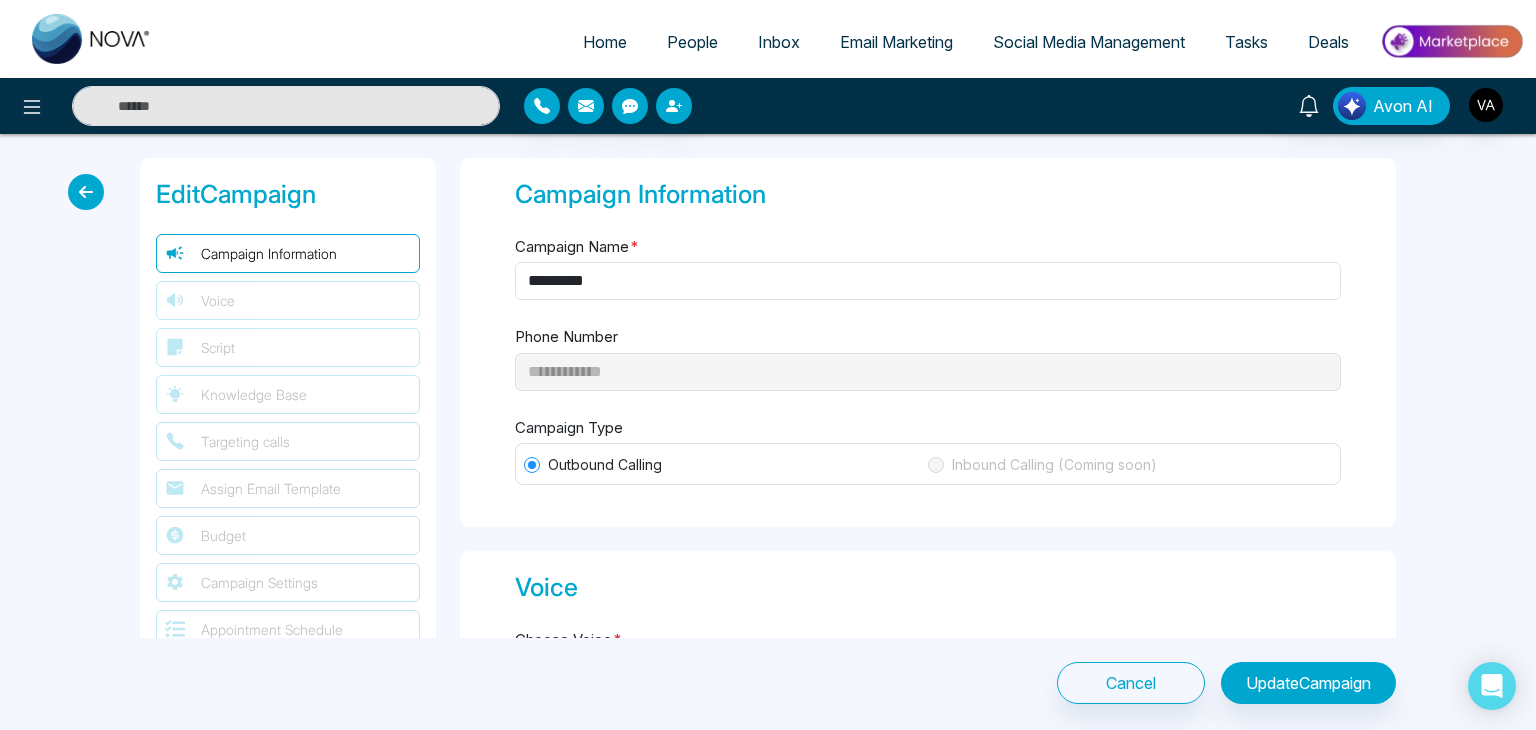 type on "********" 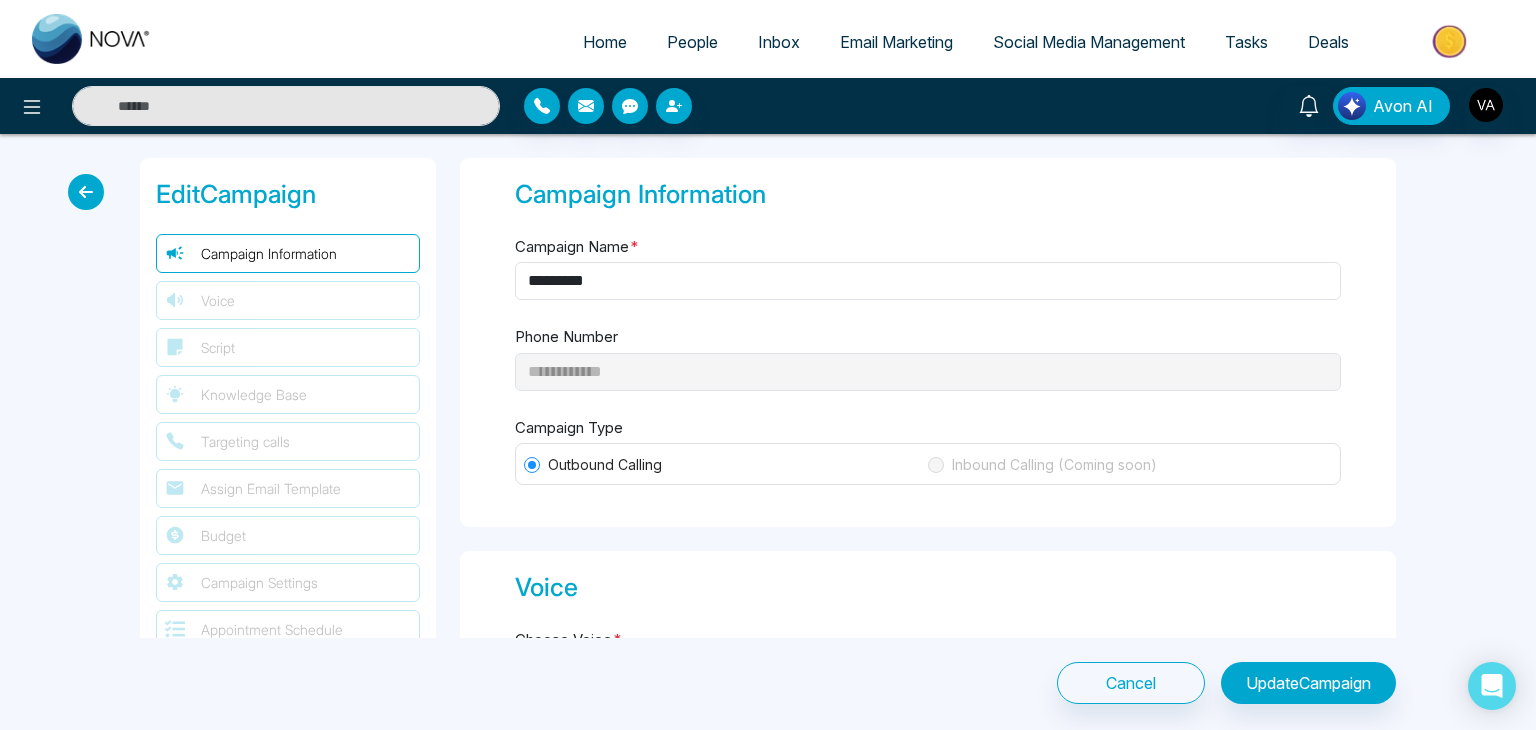 type on "********" 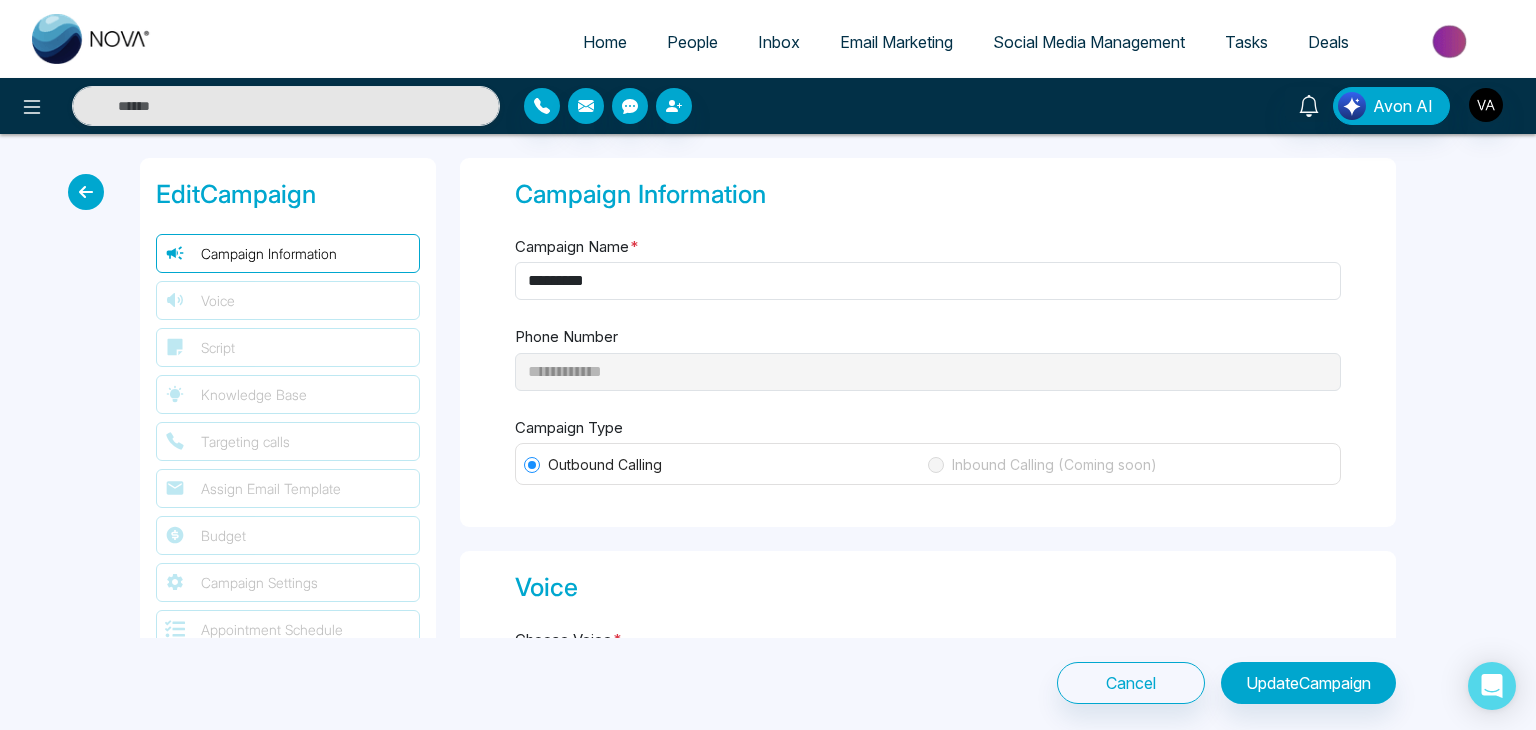 select on "***" 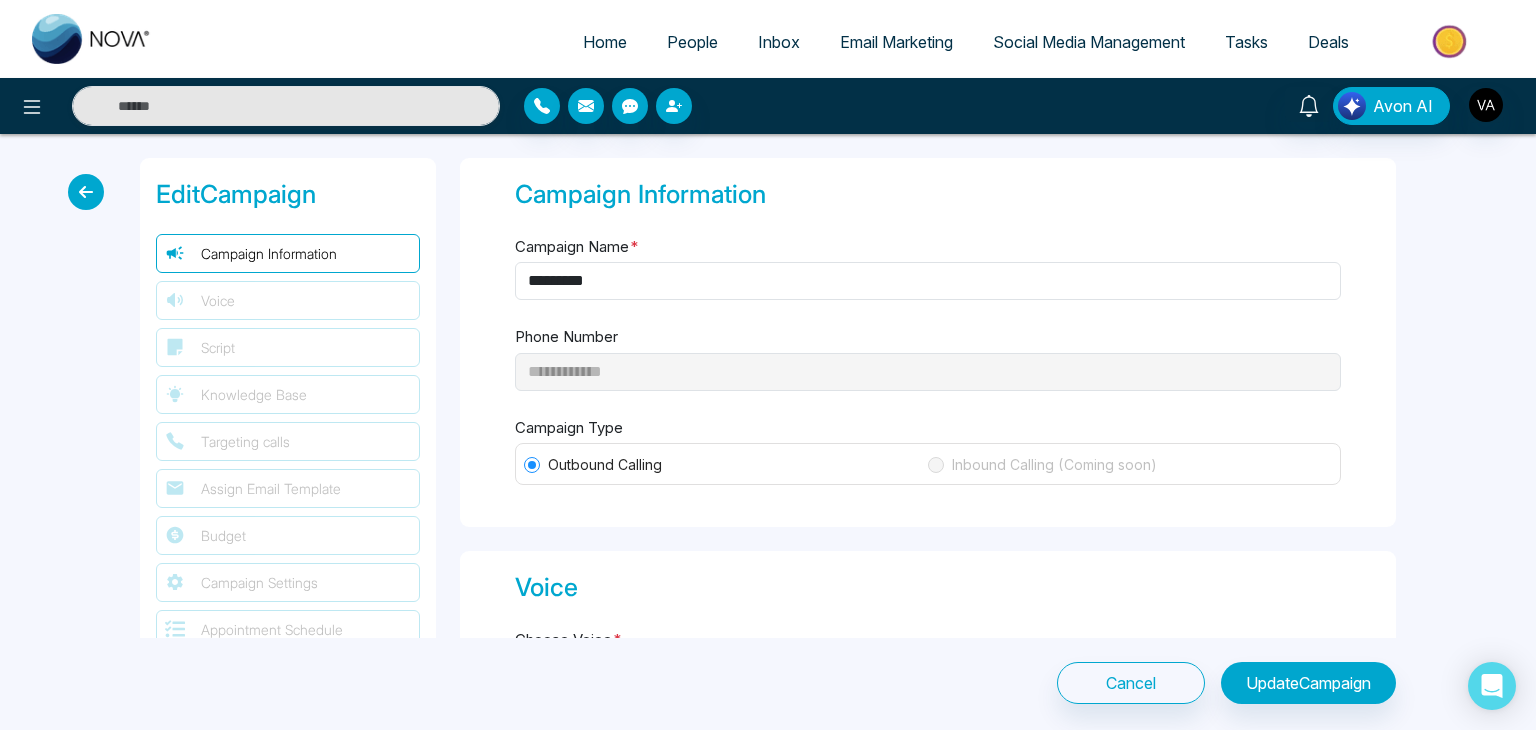 select on "***" 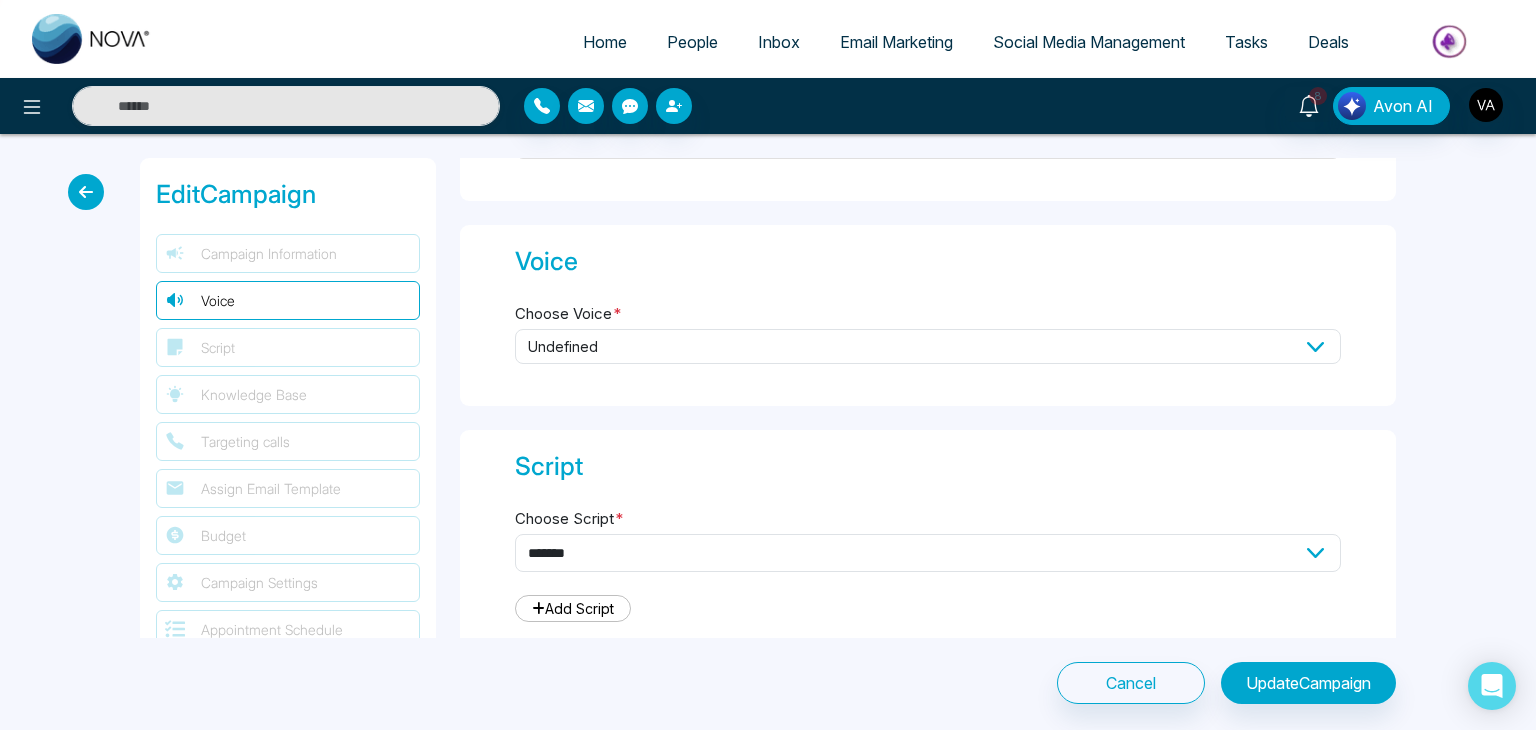 scroll, scrollTop: 320, scrollLeft: 0, axis: vertical 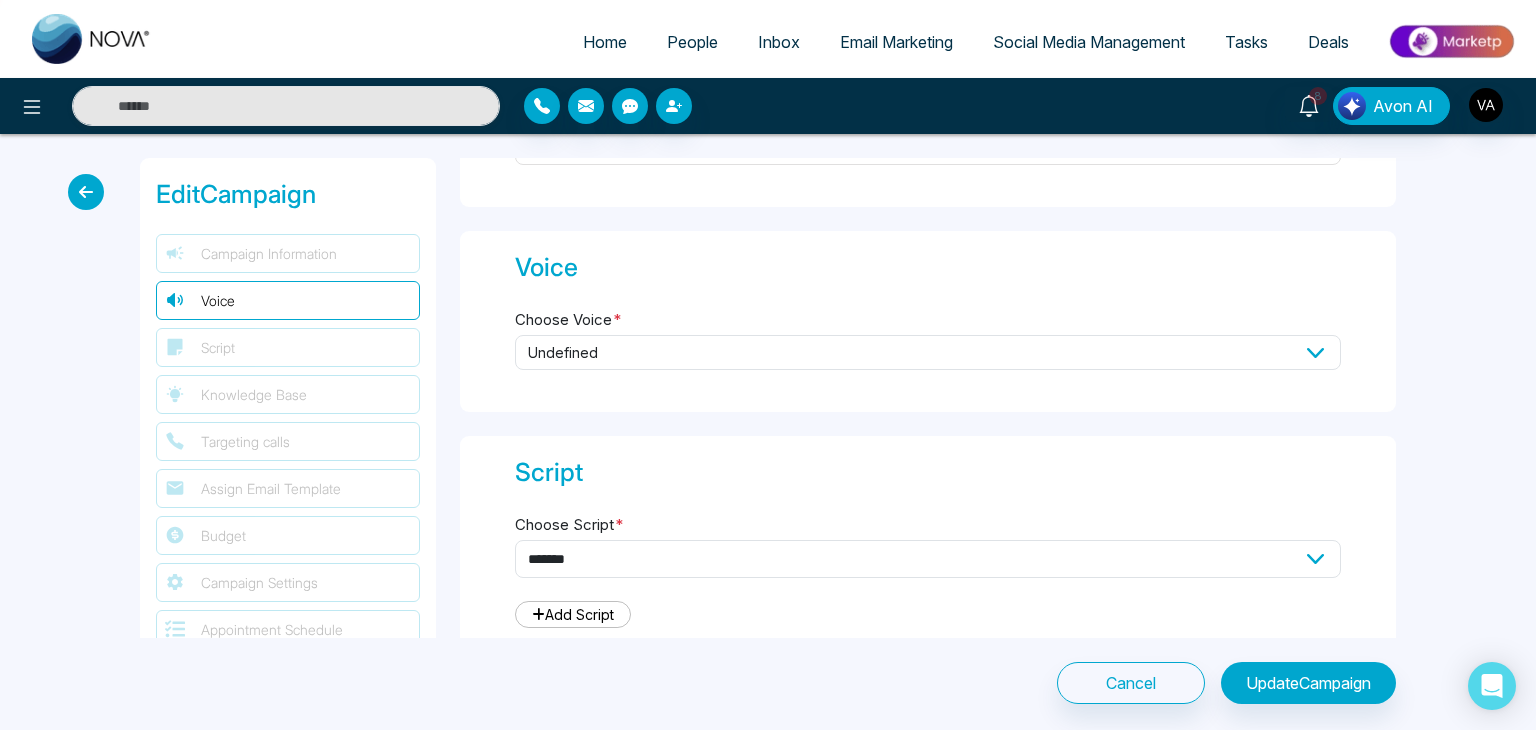 click on "undefined" at bounding box center (928, 352) 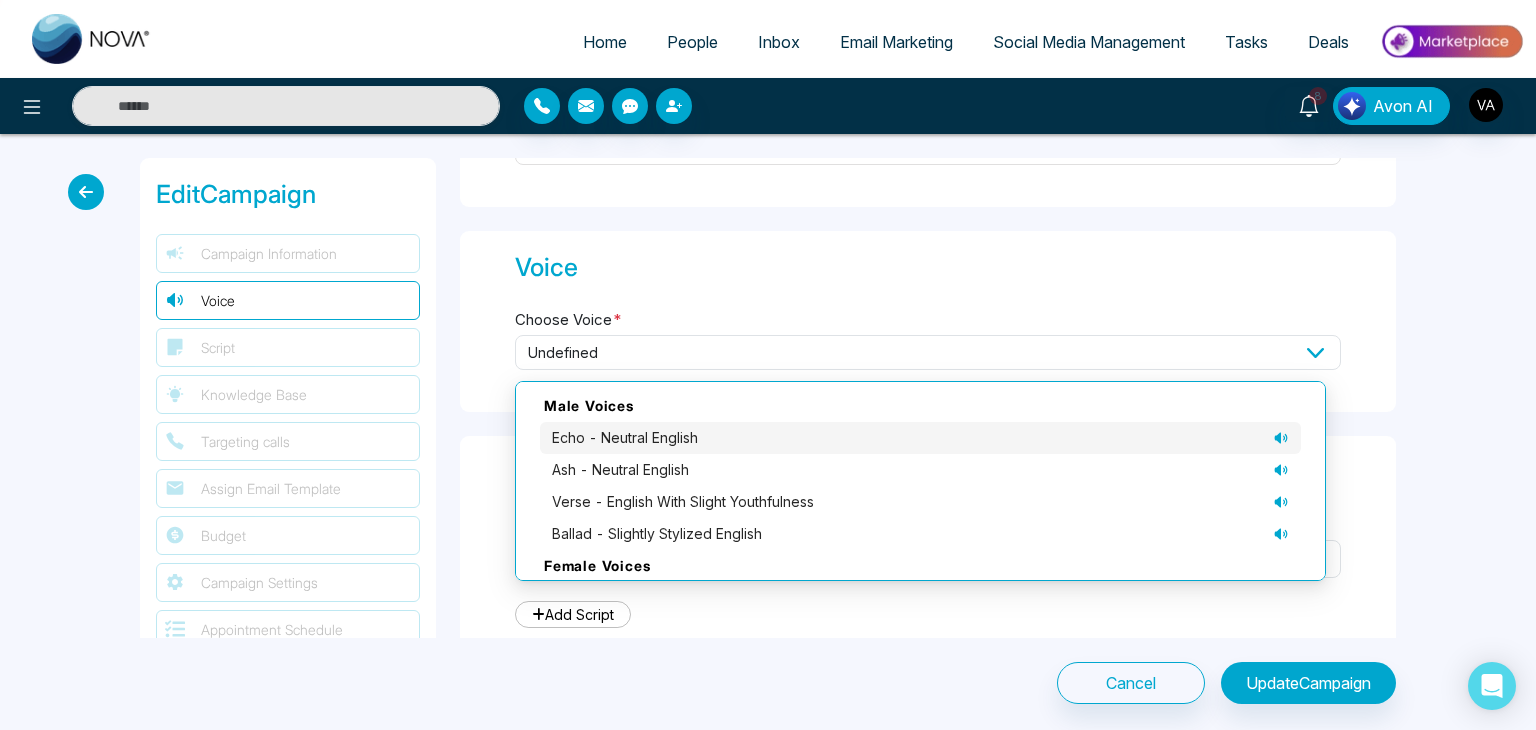 click on "echo - neutral English" at bounding box center [920, 438] 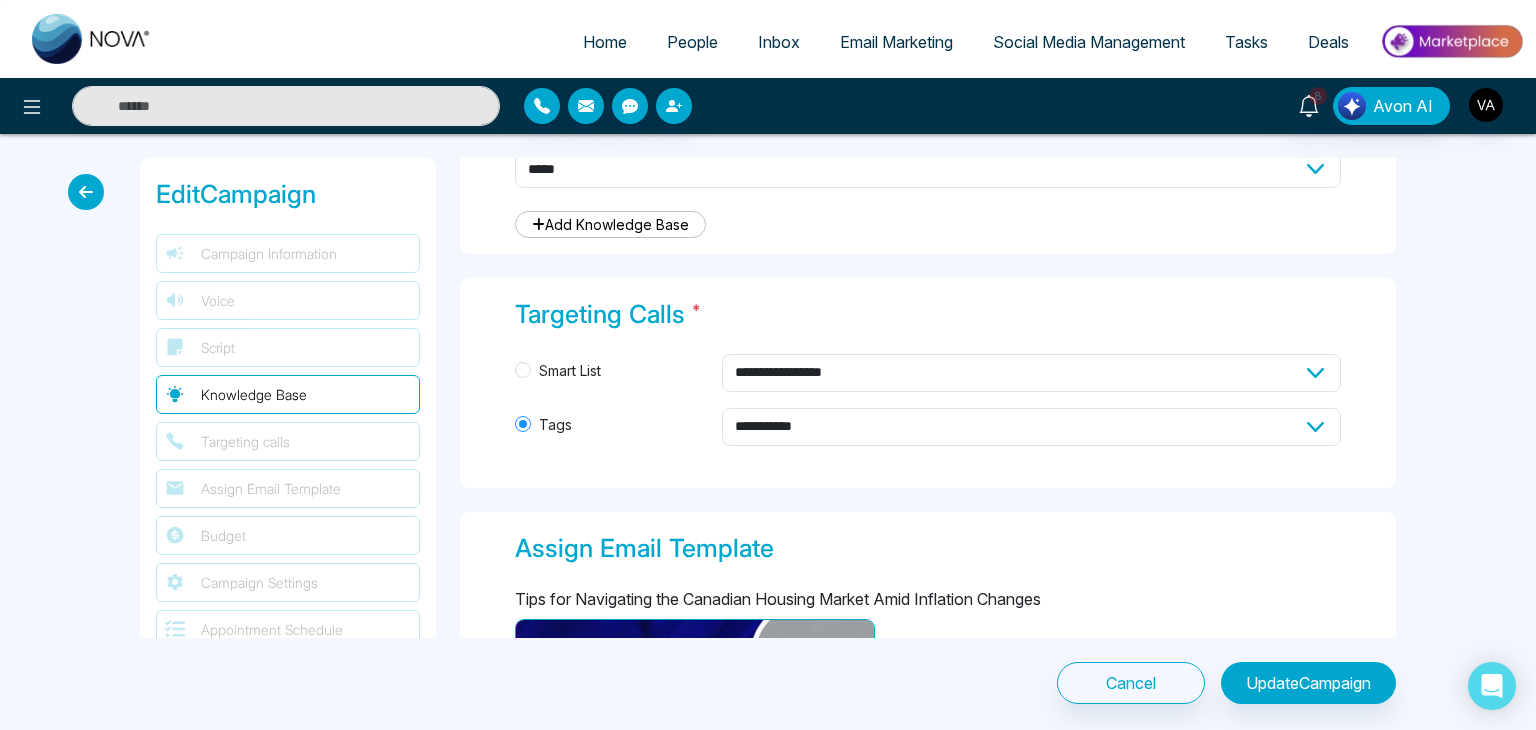 scroll, scrollTop: 2012, scrollLeft: 0, axis: vertical 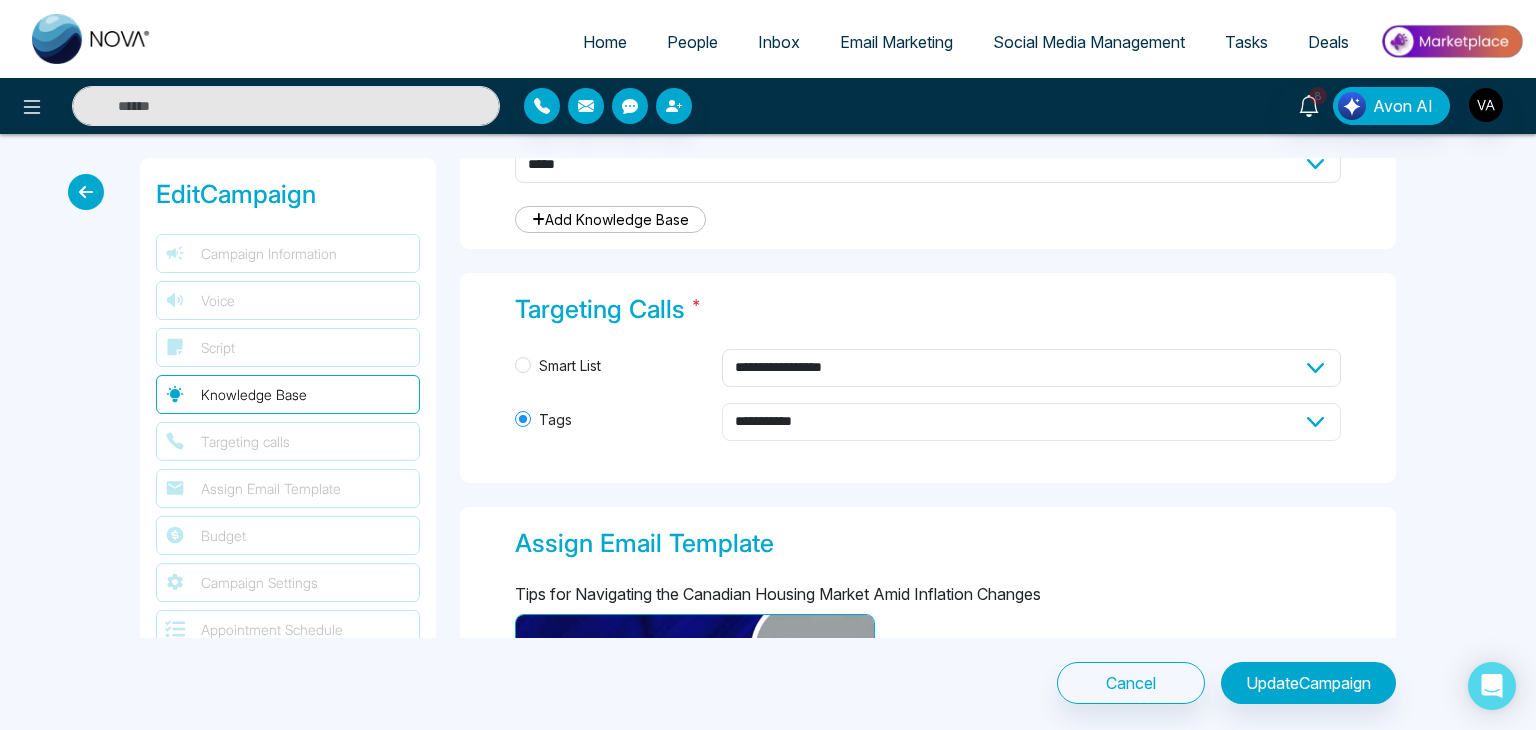 click on "**********" at bounding box center (1032, 422) 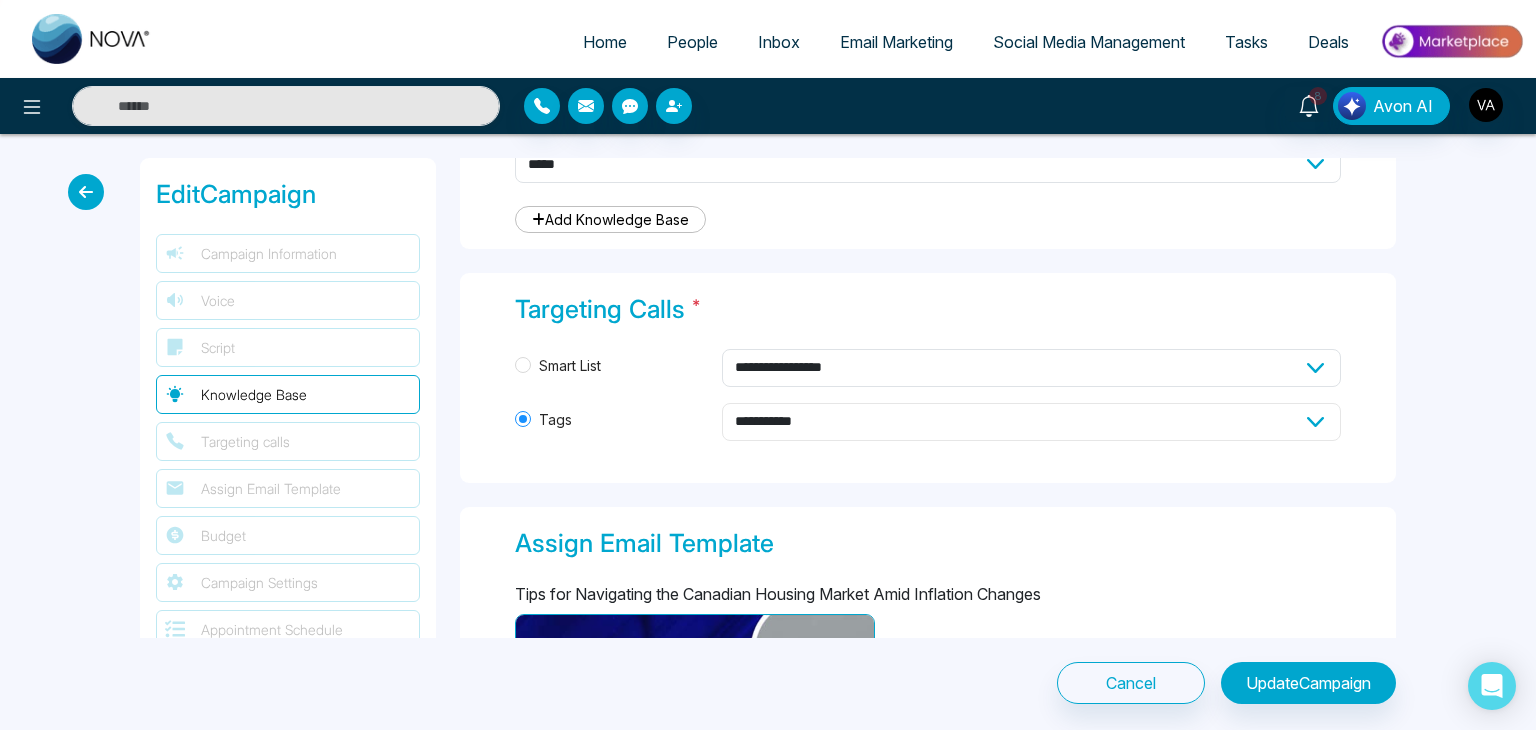 select on "*****" 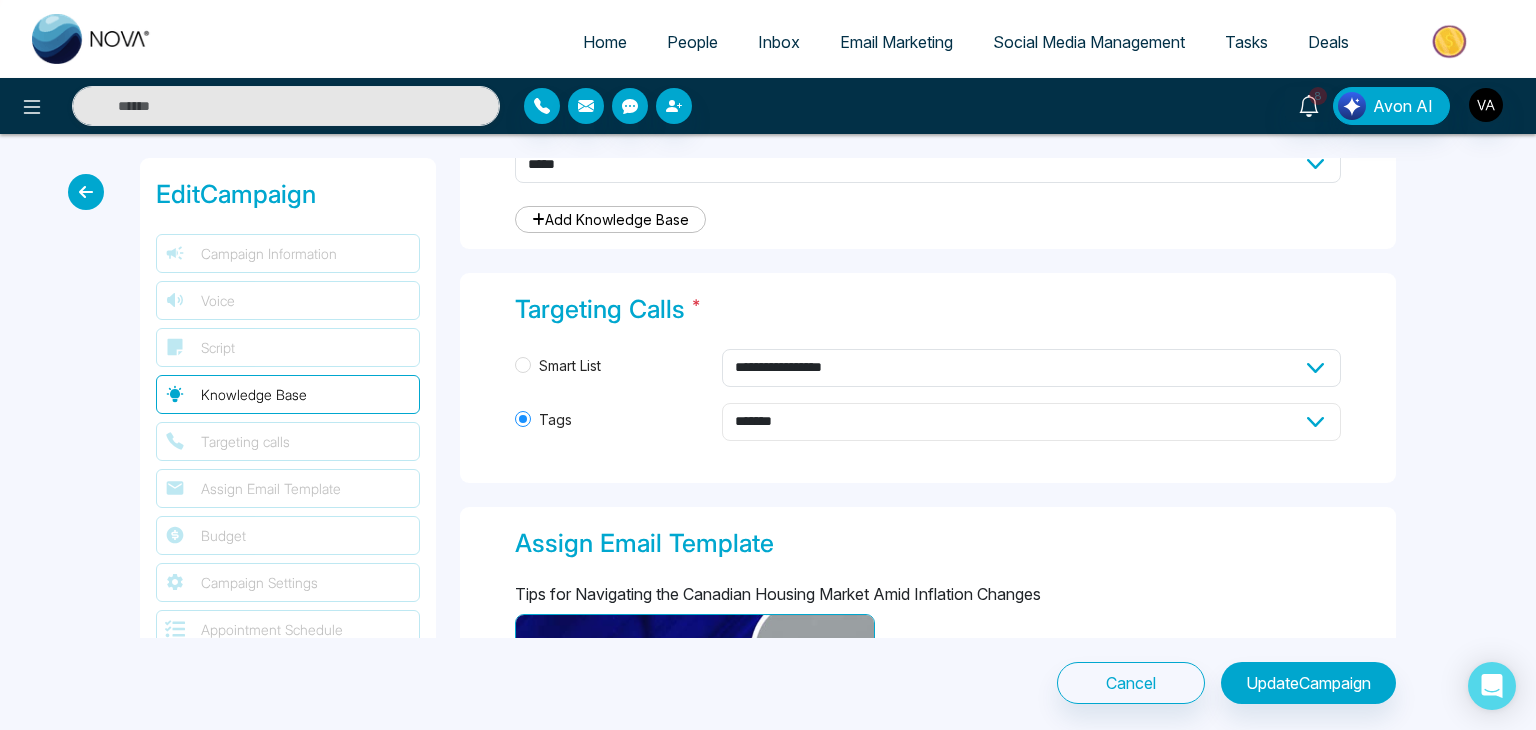 click on "**********" at bounding box center (1032, 422) 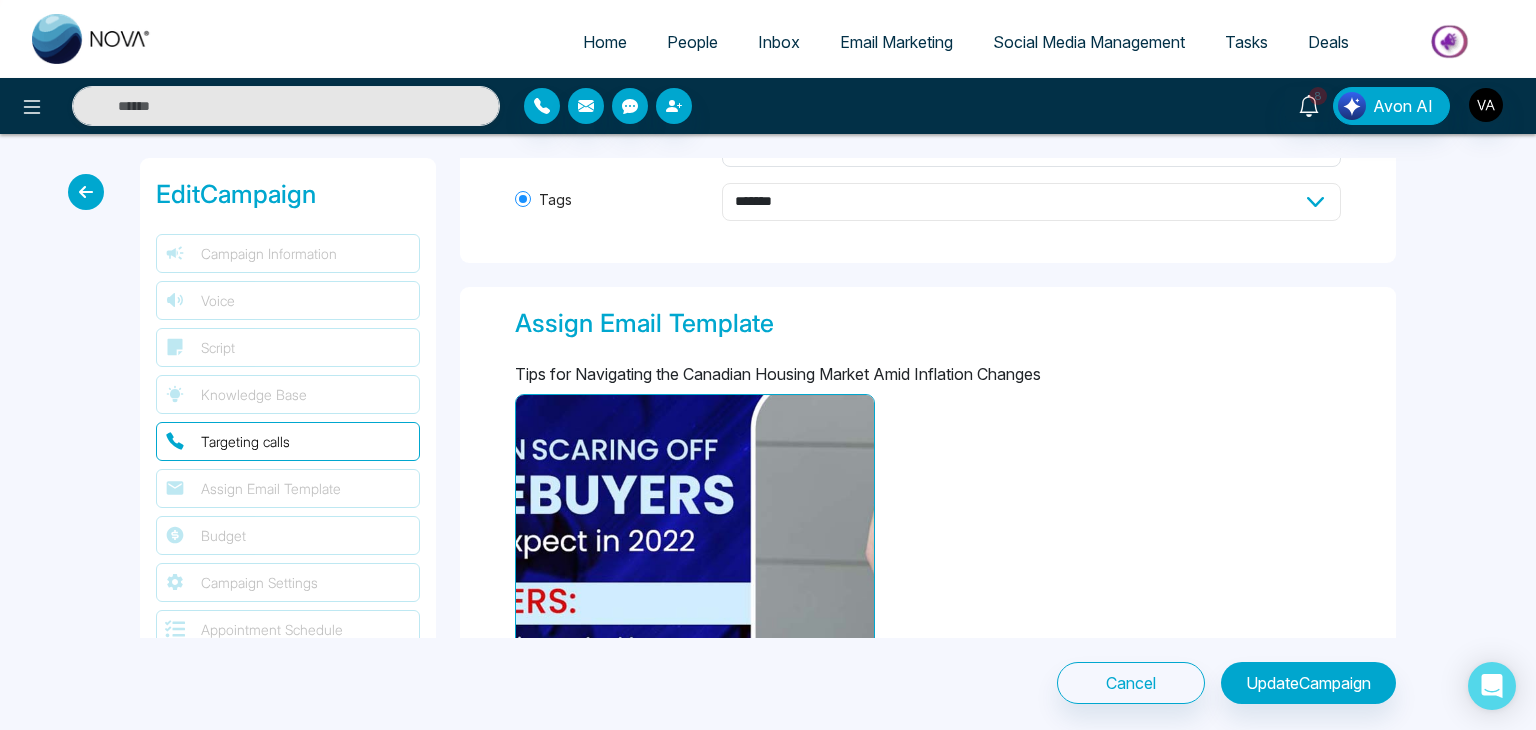 scroll, scrollTop: 2234, scrollLeft: 0, axis: vertical 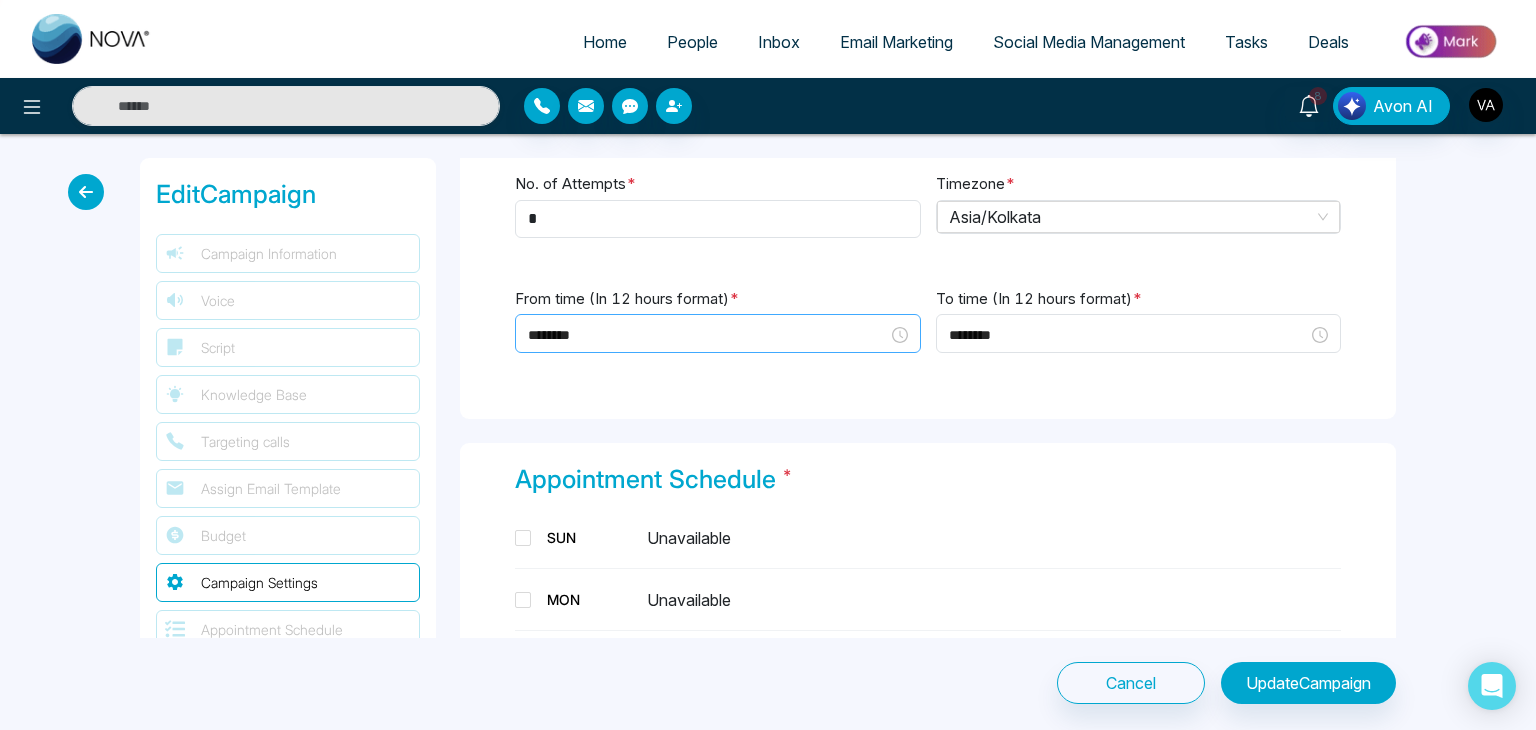 click on "********" at bounding box center (708, 335) 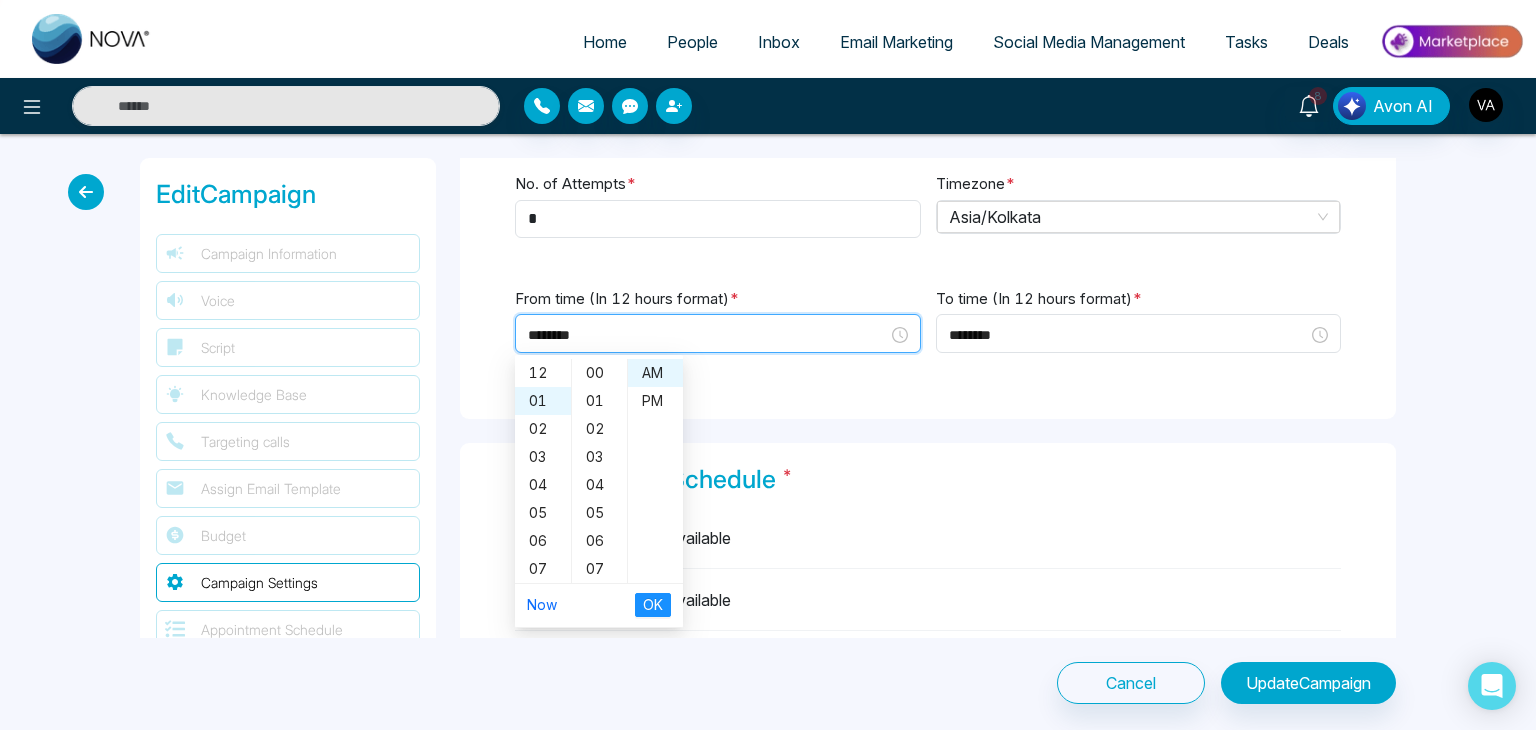 scroll, scrollTop: 28, scrollLeft: 0, axis: vertical 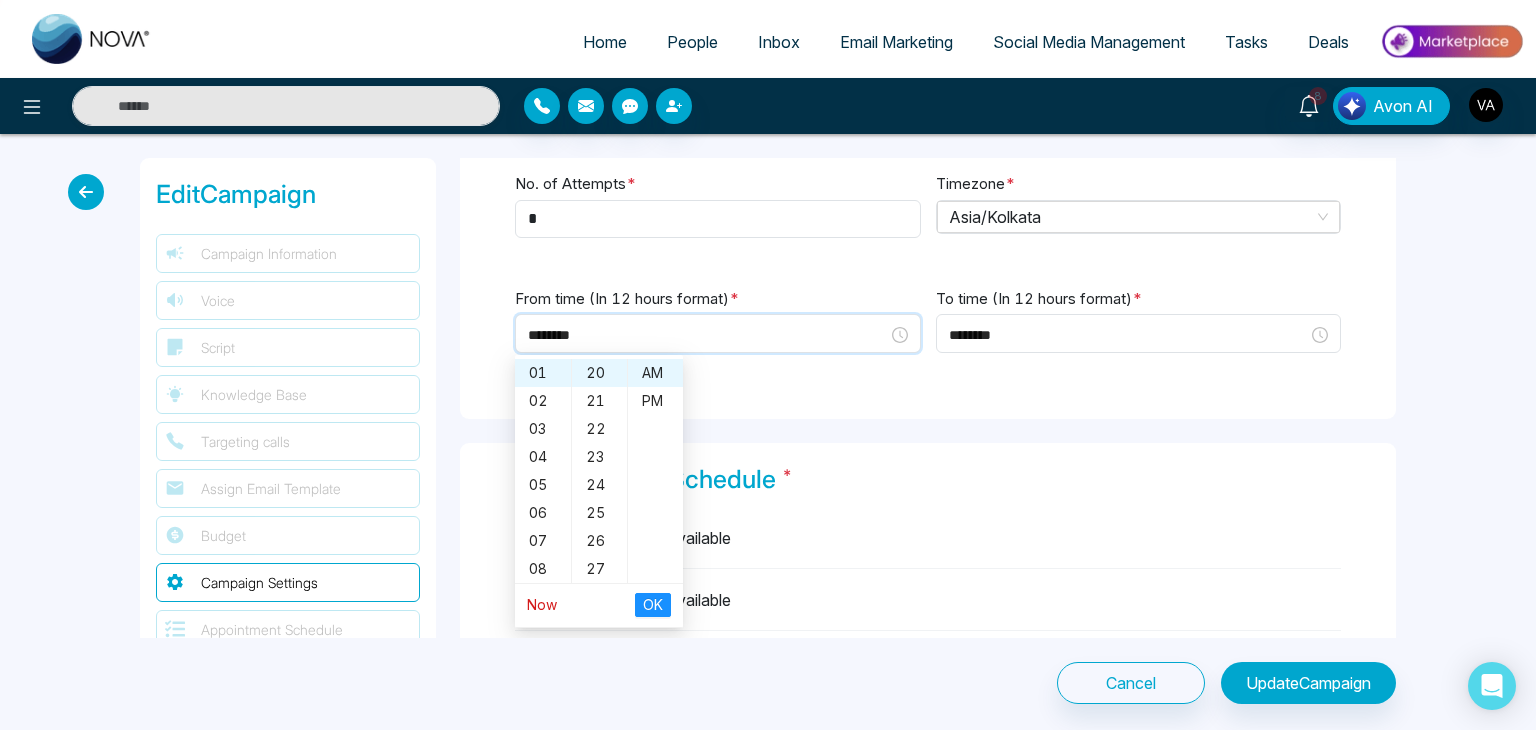 click on "Now" at bounding box center (542, 604) 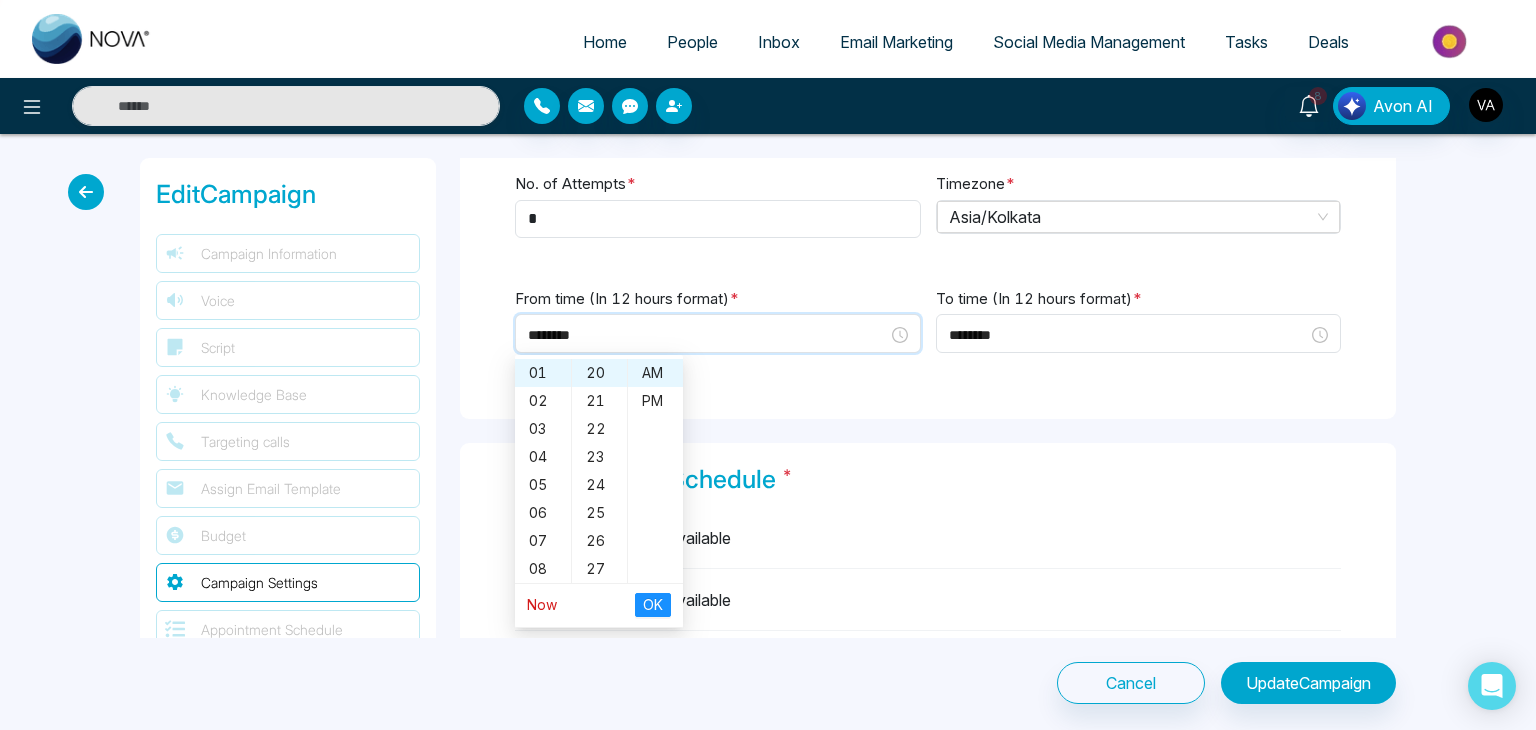type on "********" 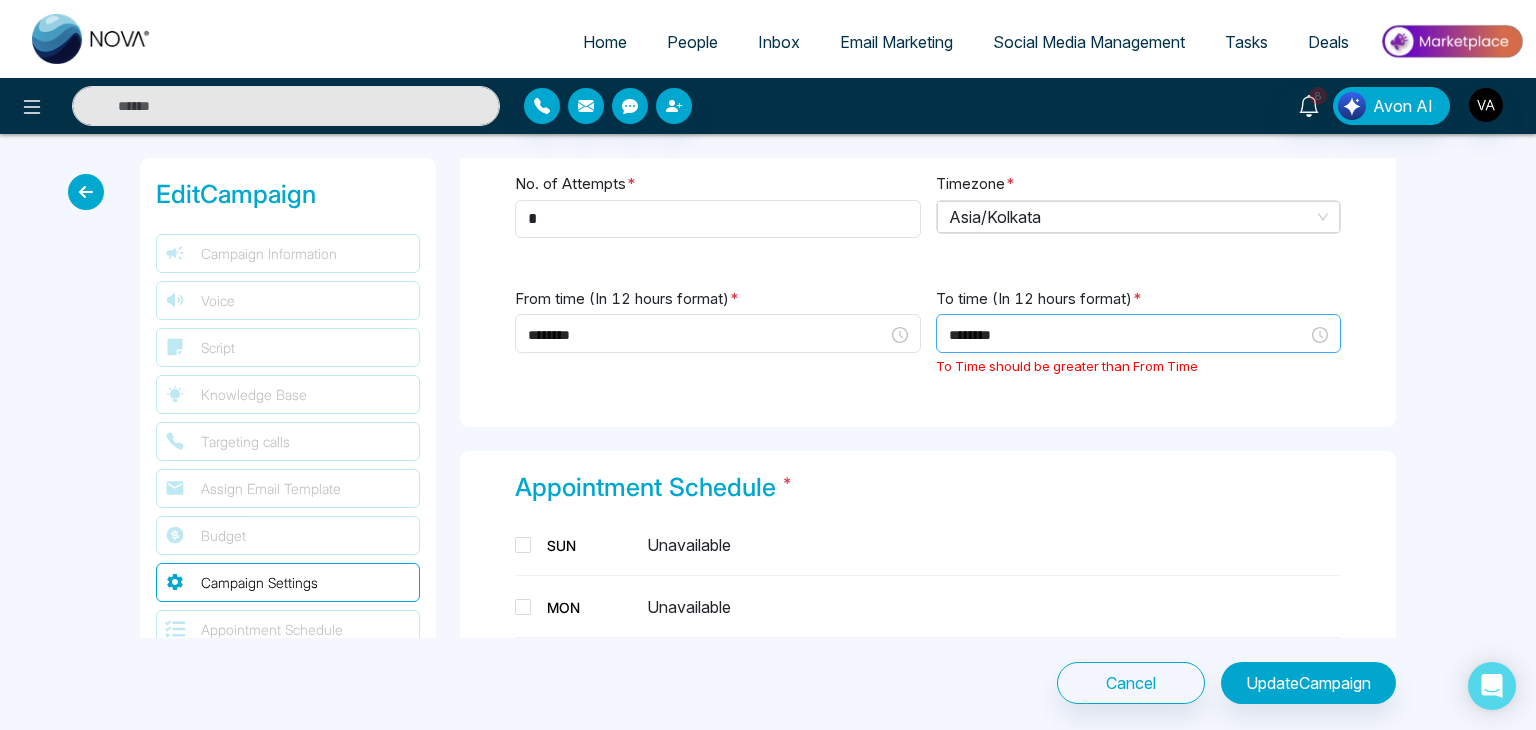 click on "********" at bounding box center [1139, 333] 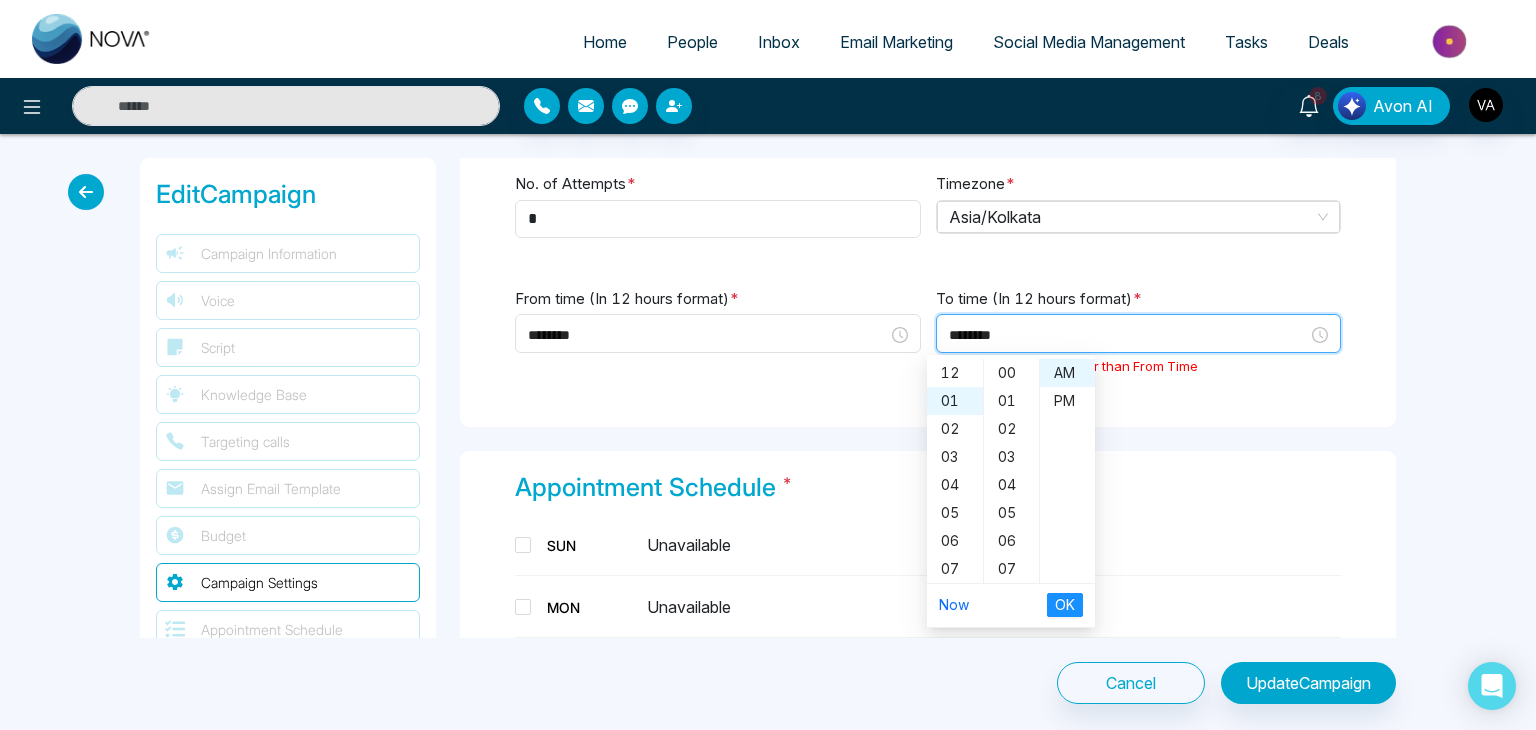 scroll, scrollTop: 28, scrollLeft: 0, axis: vertical 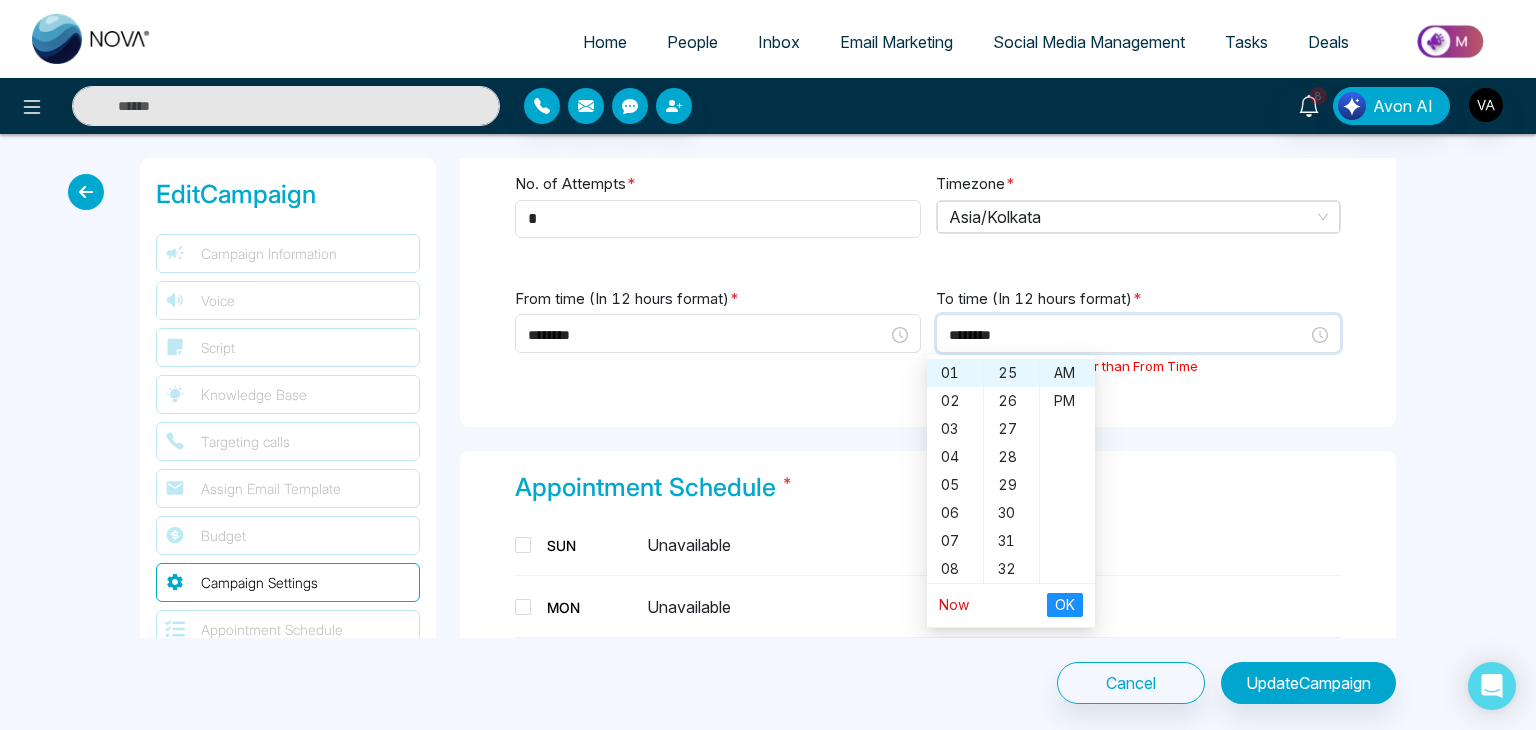 click on "Now" at bounding box center [954, 604] 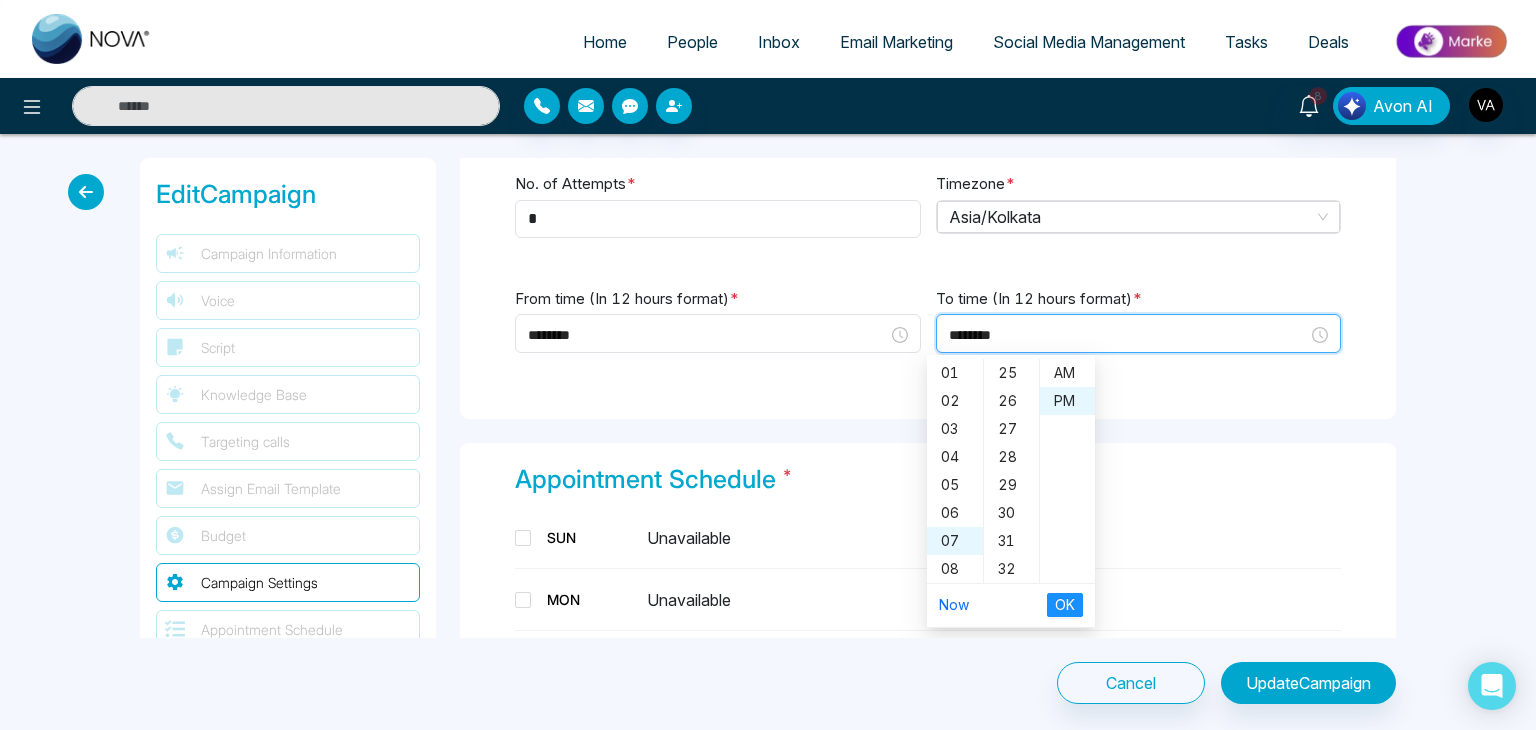 scroll, scrollTop: 112, scrollLeft: 0, axis: vertical 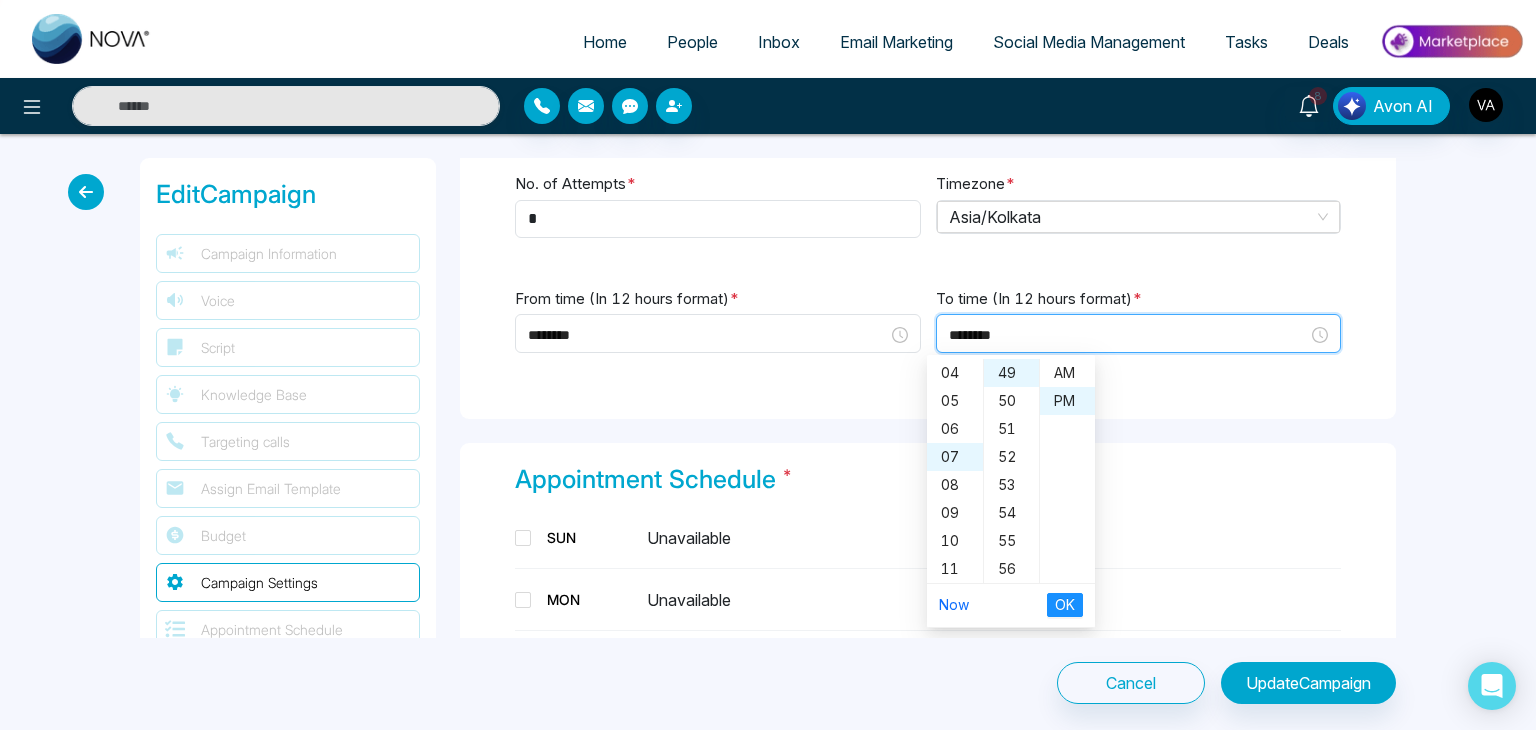 click on "********" at bounding box center [1129, 335] 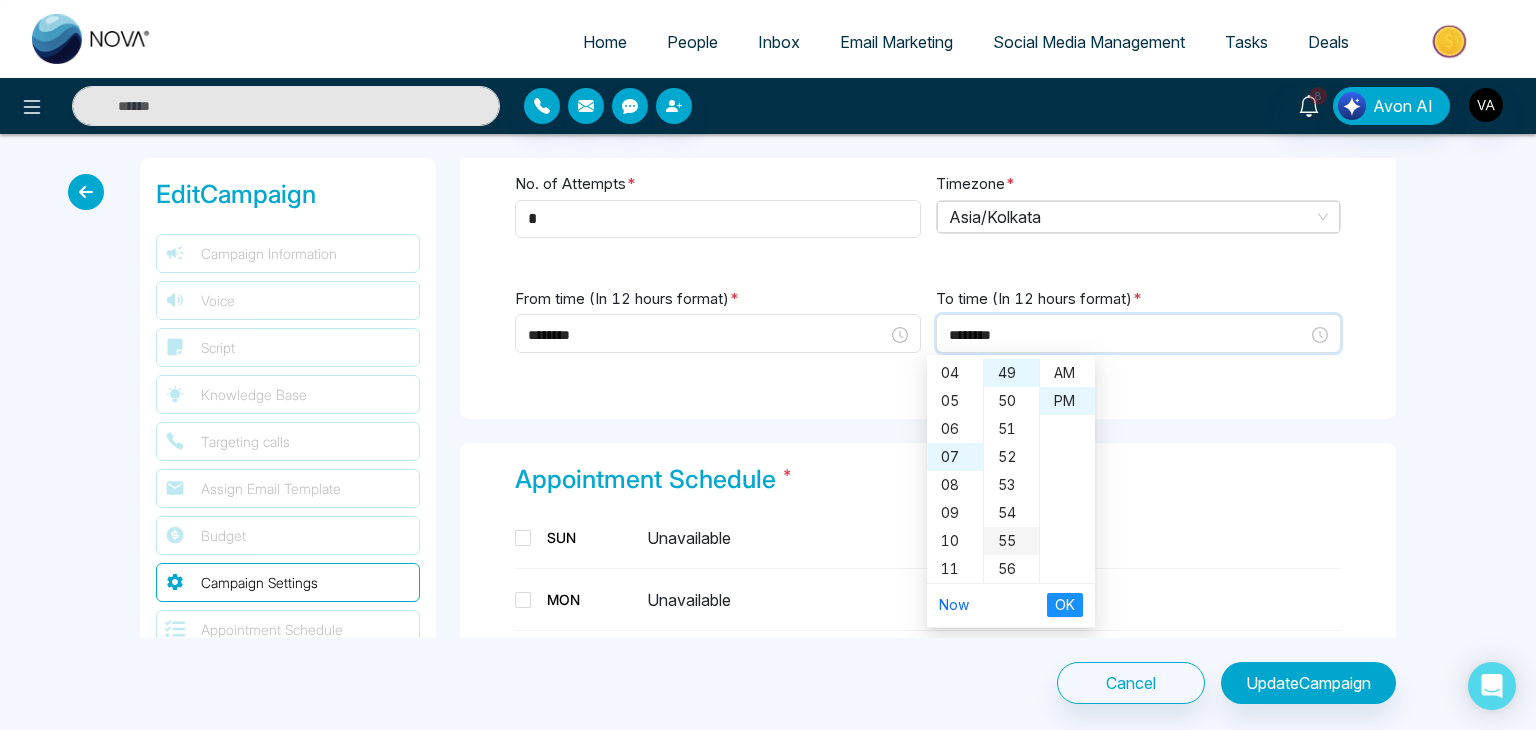 click on "55" at bounding box center [1011, 541] 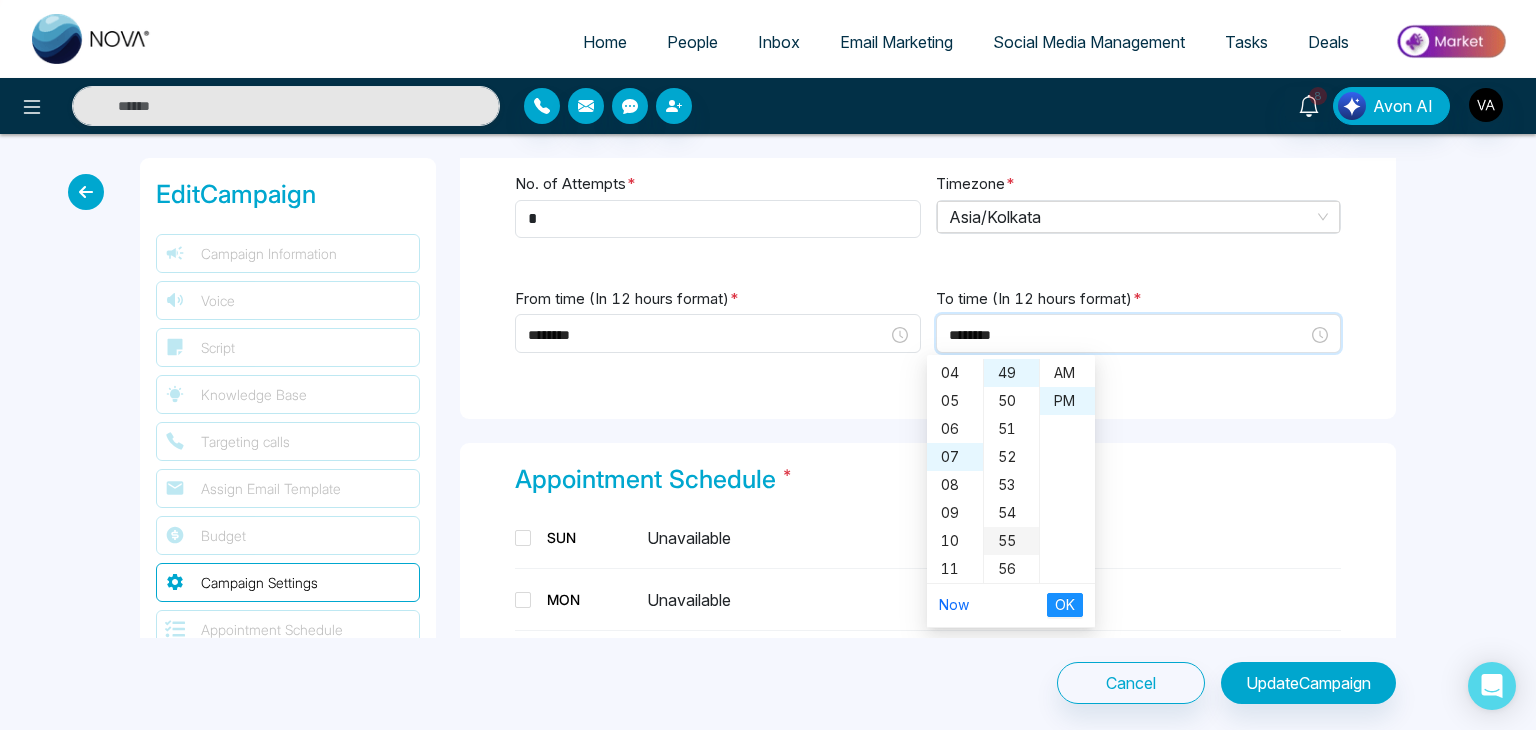 type on "********" 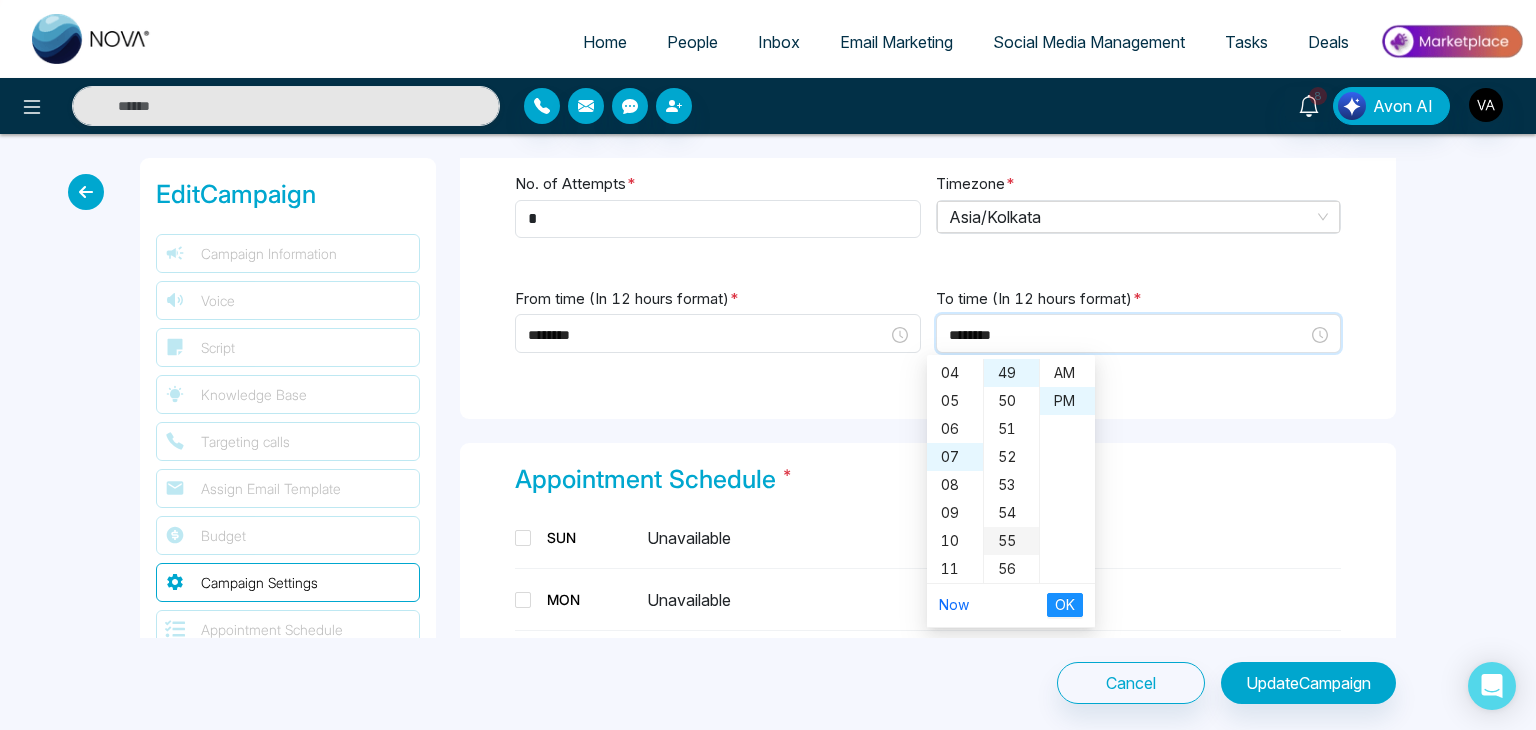 scroll, scrollTop: 1456, scrollLeft: 0, axis: vertical 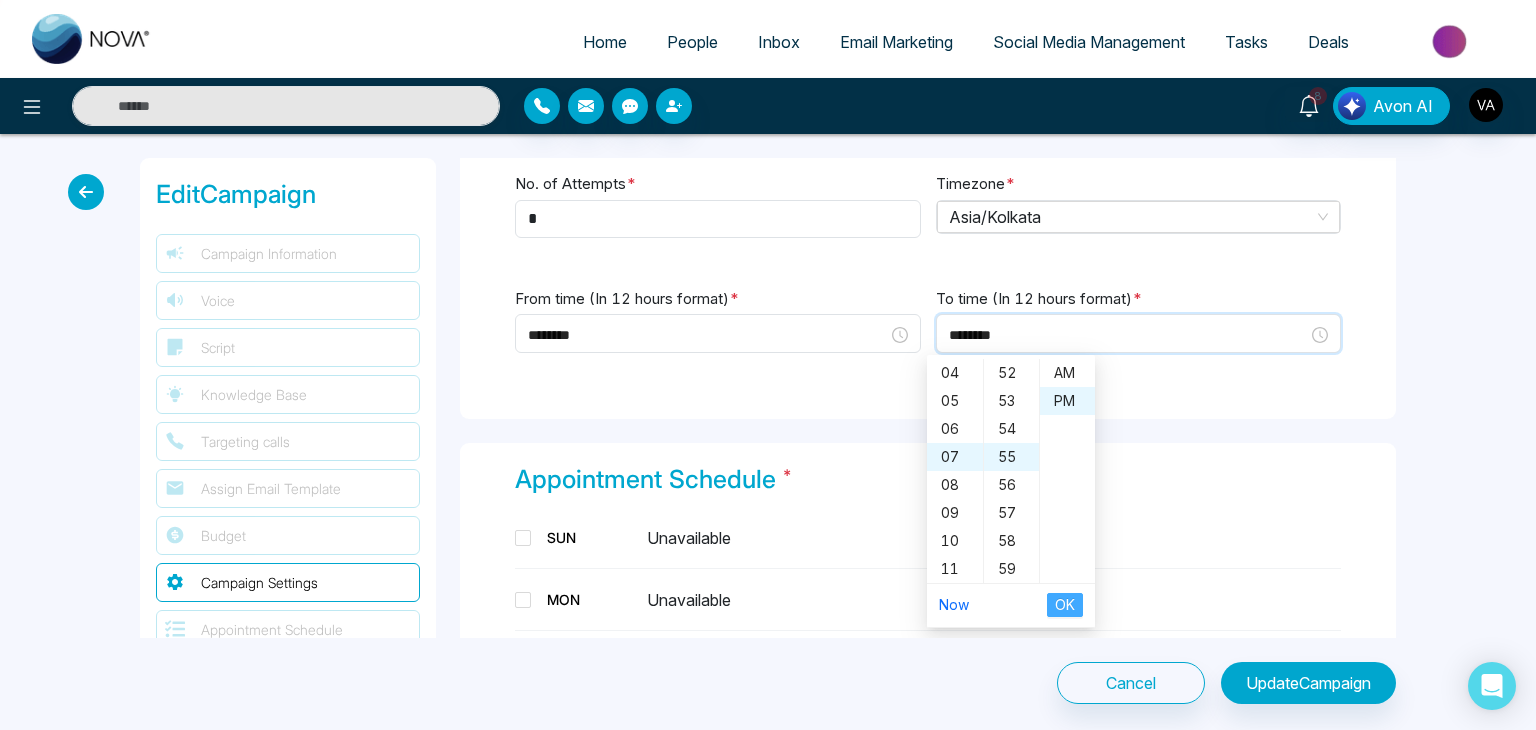 click on "OK" at bounding box center (1065, 605) 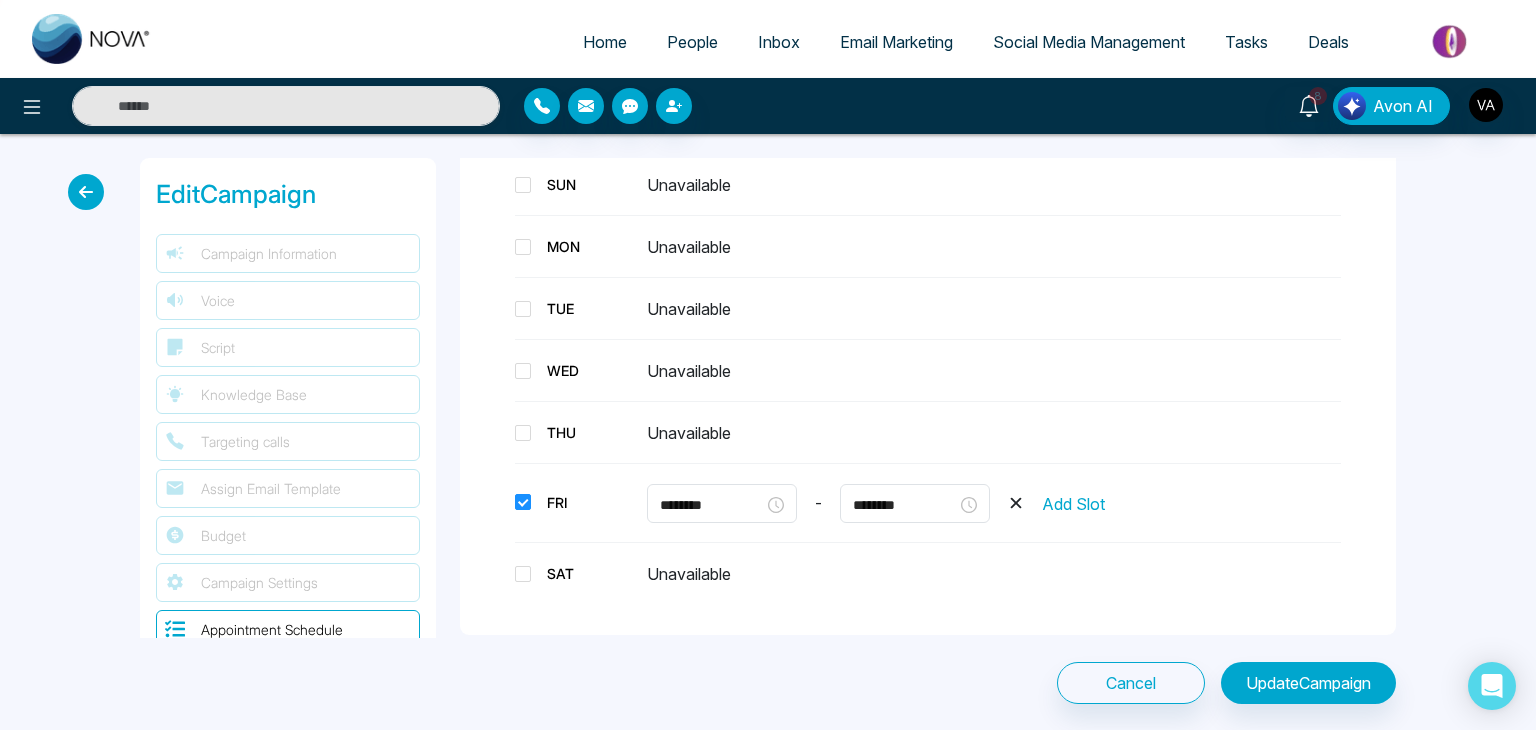 scroll, scrollTop: 3675, scrollLeft: 0, axis: vertical 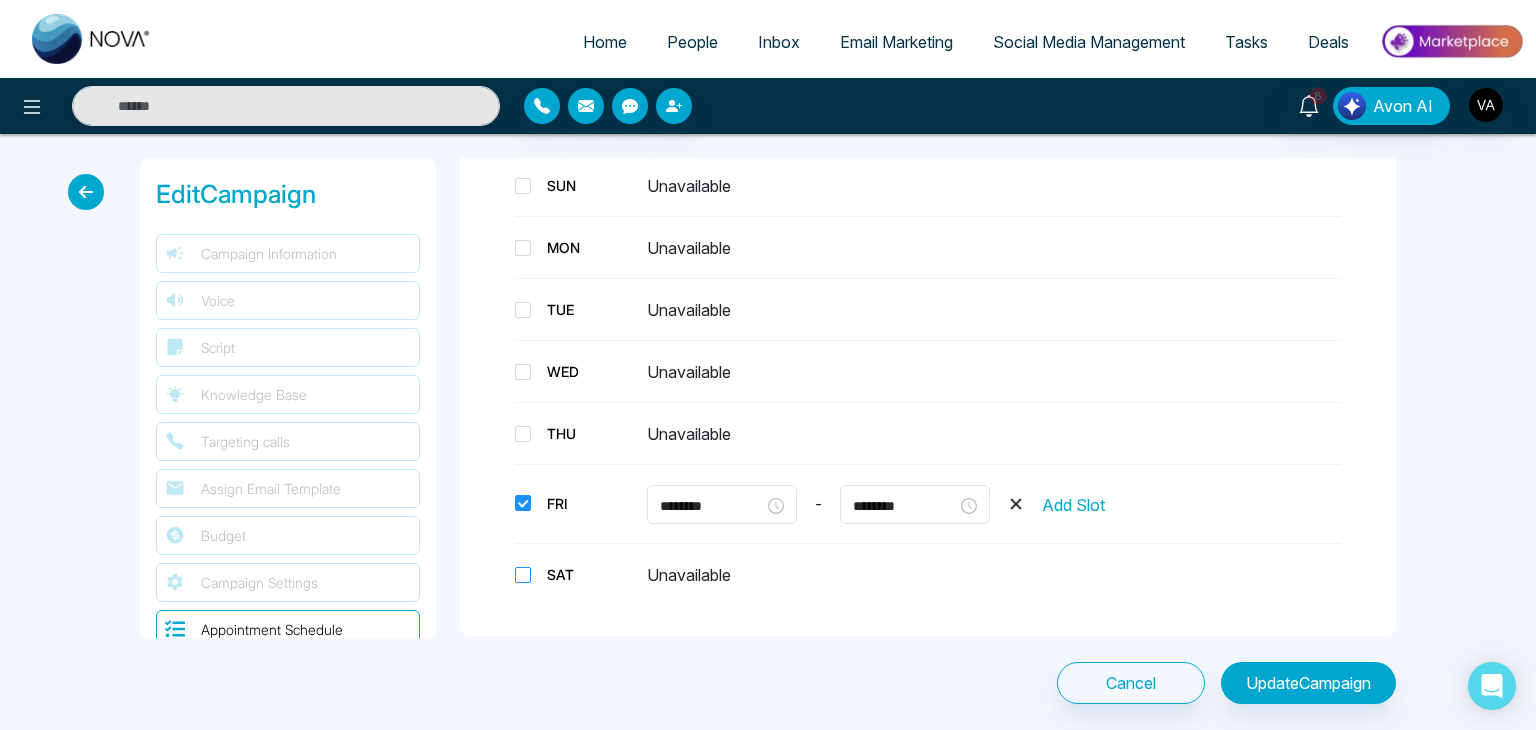 click at bounding box center [523, 575] 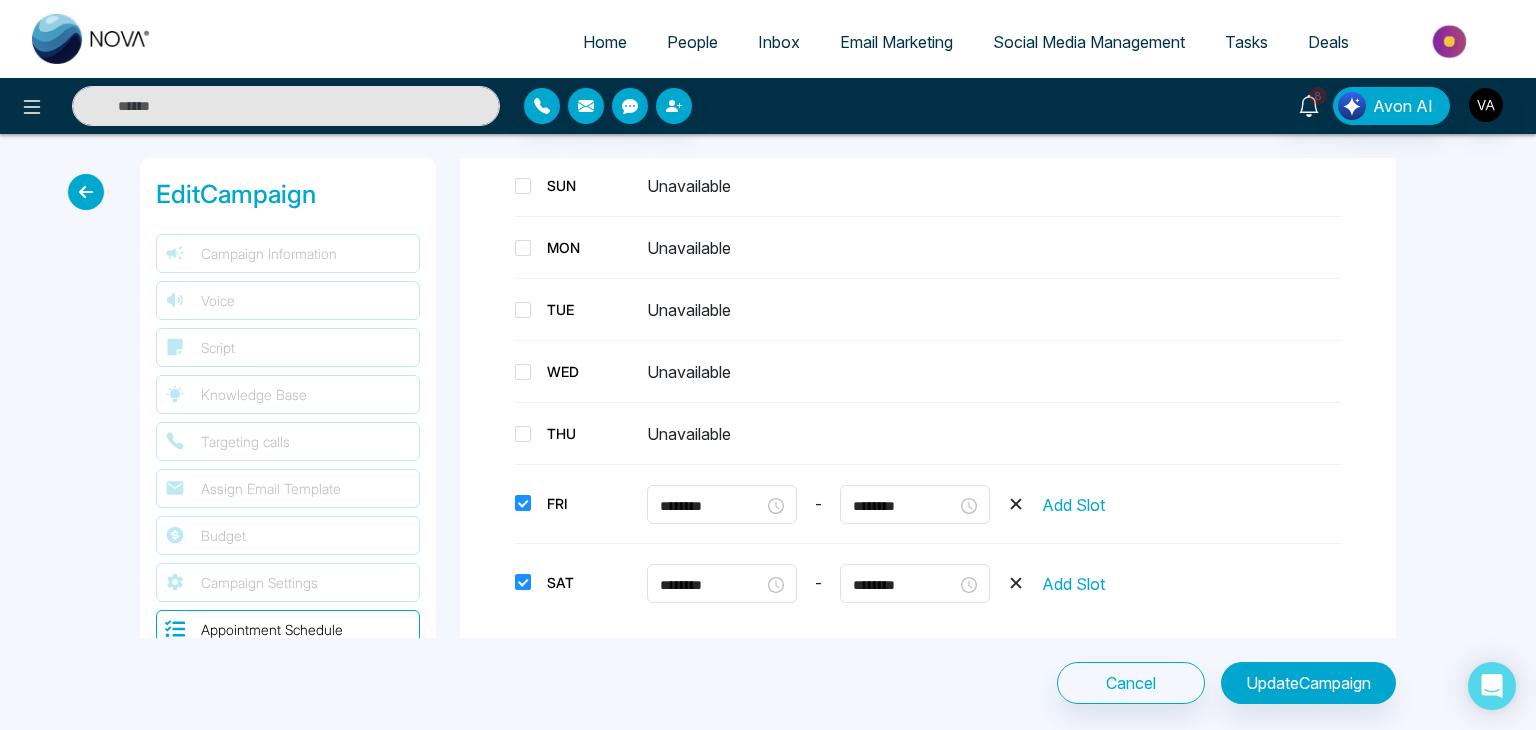 scroll, scrollTop: 4024, scrollLeft: 0, axis: vertical 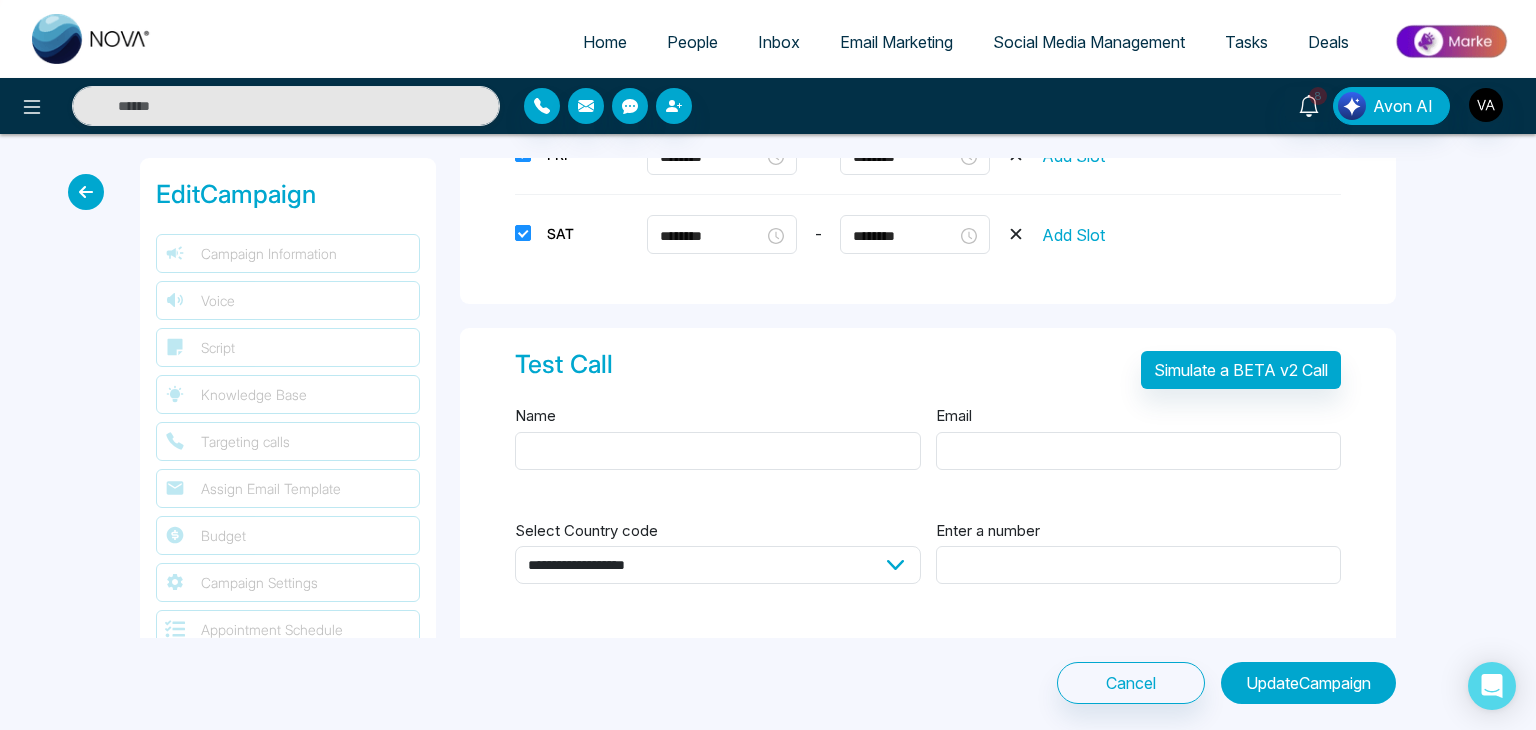 click on "Update  Campaign" at bounding box center [1308, 683] 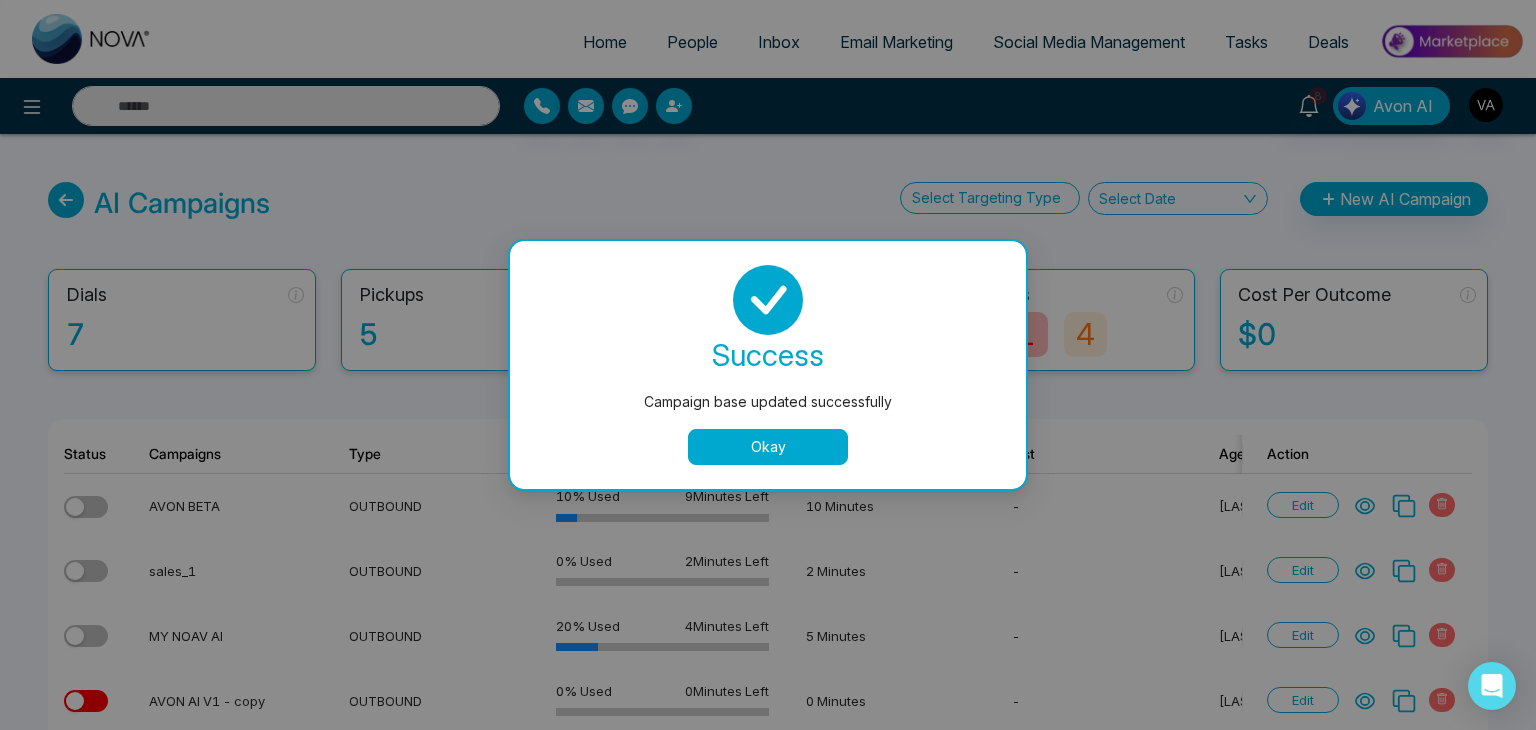 click on "Okay" at bounding box center (768, 447) 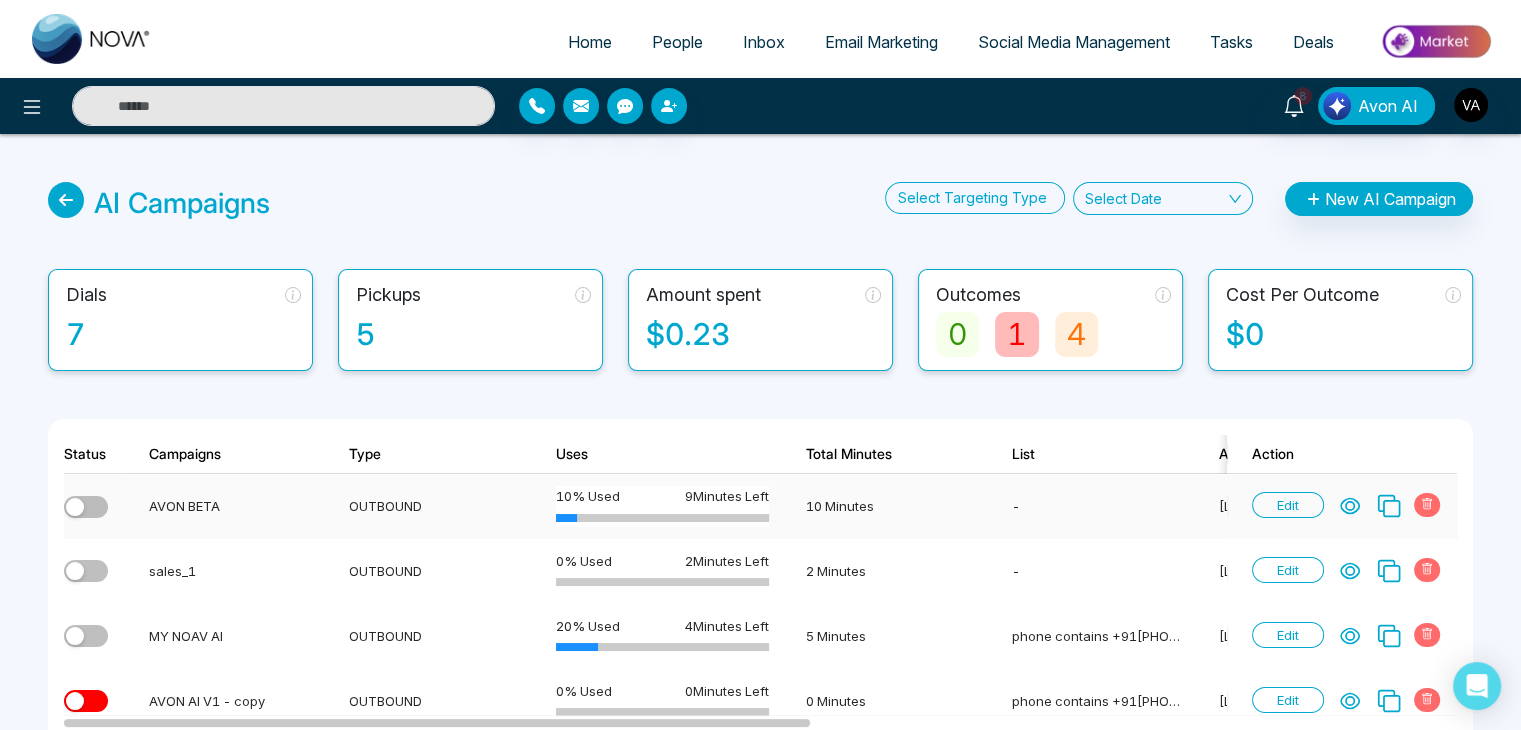 click at bounding box center [86, 507] 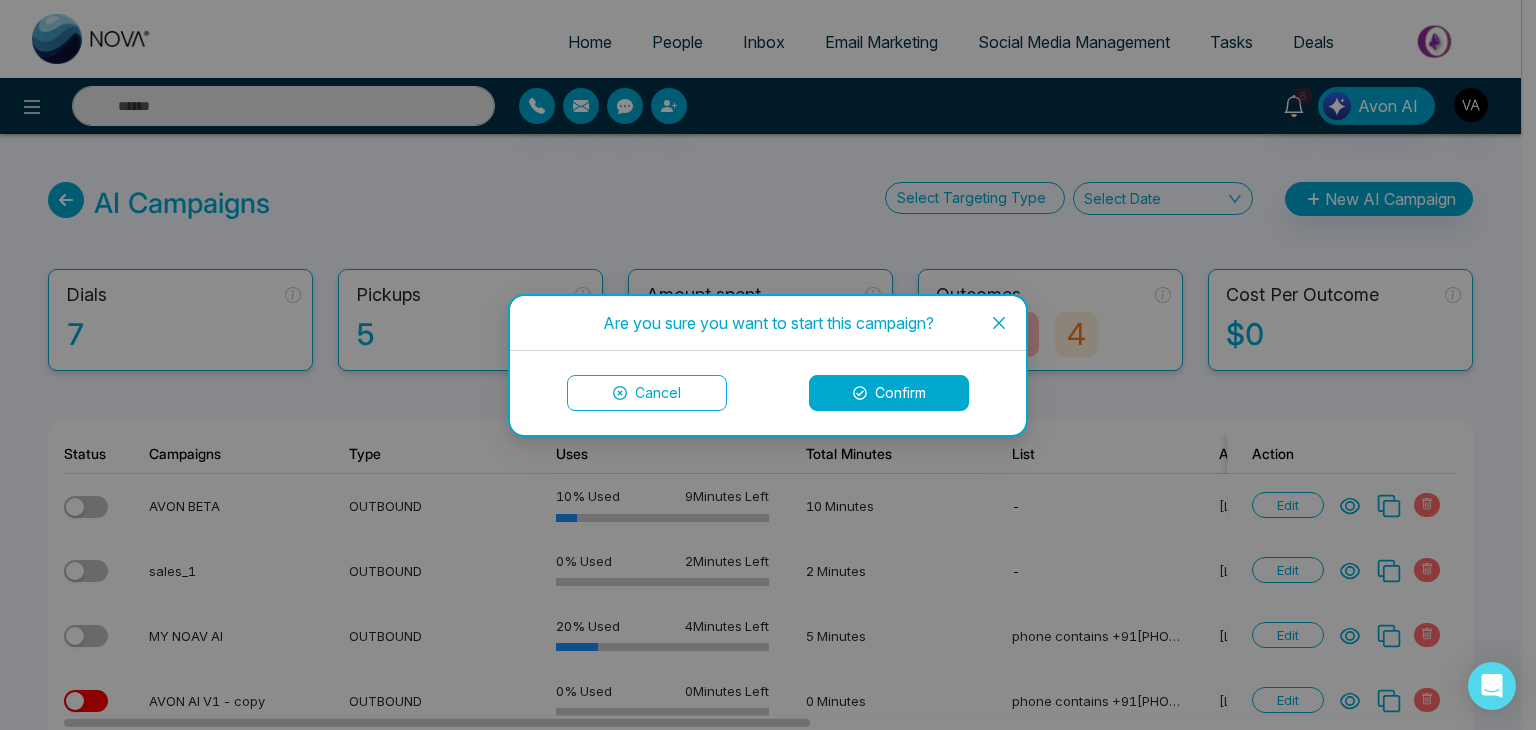 click on "Confirm" at bounding box center (889, 393) 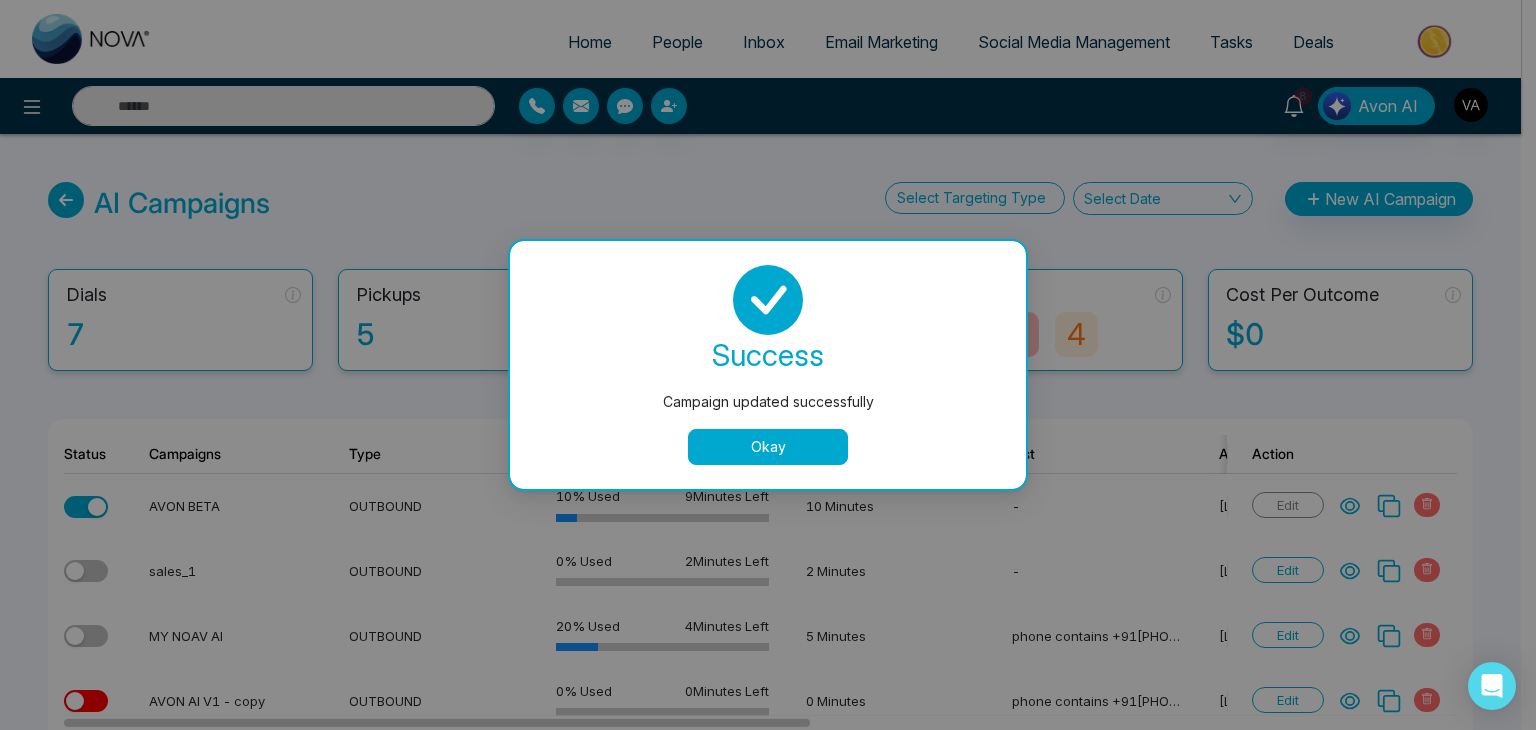 click on "Okay" at bounding box center (768, 447) 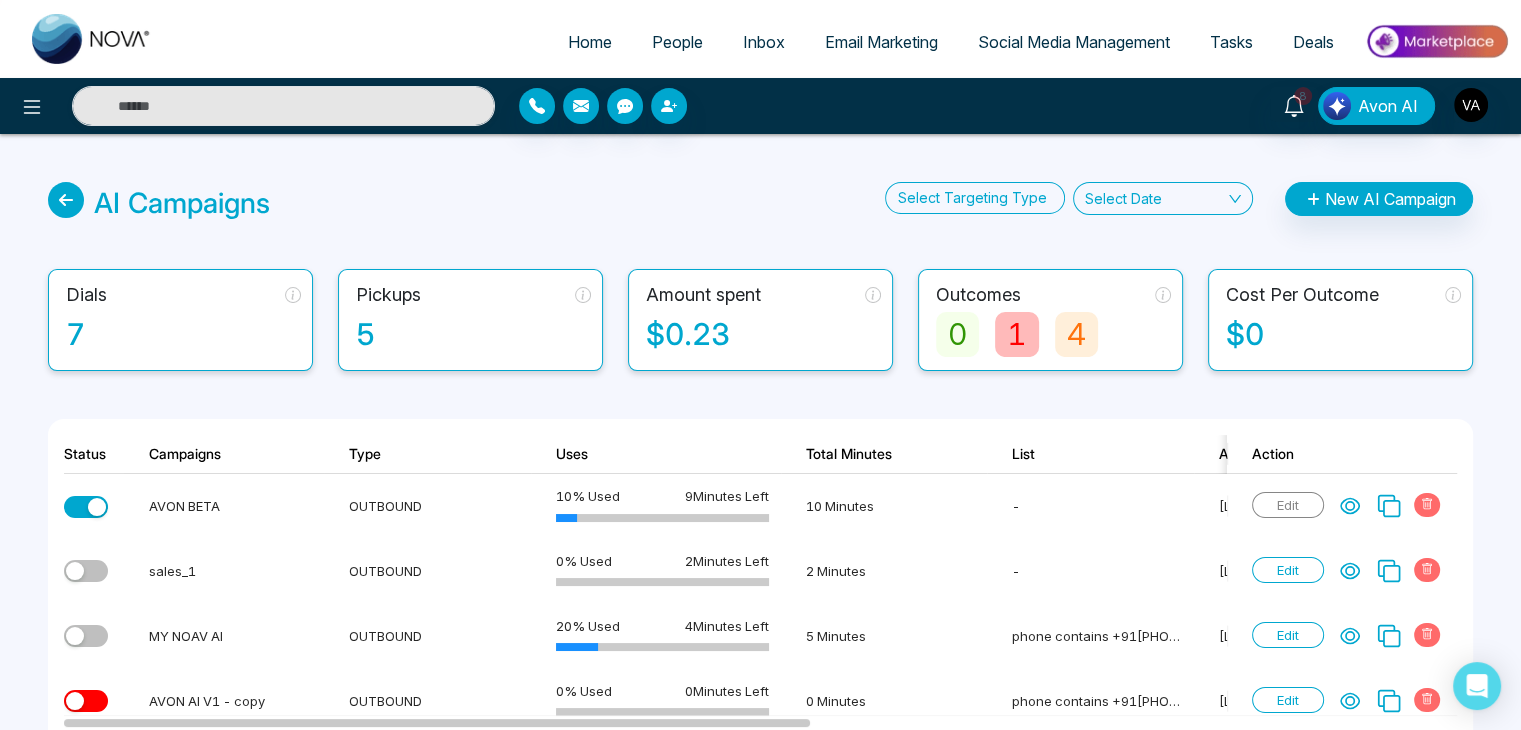 click on "AI Campaigns   Select Targeting Type Select Date  New AI Campaign Dials 7 Pickups 5 Amount spent $0.23 Outcomes 0 1 4 Cost Per Outcome $0 Status Campaigns Type Uses Total Minutes List Agent Dials Pickups In progress Outcomes Cost Per Outcome Action                           AVON BETA OUTBOUND 10 % Used 9  Minutes Left 10 Minutes - Smith 2 1 1 0 1 0 $0.14 Edit sales_1 OUTBOUND 0 % Used 2  Minutes Left 2 Minutes - Smith 0 0 0 0 0 0 $0 Edit MY NOAV AI  OUTBOUND 20 % Used 4  Minutes Left 5 Minutes phone contains +91897554284 Smith 1 1 0 0 0 1 $0.09 Edit AVON AI V1 - copy OUTBOUND 0 % Used 0  Minutes Left 0 Minutes phone contains +91897554284 Smith 0 0 0 0 0 0 $0 Edit AVON AI V1 OUTBOUND 0 % Used 0  Minutes Left 0 Minutes phone contains +91897554284 Smith 0 0 0 0 0 0 $0 Edit" at bounding box center (760, 505) 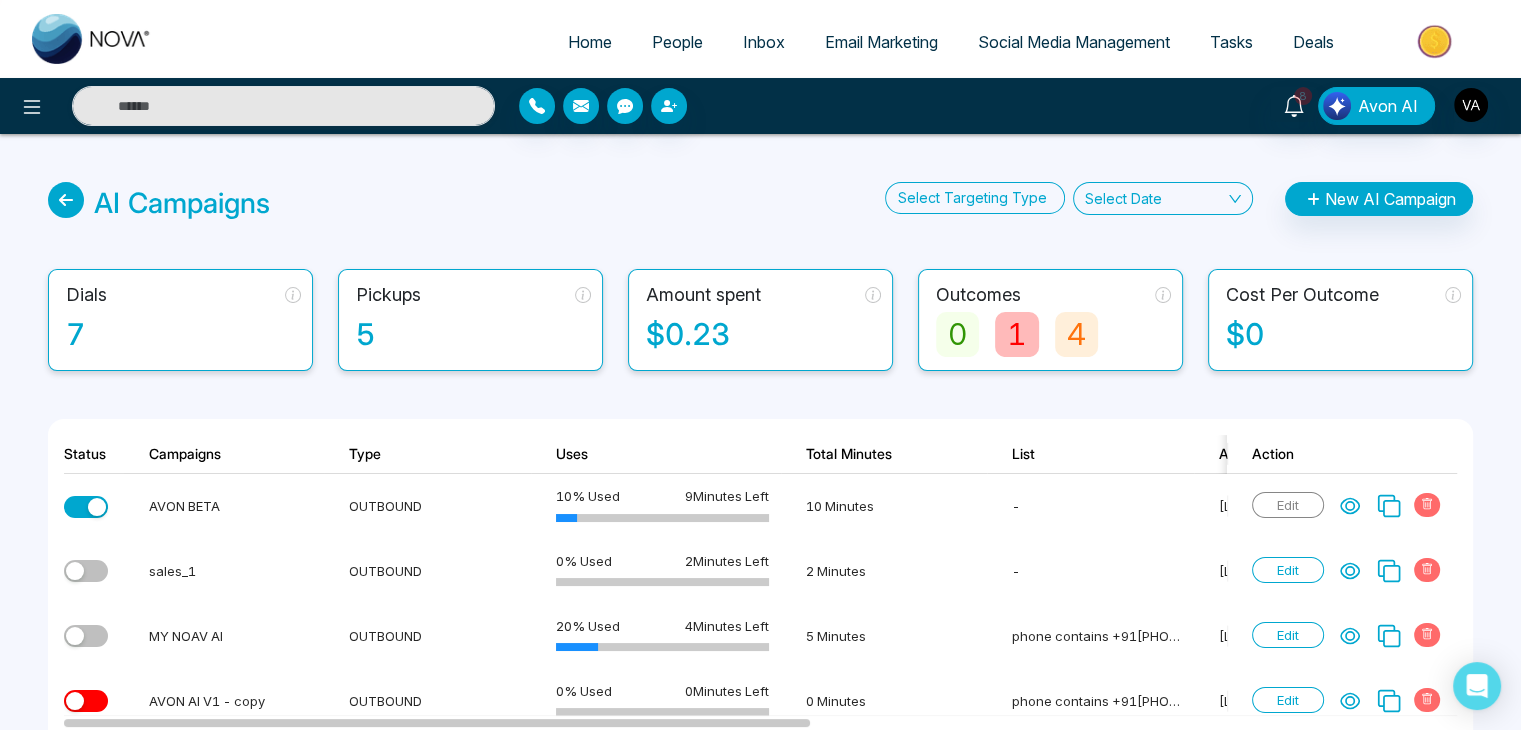 click on "AI Campaigns   Select Targeting Type Select Date  New AI Campaign Dials 7 Pickups 5 Amount spent $0.23 Outcomes 0 1 4 Cost Per Outcome $0 Status Campaigns Type Uses Total Minutes List Agent Dials Pickups In progress Outcomes Cost Per Outcome Action                           AVON BETA OUTBOUND 10 % Used 9  Minutes Left 10 Minutes - Smith 2 1 1 0 1 0 $0.14 Edit sales_1 OUTBOUND 0 % Used 2  Minutes Left 2 Minutes - Smith 0 0 0 0 0 0 $0 Edit MY NOAV AI  OUTBOUND 20 % Used 4  Minutes Left 5 Minutes phone contains +91897554284 Smith 1 1 0 0 0 1 $0.09 Edit AVON AI V1 - copy OUTBOUND 0 % Used 0  Minutes Left 0 Minutes phone contains +91897554284 Smith 0 0 0 0 0 0 $0 Edit AVON AI V1 OUTBOUND 0 % Used 0  Minutes Left 0 Minutes phone contains +91897554284 Smith 0 0 0 0 0 0 $0 Edit" at bounding box center (760, 505) 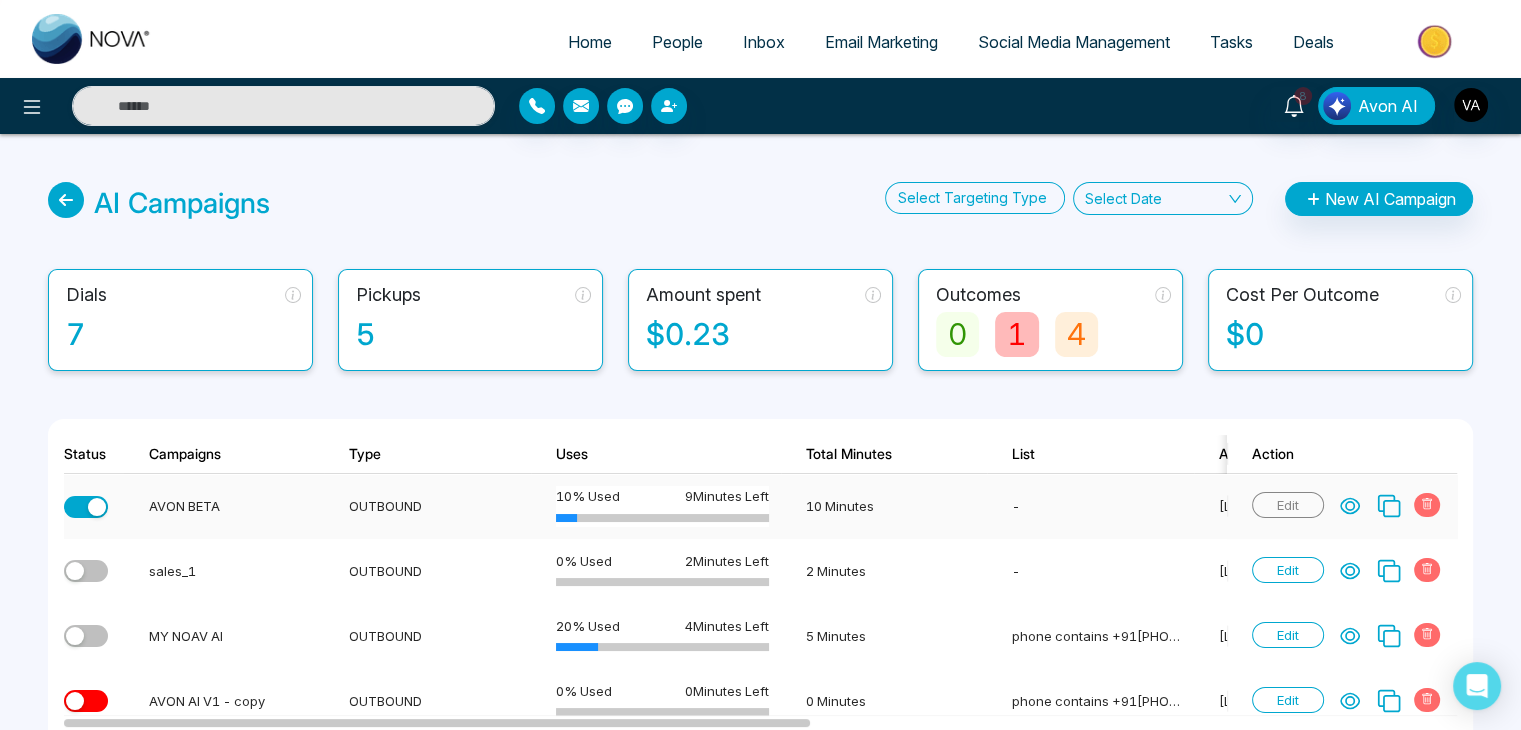 click at bounding box center (86, 507) 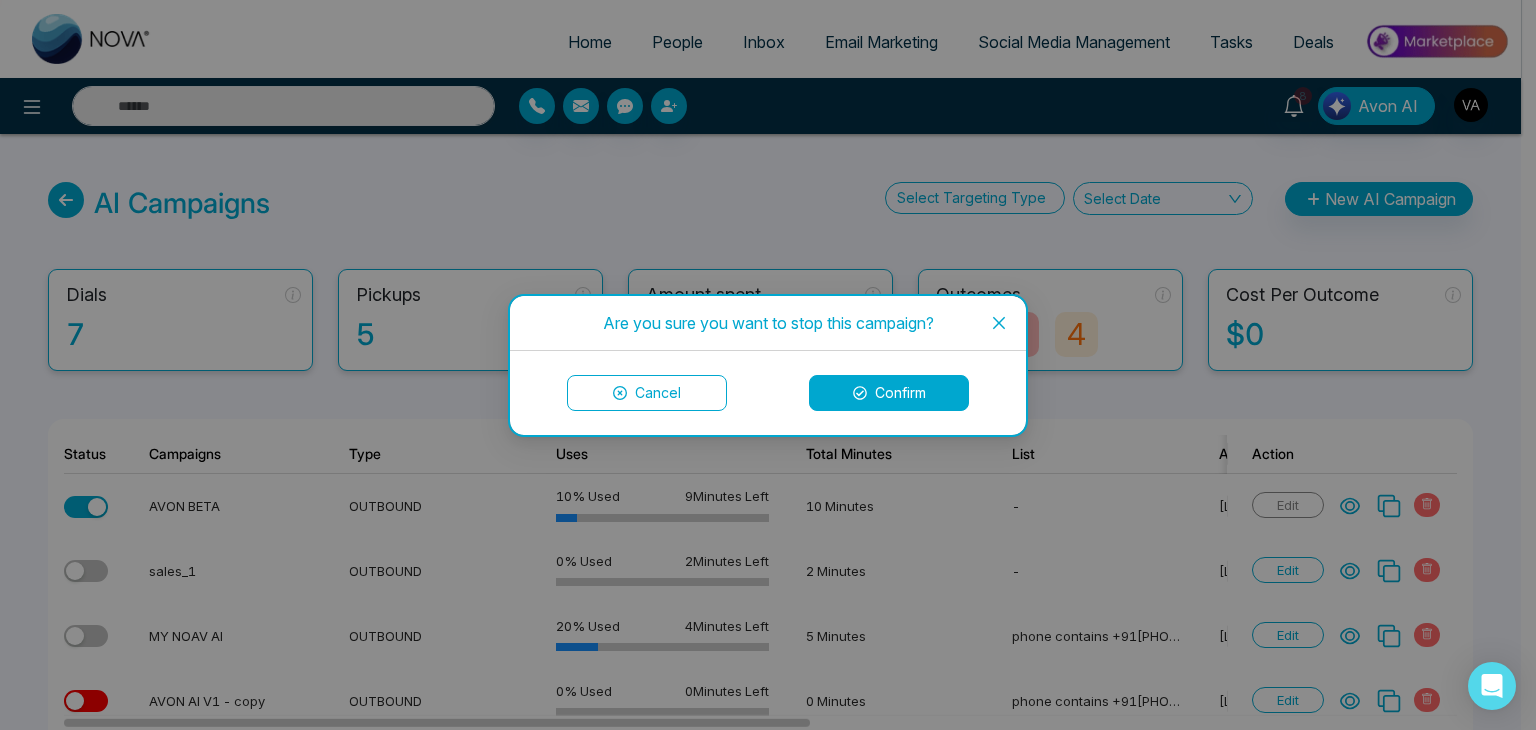 click on "Confirm" at bounding box center [889, 393] 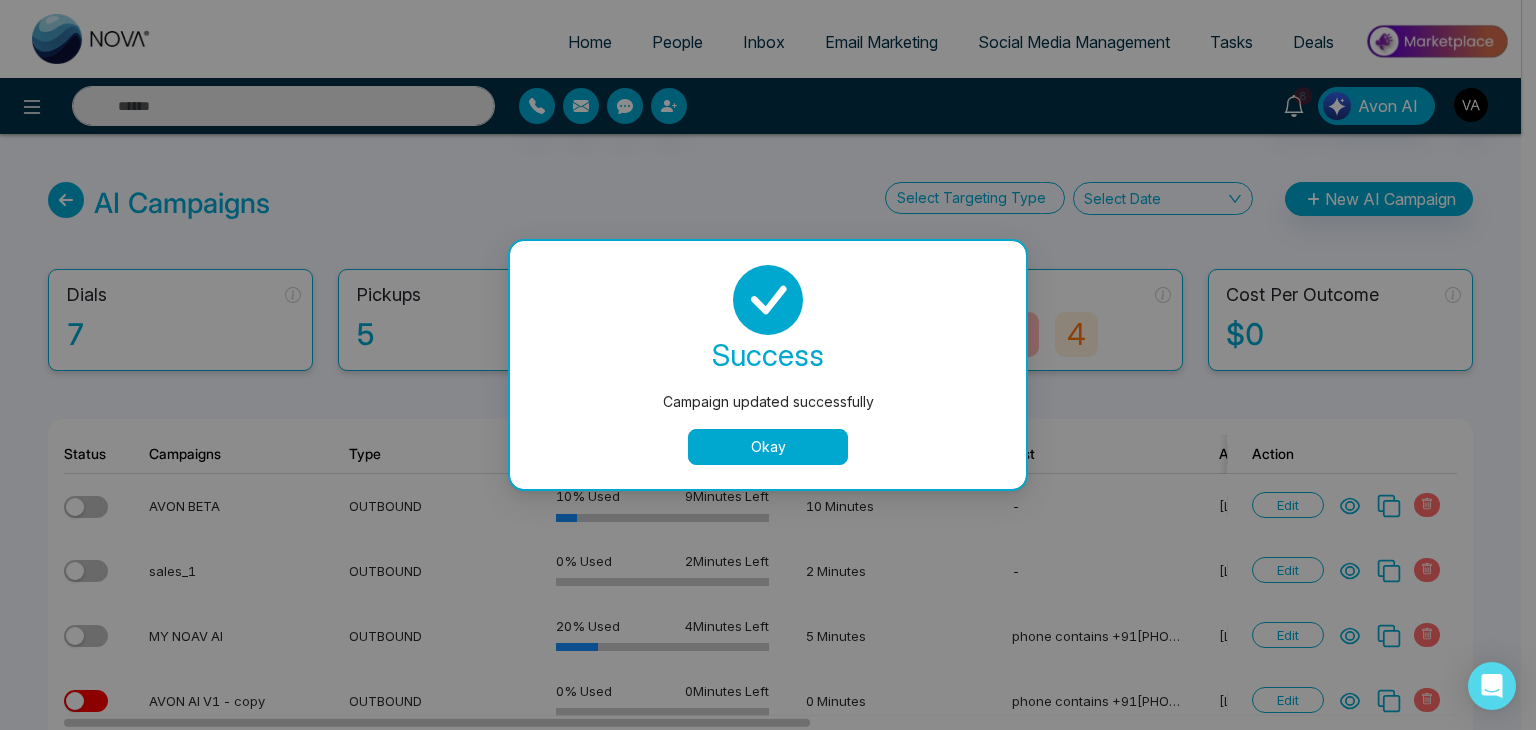 click on "Okay" at bounding box center [768, 447] 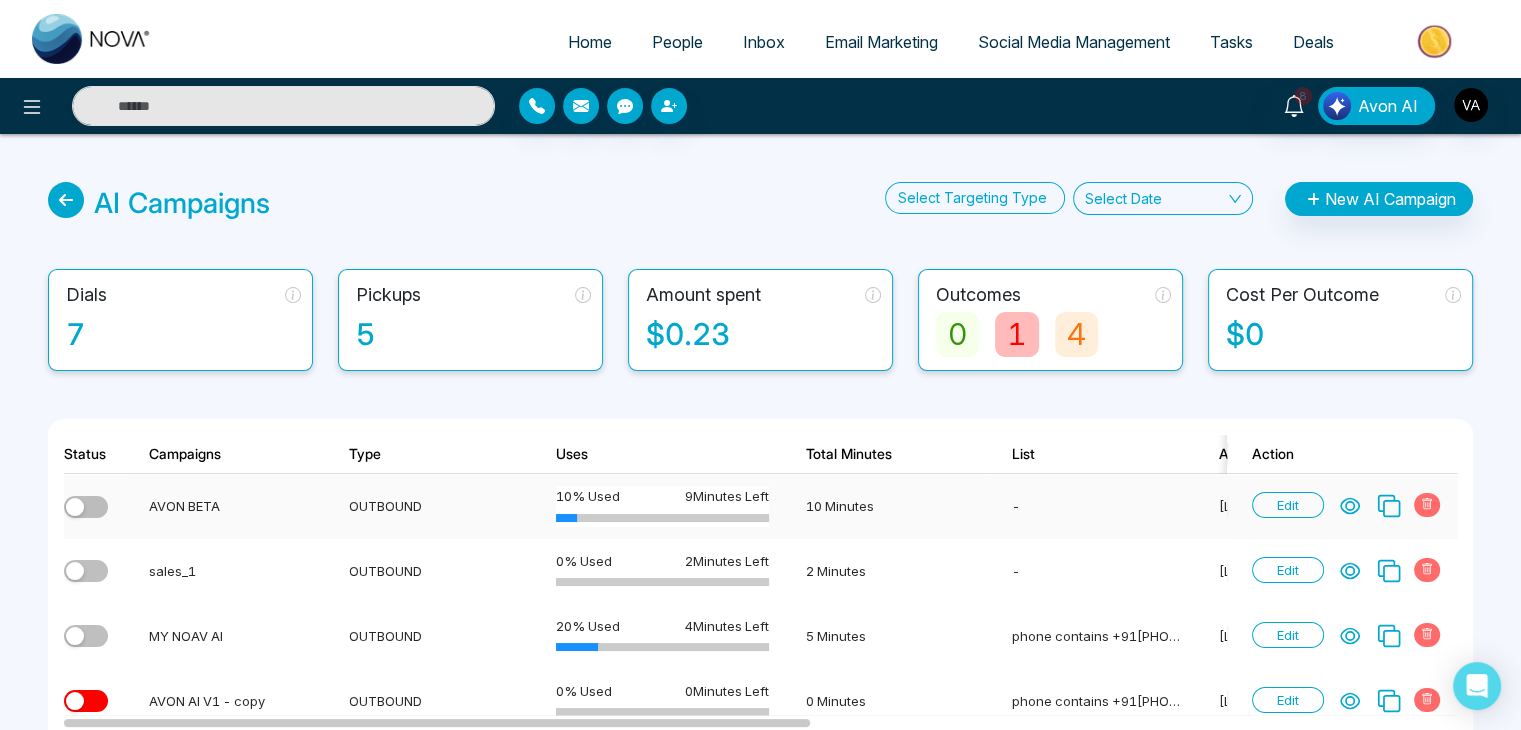 click on "Edit" at bounding box center [1288, 505] 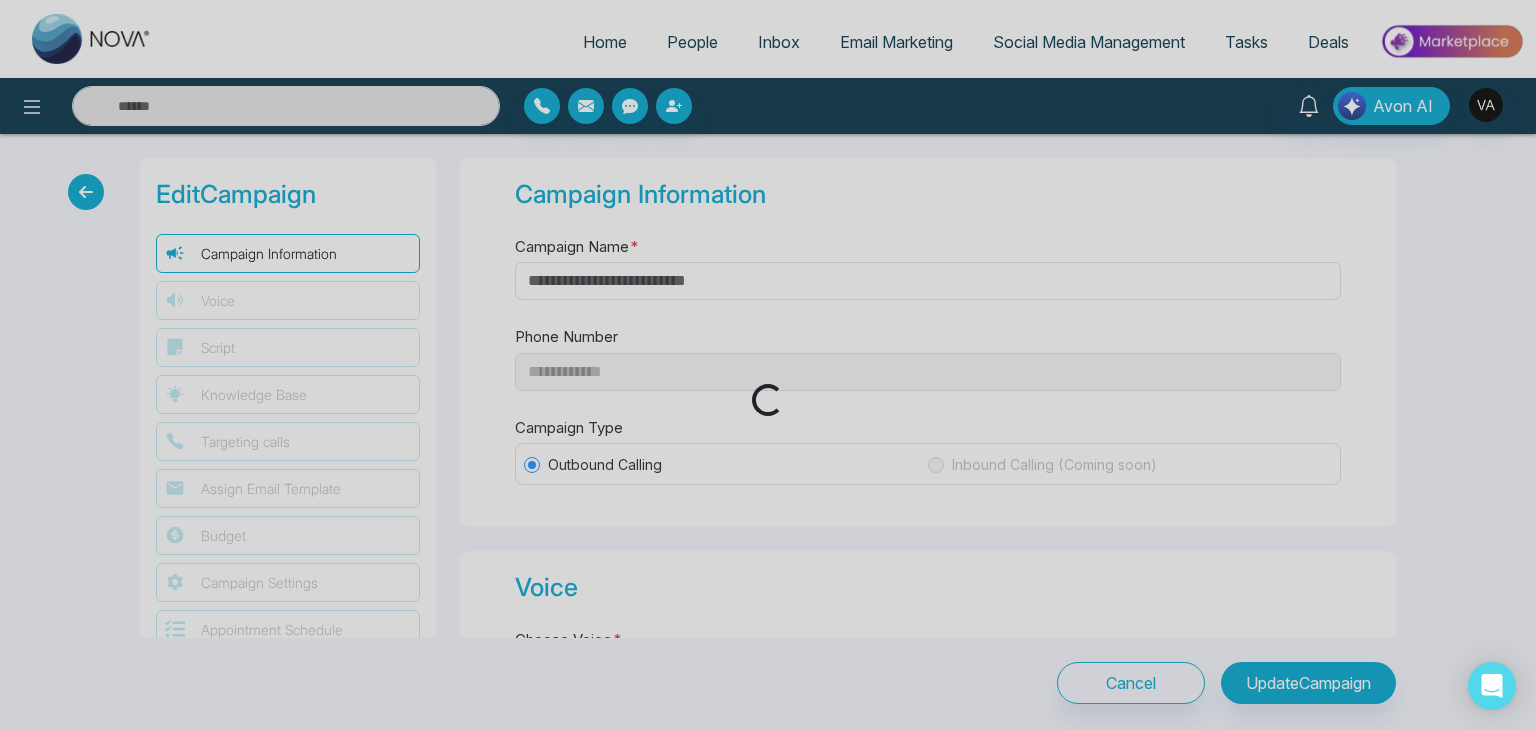type on "*********" 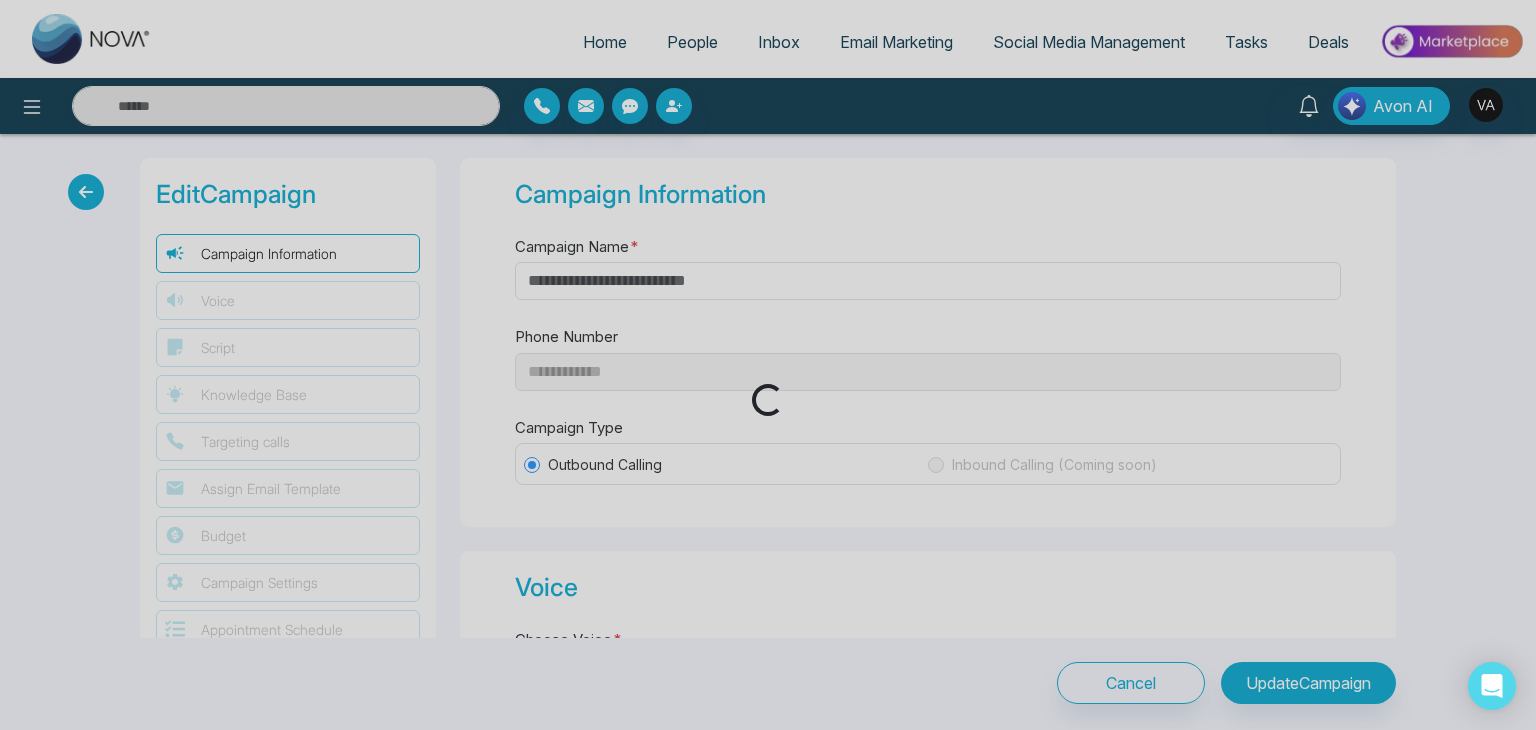 type on "**" 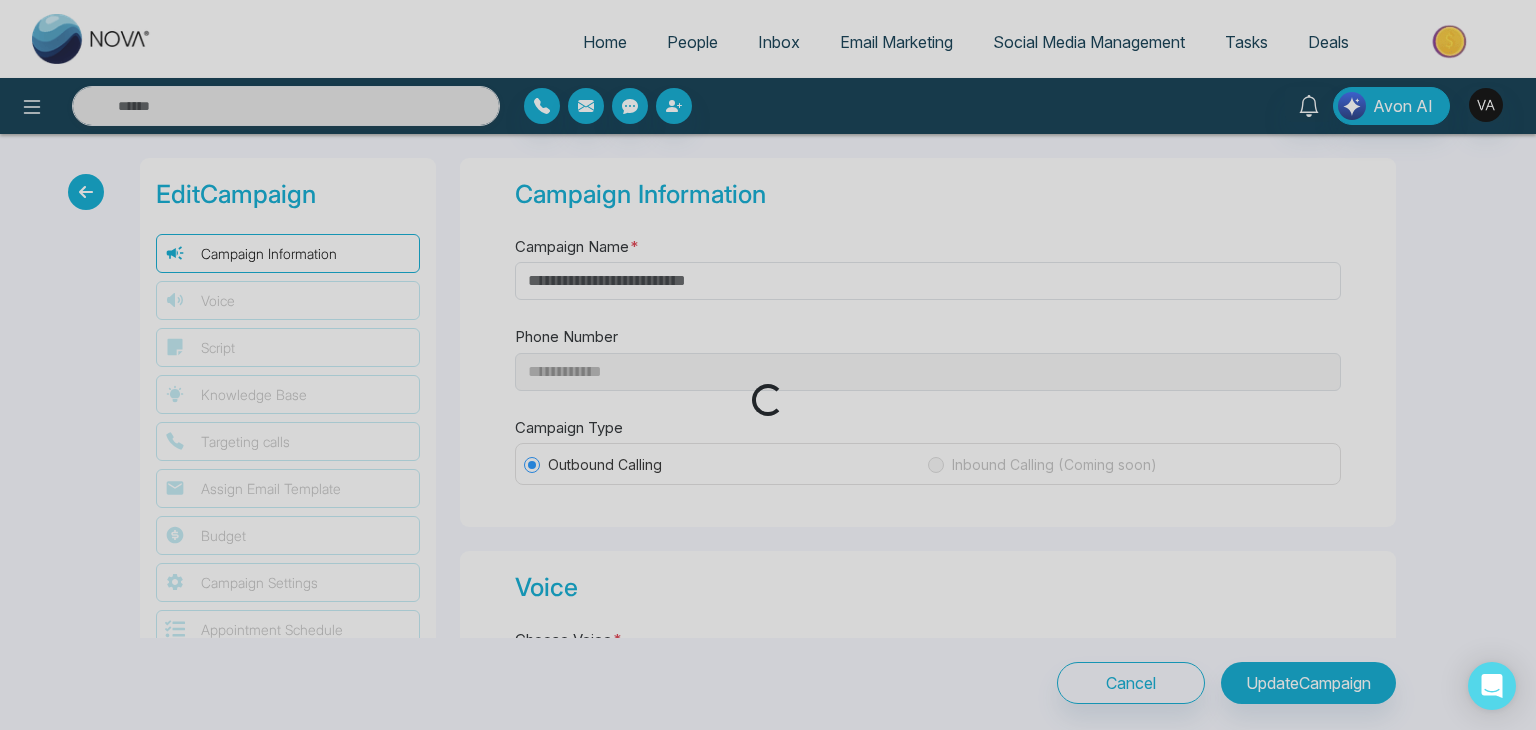 type on "*" 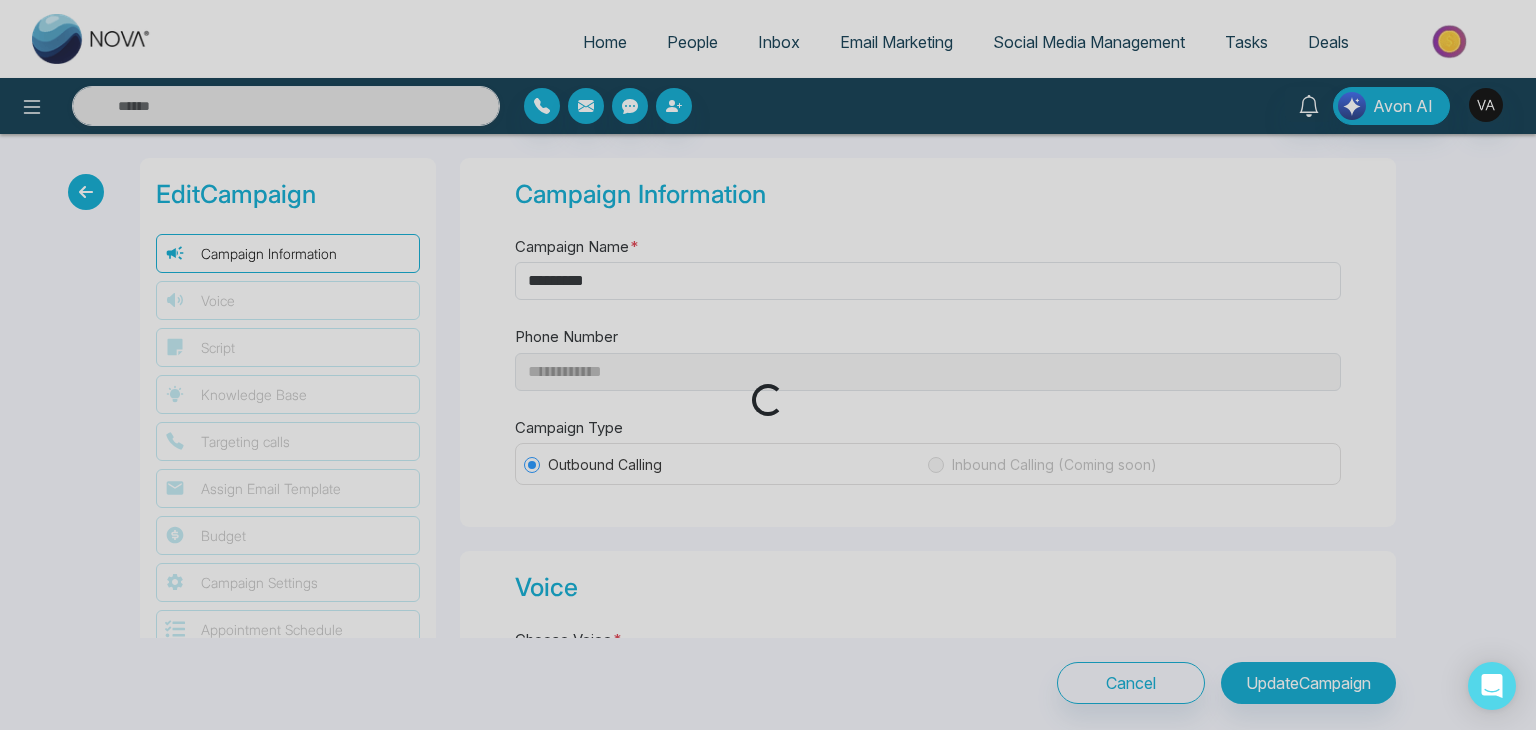 type on "********" 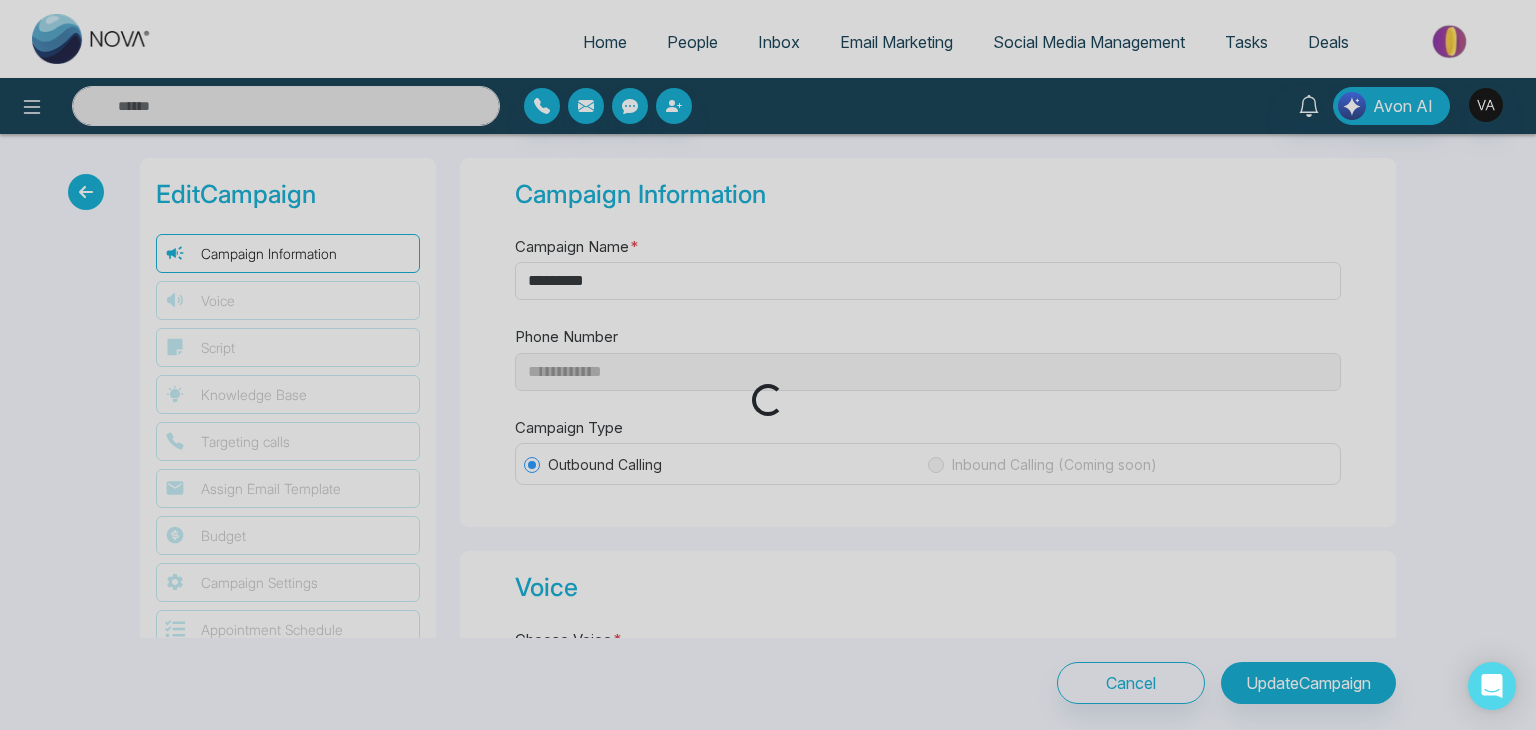 type on "********" 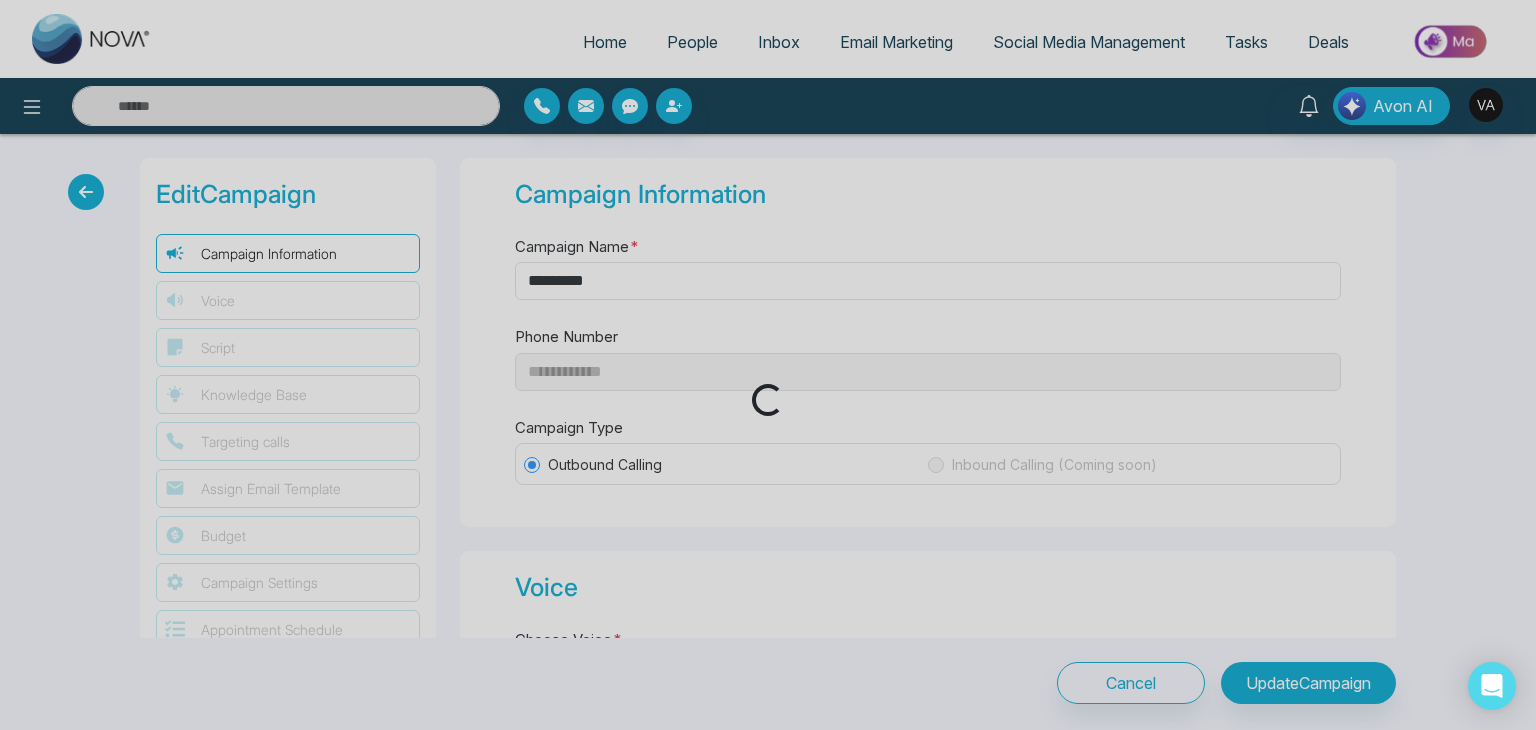 select on "***" 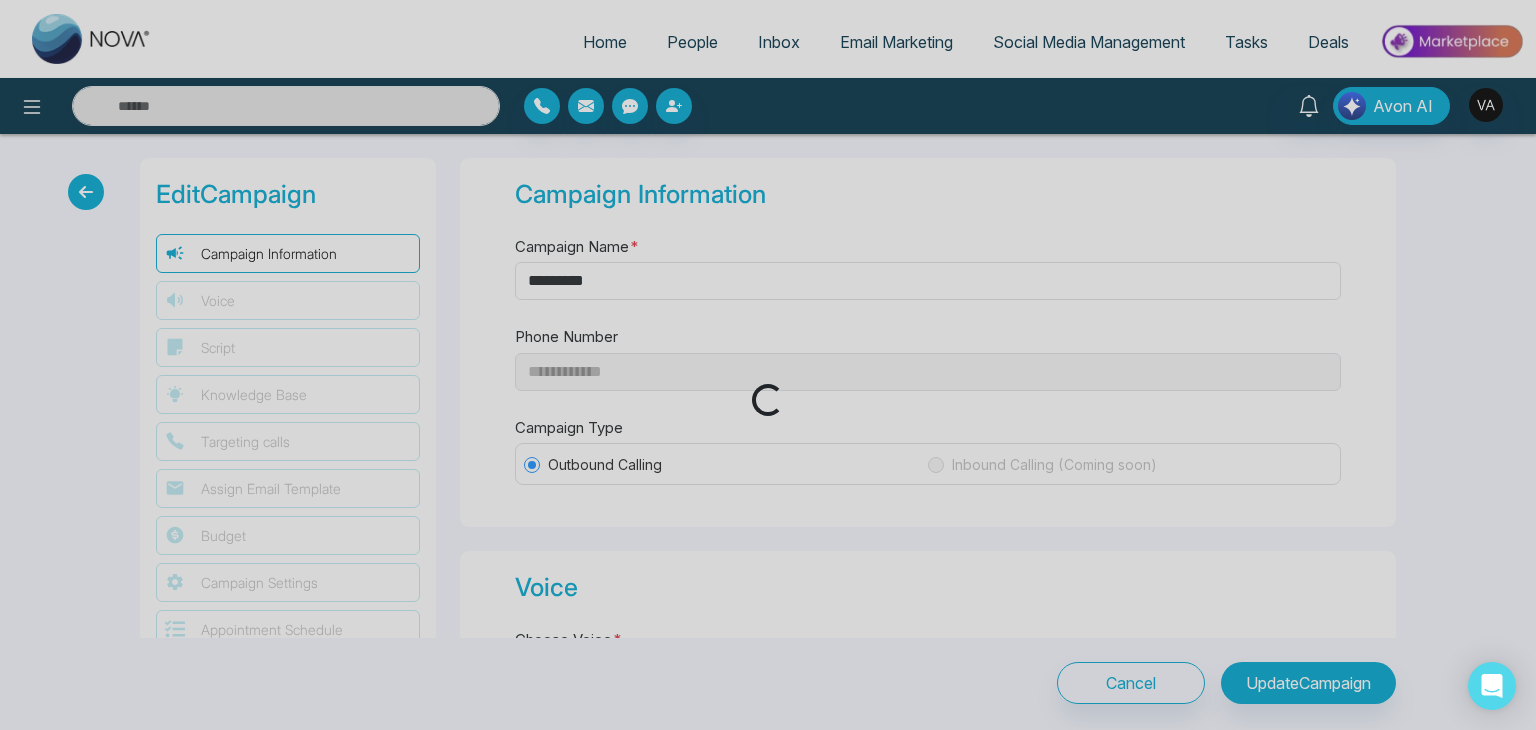select on "***" 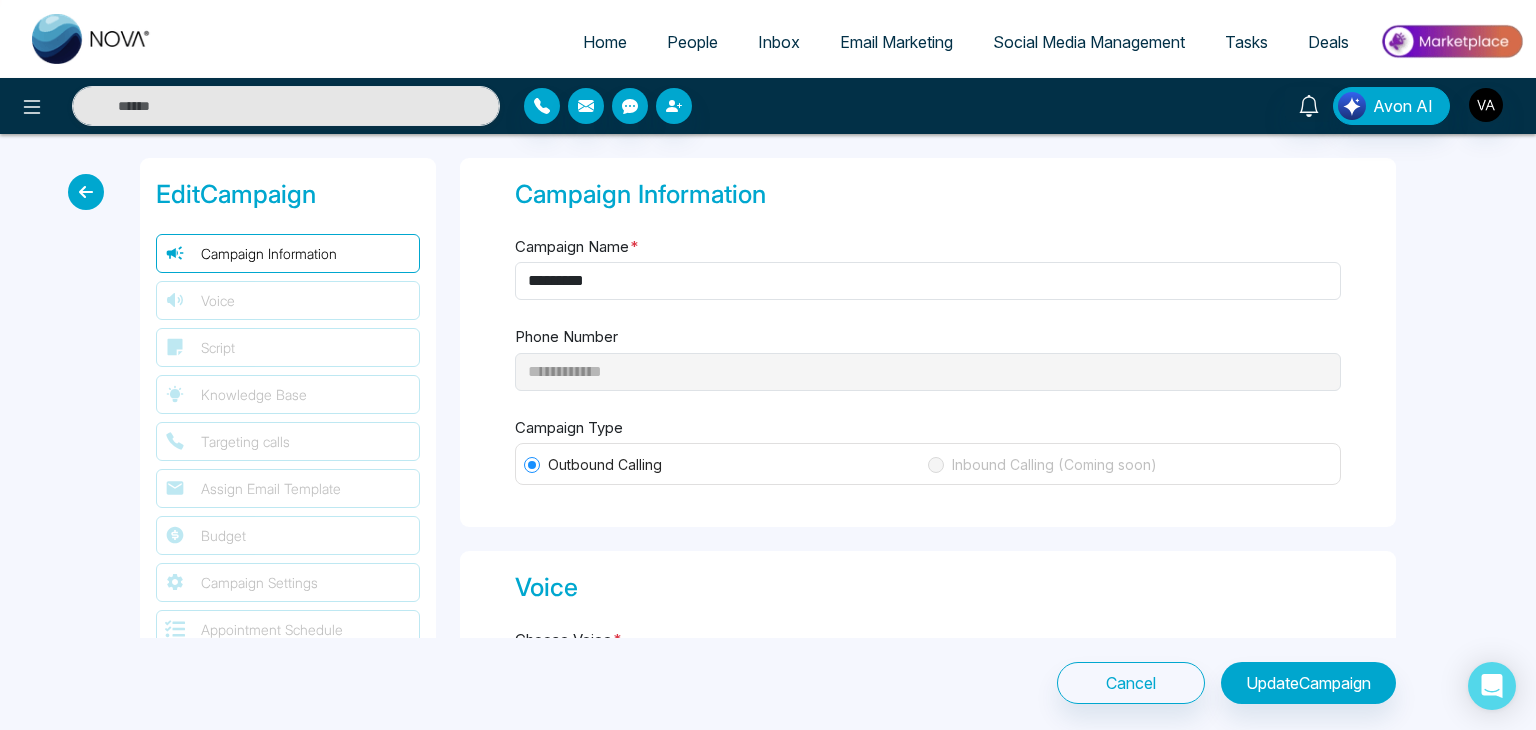 type on "**********" 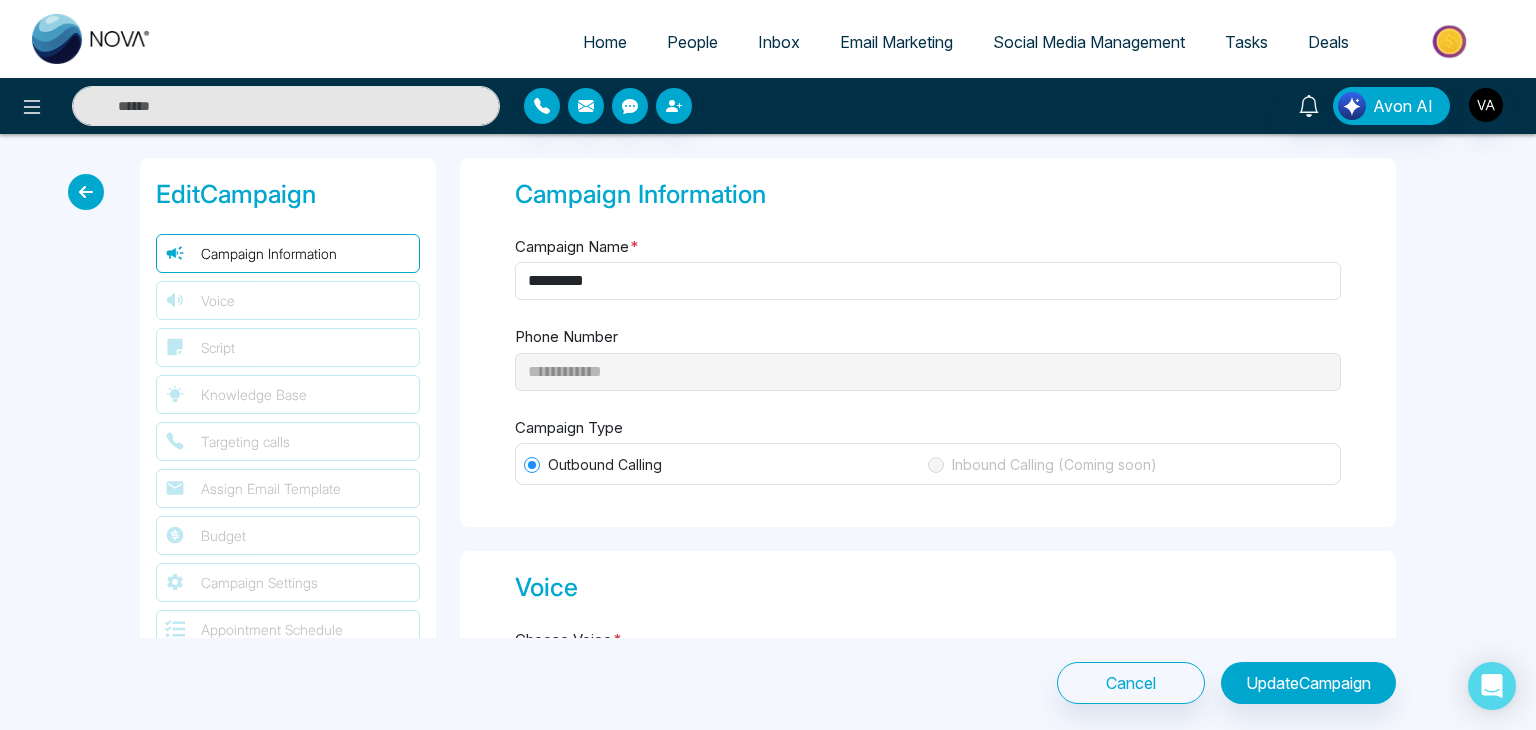 select on "*****" 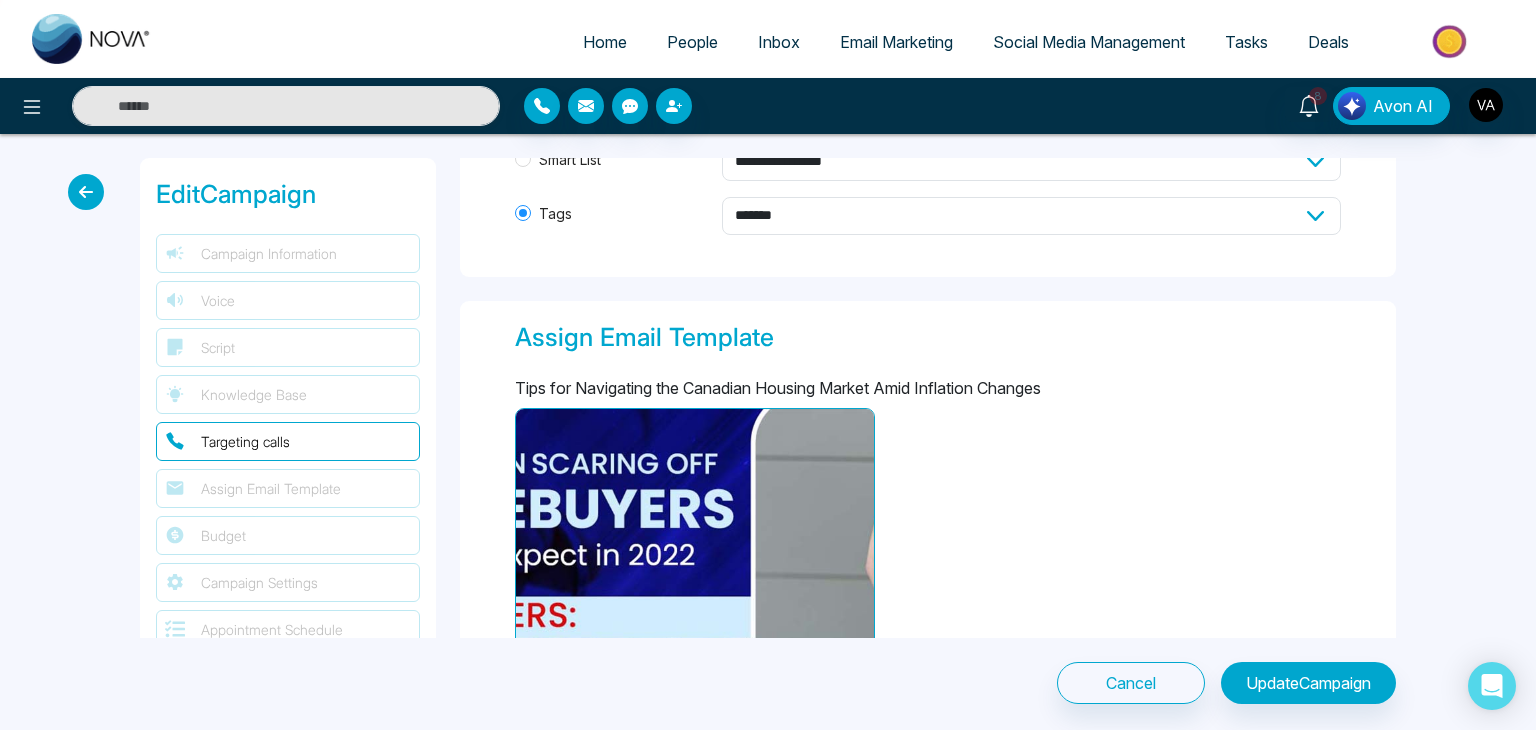 scroll, scrollTop: 2231, scrollLeft: 0, axis: vertical 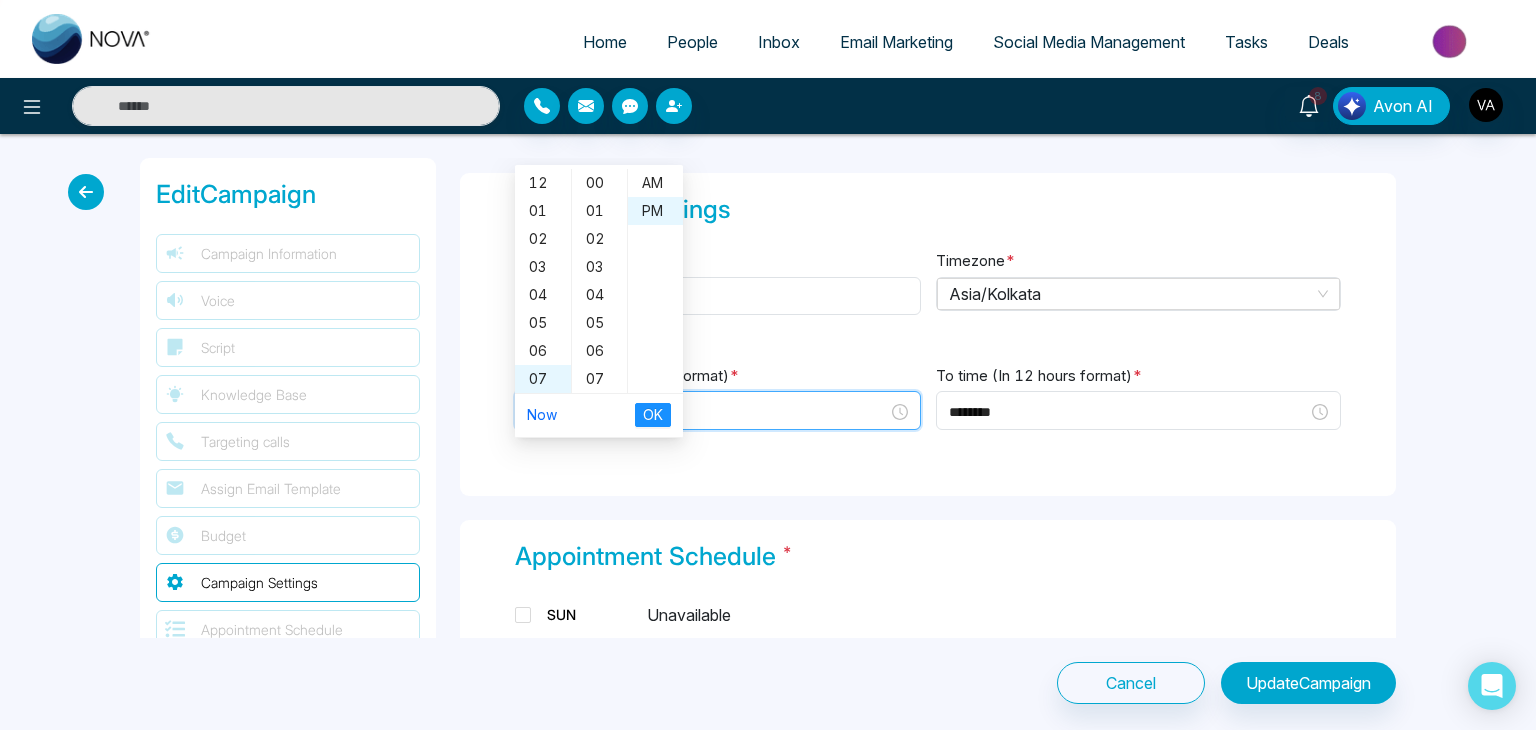 click on "********" at bounding box center (708, 412) 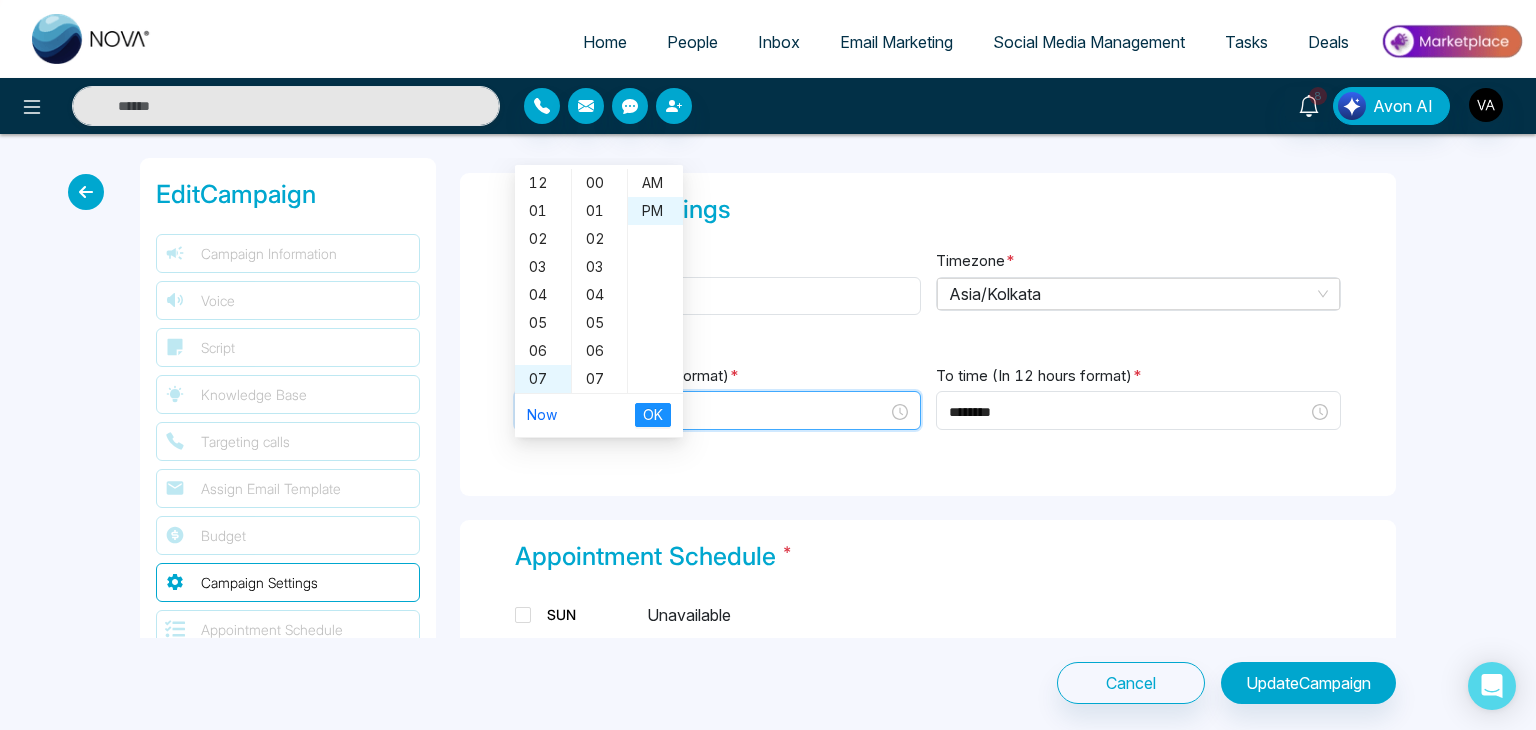 scroll, scrollTop: 112, scrollLeft: 0, axis: vertical 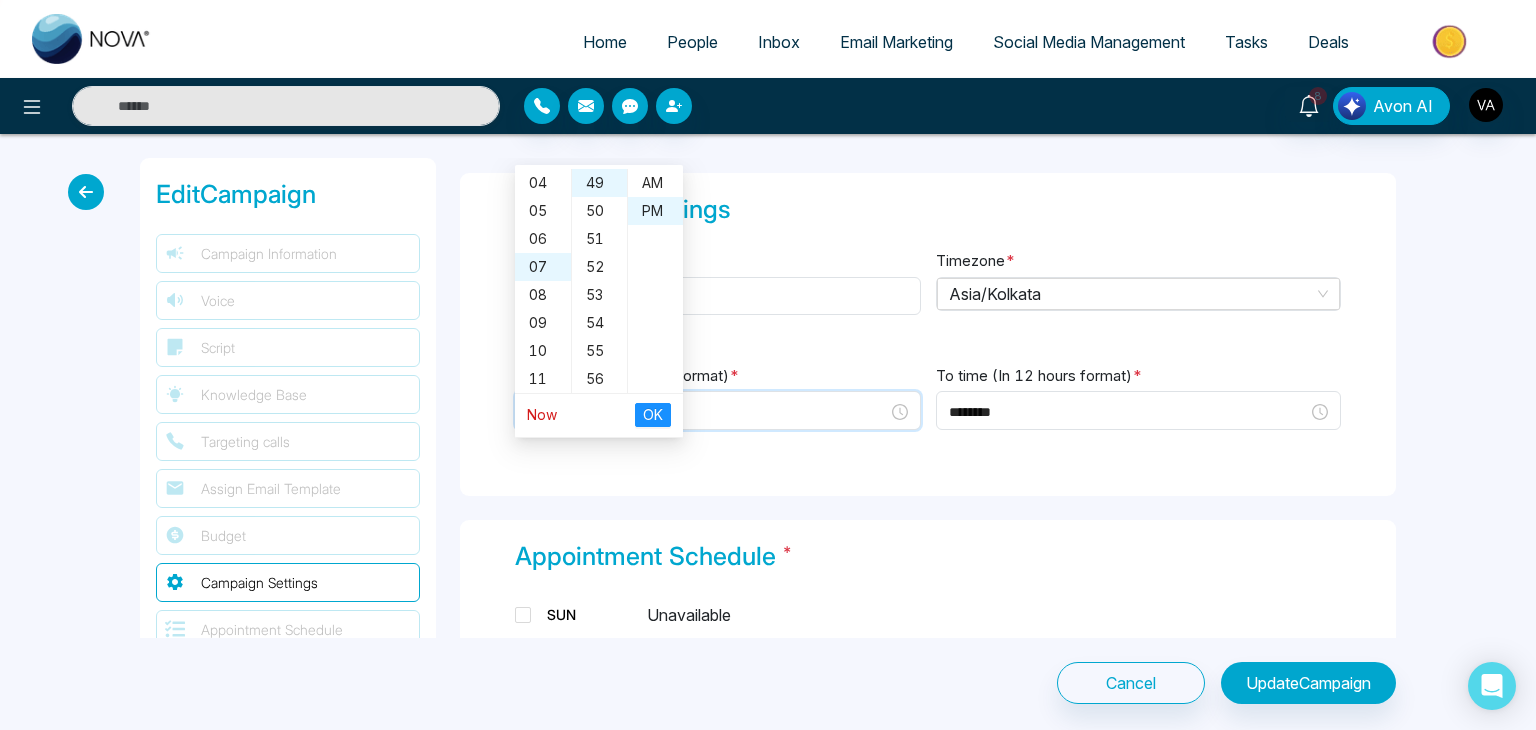 click on "Now" at bounding box center [542, 414] 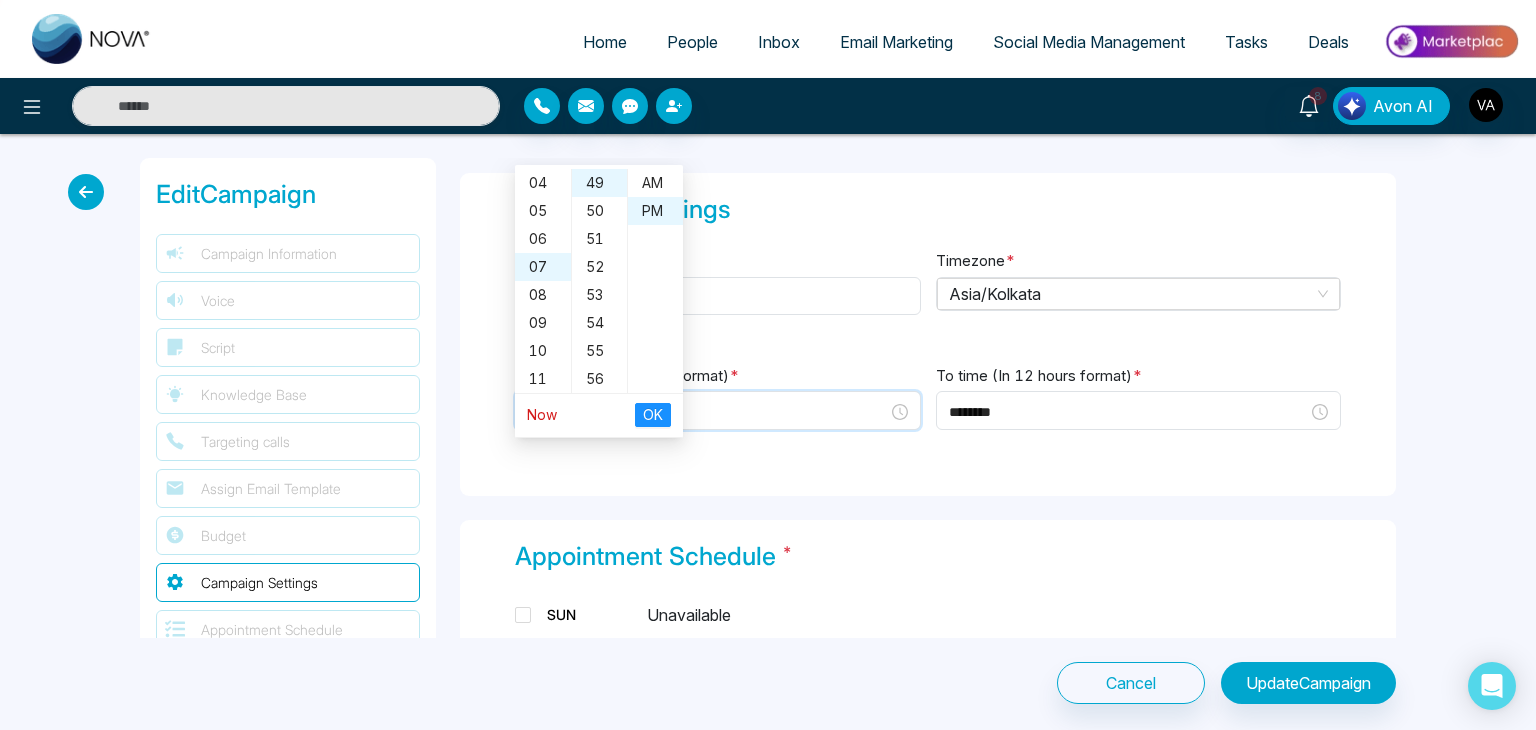 type on "********" 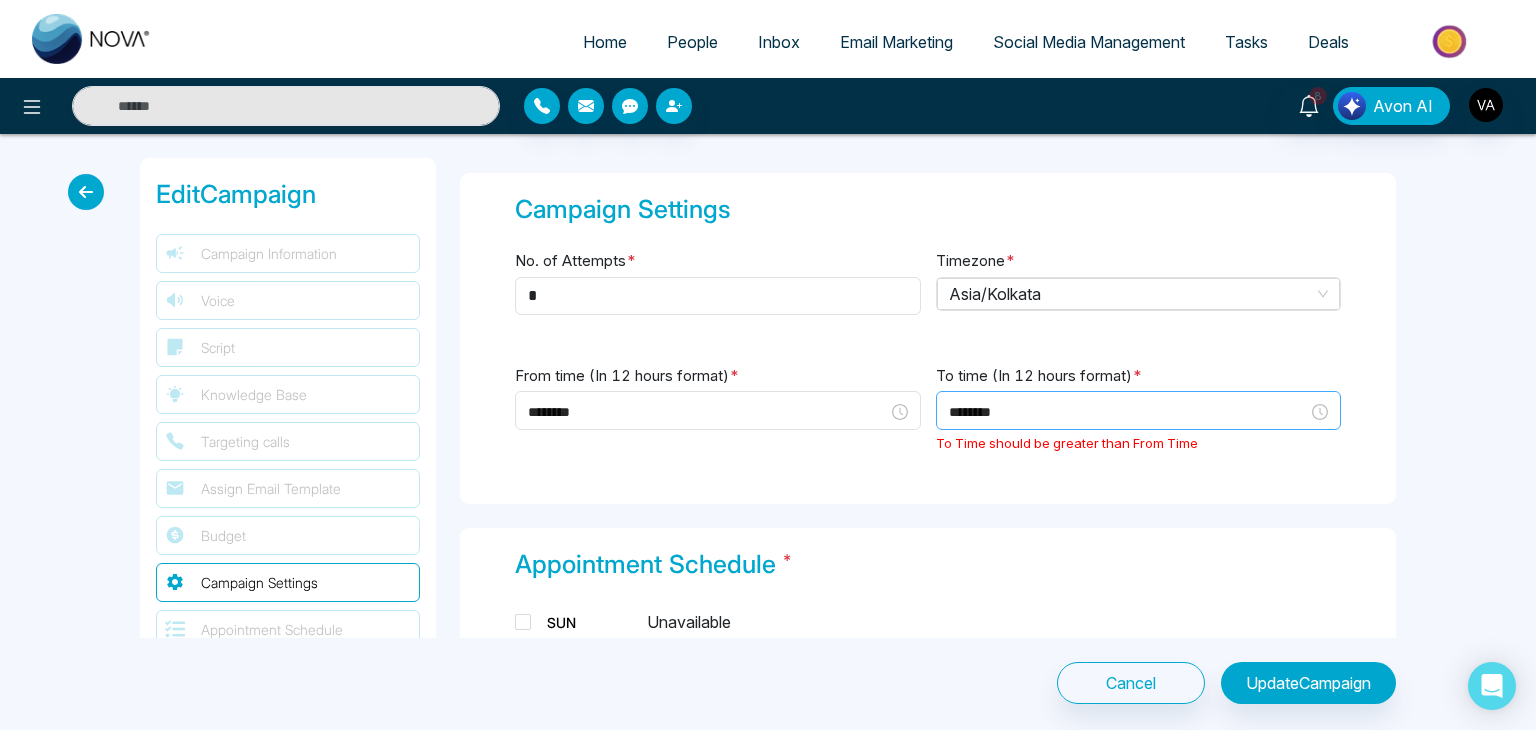 click on "********" at bounding box center (1139, 410) 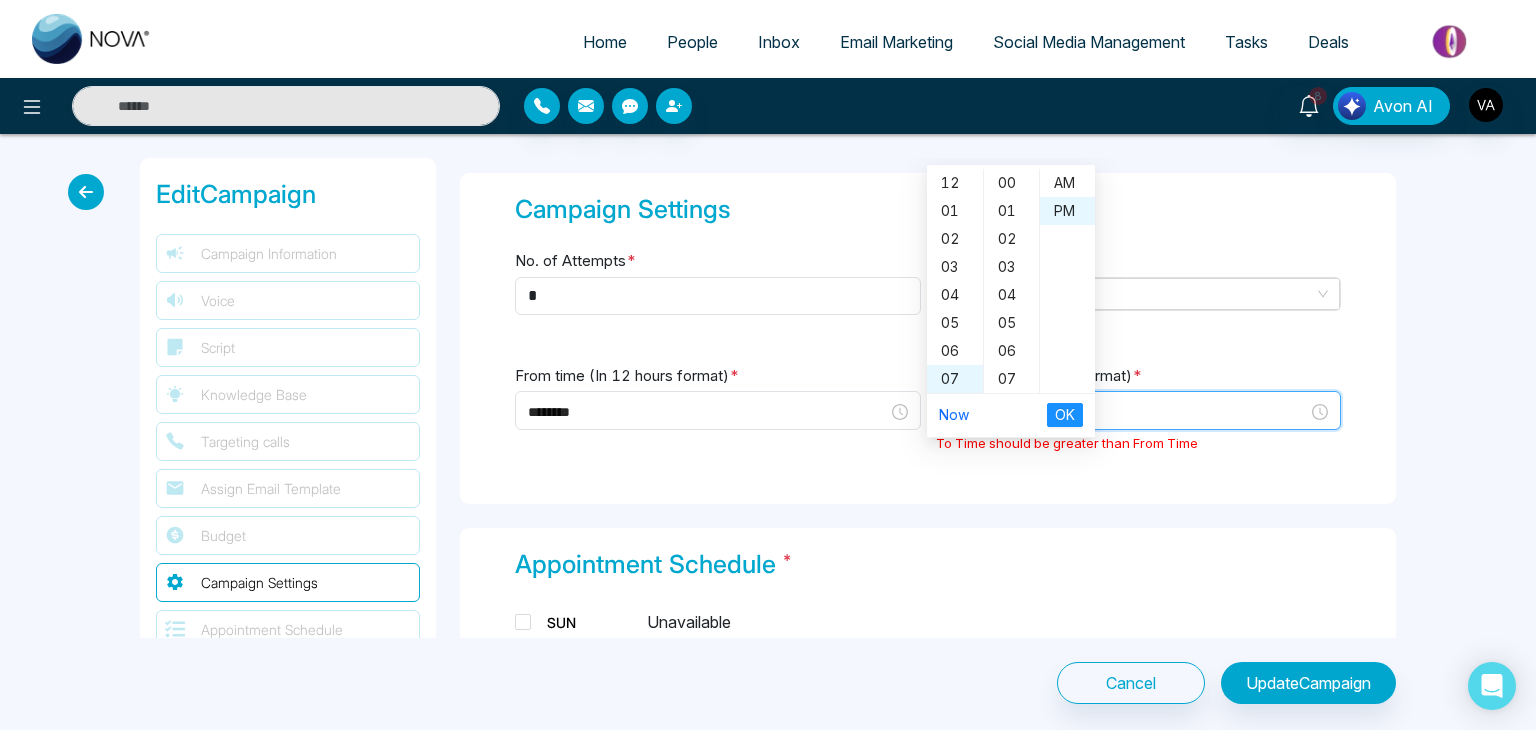 scroll, scrollTop: 112, scrollLeft: 0, axis: vertical 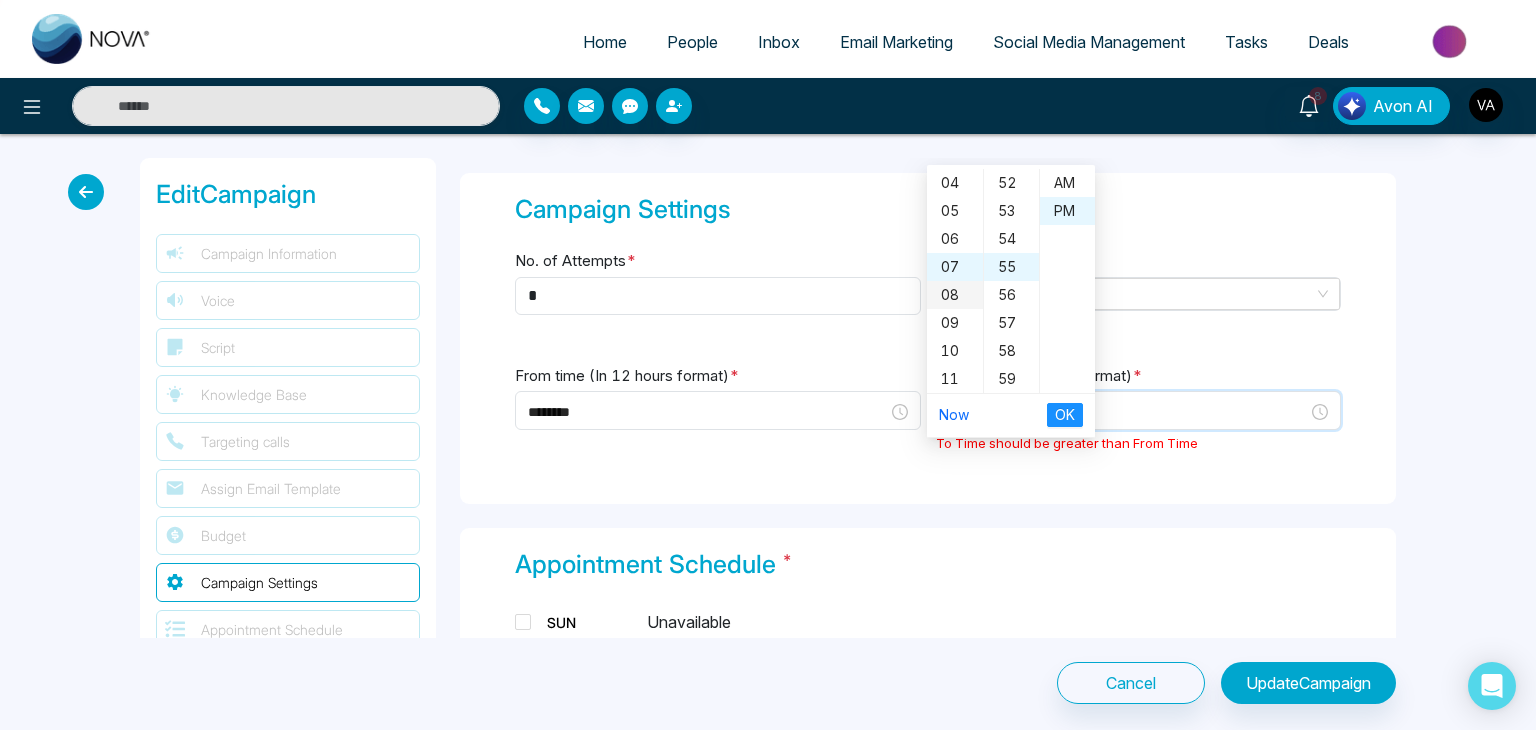 click on "08" at bounding box center (955, 295) 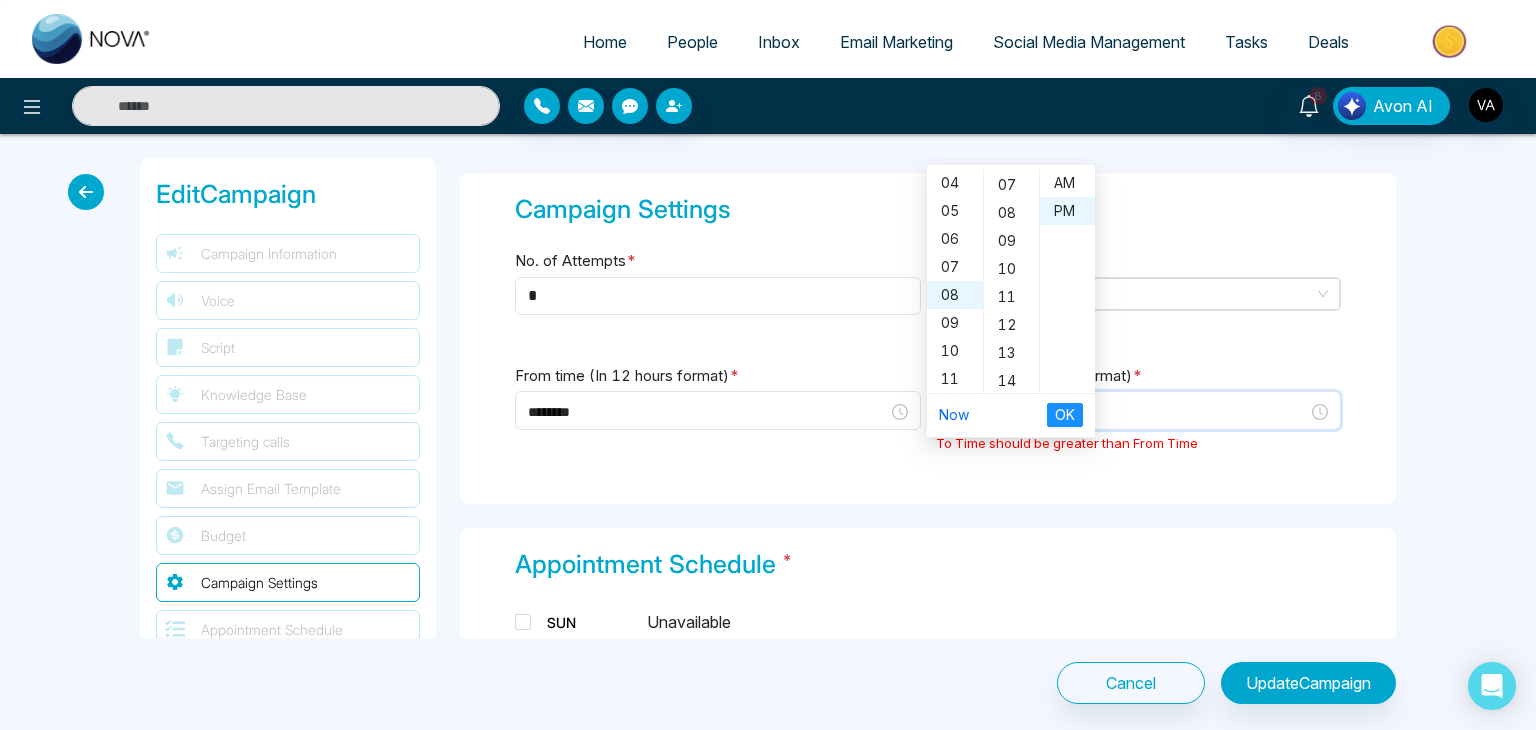 scroll, scrollTop: 0, scrollLeft: 0, axis: both 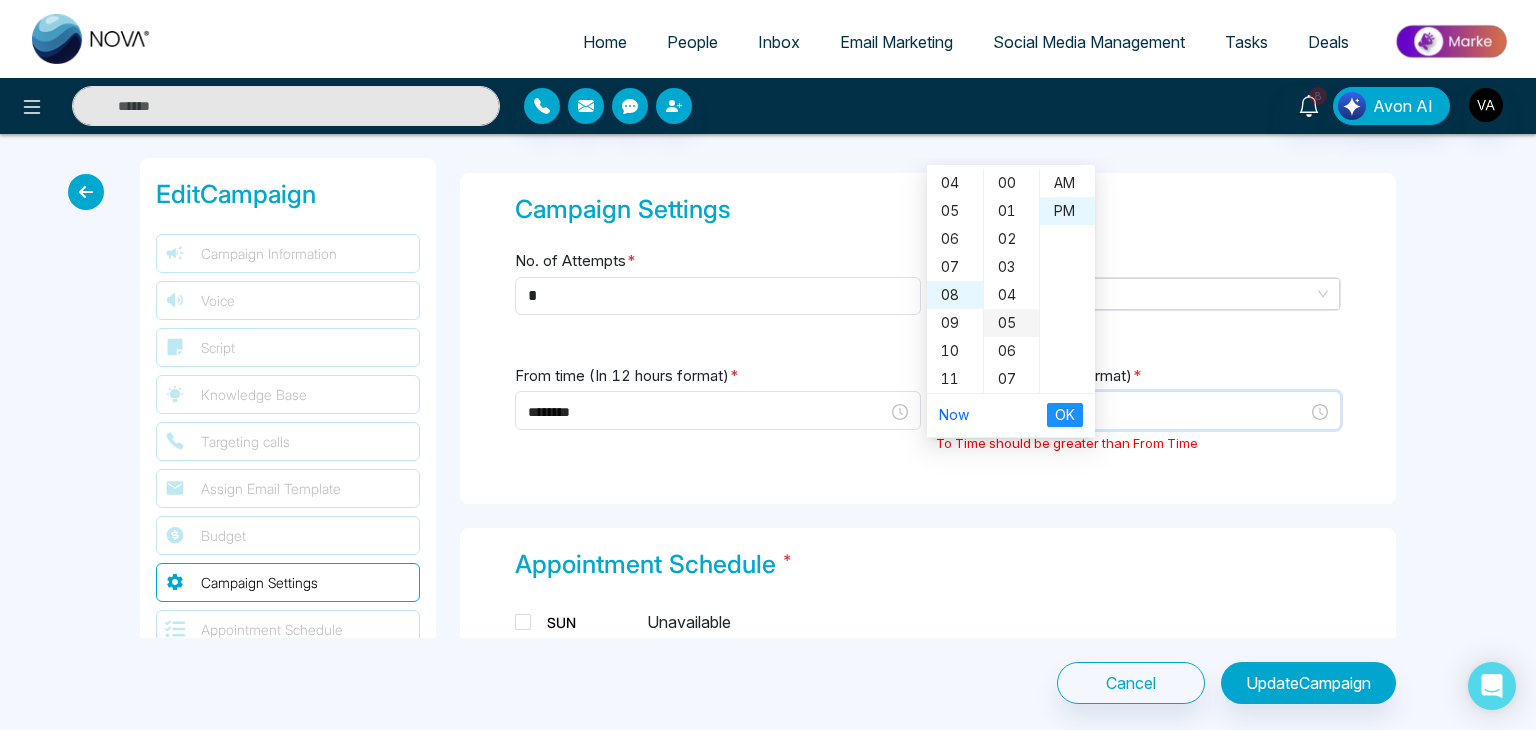 click on "05" at bounding box center (1011, 323) 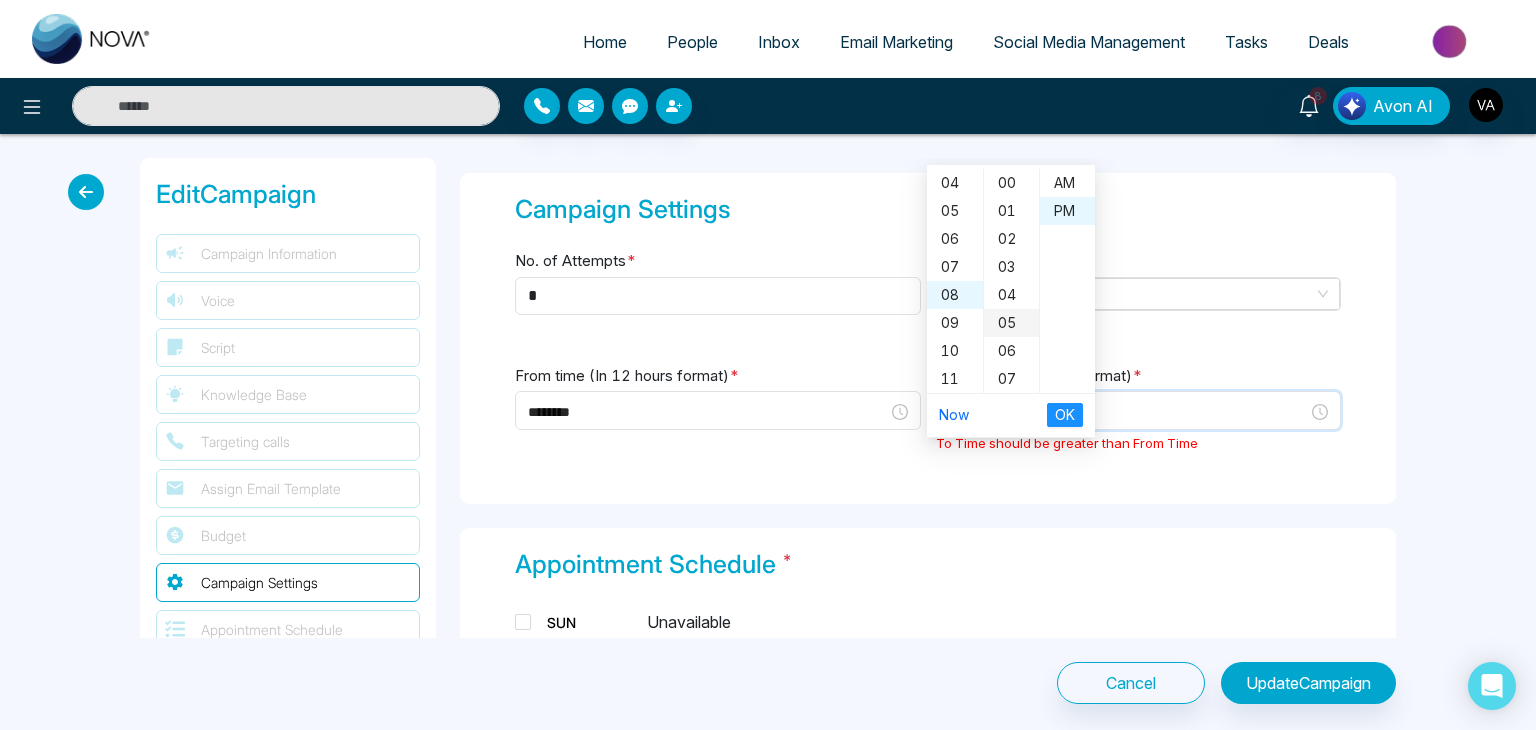 type on "********" 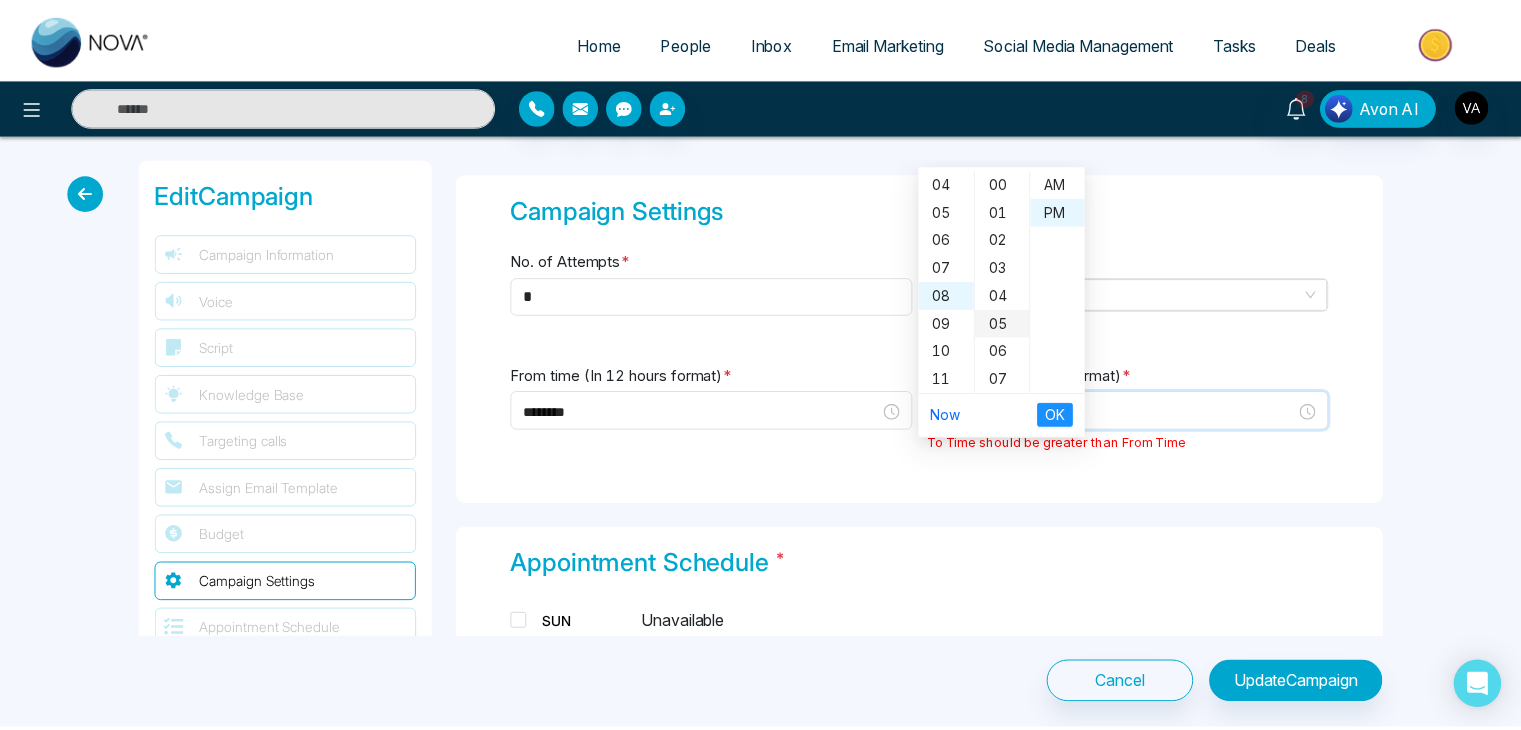 scroll, scrollTop: 140, scrollLeft: 0, axis: vertical 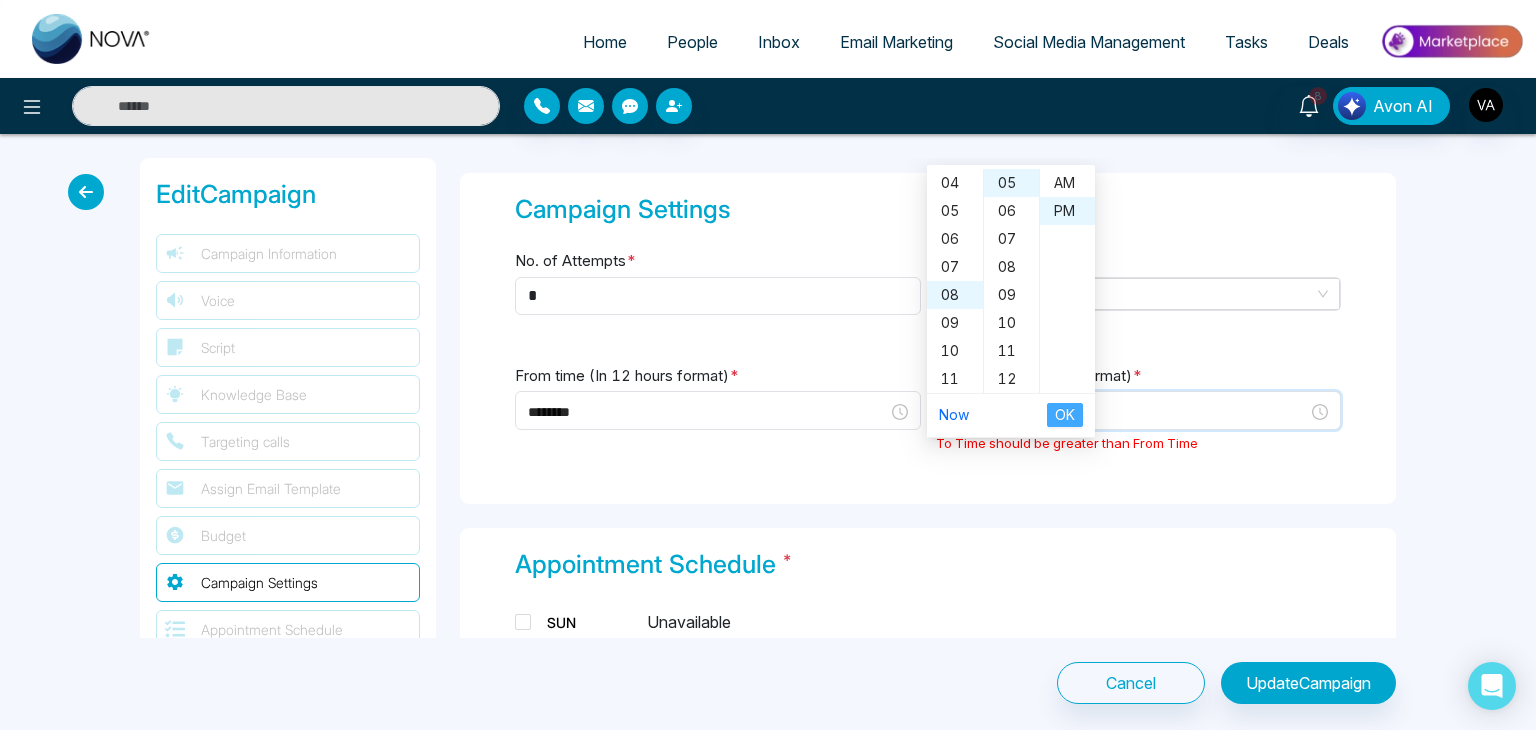 click on "OK" at bounding box center (1065, 415) 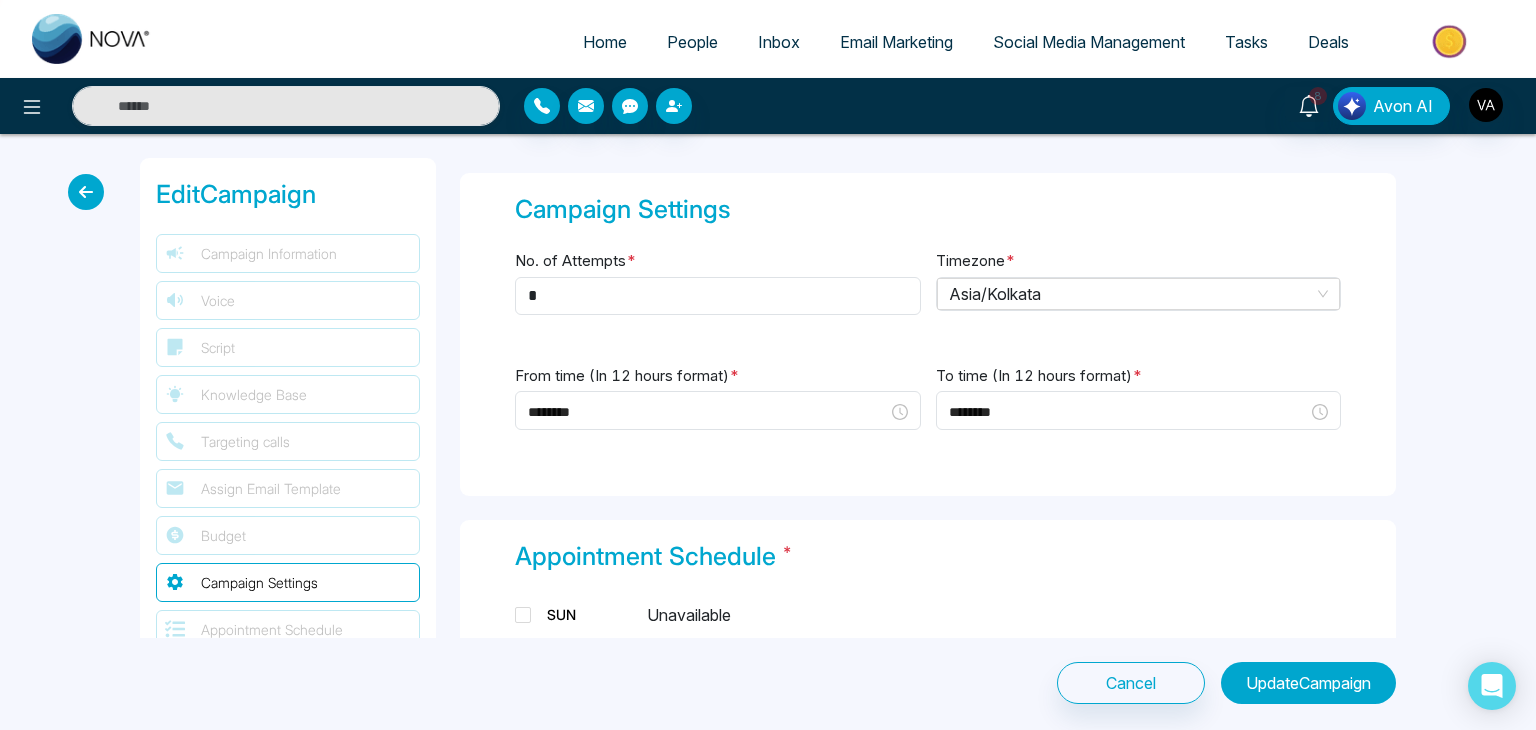 click on "Update  Campaign" at bounding box center (1308, 683) 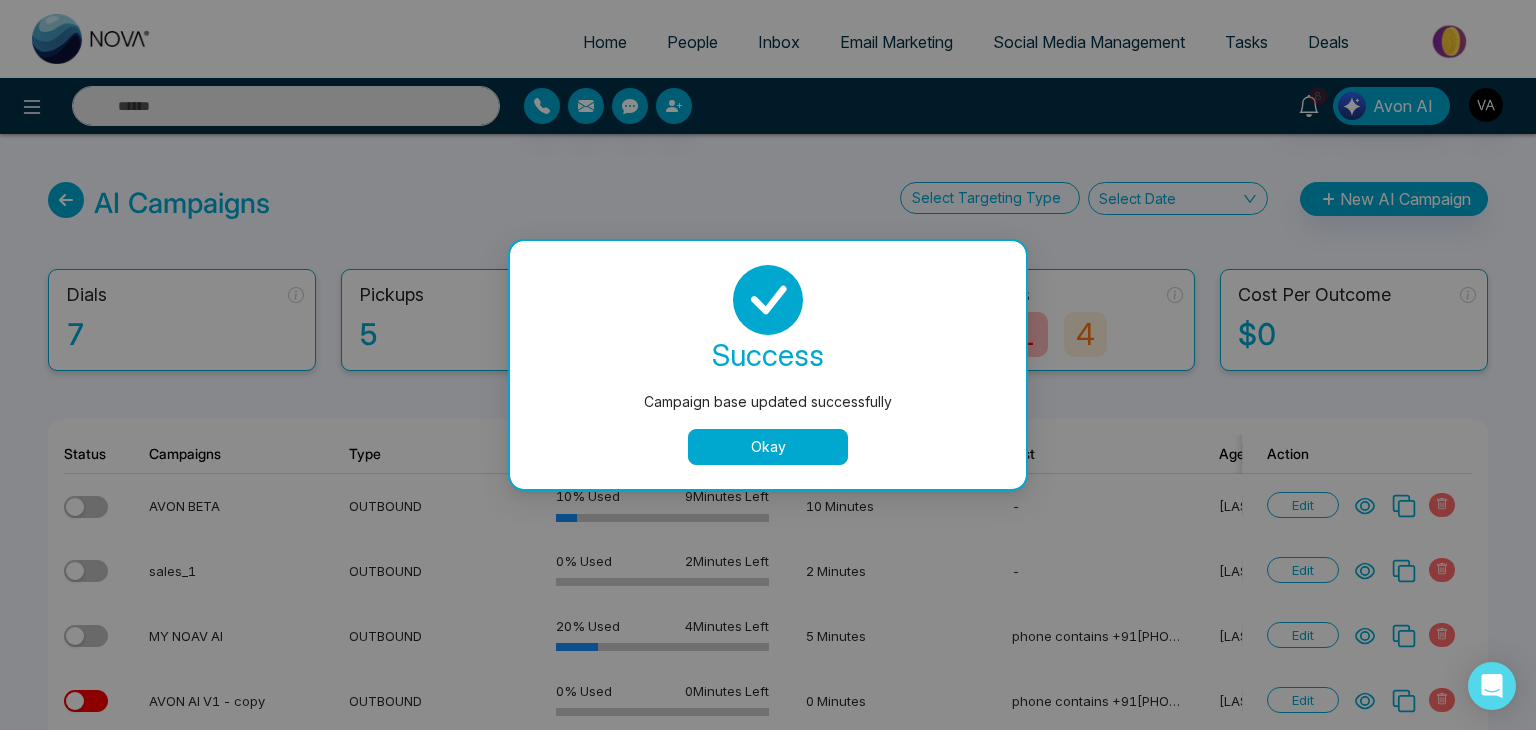 click on "Okay" at bounding box center (768, 447) 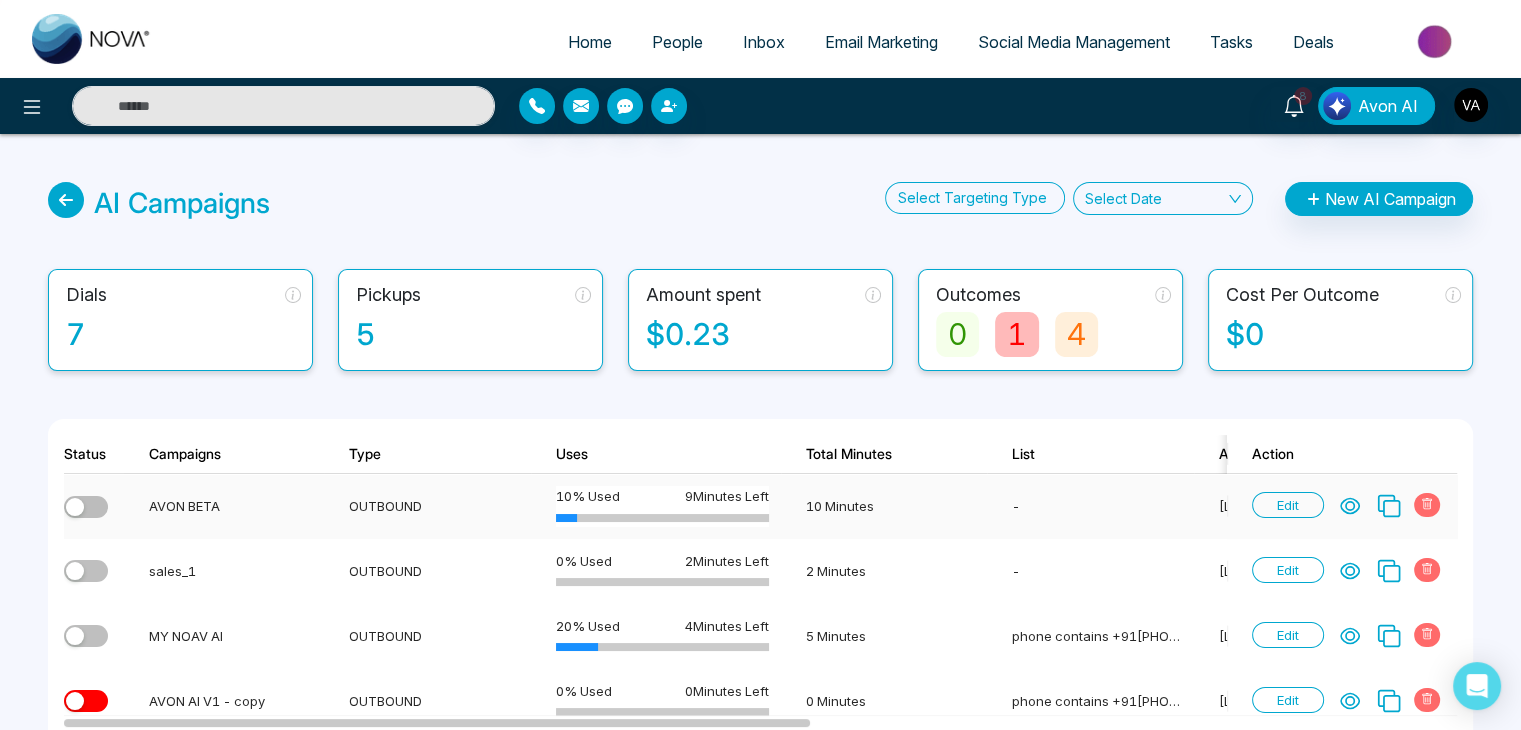 click at bounding box center [86, 507] 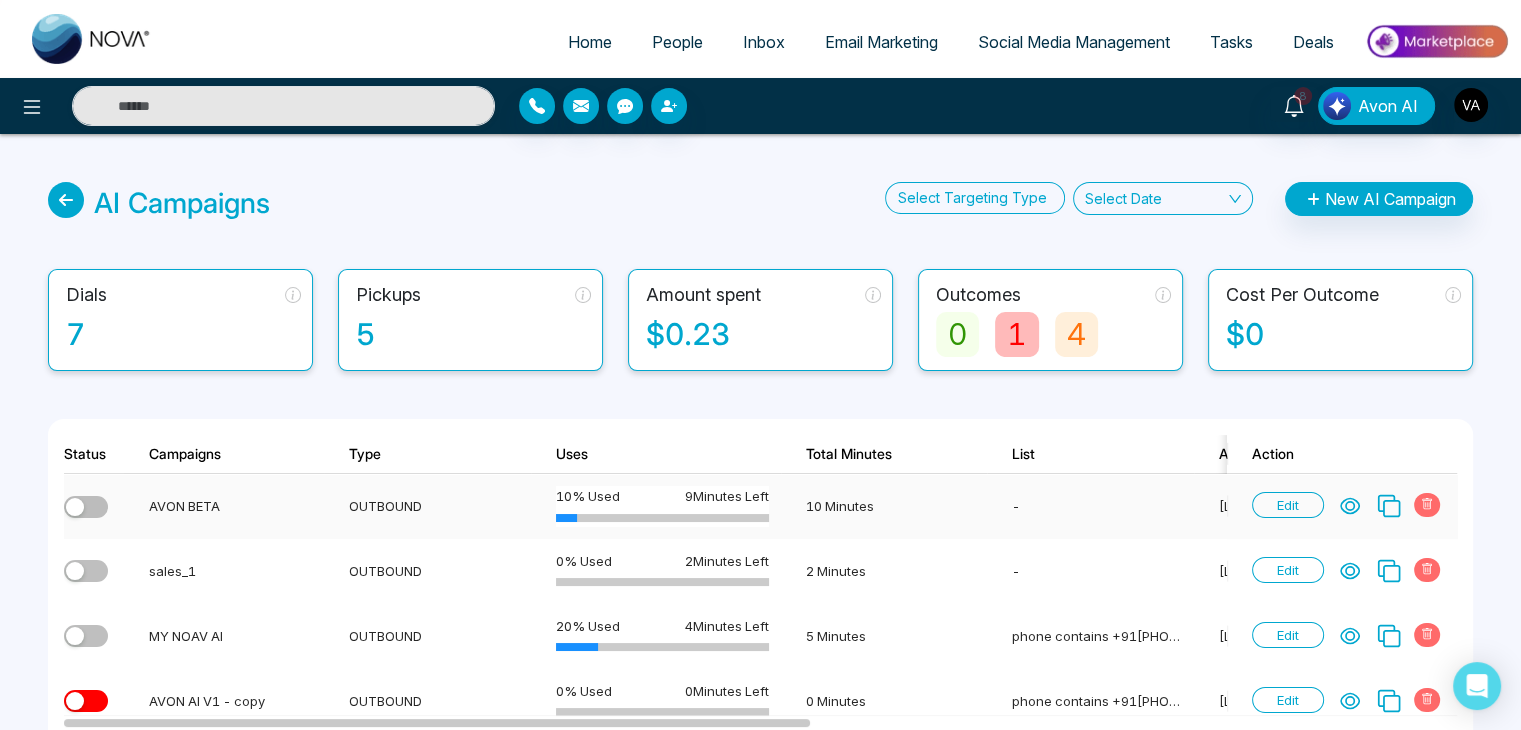 click at bounding box center [86, 507] 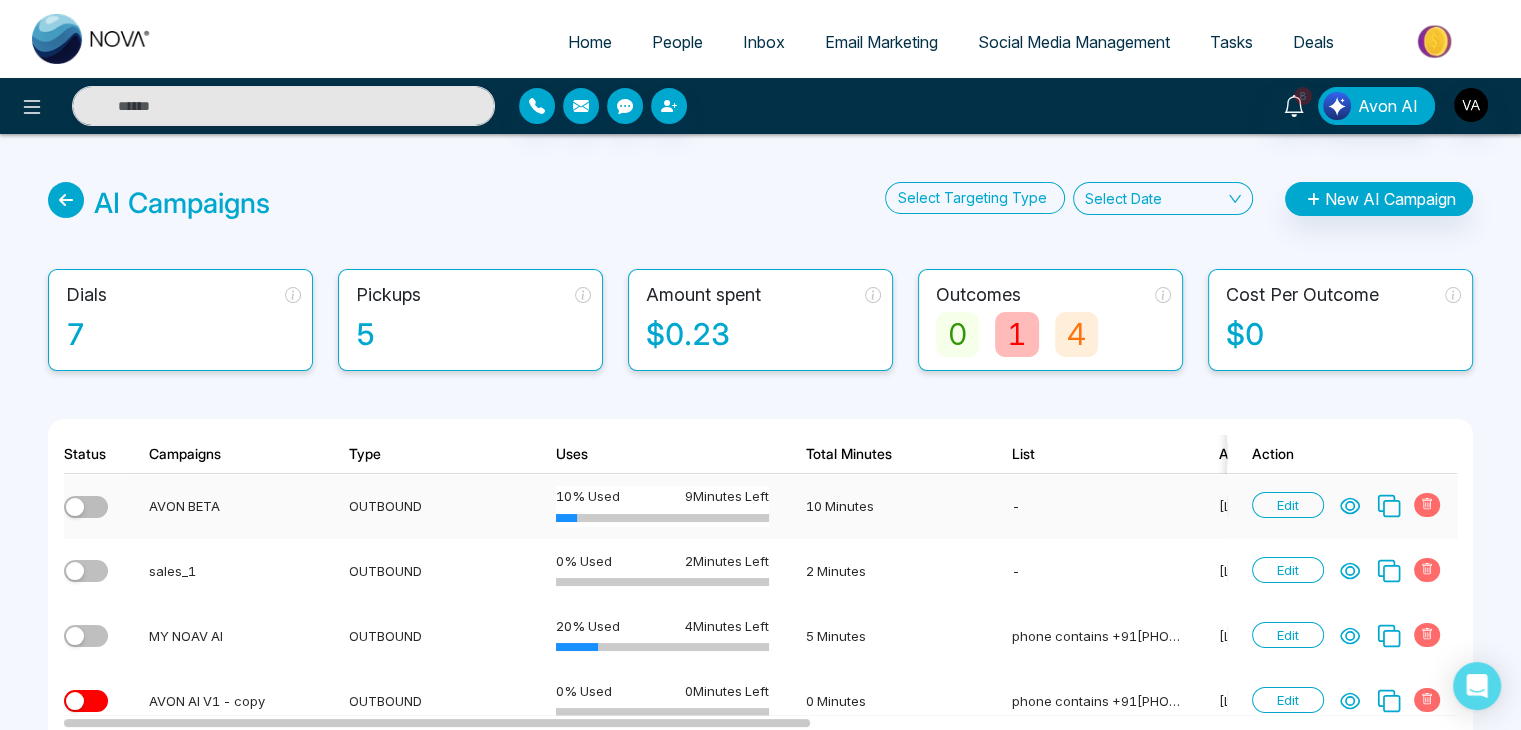 click at bounding box center [86, 507] 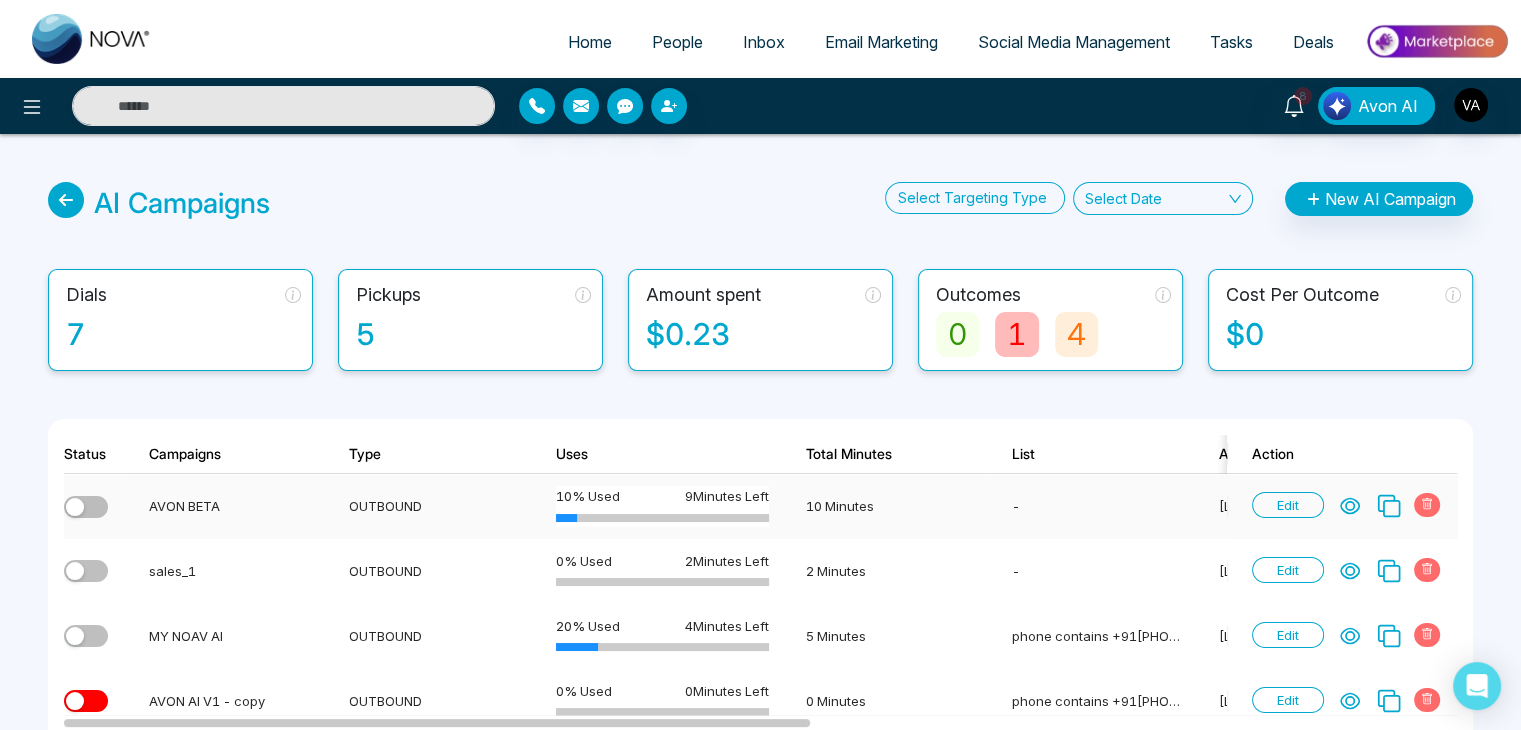 click at bounding box center [86, 507] 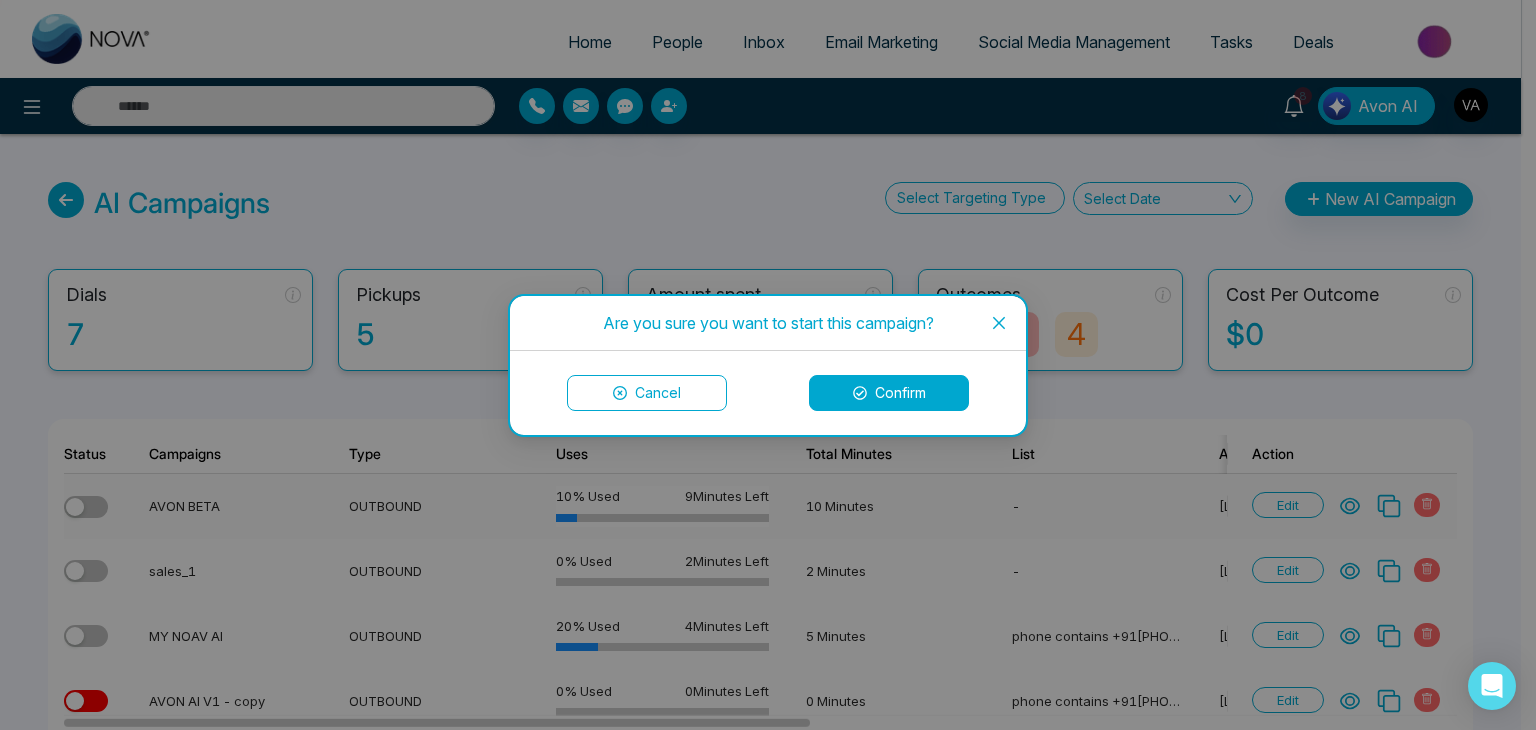click on "Are you sure you want to start this campaign?   Cancel   Confirm" at bounding box center (768, 365) 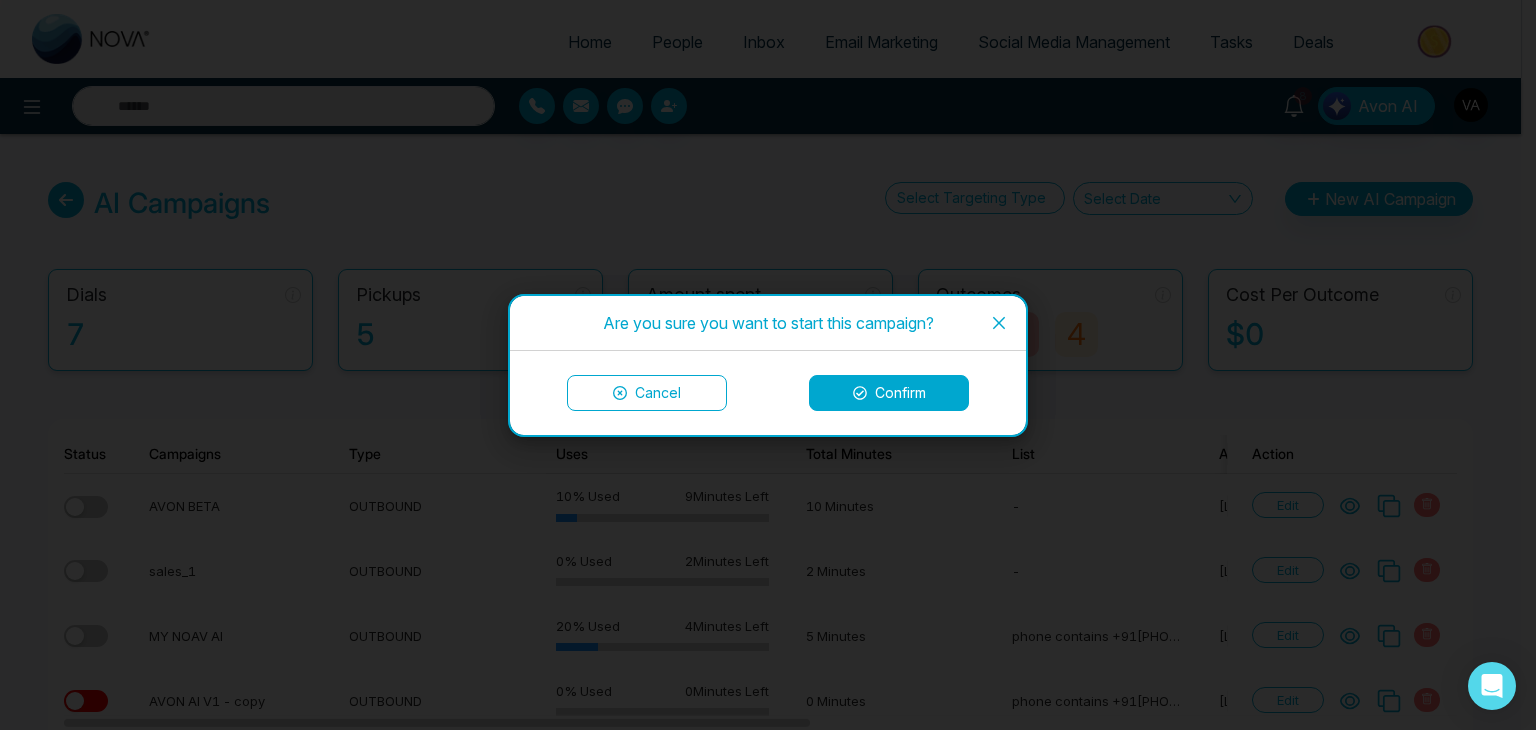 click on "Confirm" at bounding box center [889, 393] 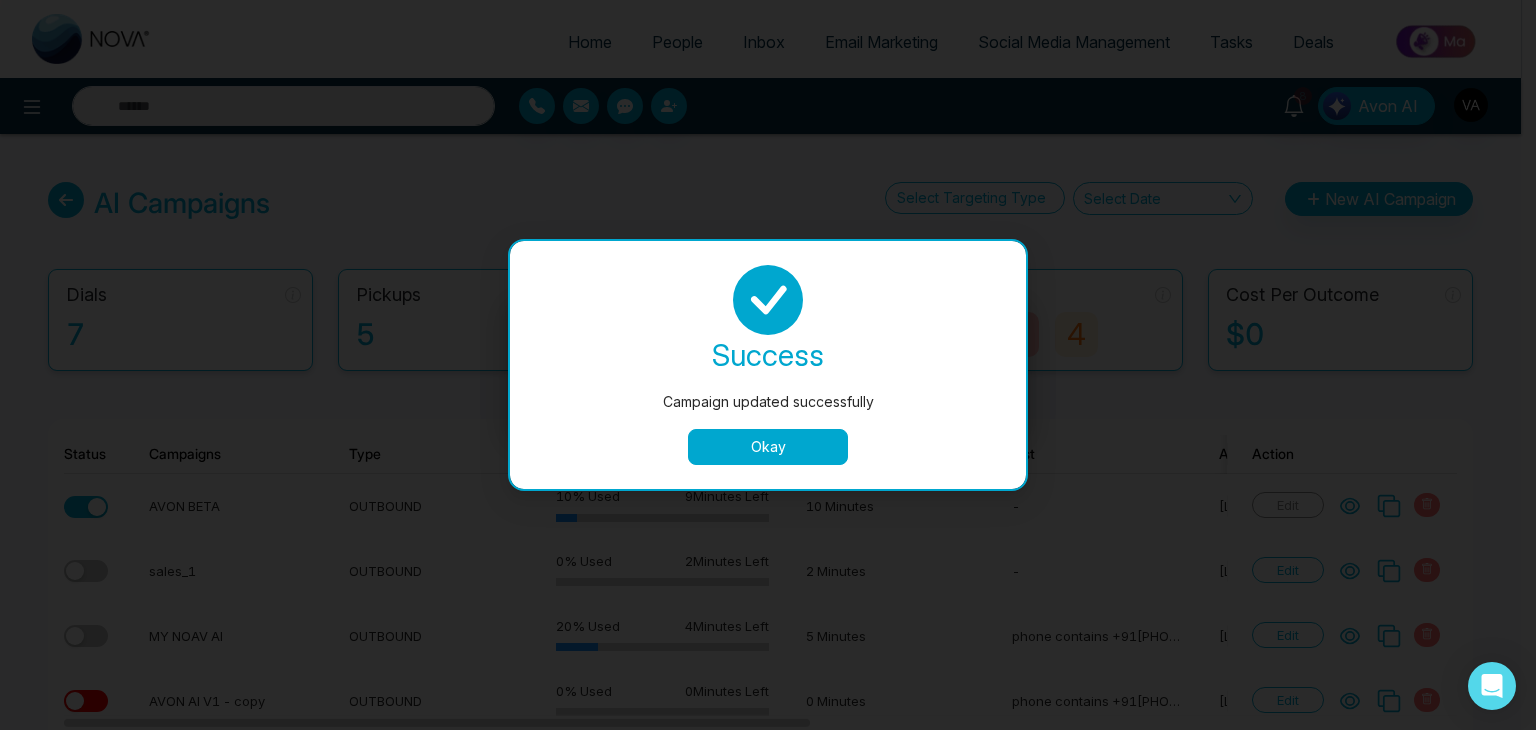 click on "Okay" at bounding box center [768, 447] 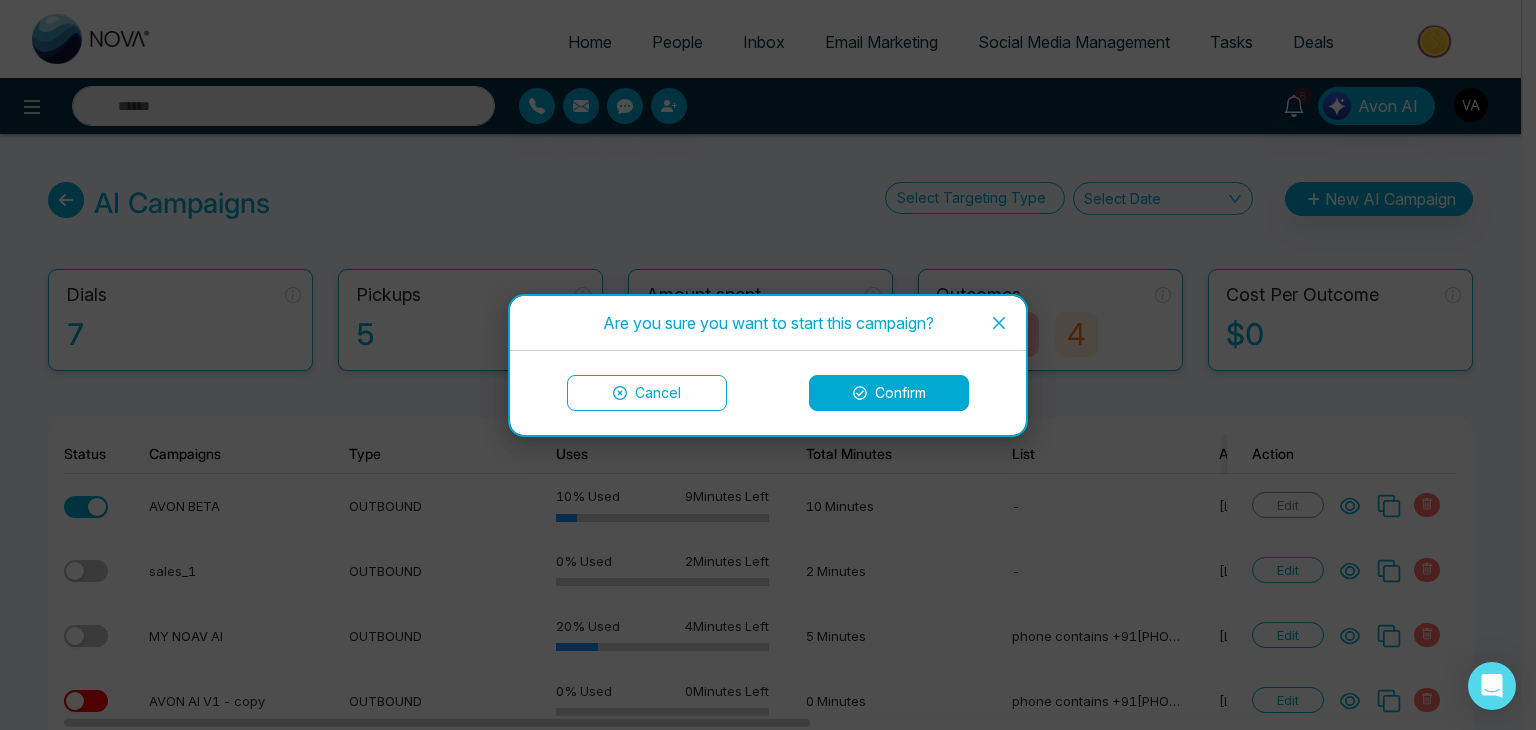 click 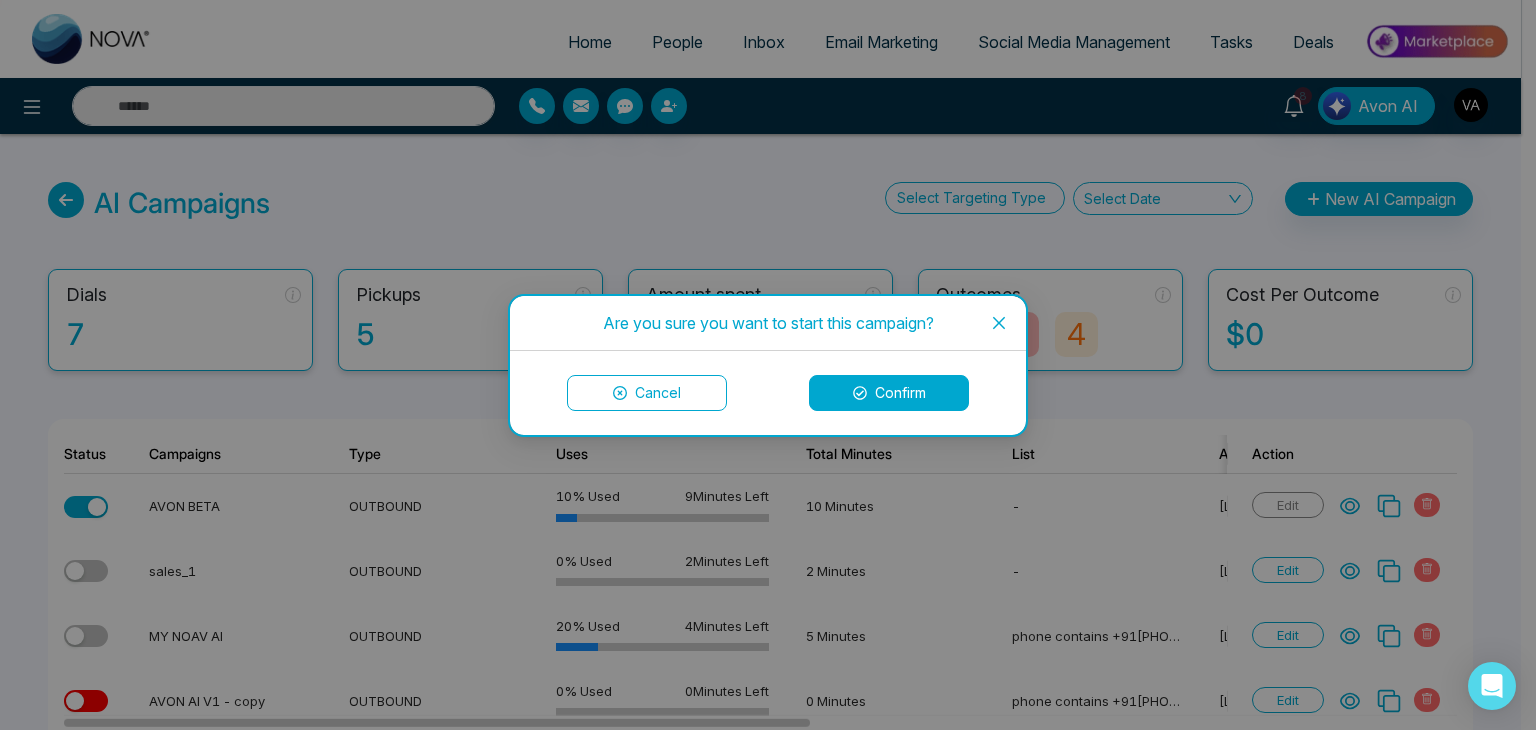 click 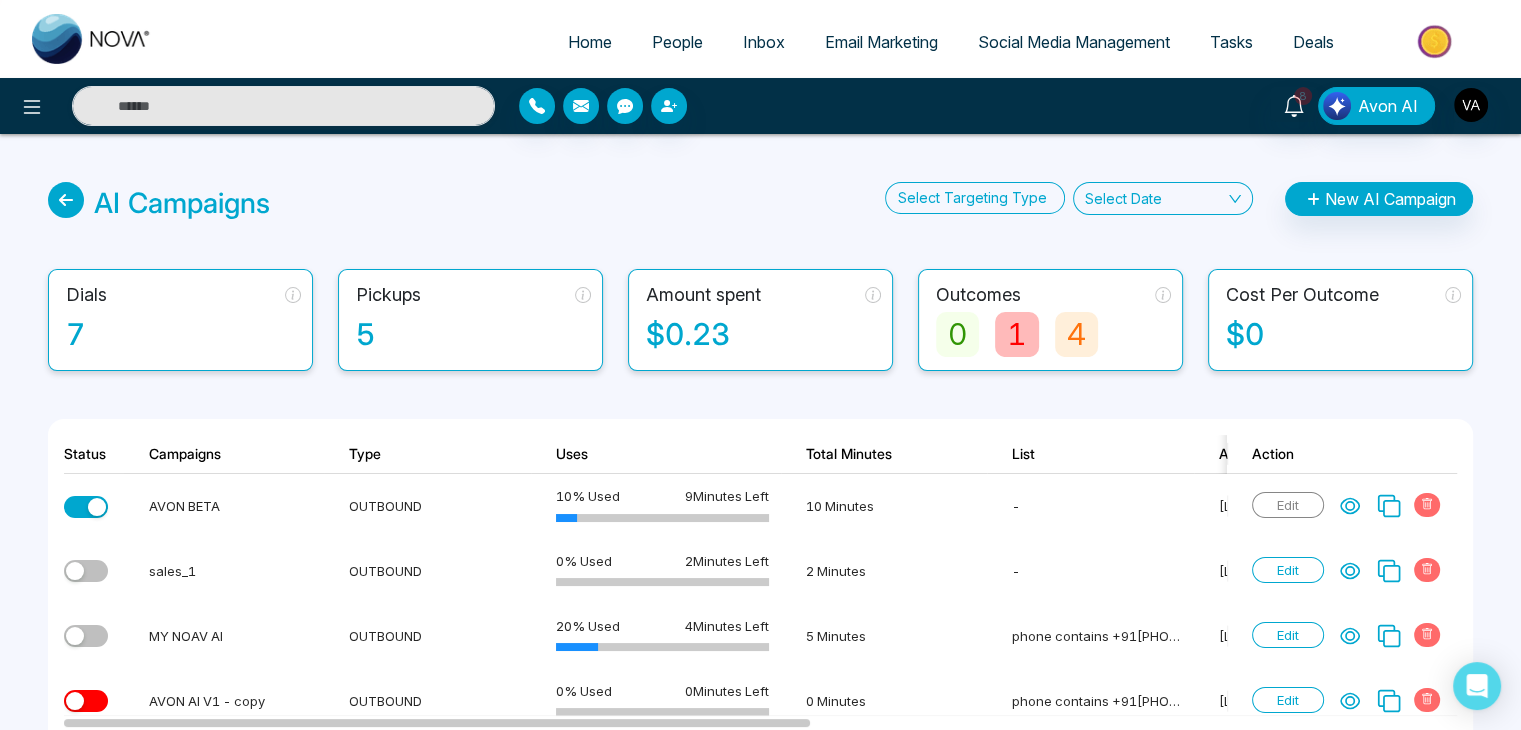 click on "AI Campaigns   Select Targeting Type Select Date  New AI Campaign Dials 7 Pickups 5 Amount spent $0.23 Outcomes 0 1 4 Cost Per Outcome $0 Status Campaigns Type Uses Total Minutes List Agent Dials Pickups In progress Outcomes Cost Per Outcome Action                           AVON BETA OUTBOUND 10 % Used 9  Minutes Left 10 Minutes - Smith 2 1 1 0 1 0 $0.14 Edit sales_1 OUTBOUND 0 % Used 2  Minutes Left 2 Minutes - Smith 0 0 0 0 0 0 $0 Edit MY NOAV AI  OUTBOUND 20 % Used 4  Minutes Left 5 Minutes phone contains +91897554284 Smith 1 1 0 0 0 1 $0.09 Edit AVON AI V1 - copy OUTBOUND 0 % Used 0  Minutes Left 0 Minutes phone contains +91897554284 Smith 0 0 0 0 0 0 $0 Edit AVON AI V1 OUTBOUND 0 % Used 0  Minutes Left 0 Minutes phone contains +91897554284 Smith 0 0 0 0 0 0 $0 Edit" at bounding box center (760, 505) 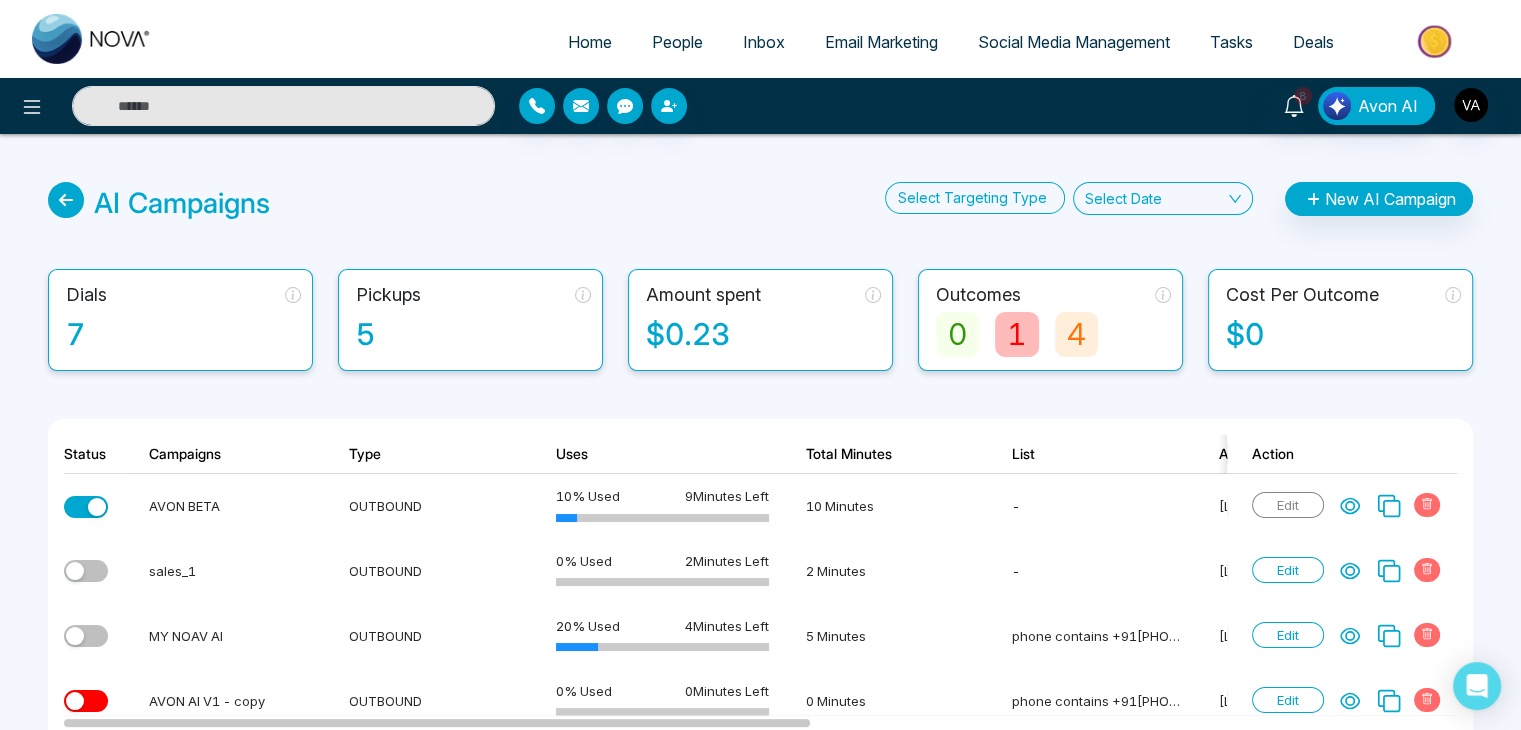 click on "AI Campaigns   Select Targeting Type Select Date  New AI Campaign Dials 7 Pickups 5 Amount spent $0.23 Outcomes 0 1 4 Cost Per Outcome $0 Status Campaigns Type Uses Total Minutes List Agent Dials Pickups In progress Outcomes Cost Per Outcome Action                           AVON BETA OUTBOUND 10 % Used 9  Minutes Left 10 Minutes - Smith 2 1 1 0 1 0 $0.14 Edit sales_1 OUTBOUND 0 % Used 2  Minutes Left 2 Minutes - Smith 0 0 0 0 0 0 $0 Edit MY NOAV AI  OUTBOUND 20 % Used 4  Minutes Left 5 Minutes phone contains +91897554284 Smith 1 1 0 0 0 1 $0.09 Edit AVON AI V1 - copy OUTBOUND 0 % Used 0  Minutes Left 0 Minutes phone contains +91897554284 Smith 0 0 0 0 0 0 $0 Edit AVON AI V1 OUTBOUND 0 % Used 0  Minutes Left 0 Minutes phone contains +91897554284 Smith 0 0 0 0 0 0 $0 Edit" at bounding box center (760, 505) 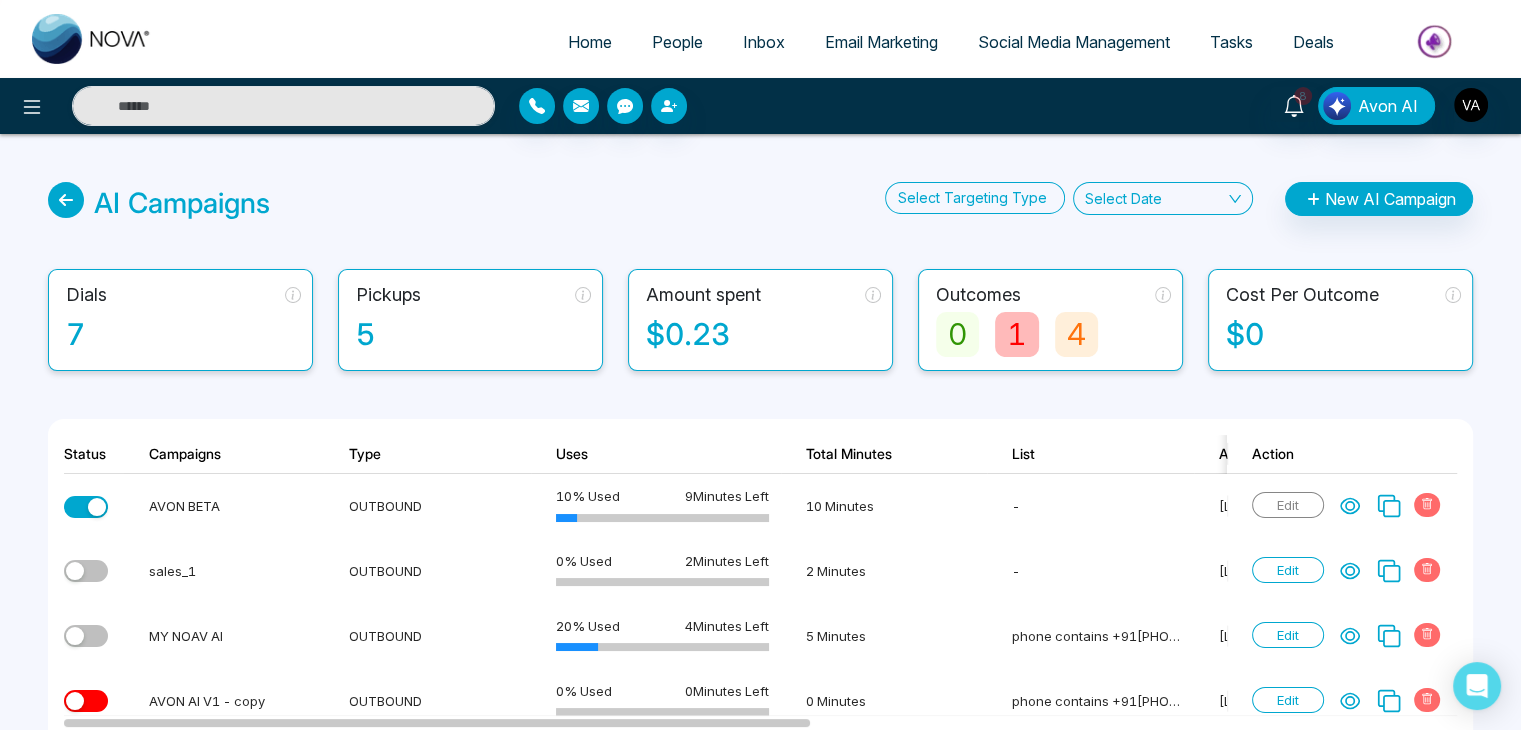 click on "AI Campaigns   Select Targeting Type Select Date  New AI Campaign Dials 7 Pickups 5 Amount spent $0.23 Outcomes 0 1 4 Cost Per Outcome $0 Status Campaigns Type Uses Total Minutes List Agent Dials Pickups In progress Outcomes Cost Per Outcome Action                           AVON BETA OUTBOUND 10 % Used 9  Minutes Left 10 Minutes - Smith 2 1 1 0 1 0 $0.14 Edit sales_1 OUTBOUND 0 % Used 2  Minutes Left 2 Minutes - Smith 0 0 0 0 0 0 $0 Edit MY NOAV AI  OUTBOUND 20 % Used 4  Minutes Left 5 Minutes phone contains +91897554284 Smith 1 1 0 0 0 1 $0.09 Edit AVON AI V1 - copy OUTBOUND 0 % Used 0  Minutes Left 0 Minutes phone contains +91897554284 Smith 0 0 0 0 0 0 $0 Edit AVON AI V1 OUTBOUND 0 % Used 0  Minutes Left 0 Minutes phone contains +91897554284 Smith 0 0 0 0 0 0 $0 Edit" at bounding box center [760, 505] 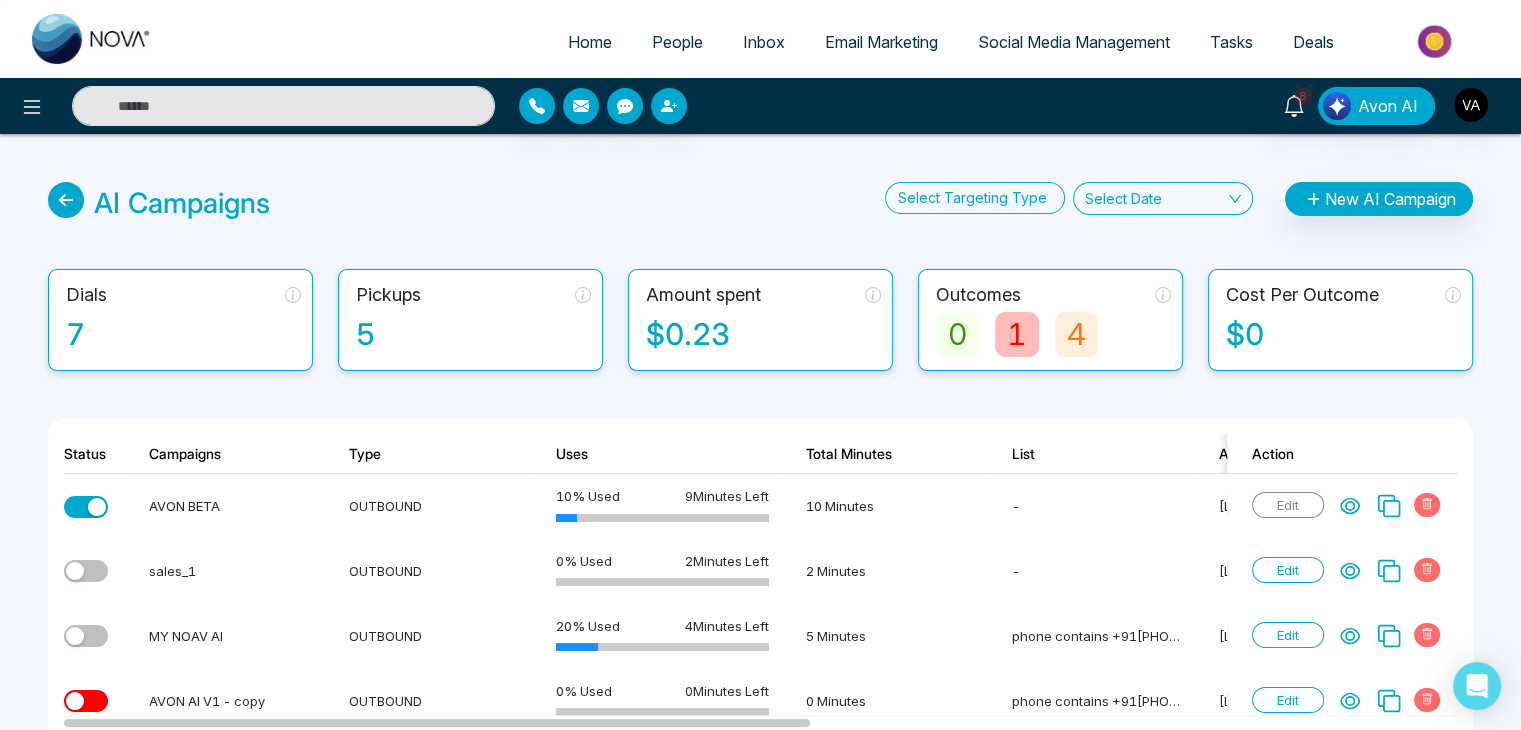 click on "AI Campaigns   Select Targeting Type Select Date  New AI Campaign Dials 7 Pickups 5 Amount spent $0.23 Outcomes 0 1 4 Cost Per Outcome $0 Status Campaigns Type Uses Total Minutes List Agent Dials Pickups In progress Outcomes Cost Per Outcome Action                           AVON BETA OUTBOUND 10 % Used 9  Minutes Left 10 Minutes - Smith 2 1 1 0 1 0 $0.14 Edit sales_1 OUTBOUND 0 % Used 2  Minutes Left 2 Minutes - Smith 0 0 0 0 0 0 $0 Edit MY NOAV AI  OUTBOUND 20 % Used 4  Minutes Left 5 Minutes phone contains +91897554284 Smith 1 1 0 0 0 1 $0.09 Edit AVON AI V1 - copy OUTBOUND 0 % Used 0  Minutes Left 0 Minutes phone contains +91897554284 Smith 0 0 0 0 0 0 $0 Edit AVON AI V1 OUTBOUND 0 % Used 0  Minutes Left 0 Minutes phone contains +91897554284 Smith 0 0 0 0 0 0 $0 Edit" at bounding box center (760, 505) 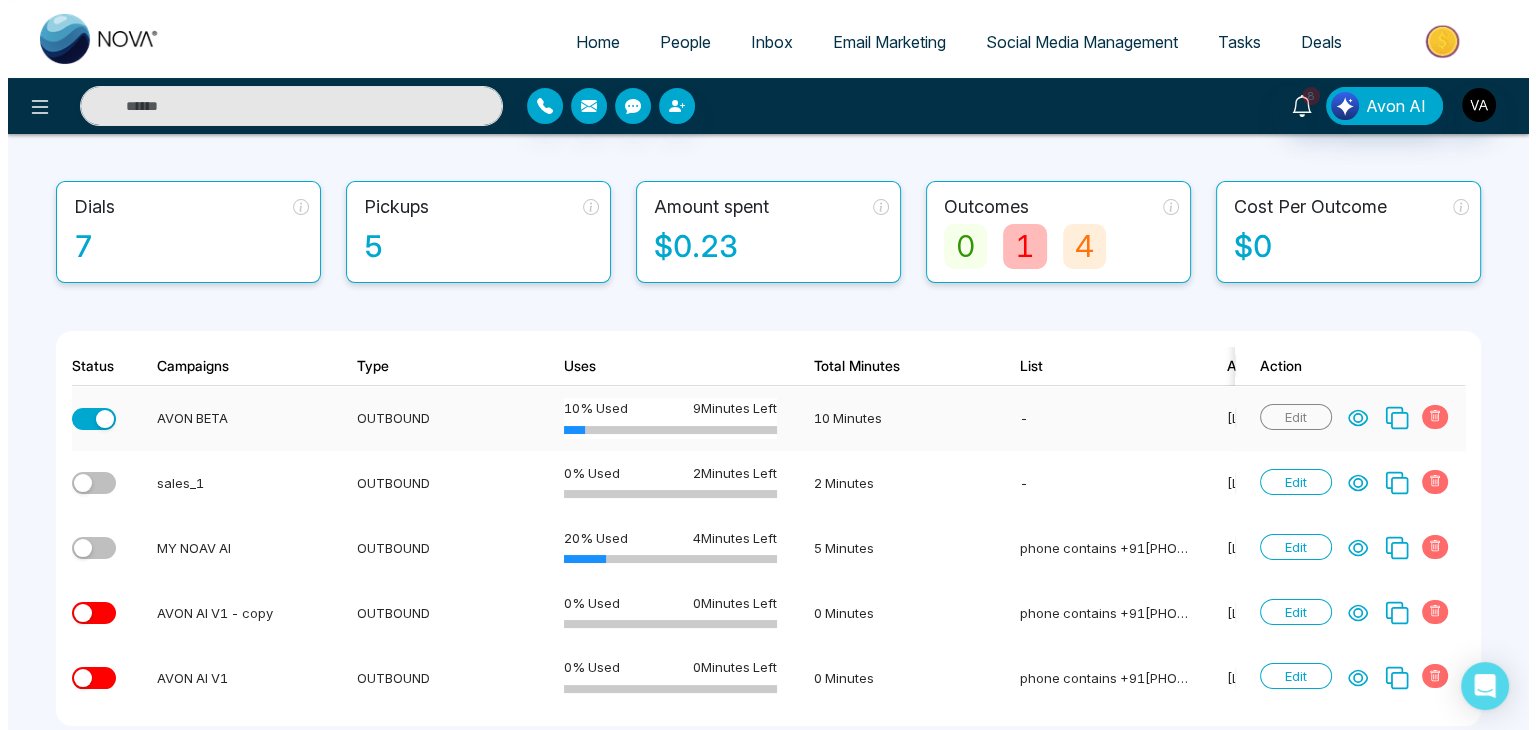 scroll, scrollTop: 0, scrollLeft: 0, axis: both 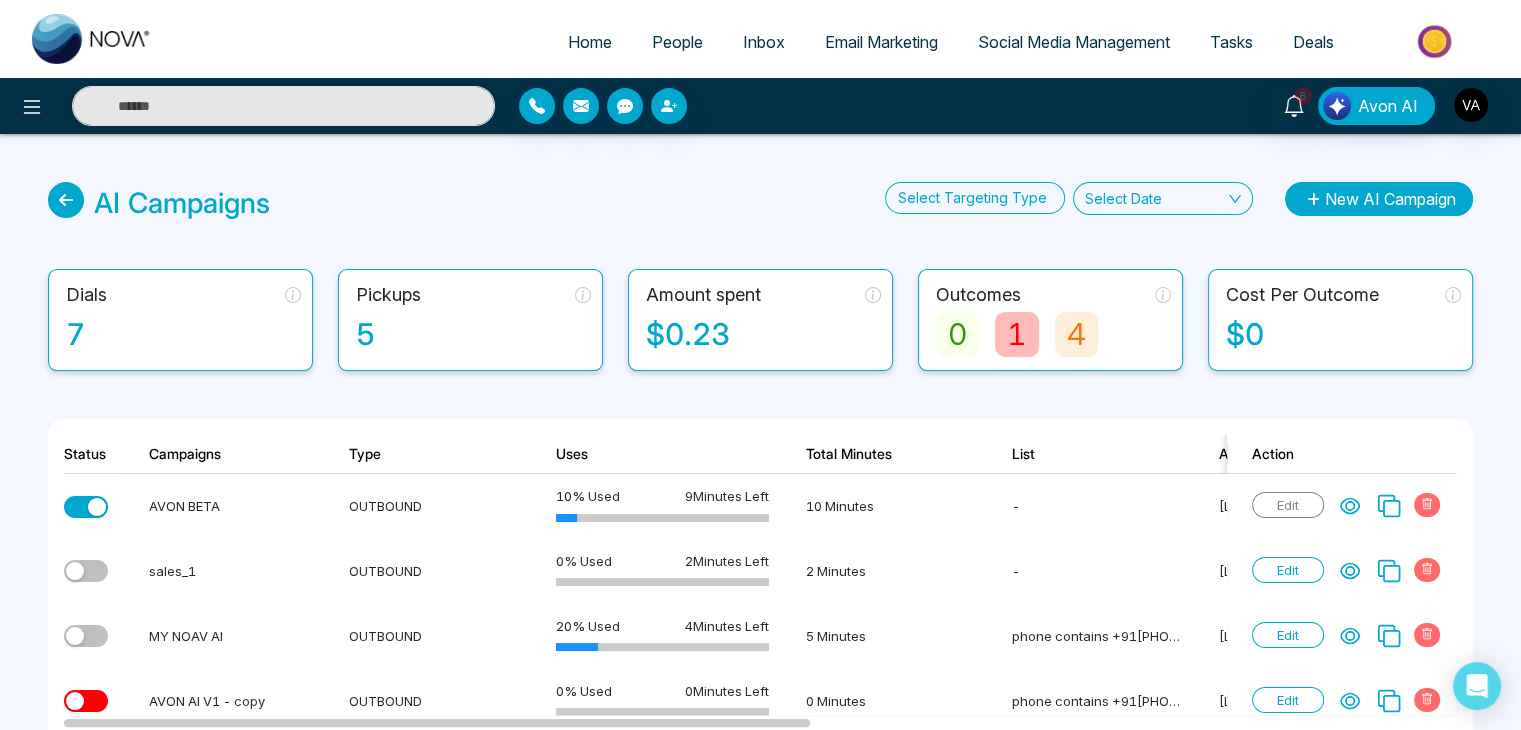 click on "New AI Campaign" at bounding box center [1379, 199] 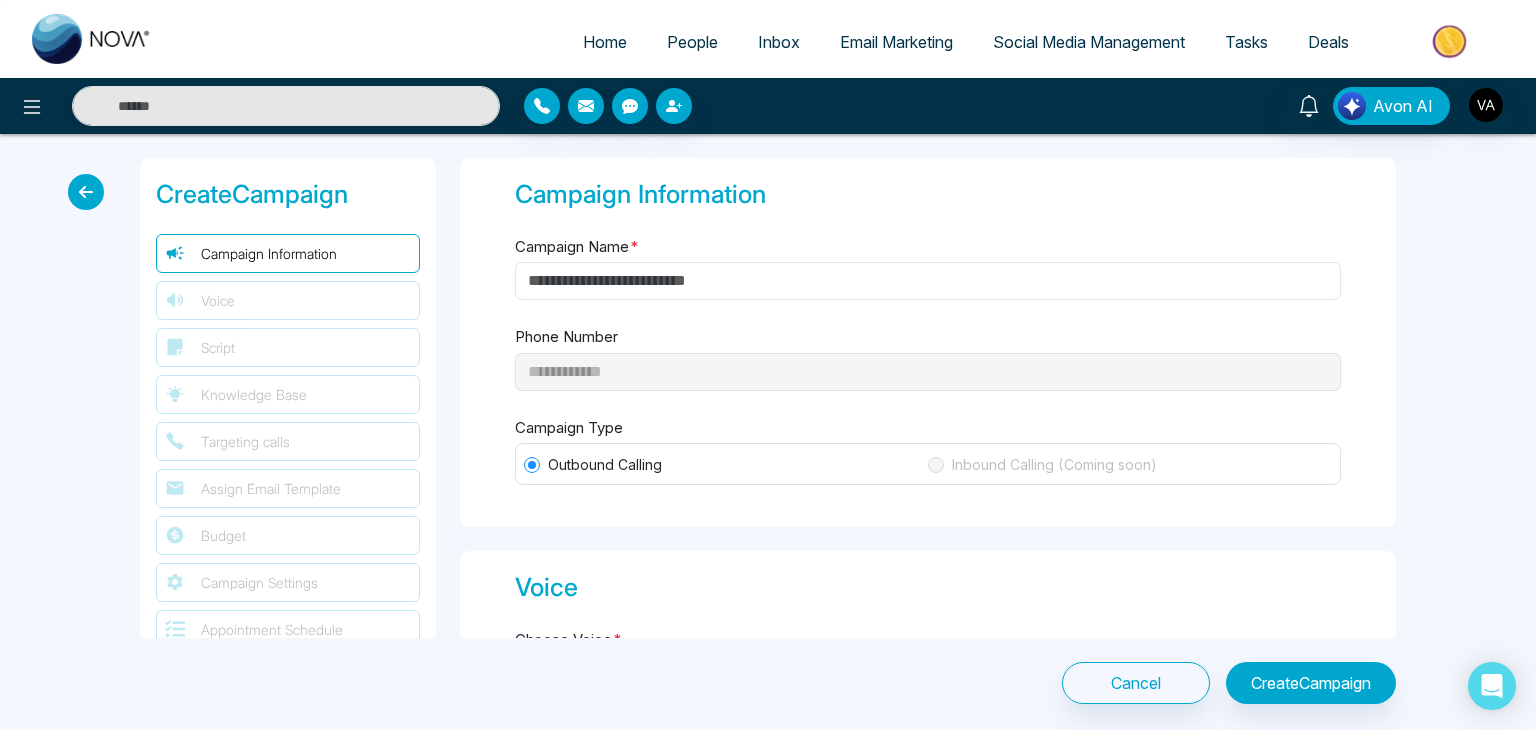 click on "Campaign Name  *" at bounding box center (928, 281) 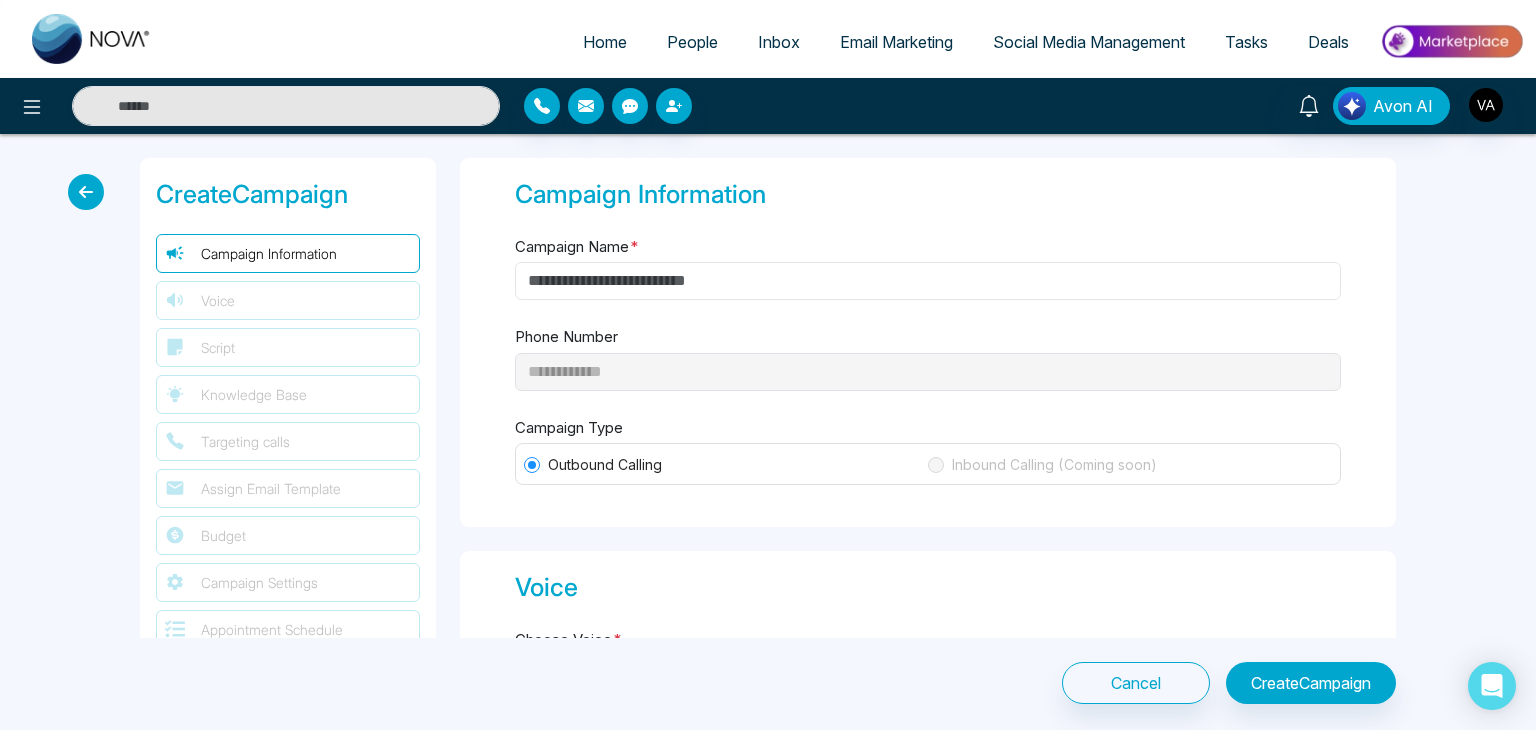 click on "Campaign Name  *" at bounding box center [928, 281] 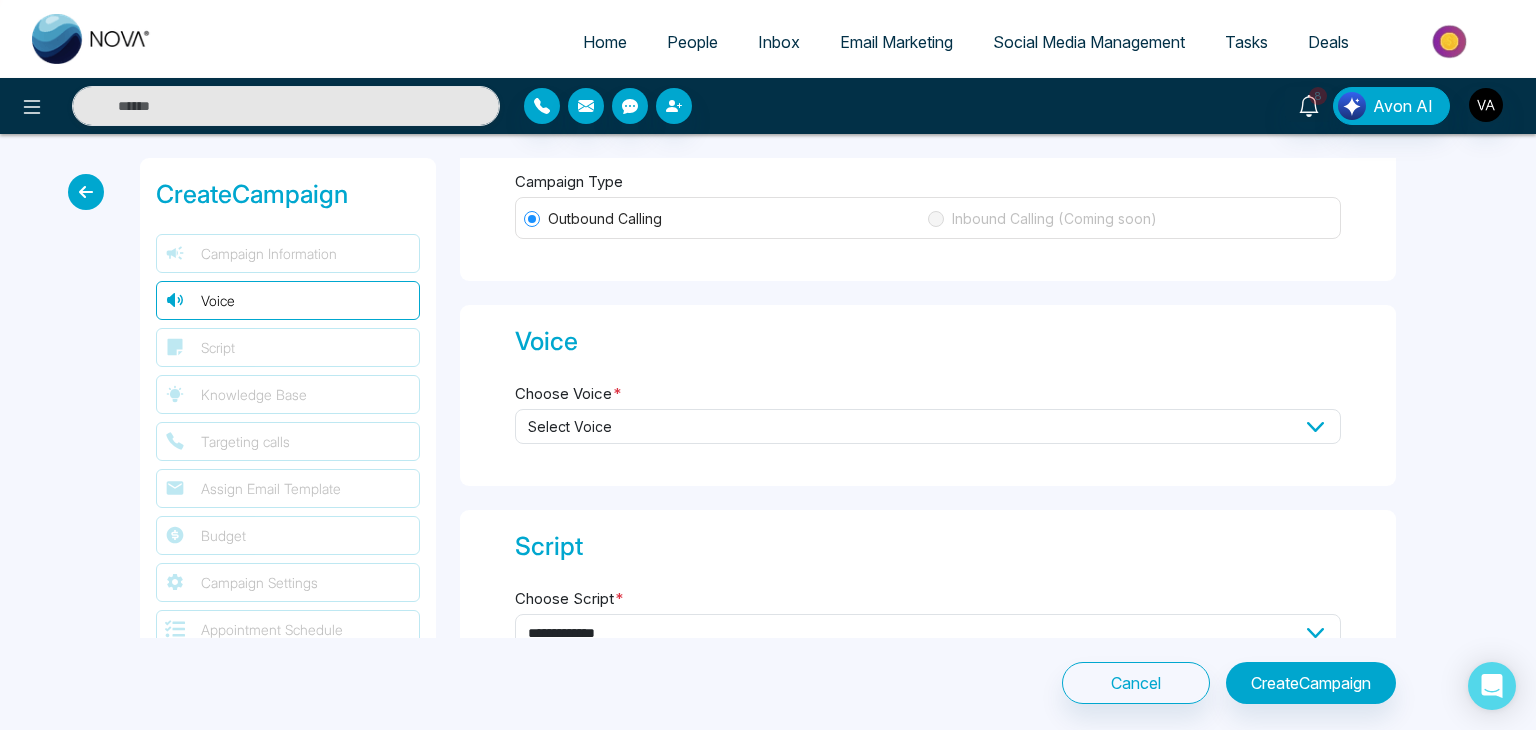 scroll, scrollTop: 256, scrollLeft: 0, axis: vertical 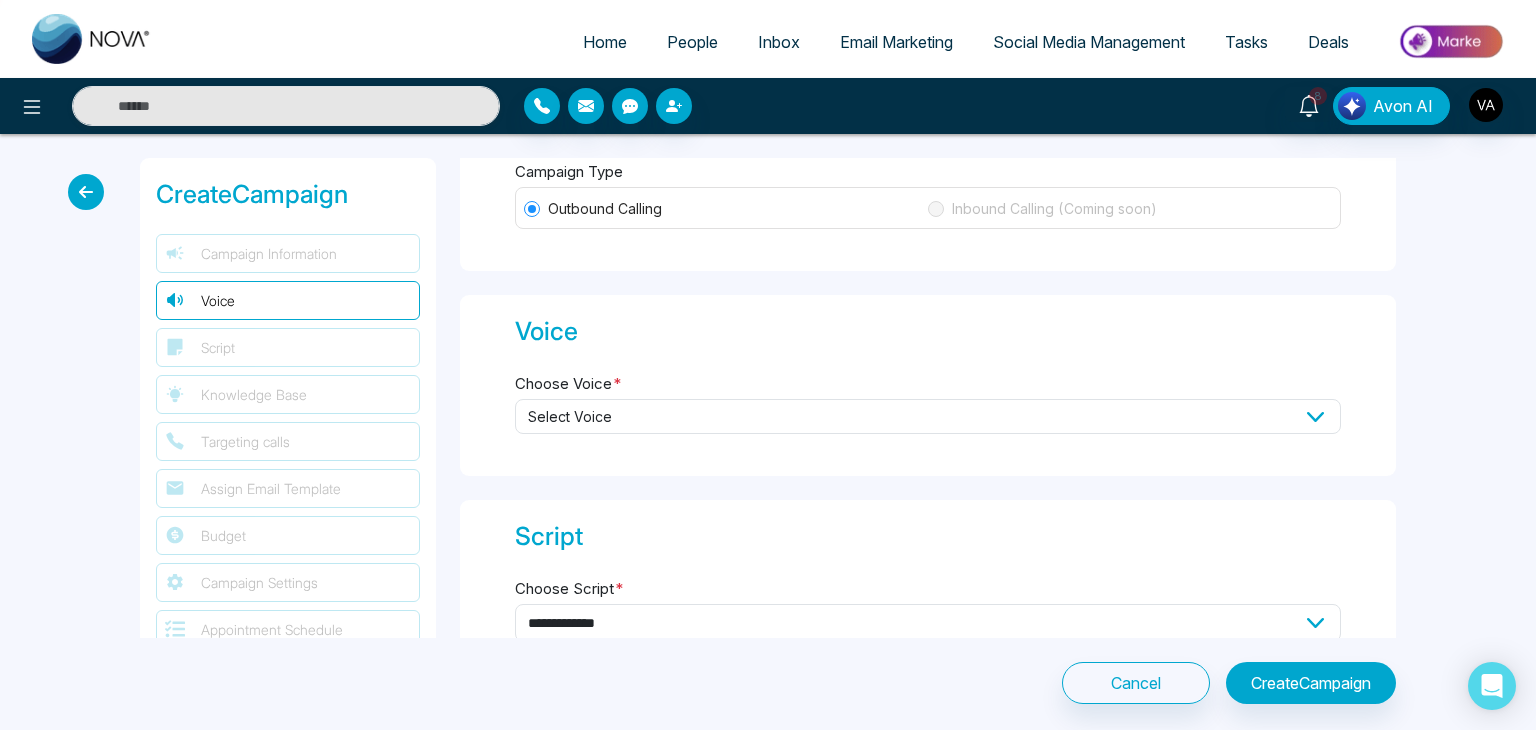 type on "**********" 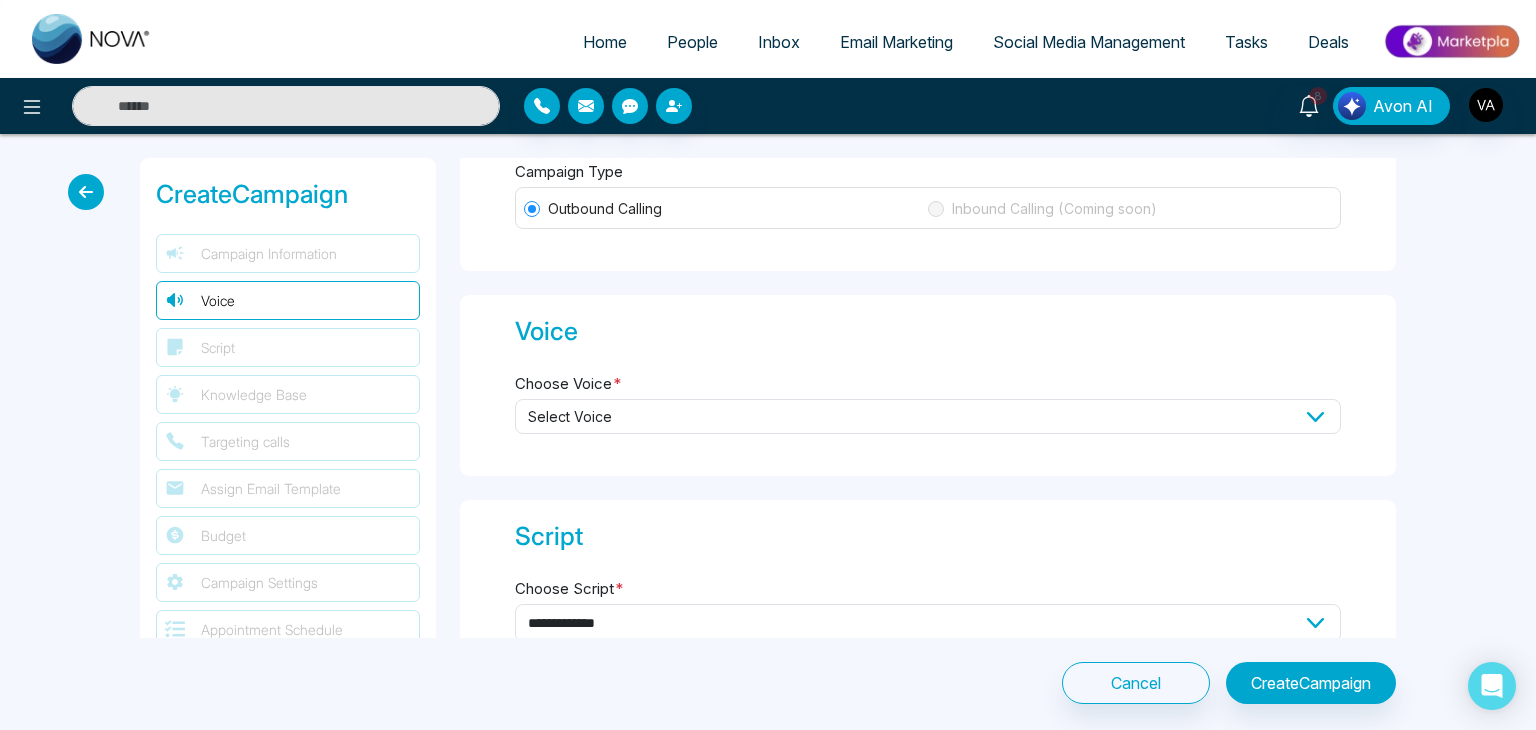 click on "Select Voice" at bounding box center (928, 416) 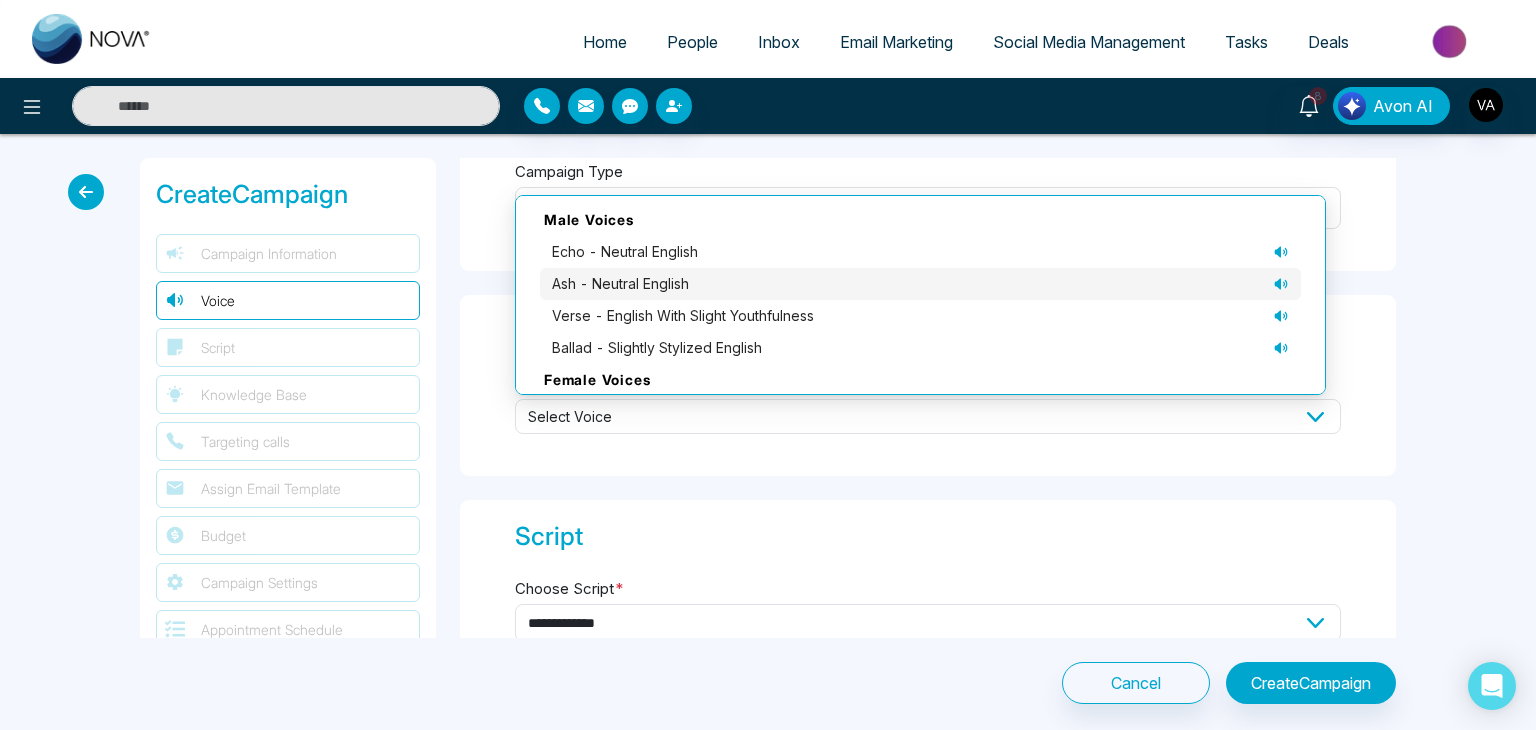 click on "ash - neutral English" at bounding box center (920, 284) 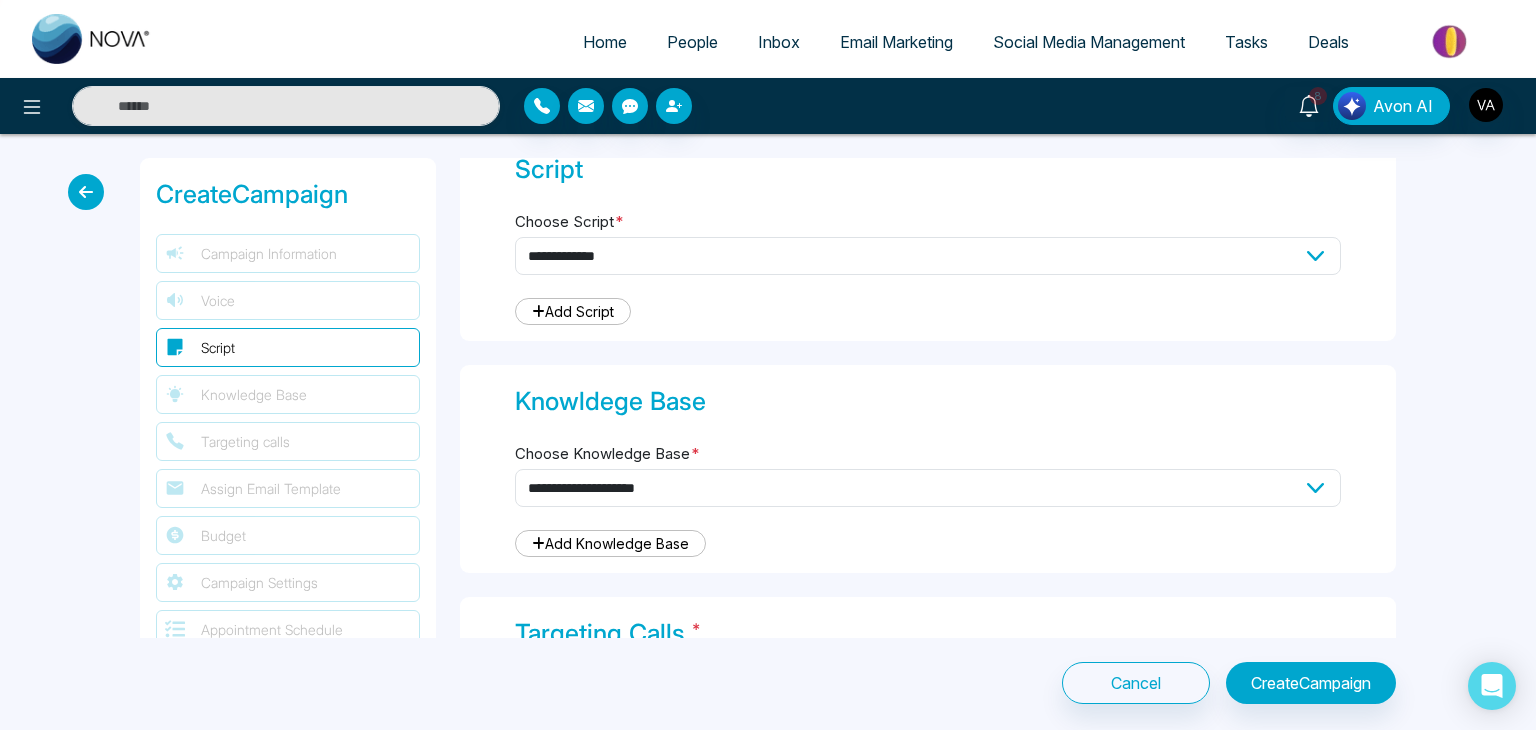 scroll, scrollTop: 635, scrollLeft: 0, axis: vertical 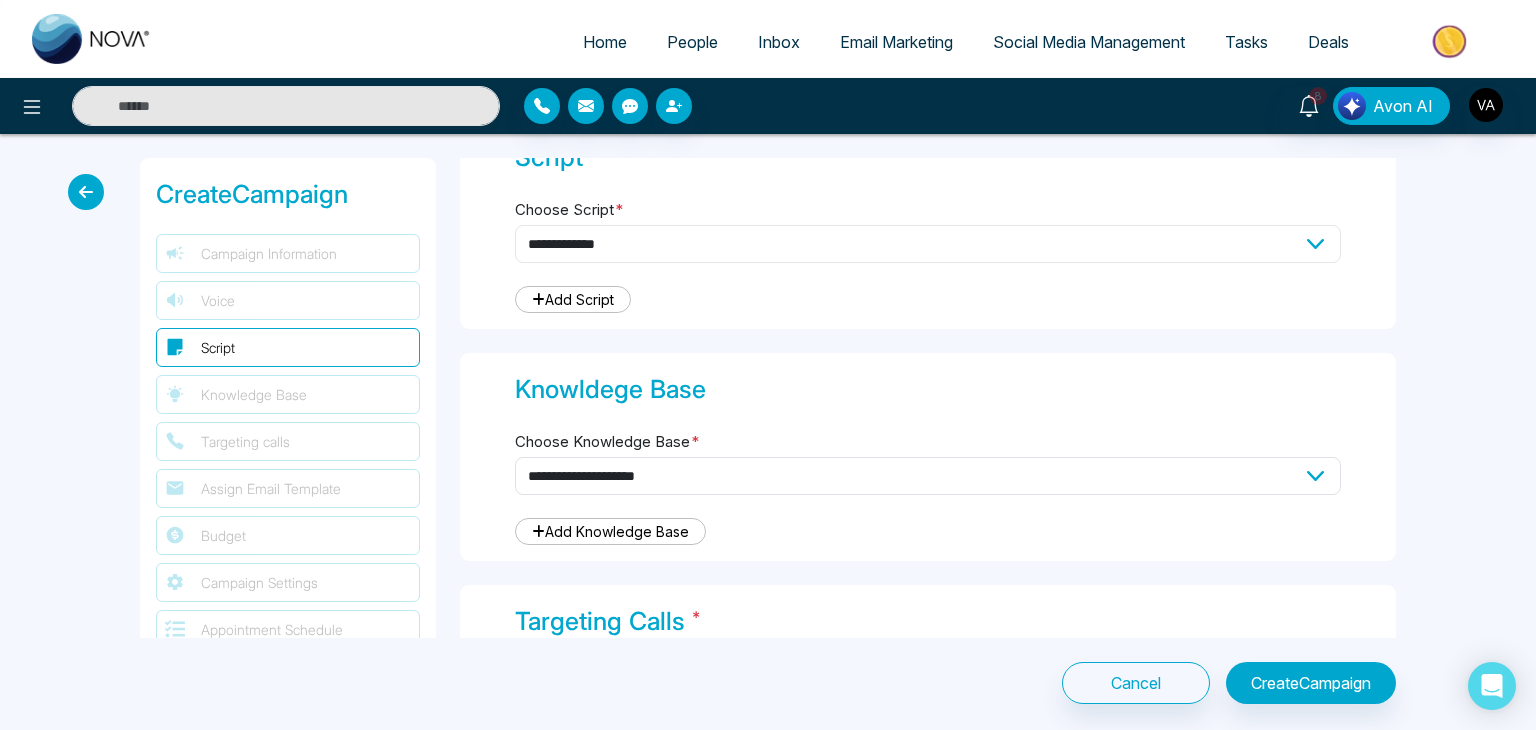 click on "**********" at bounding box center (928, 244) 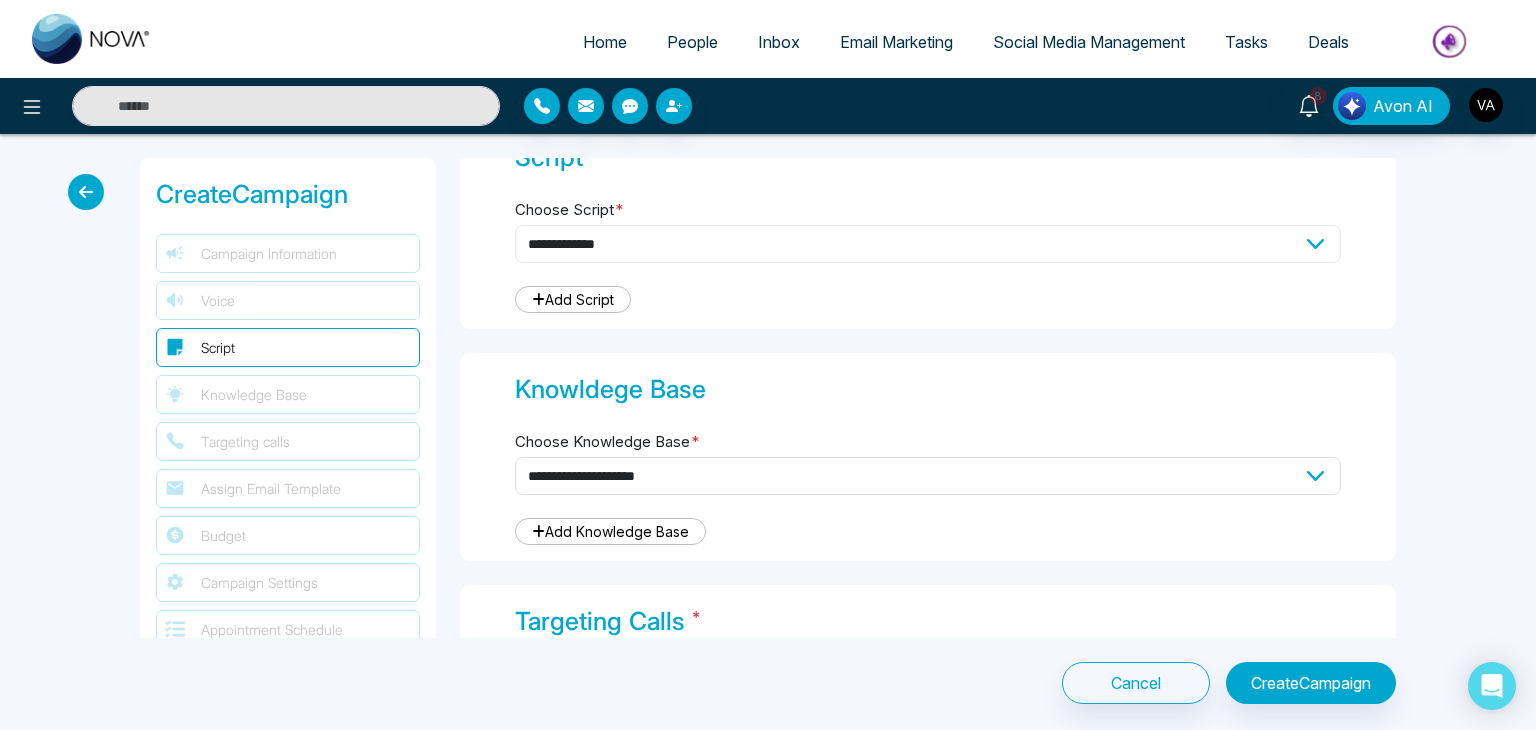 select on "***" 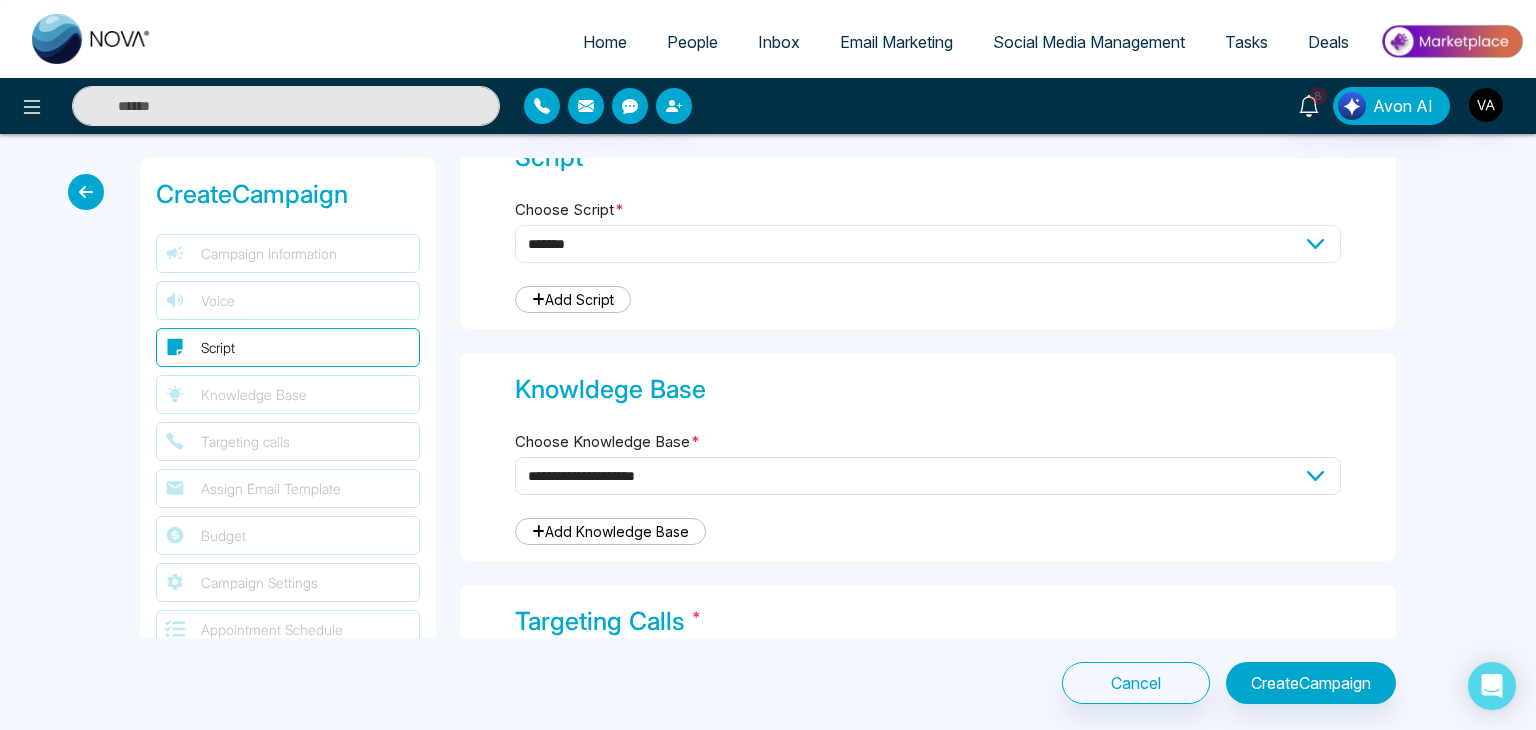 click on "**********" at bounding box center (928, 244) 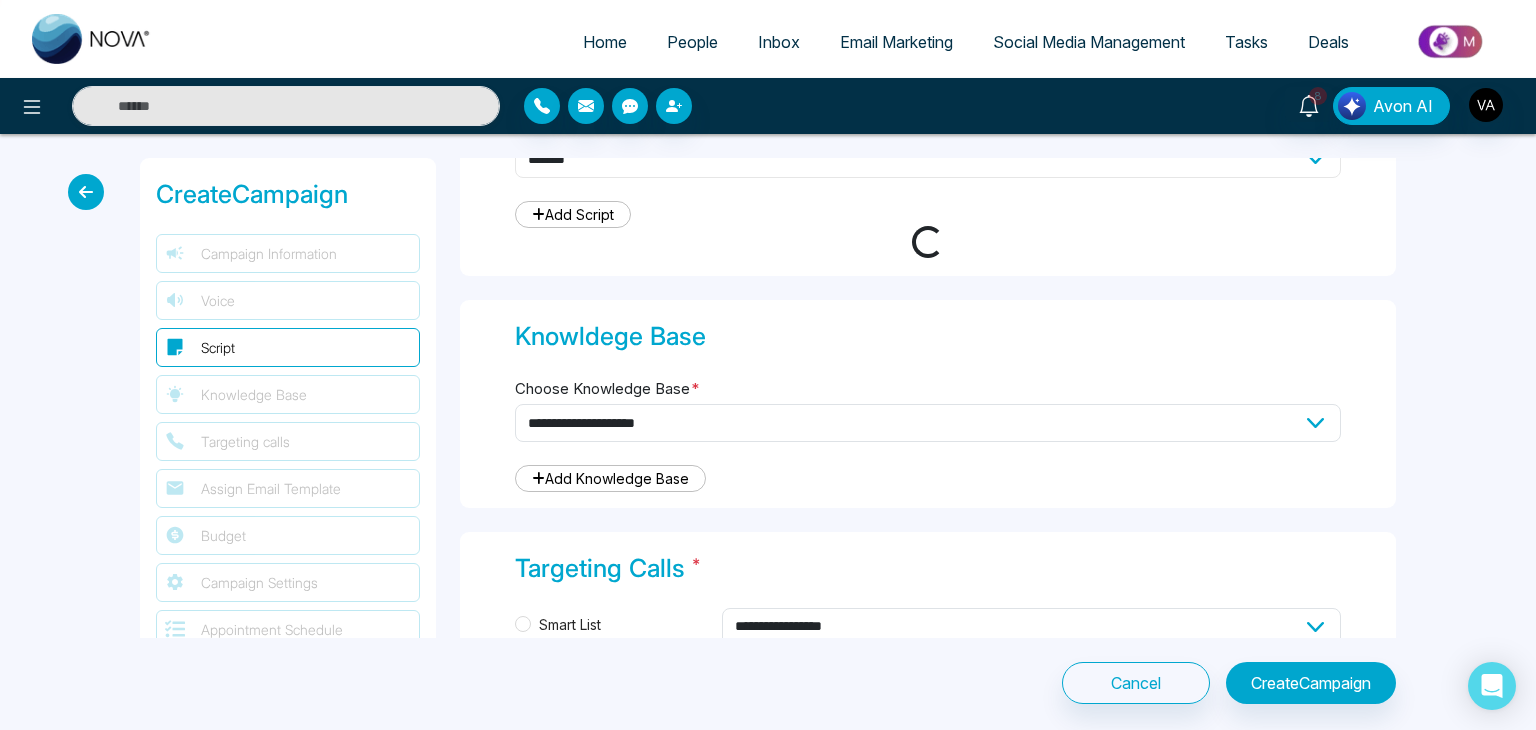 type on "**" 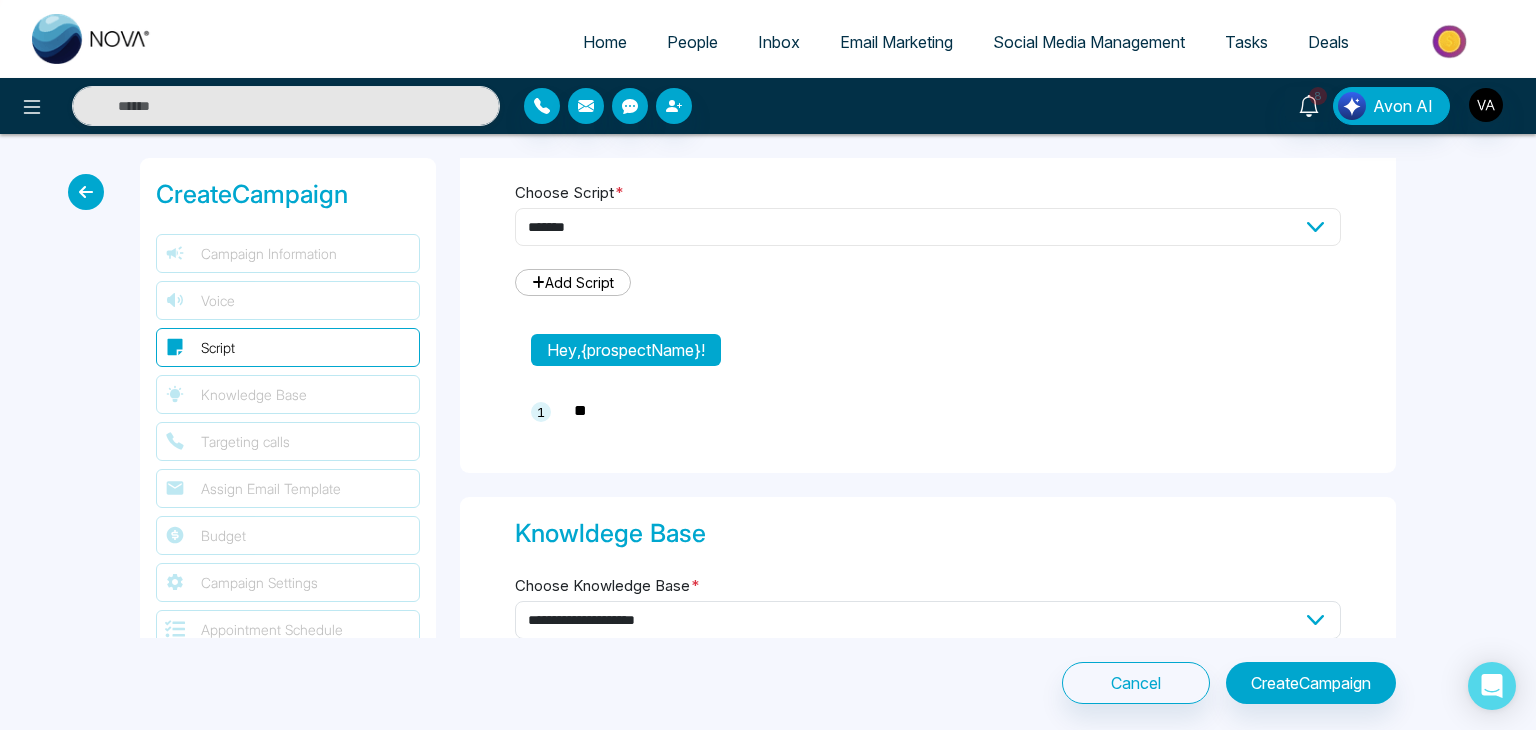 scroll, scrollTop: 650, scrollLeft: 0, axis: vertical 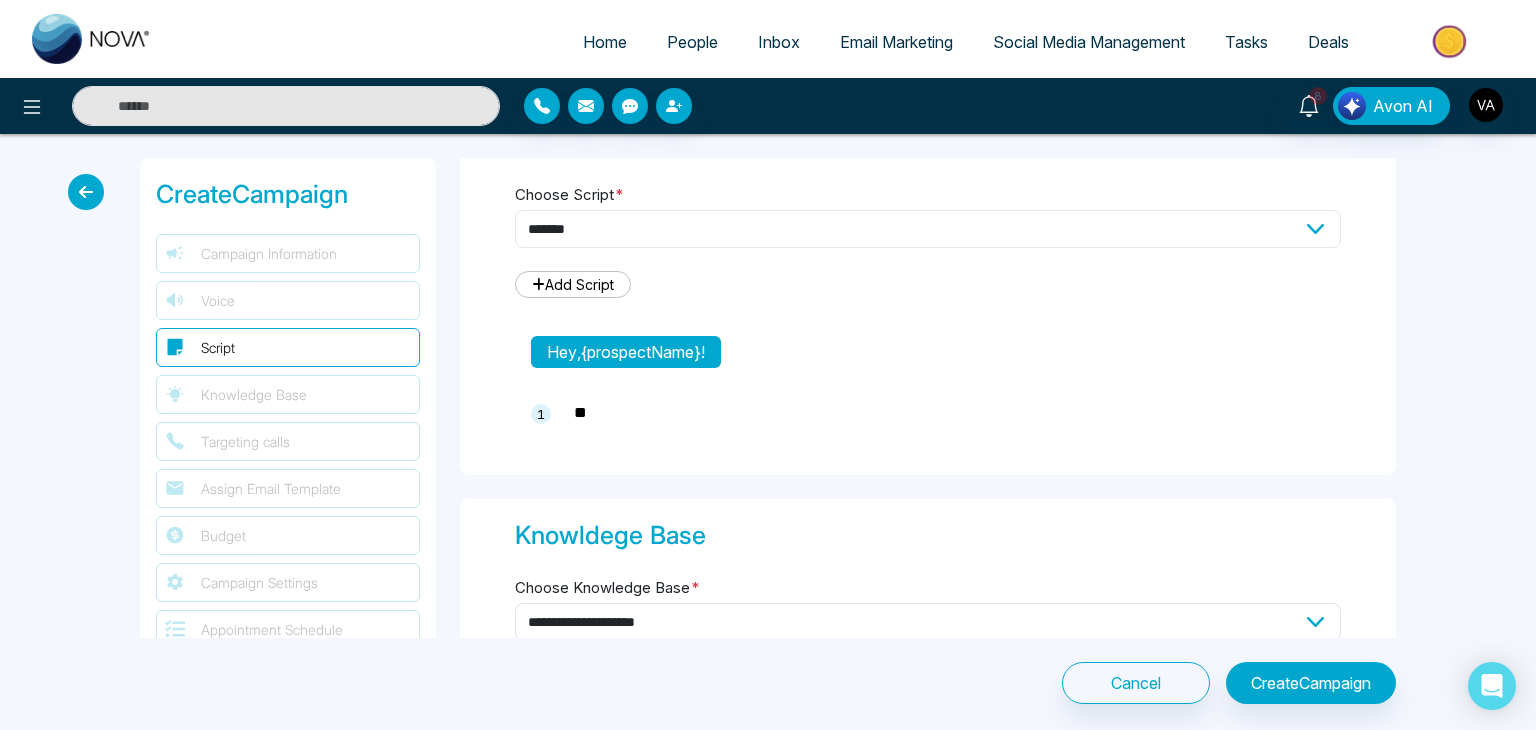 click on "**********" at bounding box center (928, 229) 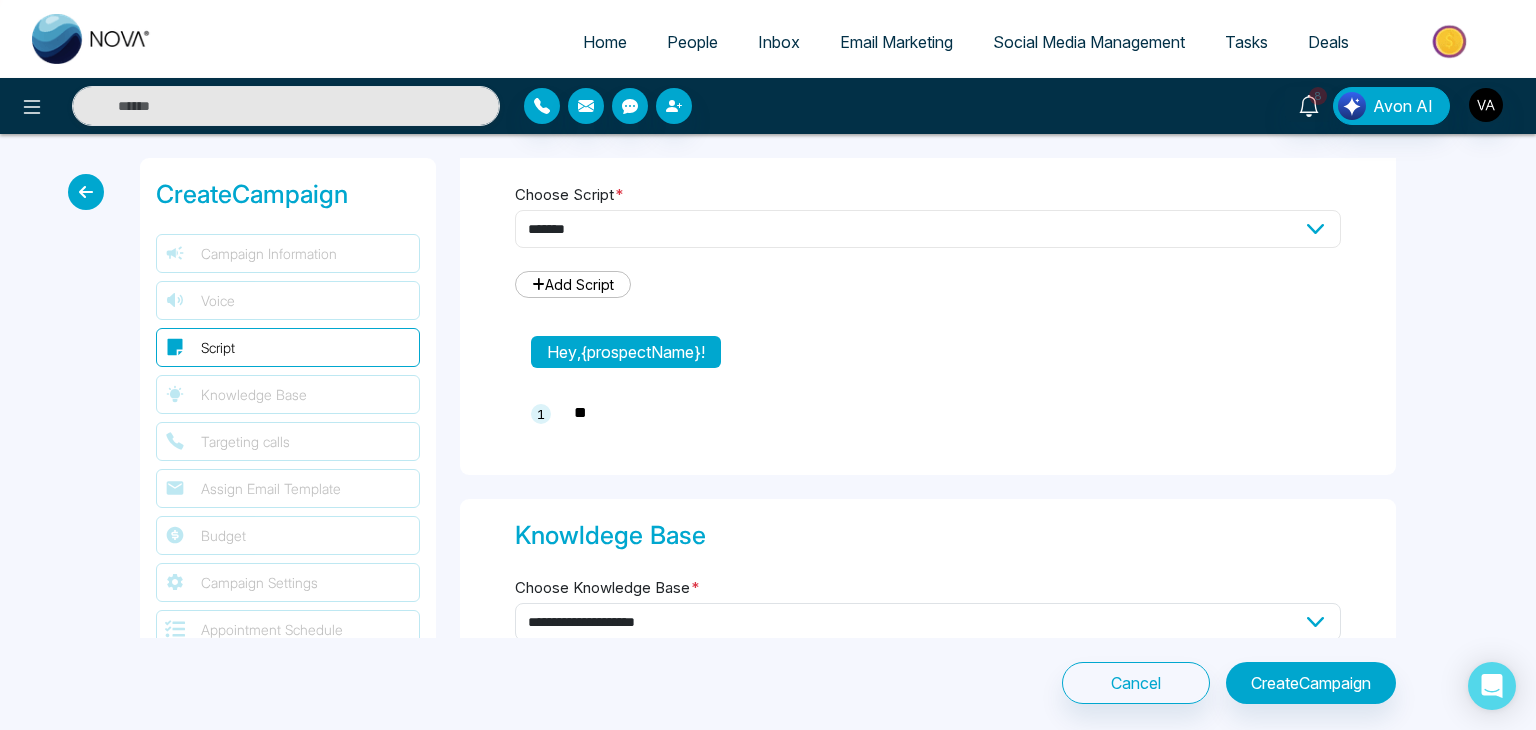 select on "***" 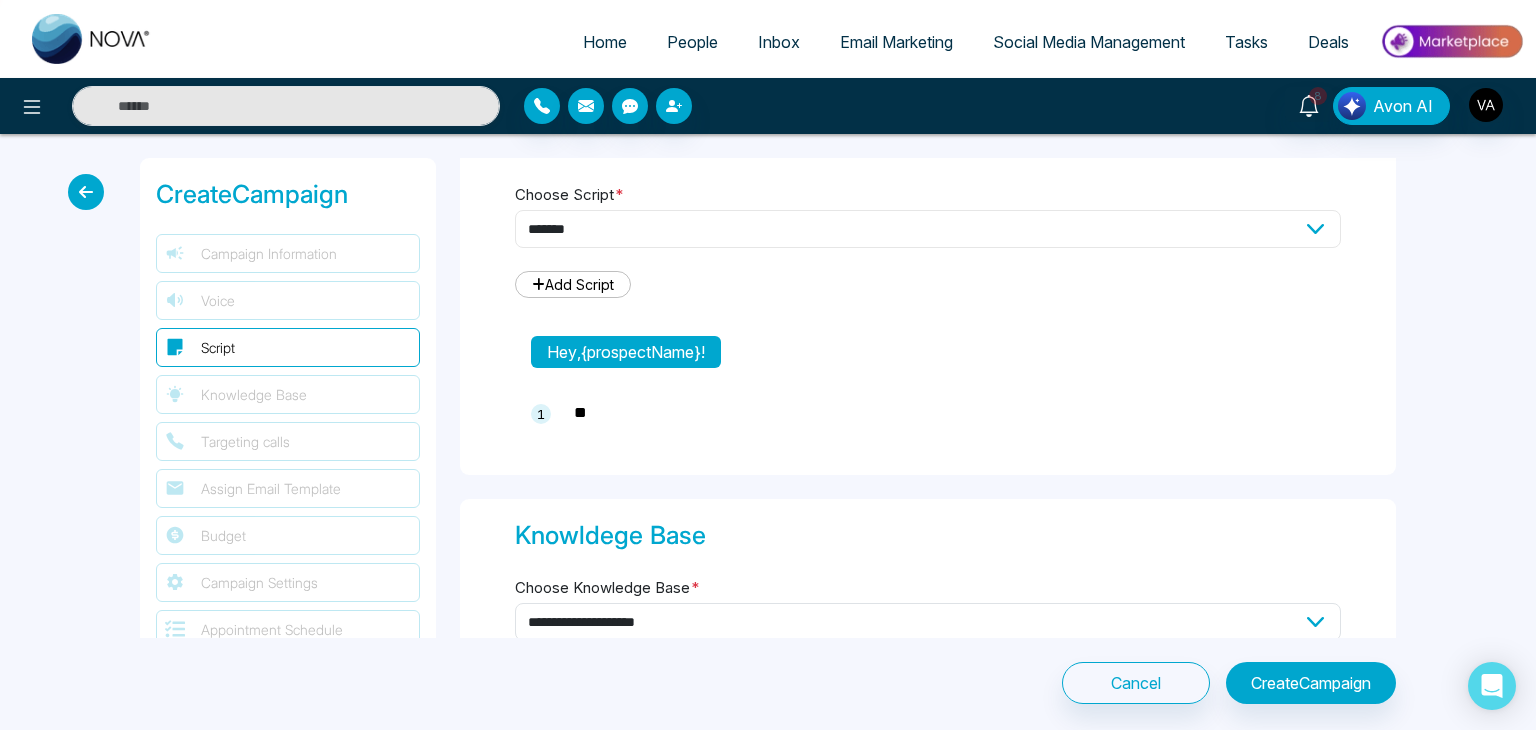 click on "**********" at bounding box center [928, 229] 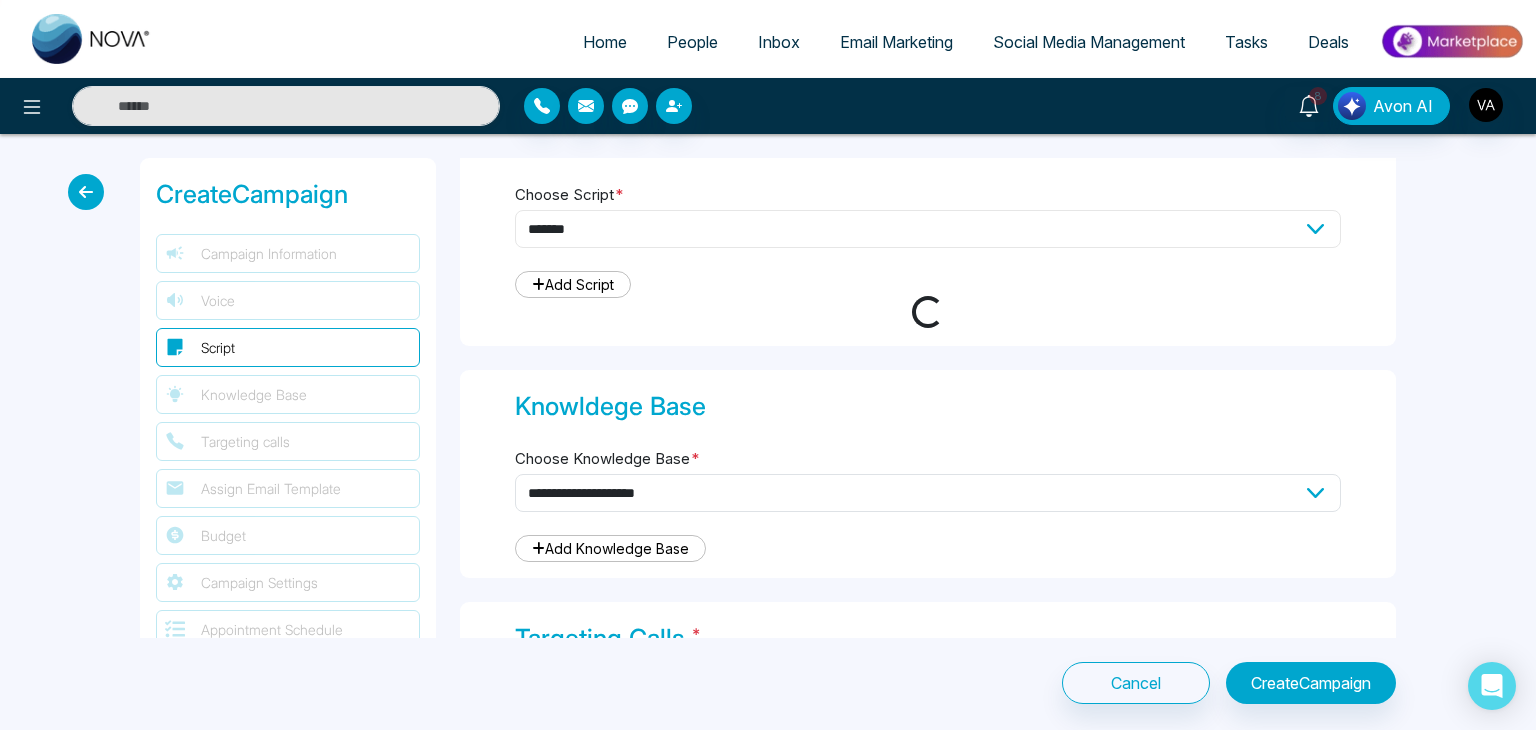 scroll, scrollTop: 719, scrollLeft: 0, axis: vertical 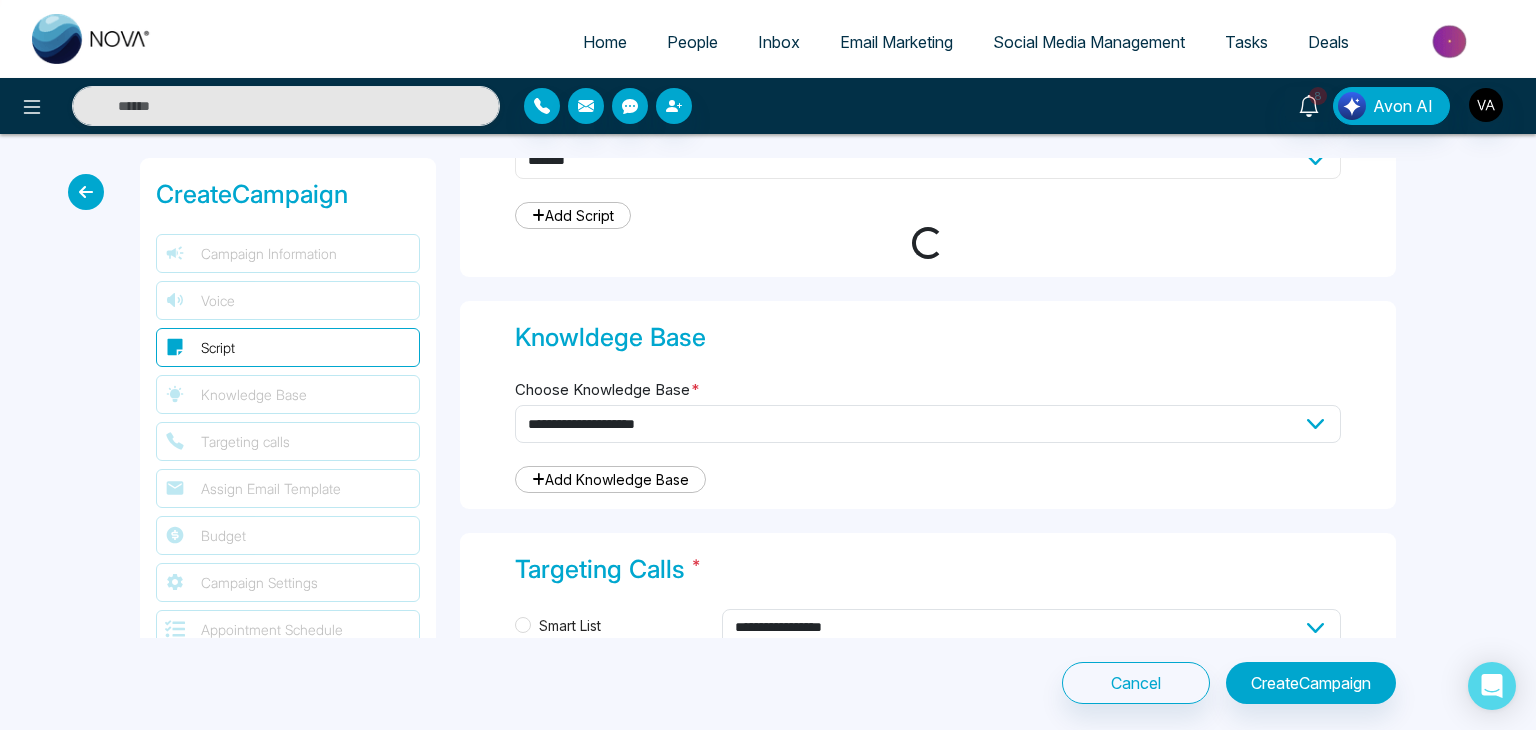 type on "**********" 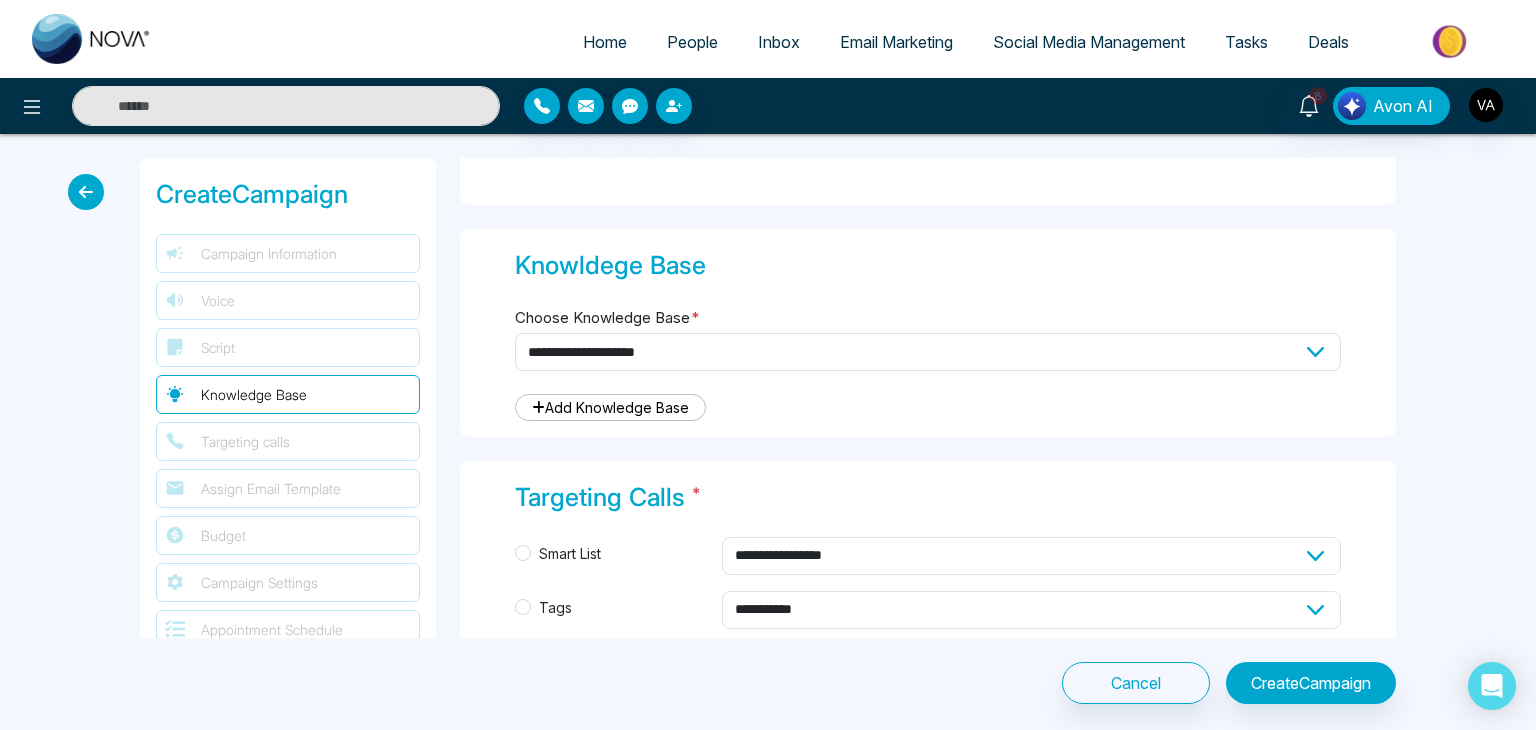 scroll, scrollTop: 1852, scrollLeft: 0, axis: vertical 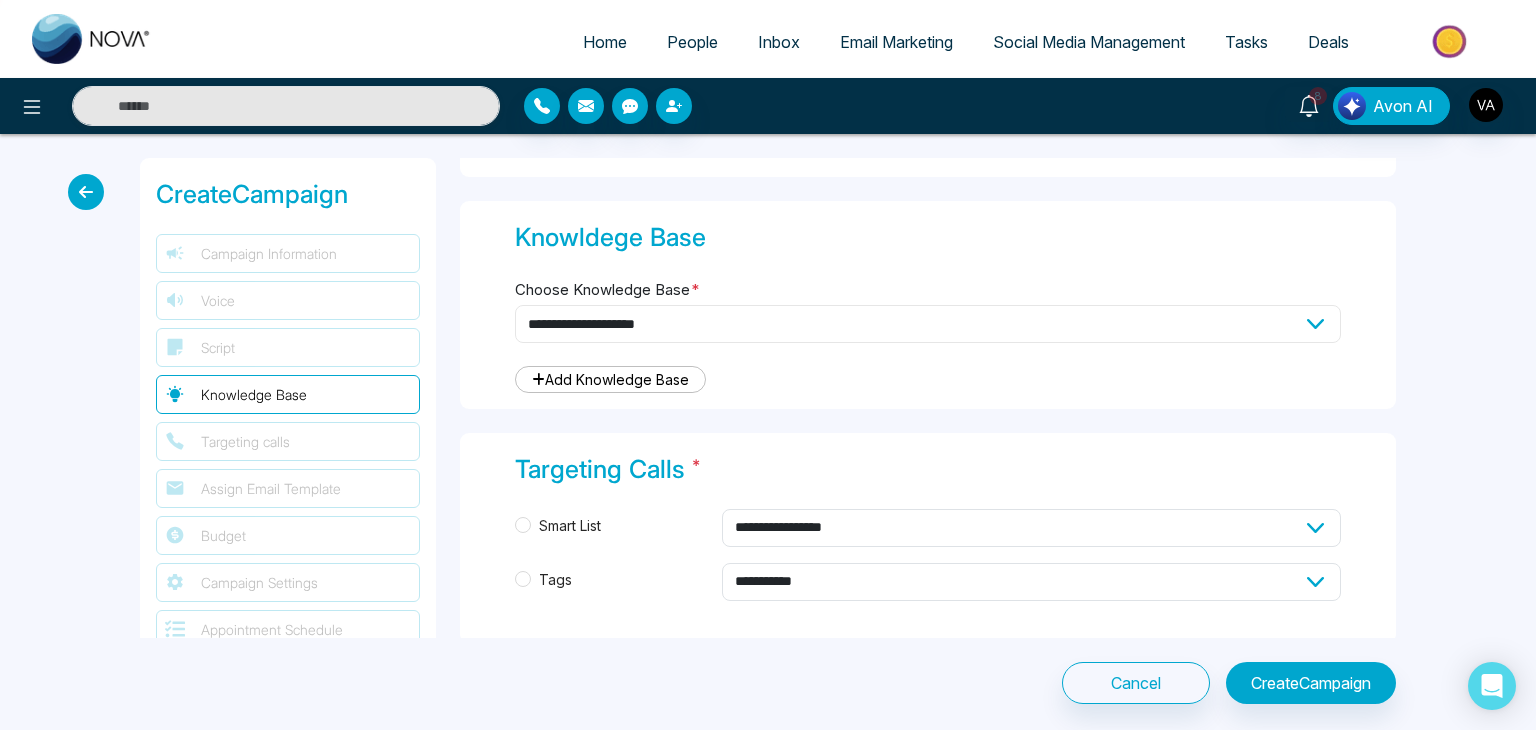 click on "**********" at bounding box center [928, 324] 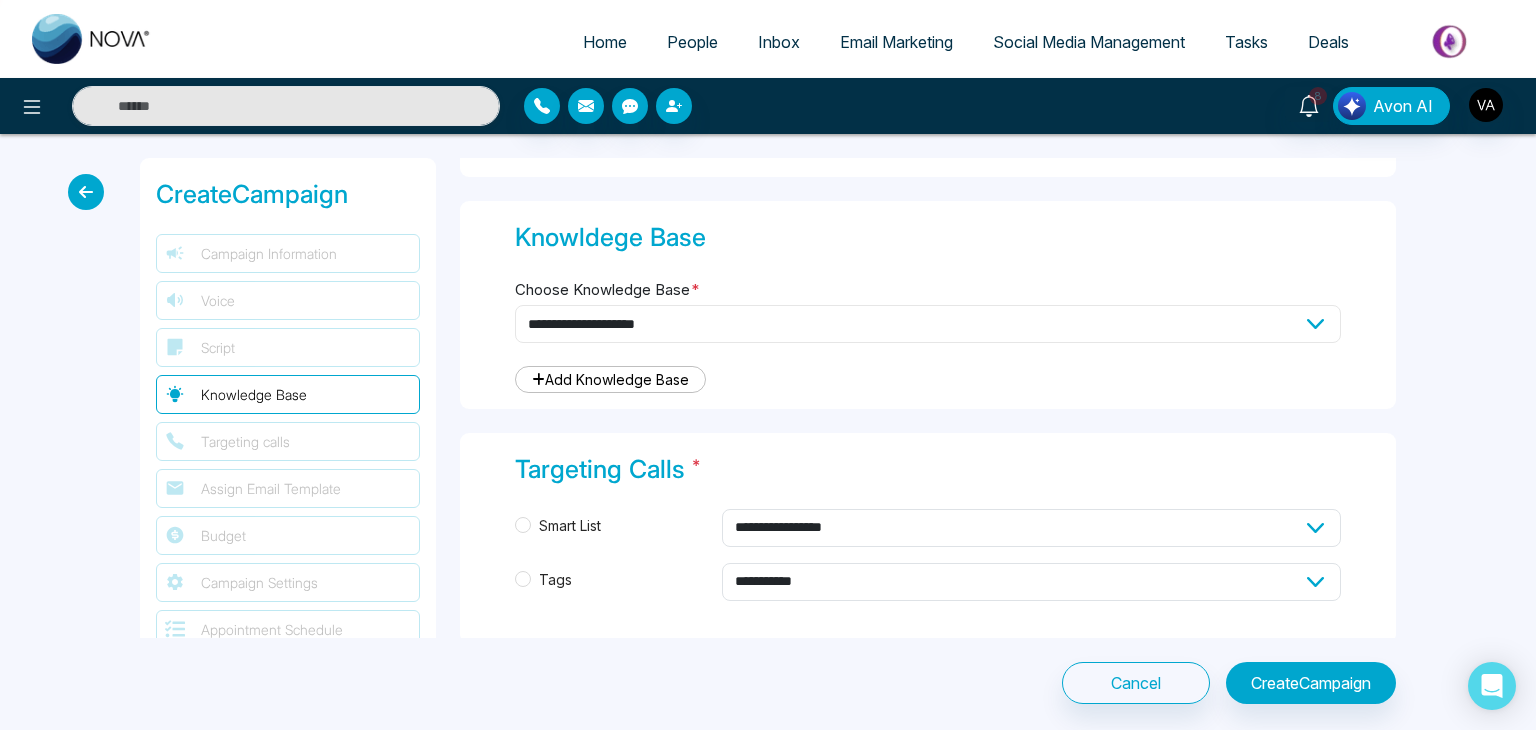 select on "***" 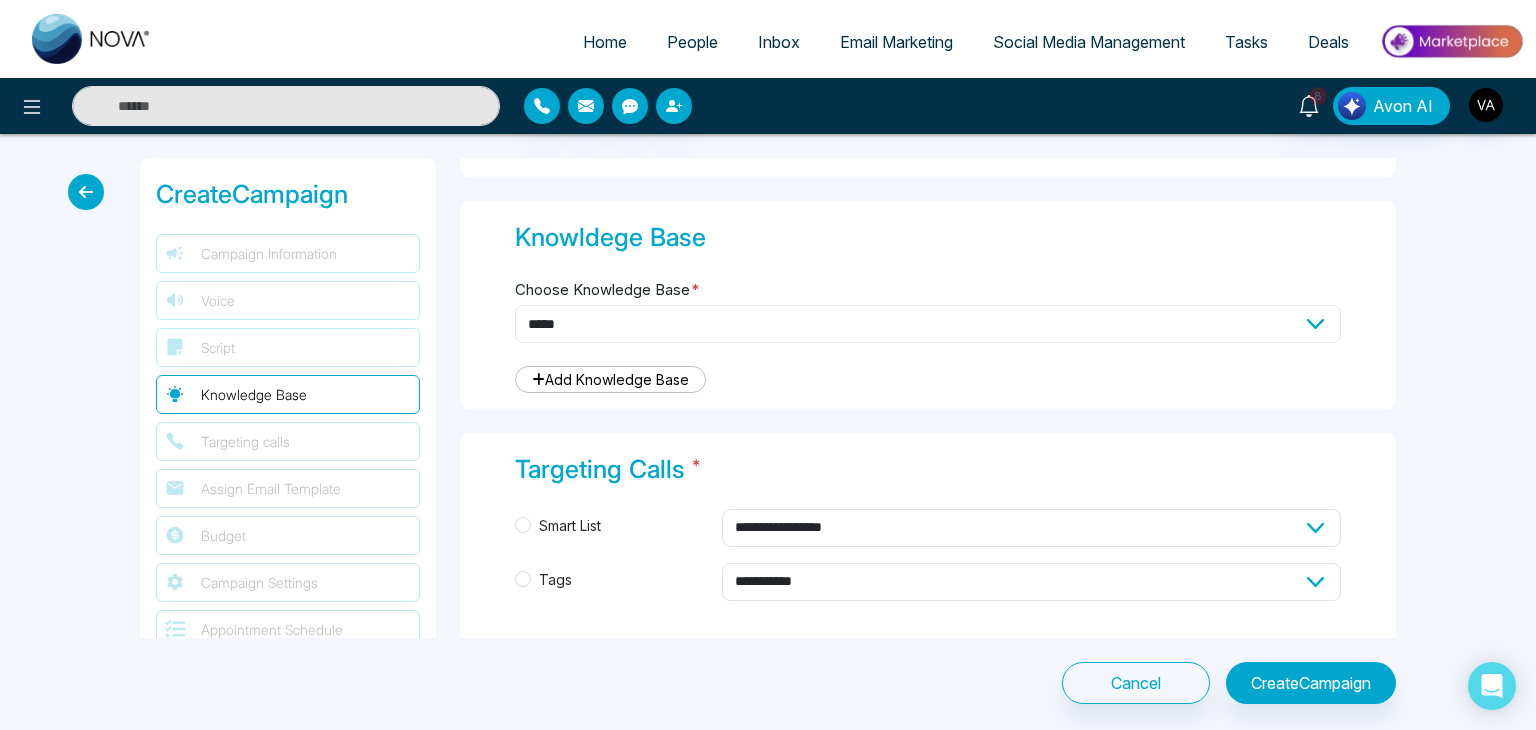 click on "**********" at bounding box center (928, 324) 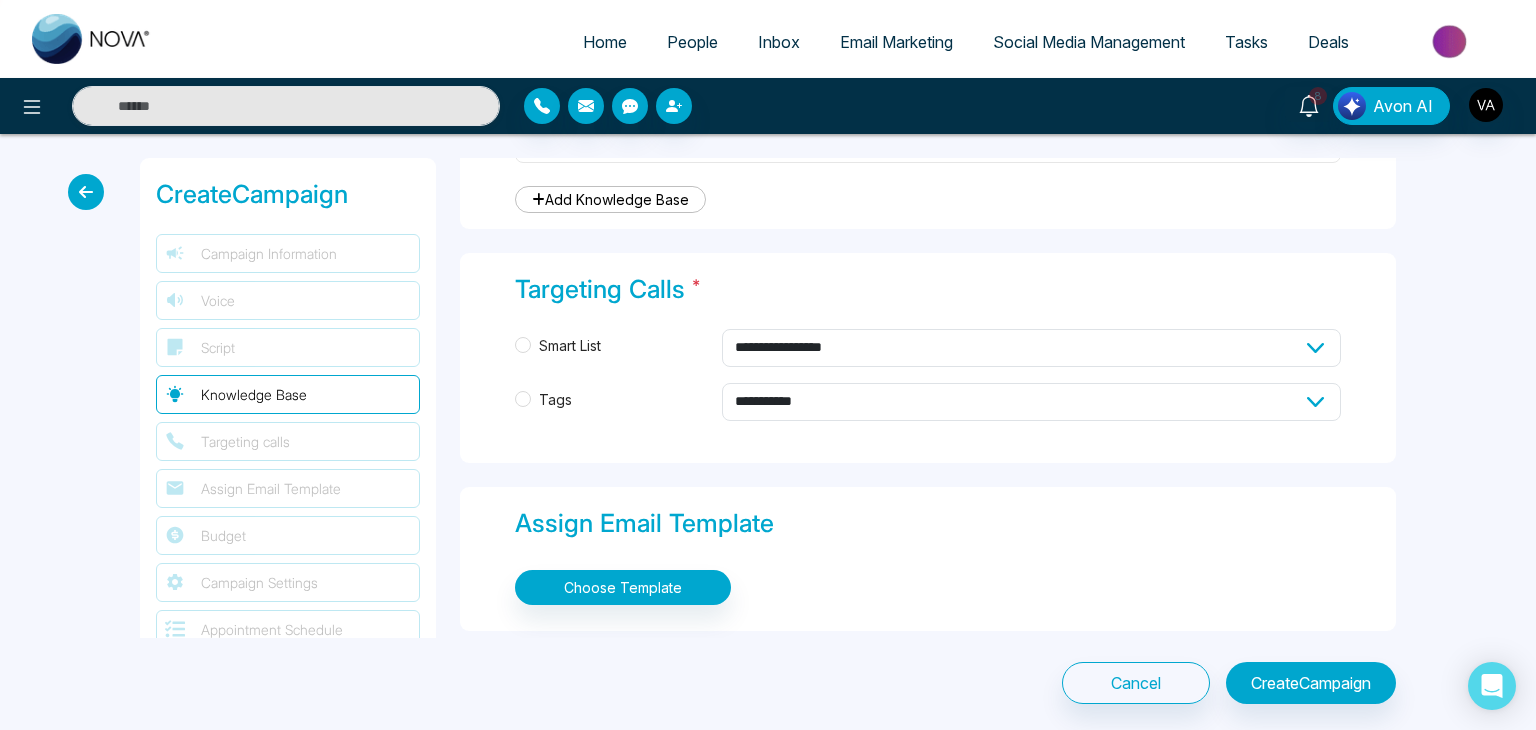 scroll, scrollTop: 2038, scrollLeft: 0, axis: vertical 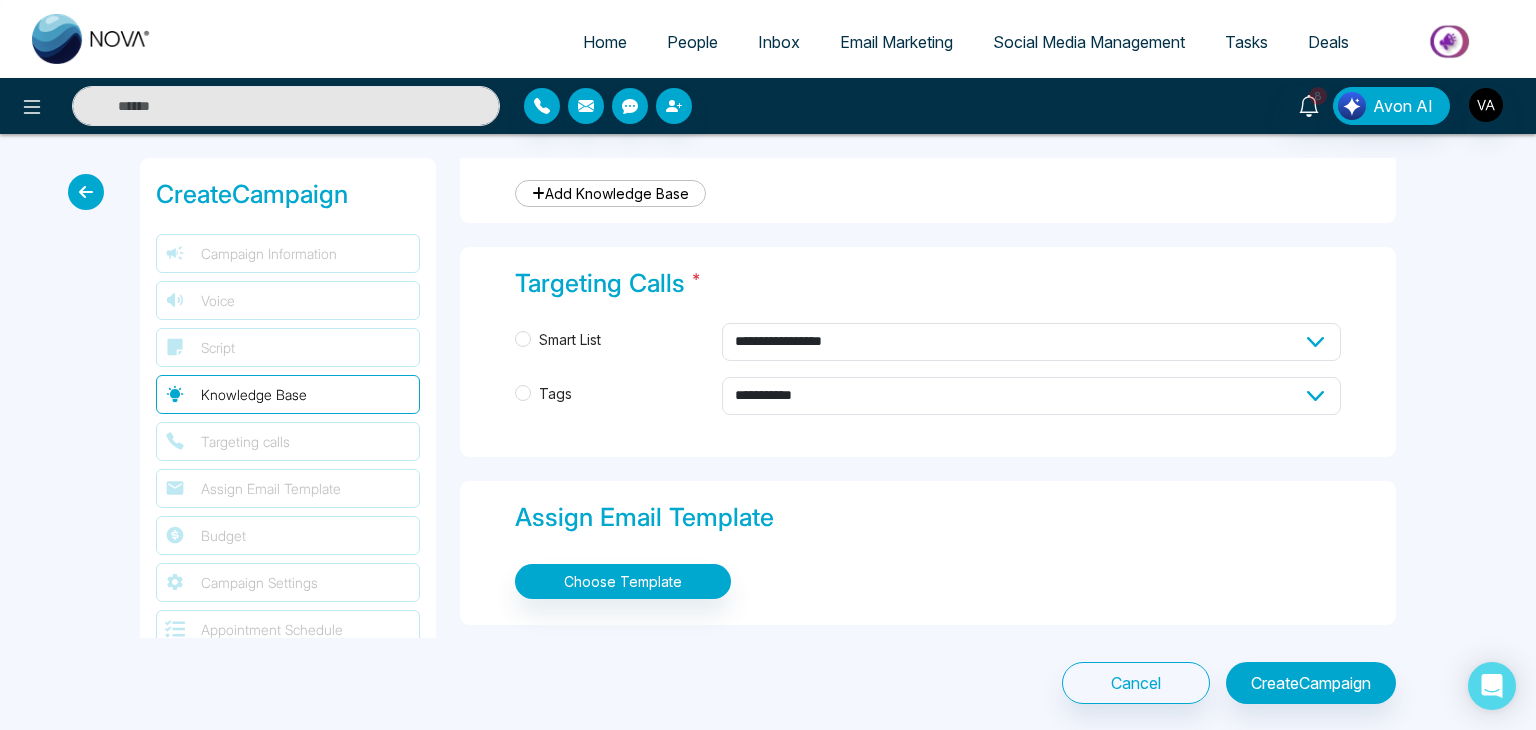 click on "Tags" at bounding box center (555, 394) 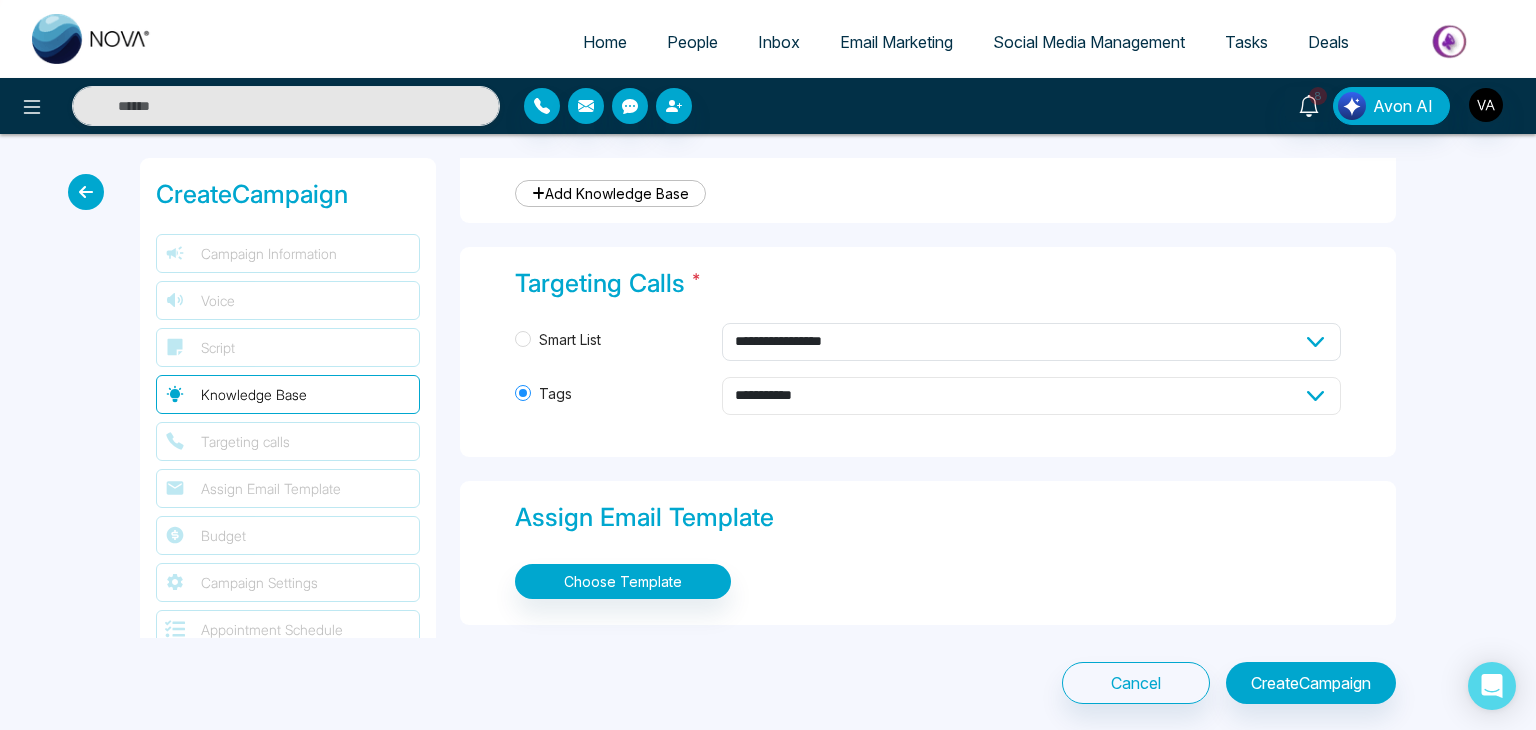 click on "**********" at bounding box center (1032, 396) 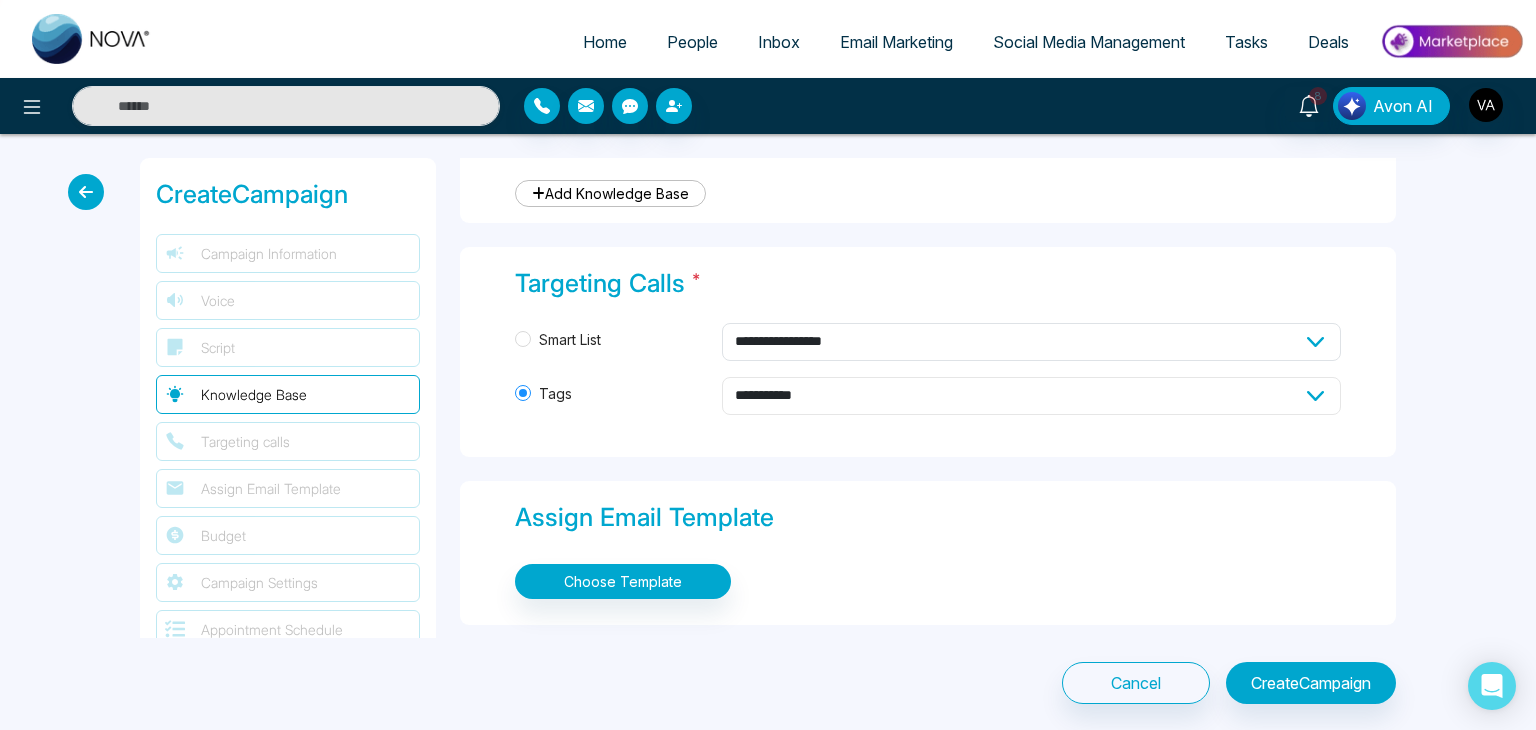 select on "*****" 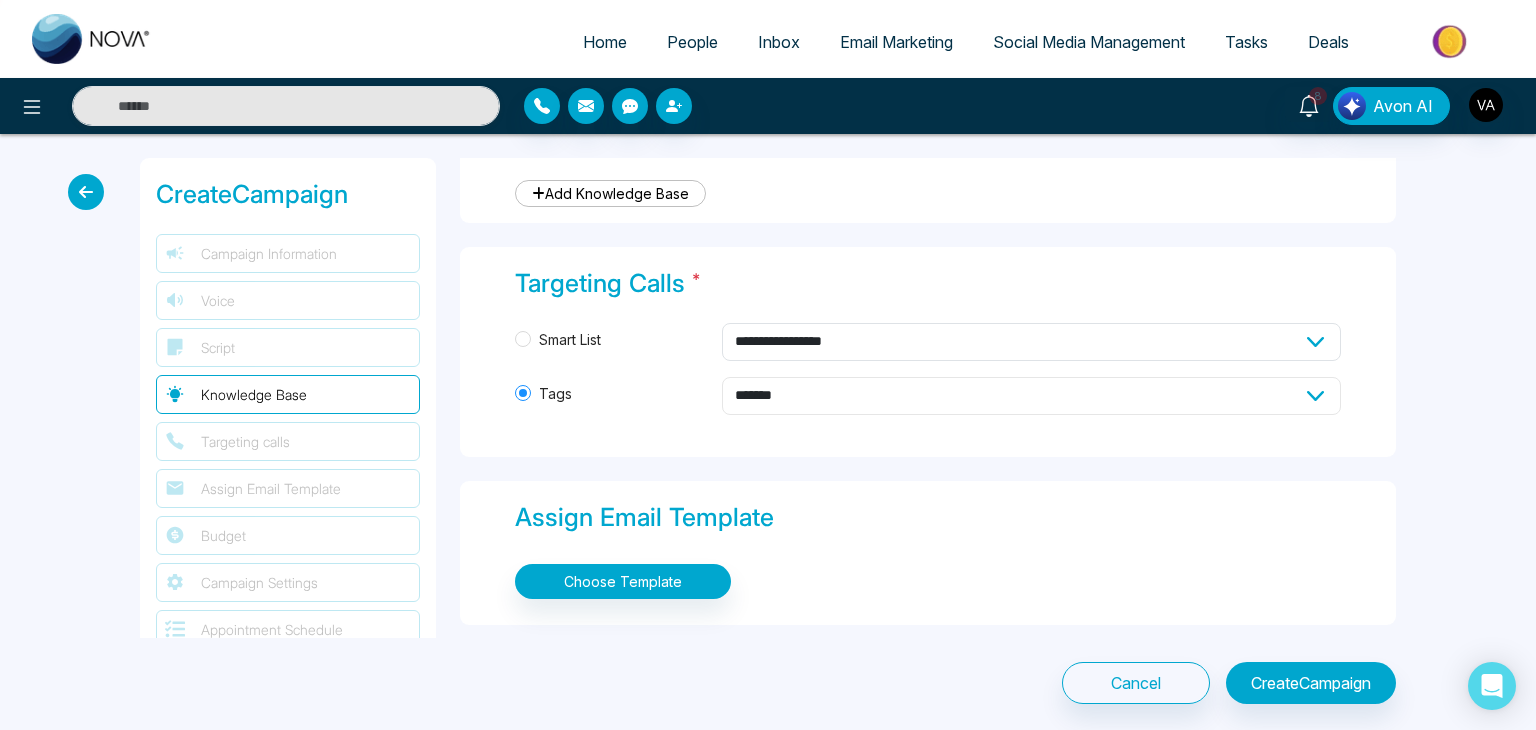 click on "**********" at bounding box center [1032, 396] 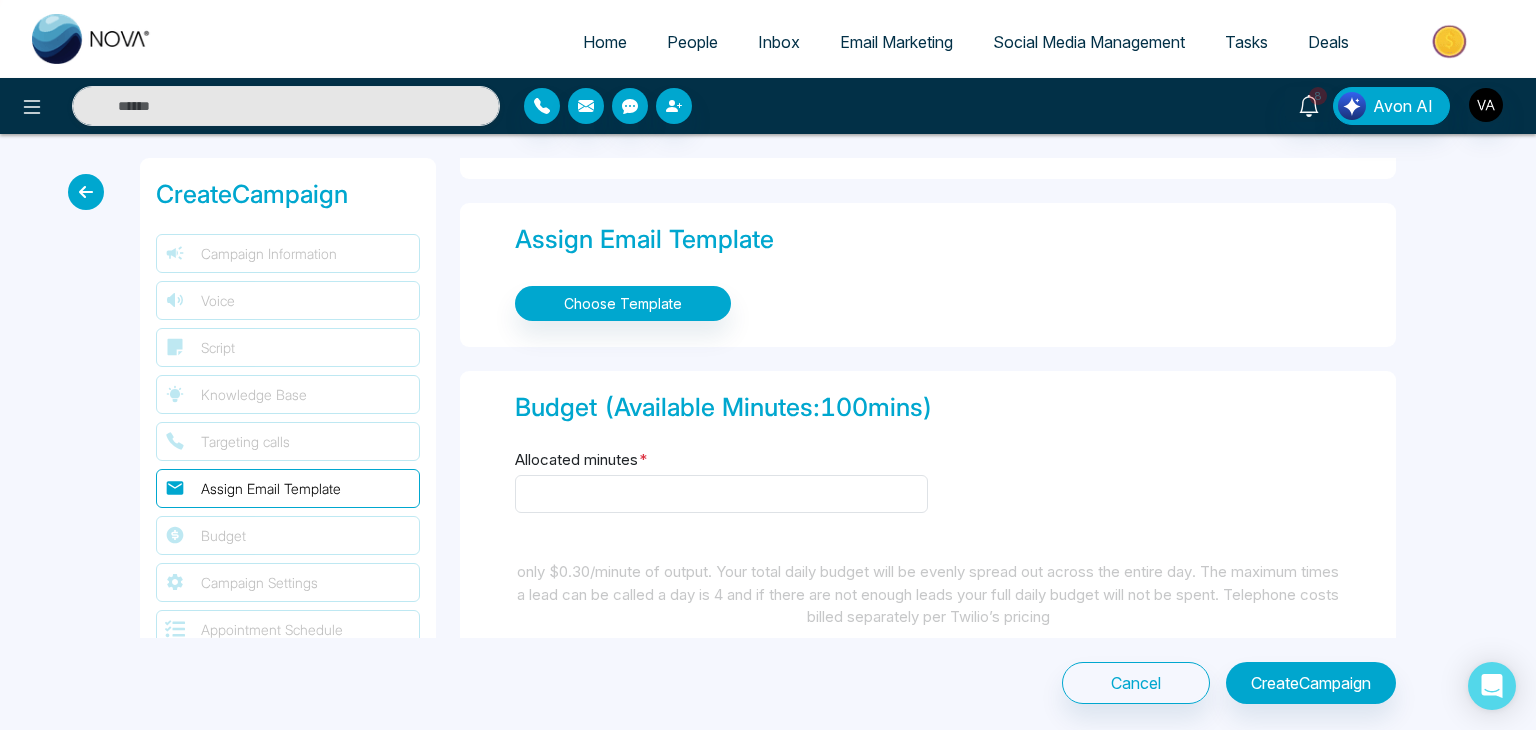 scroll, scrollTop: 2318, scrollLeft: 0, axis: vertical 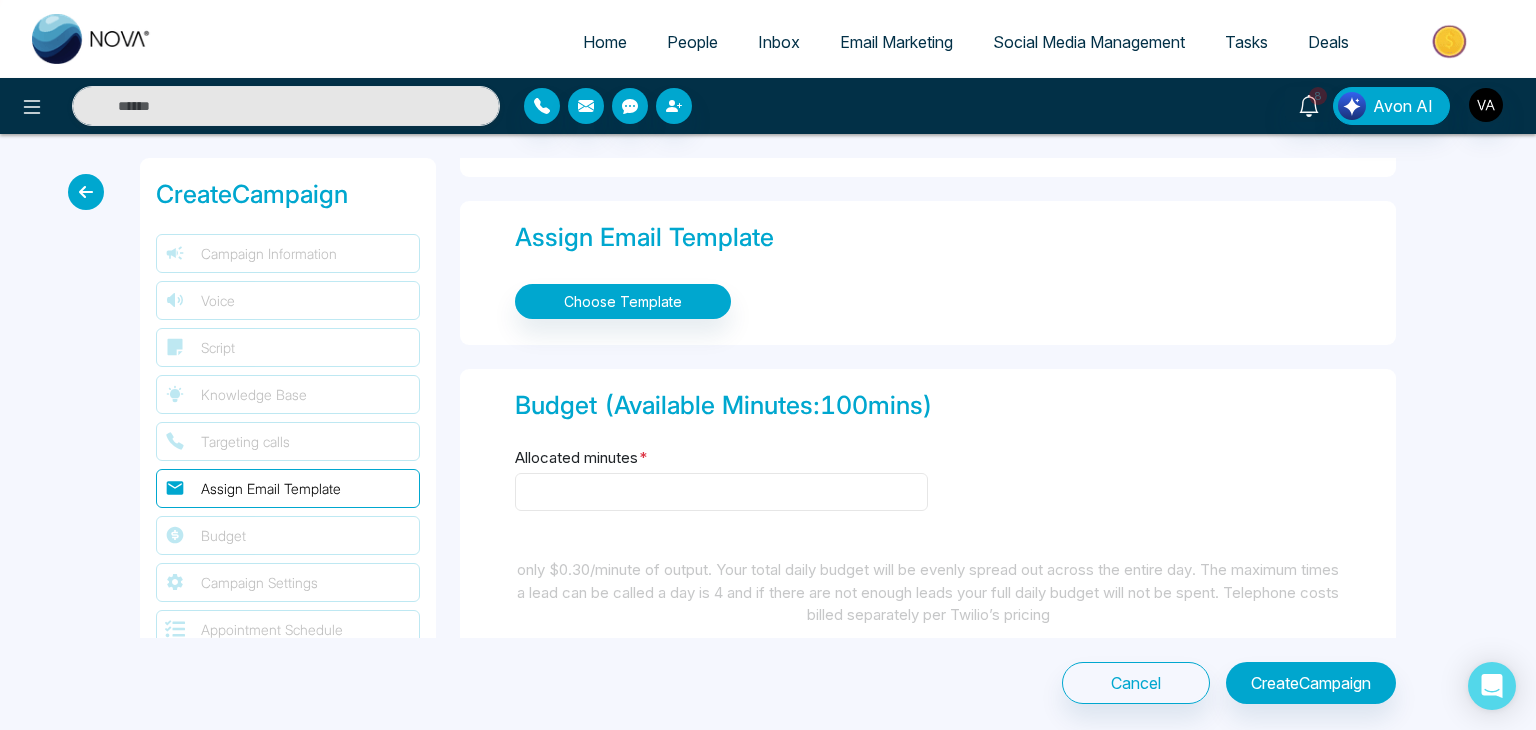 click on "Allocated minutes  *" at bounding box center [721, 492] 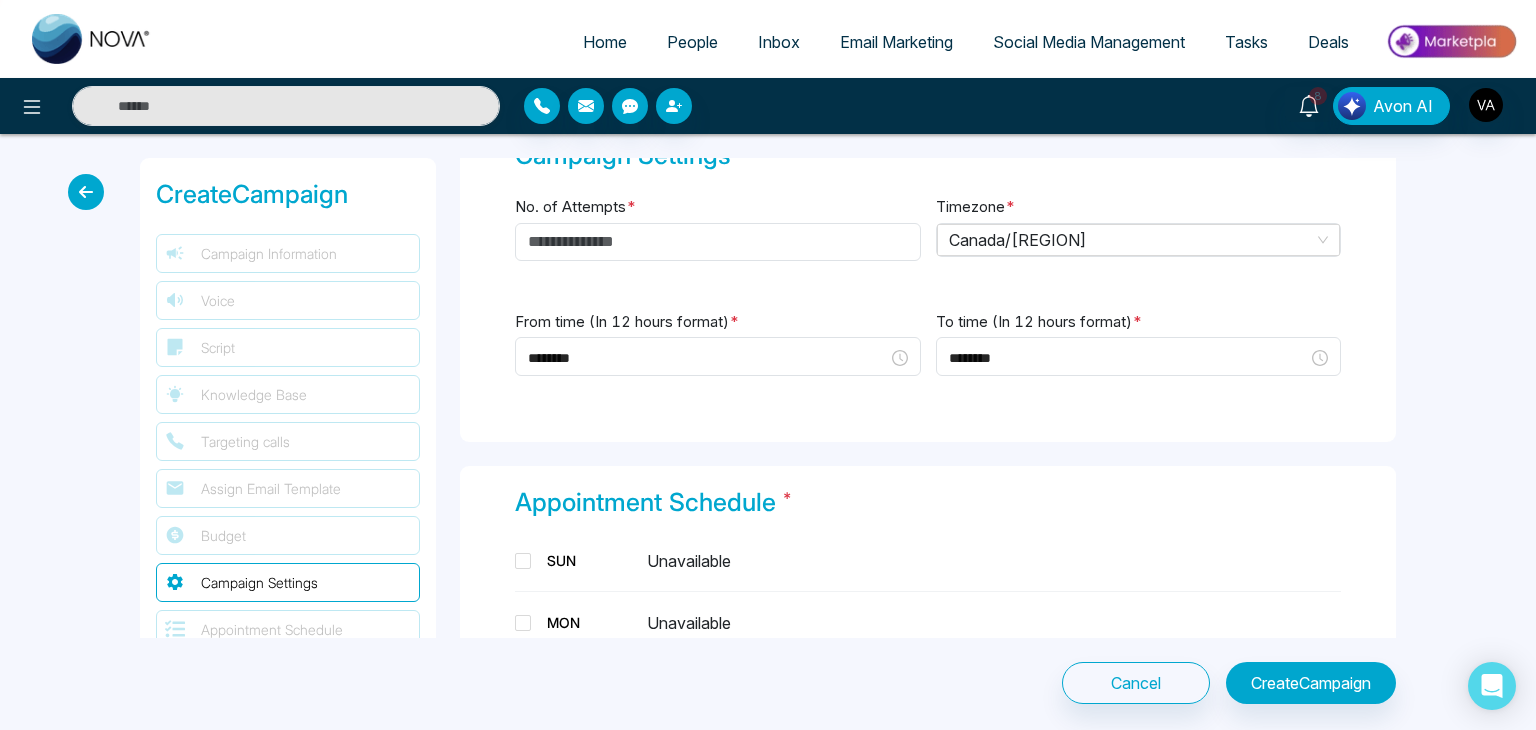 scroll, scrollTop: 2888, scrollLeft: 0, axis: vertical 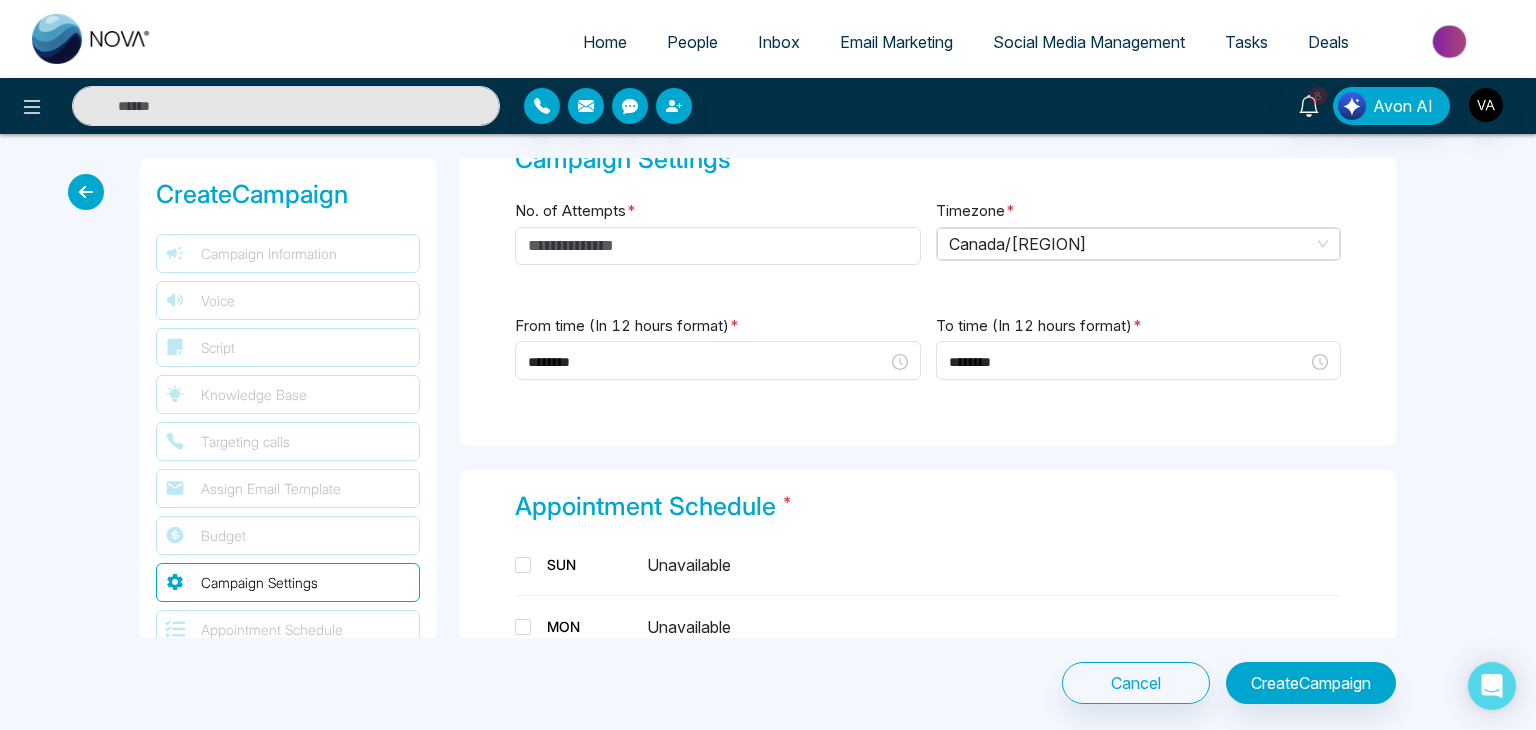 type on "*" 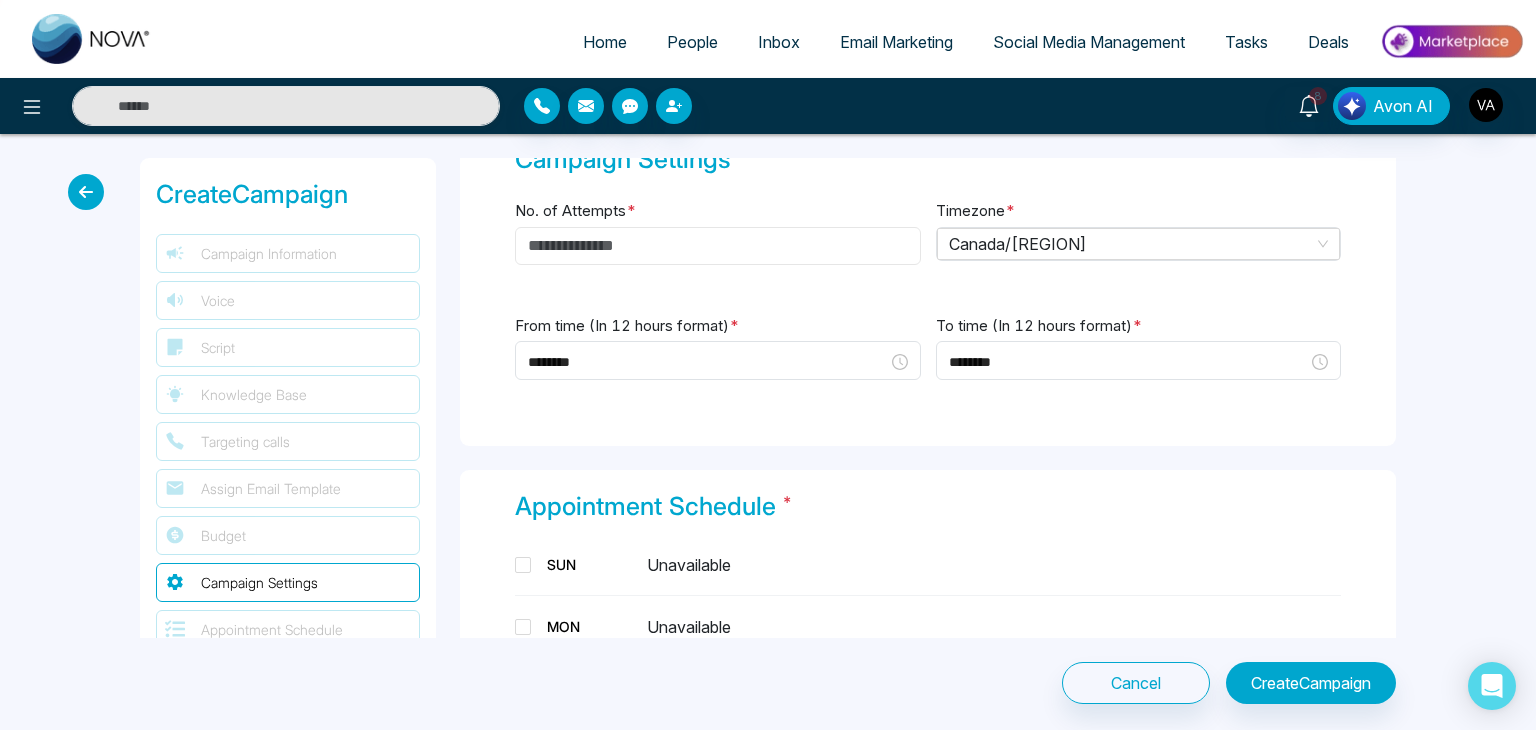 click on "No. of Attempts  *" at bounding box center [718, 246] 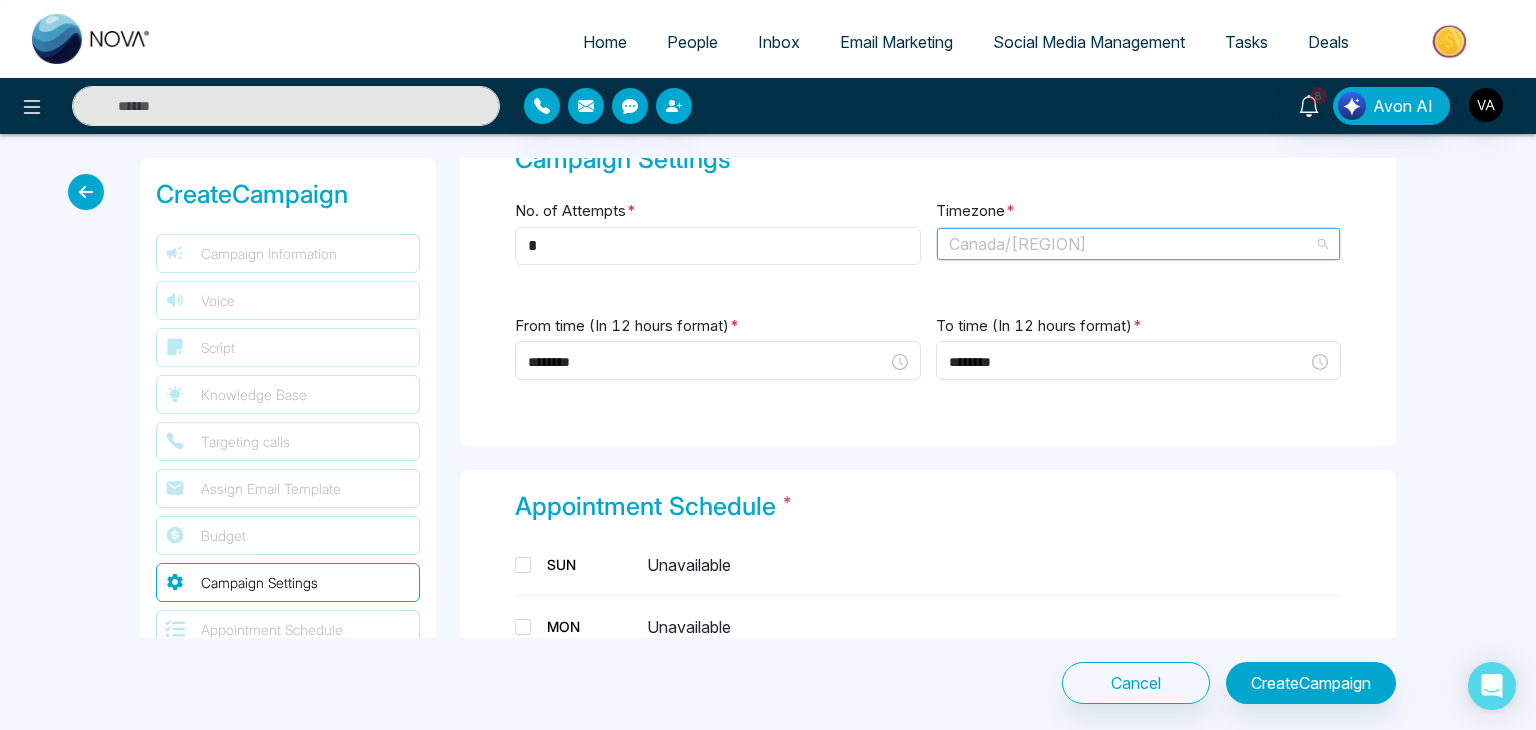 scroll, scrollTop: 11776, scrollLeft: 0, axis: vertical 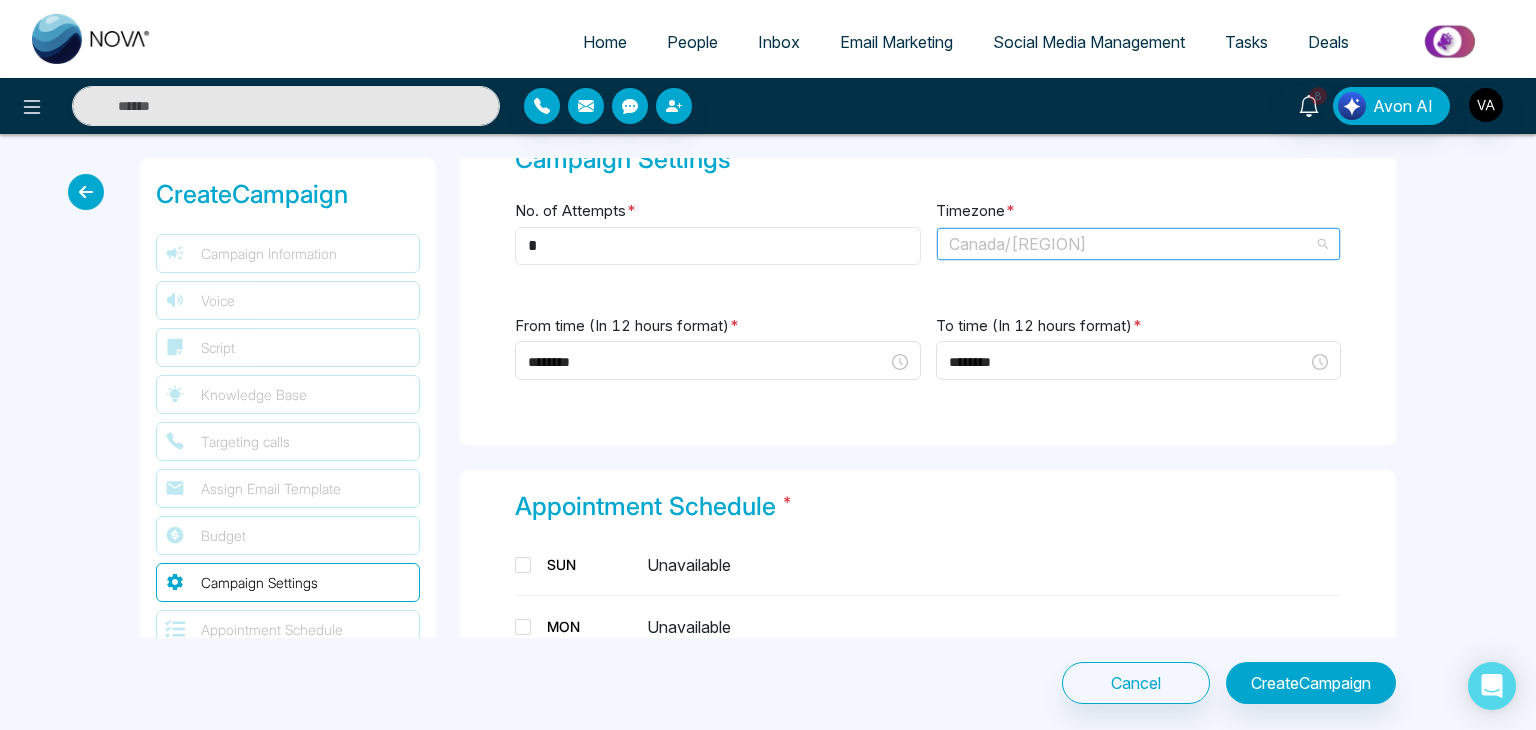 click on "Canada/Central" at bounding box center (1139, 244) 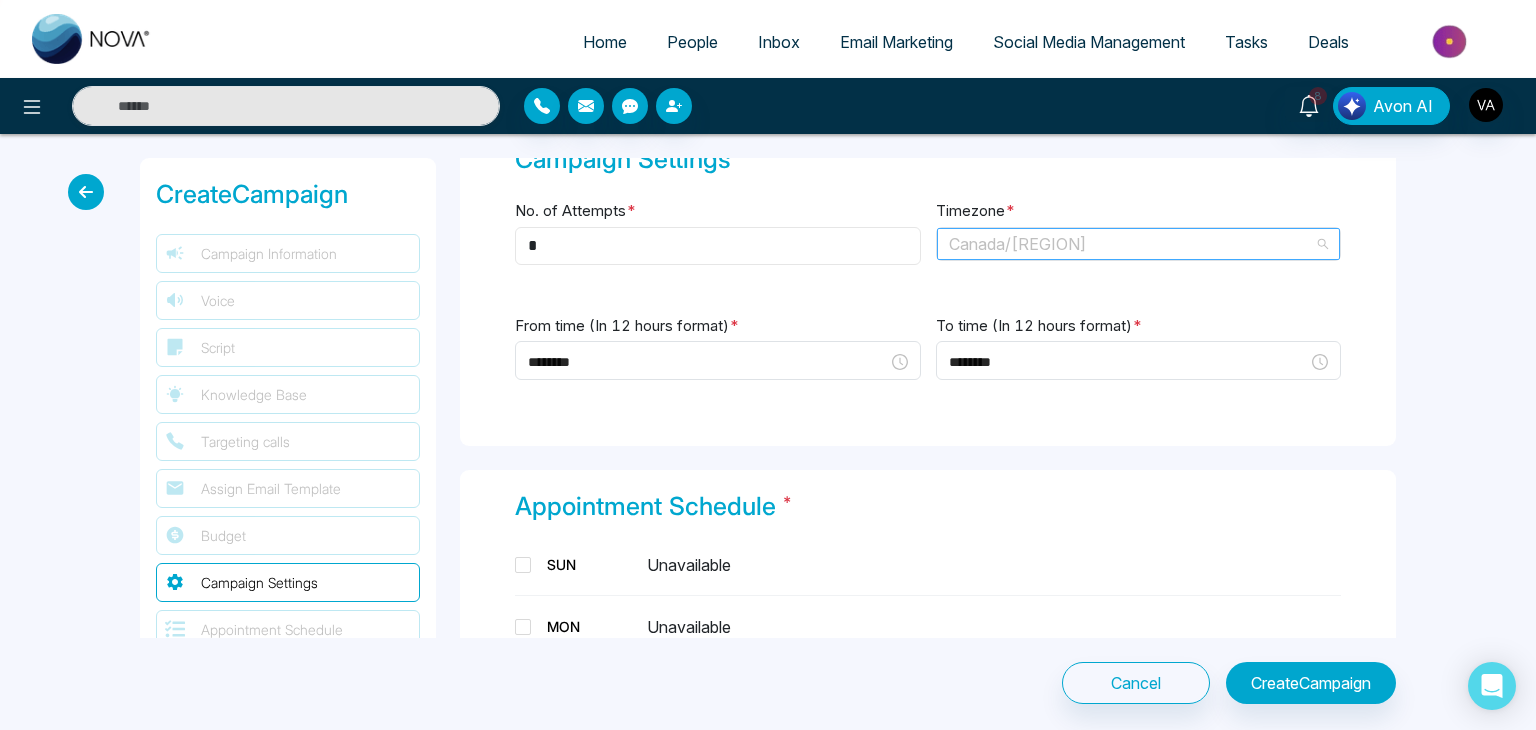 type on "*" 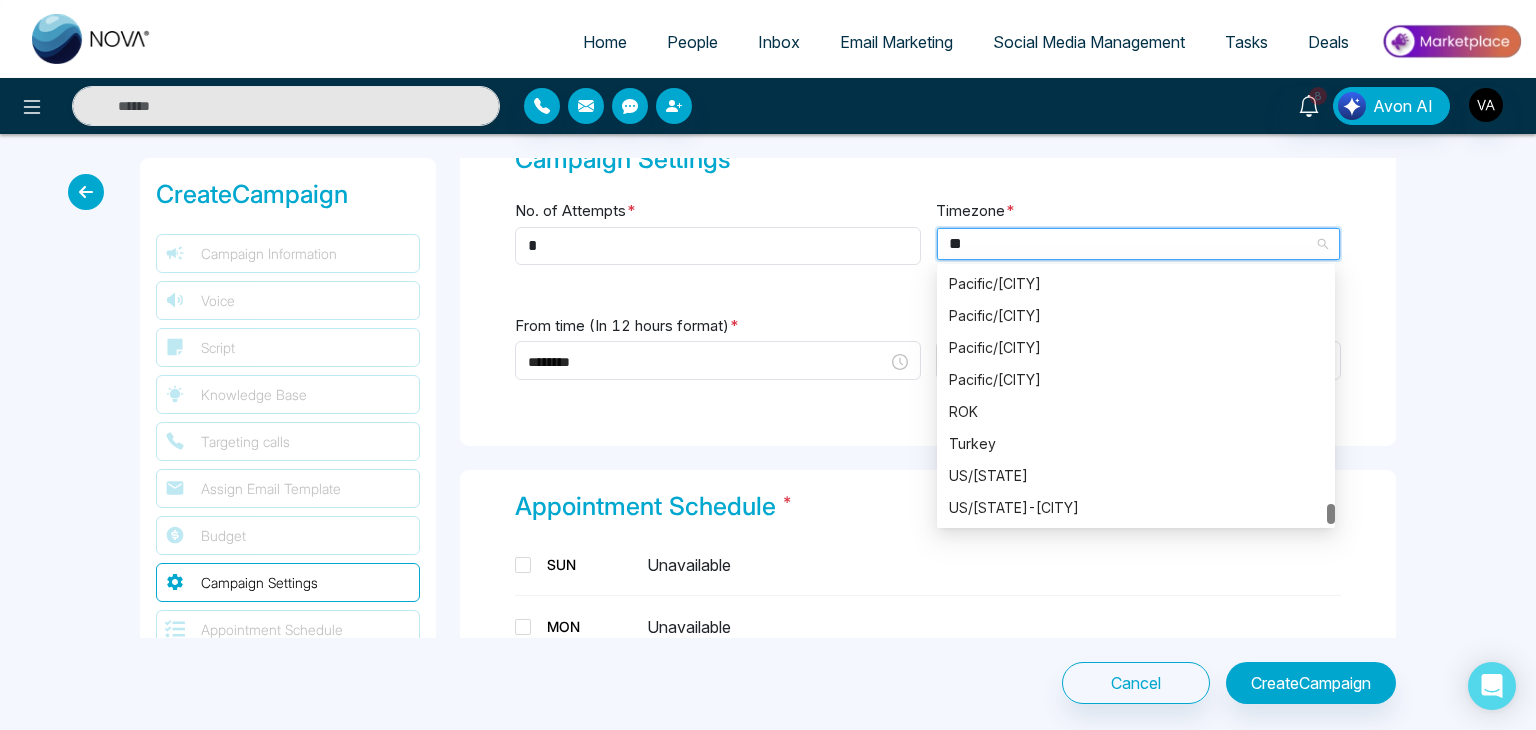 scroll, scrollTop: 160, scrollLeft: 0, axis: vertical 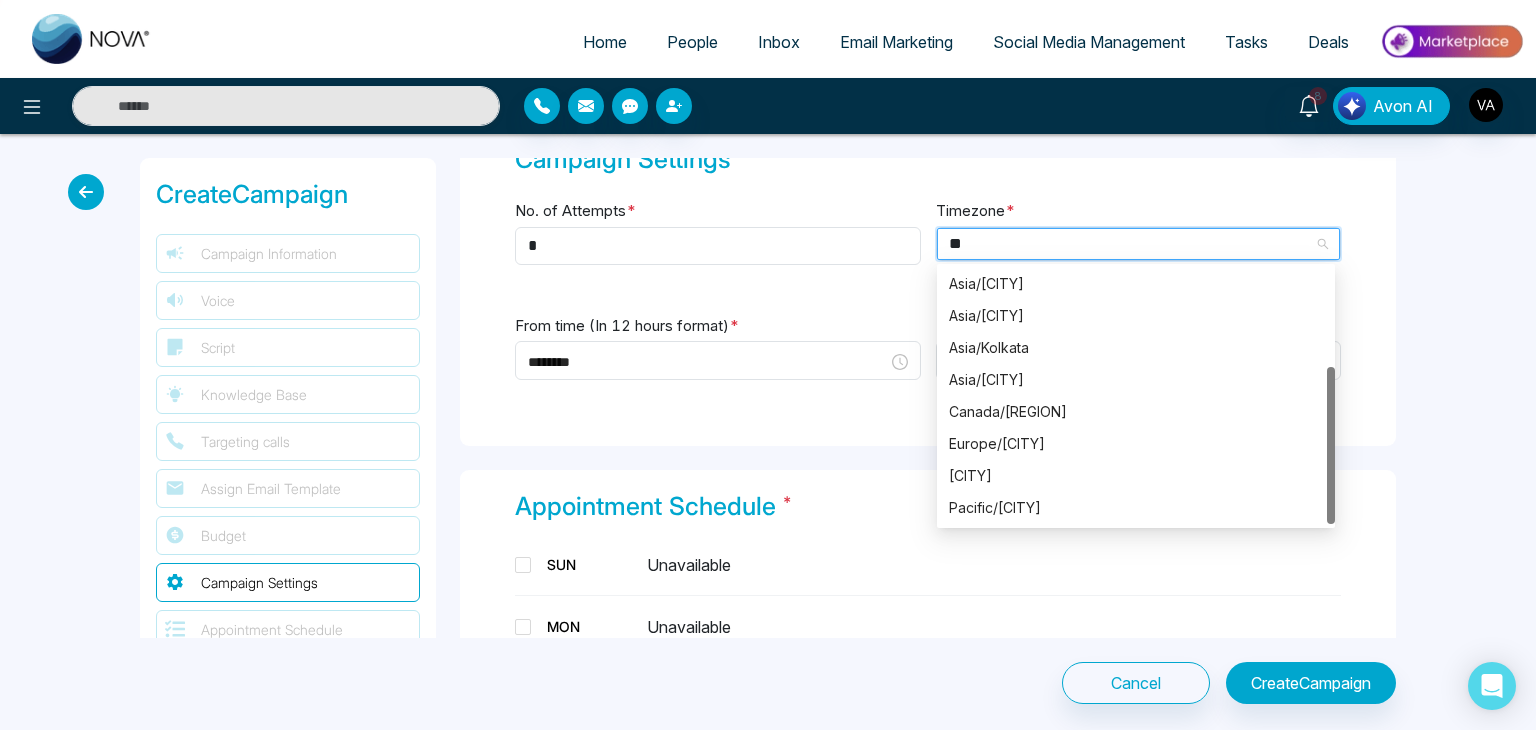 type on "***" 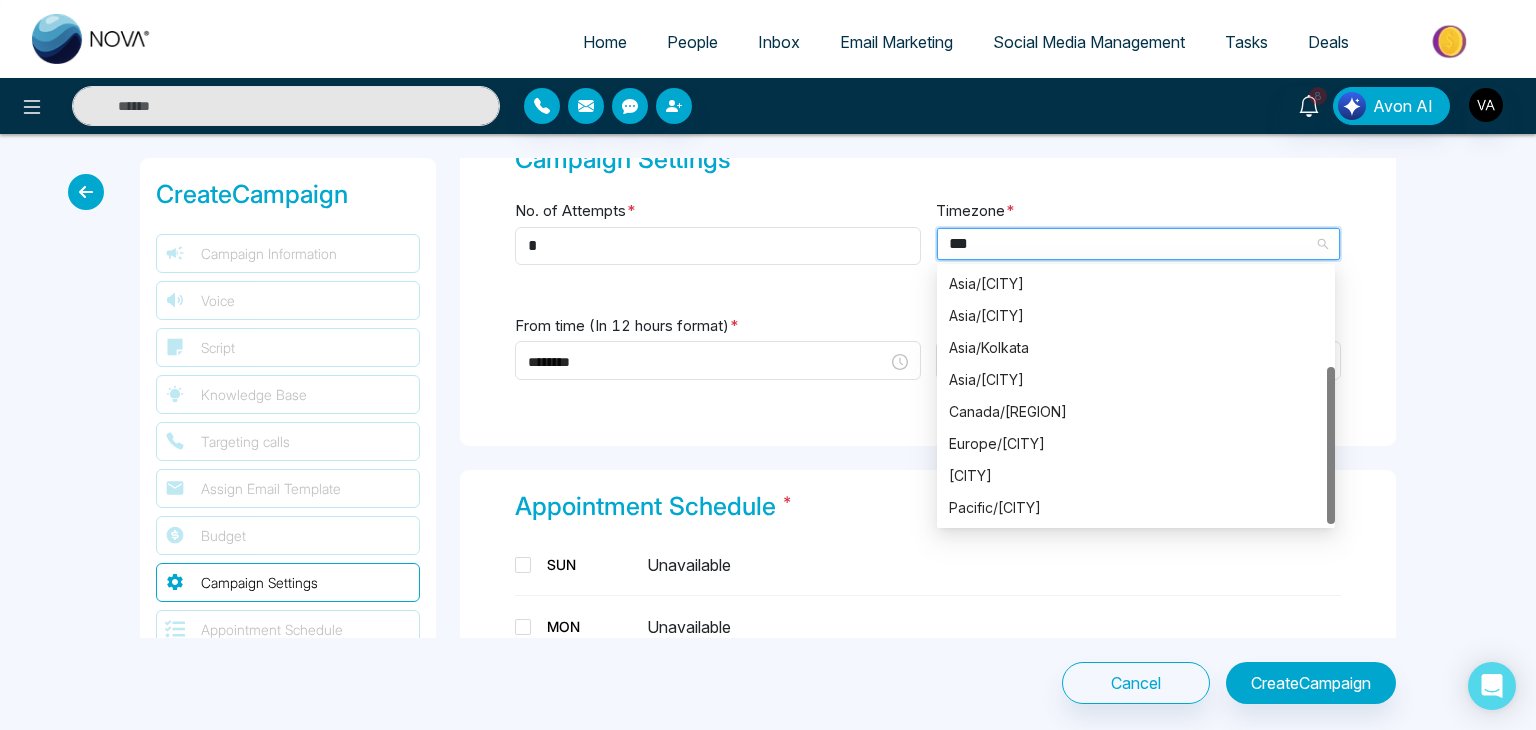 scroll, scrollTop: 0, scrollLeft: 0, axis: both 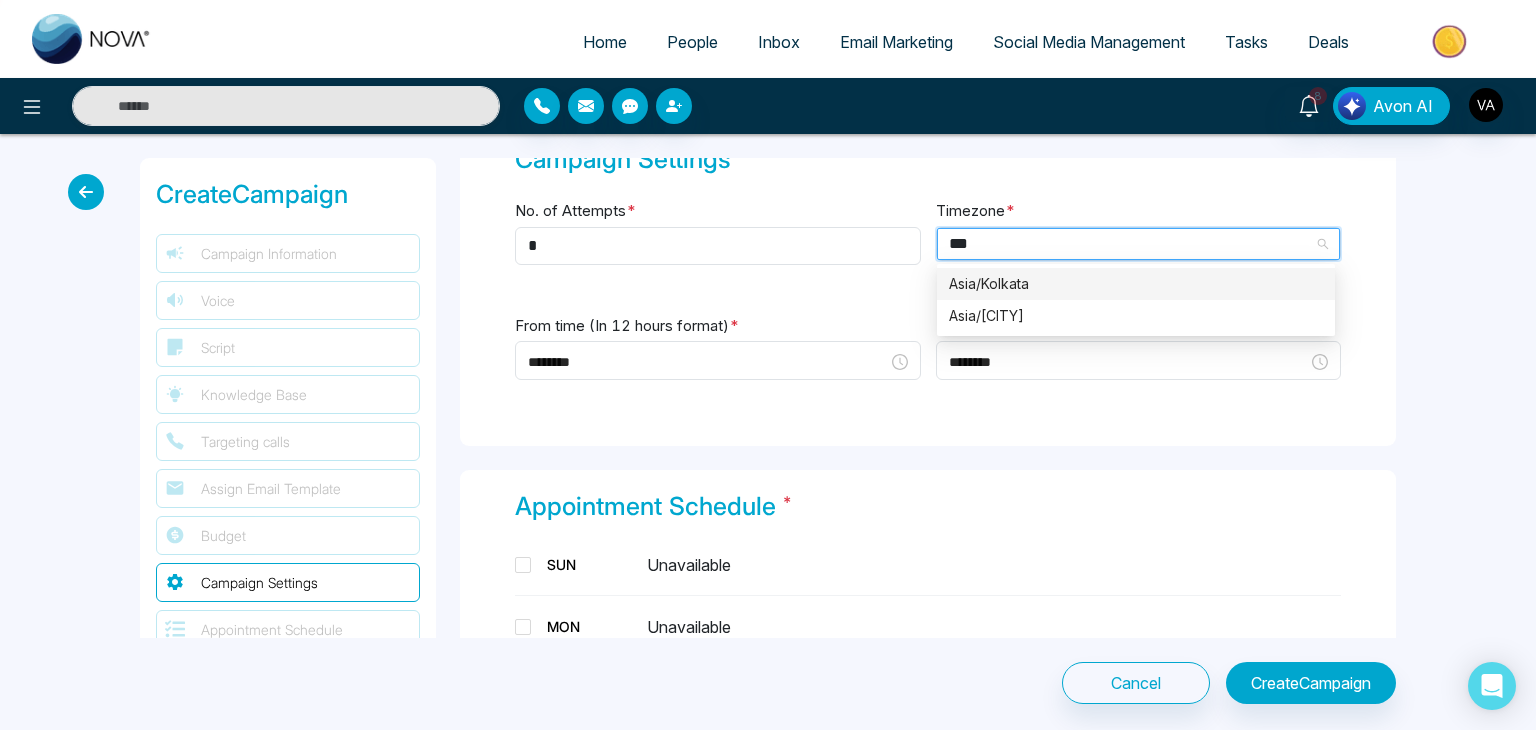 click on "Asia/Kolkata" at bounding box center [1136, 284] 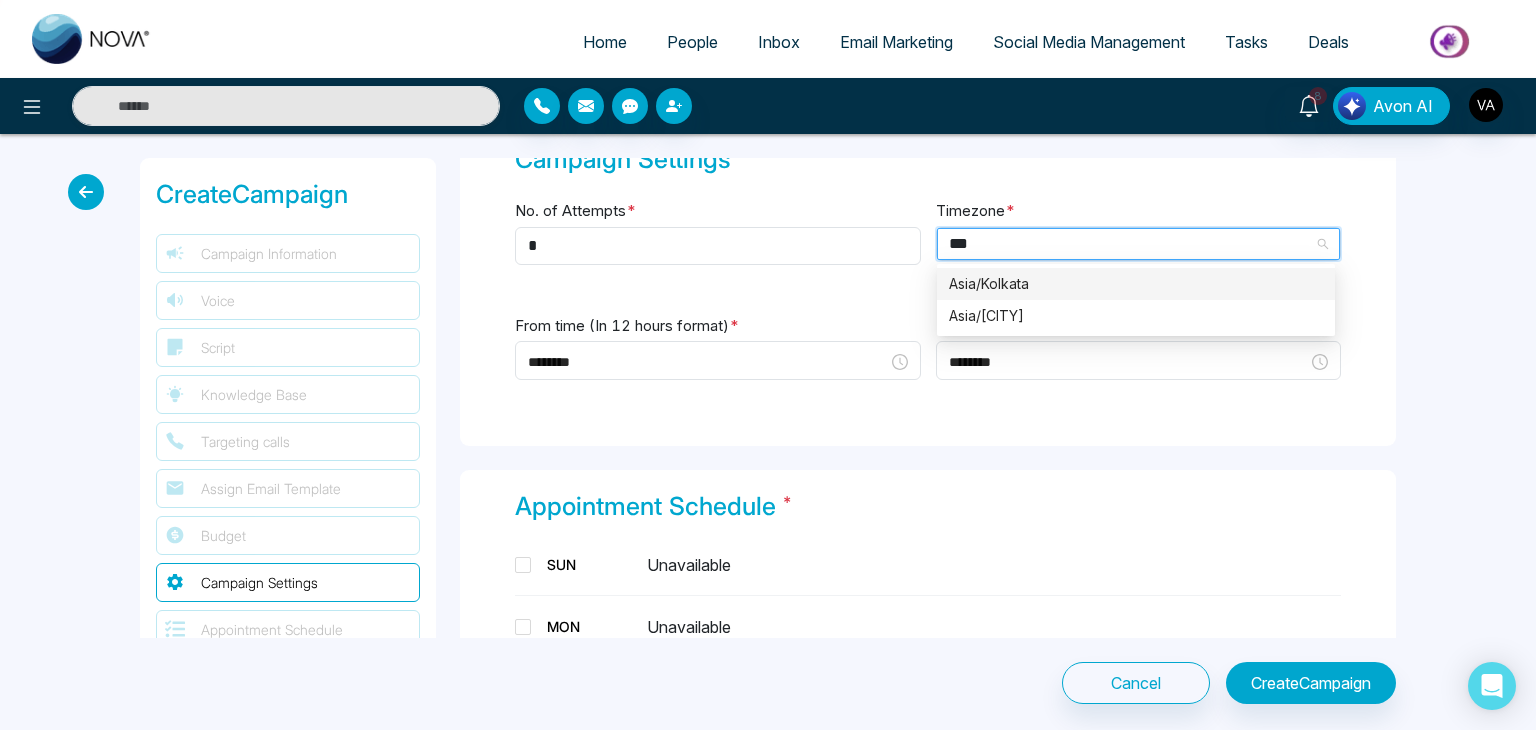 type 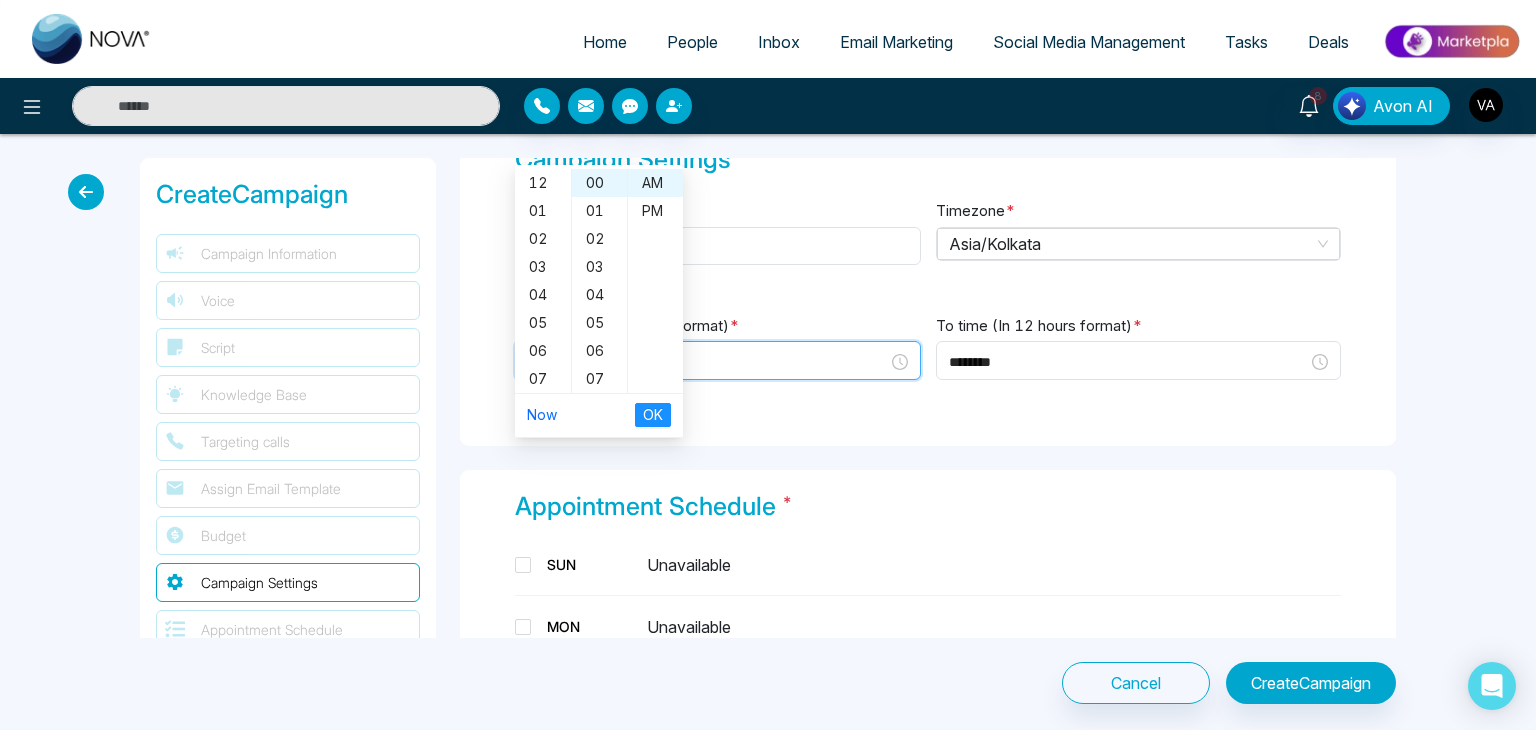 scroll, scrollTop: 112, scrollLeft: 0, axis: vertical 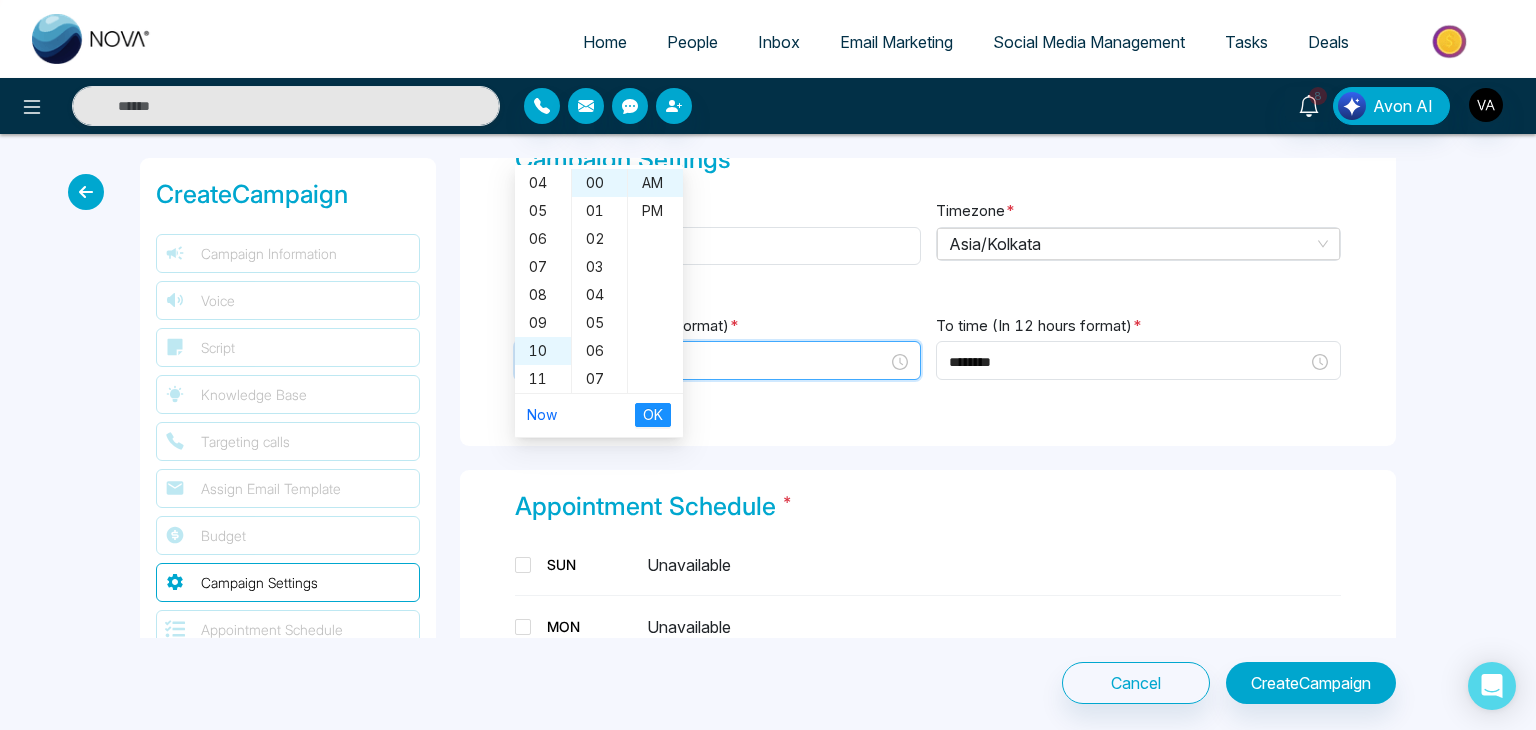 click on "********" at bounding box center (708, 362) 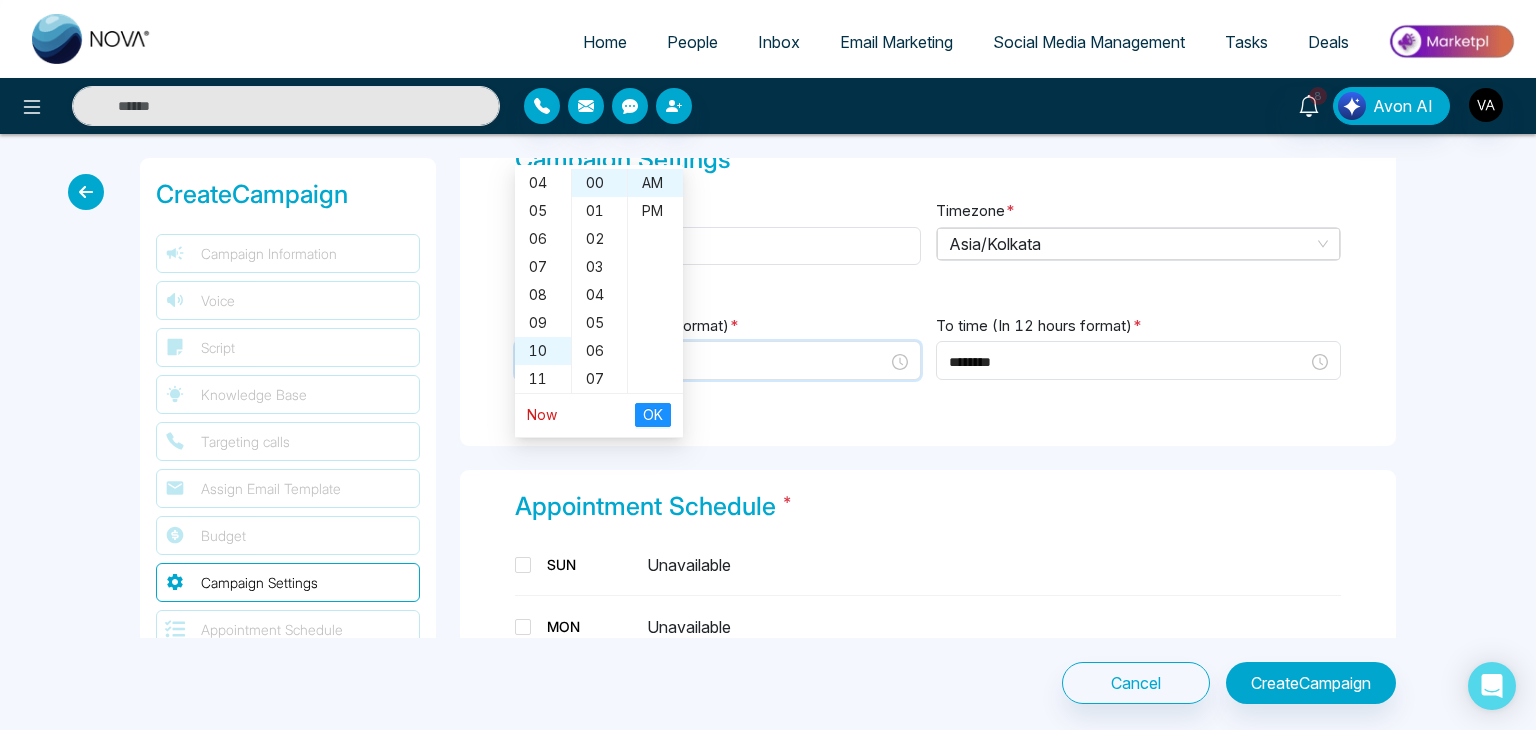 click on "Now" at bounding box center [542, 414] 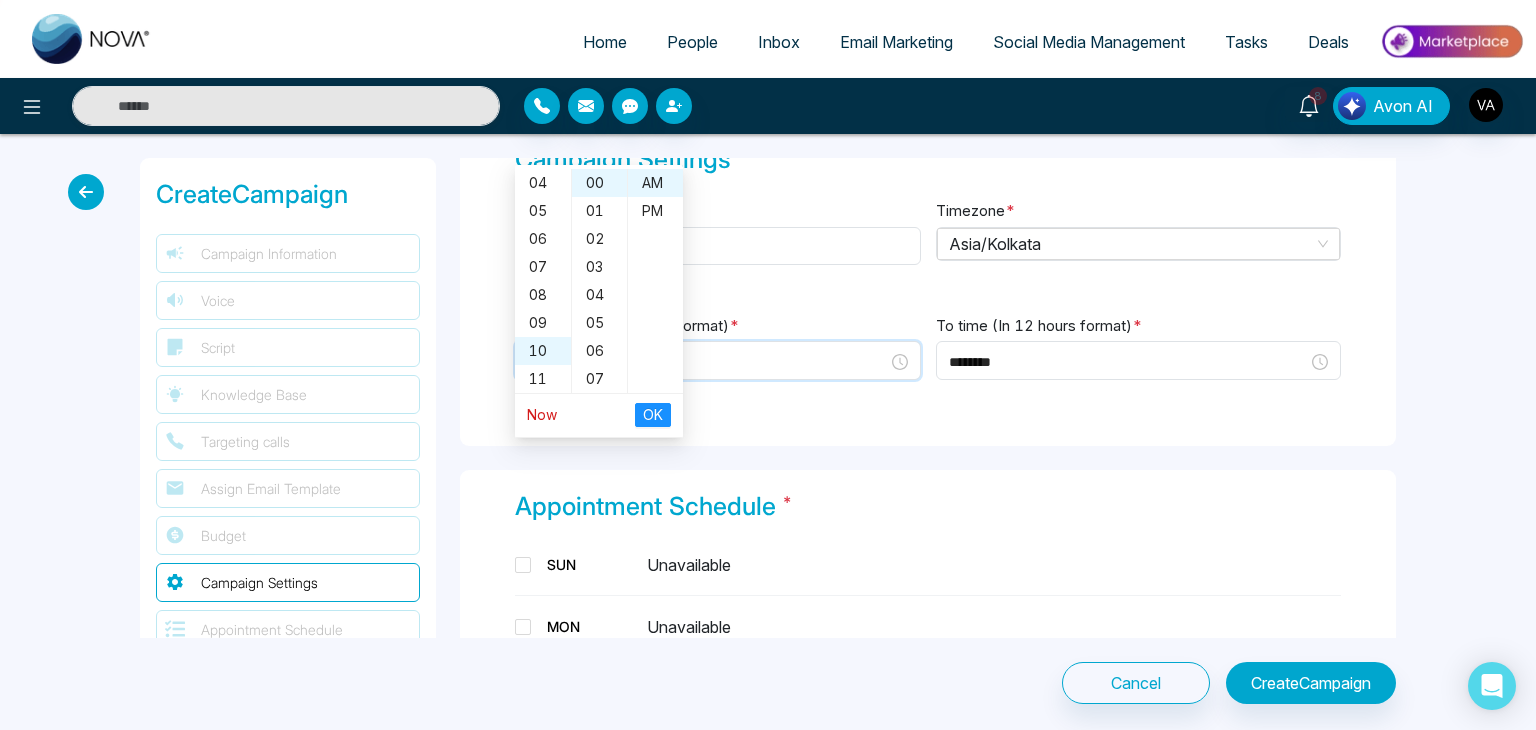 type on "********" 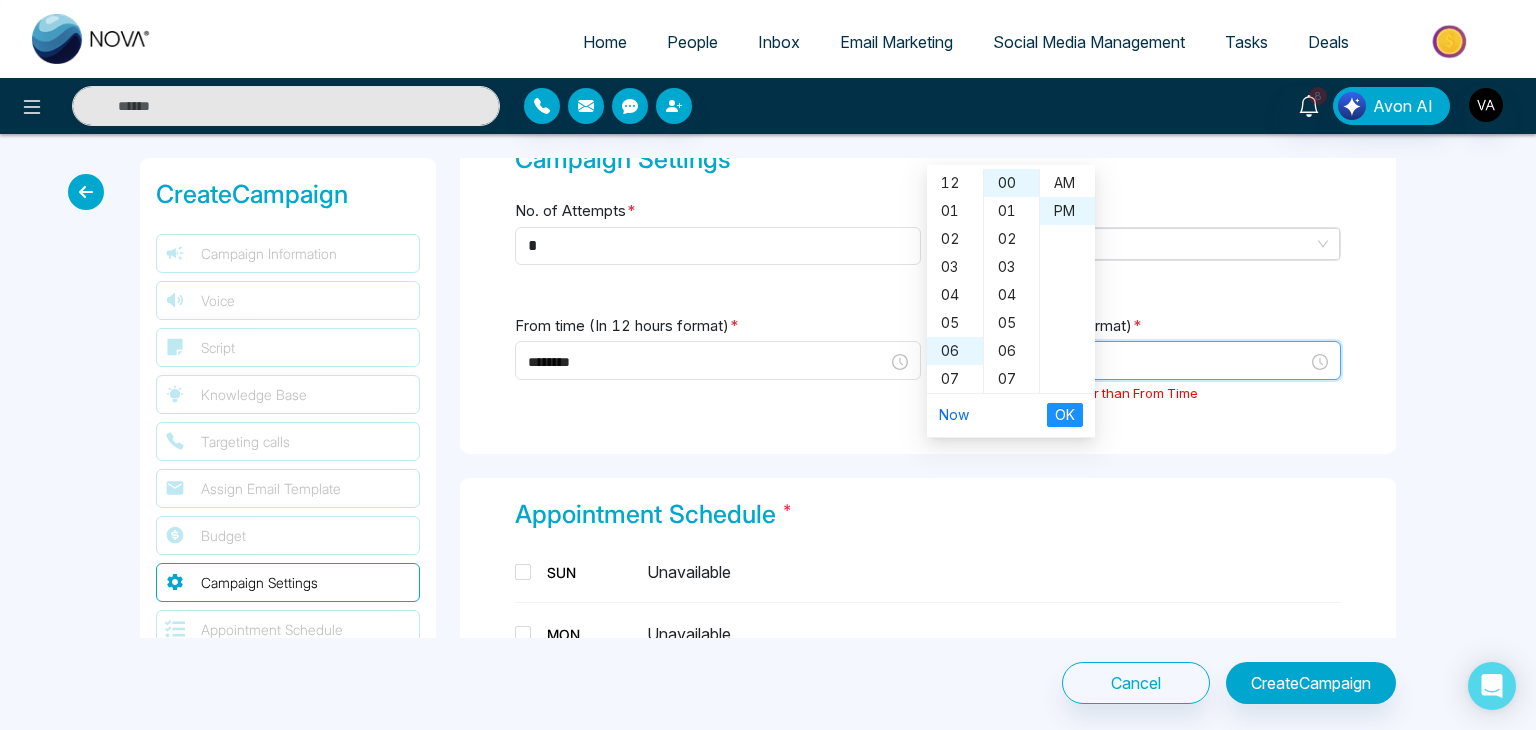 click on "To time (In 12 hours format)  * ******** To Time should be greater than From Time 12 01 02 03 04 05 06 07 08 09 10 11 00 01 02 03 04 05 06 07 08 09 10 11 12 13 14 15 16 17 18 19 20 21 22 23 24 25 26 27 28 29 30 31 32 33 34 35 36 37 38 39 40 41 42 43 44 45 46 47 48 49 50 51 52 53 54 55 56 57 58 59 AM PM Now OK" at bounding box center (1139, 362) 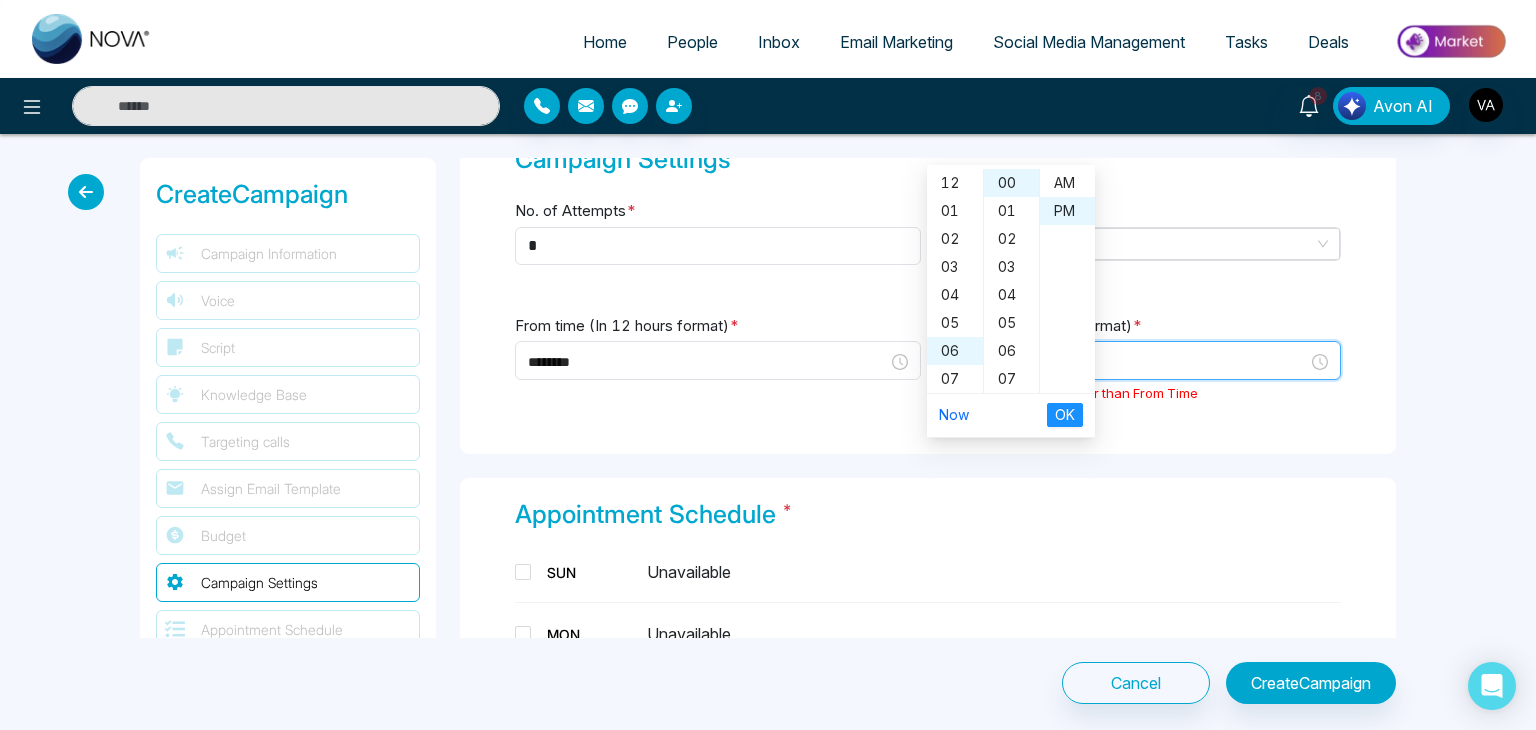 scroll, scrollTop: 112, scrollLeft: 0, axis: vertical 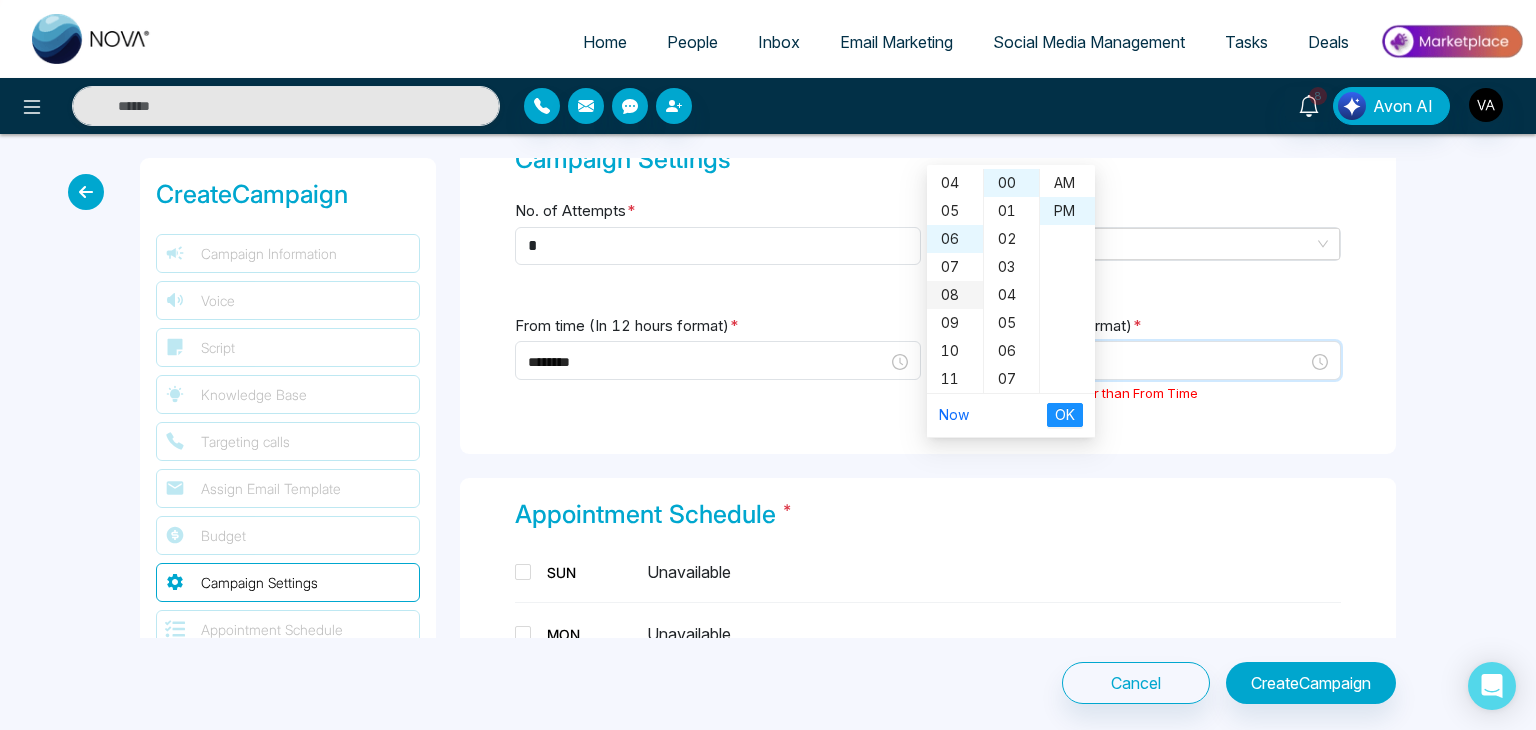 click on "08" at bounding box center (955, 295) 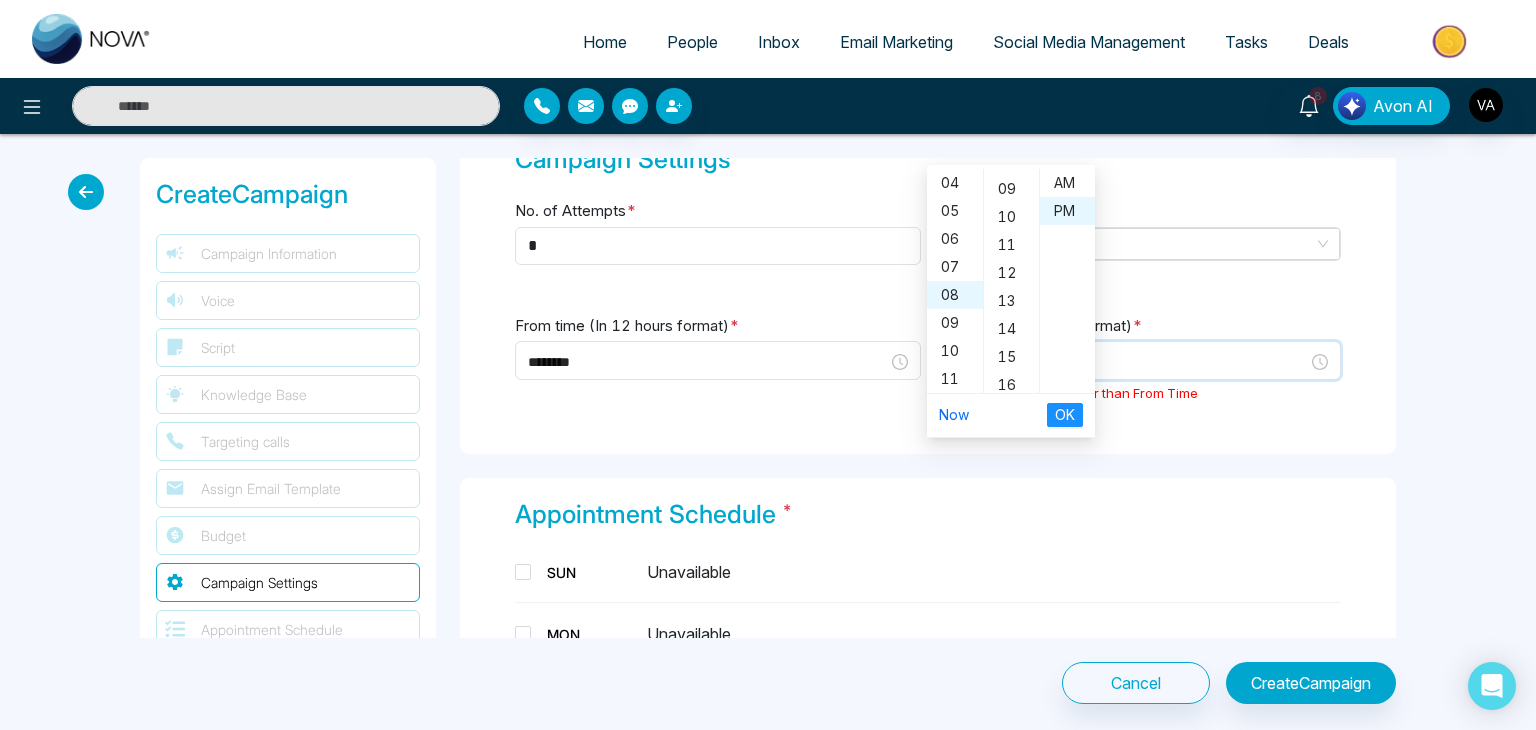 scroll, scrollTop: 248, scrollLeft: 0, axis: vertical 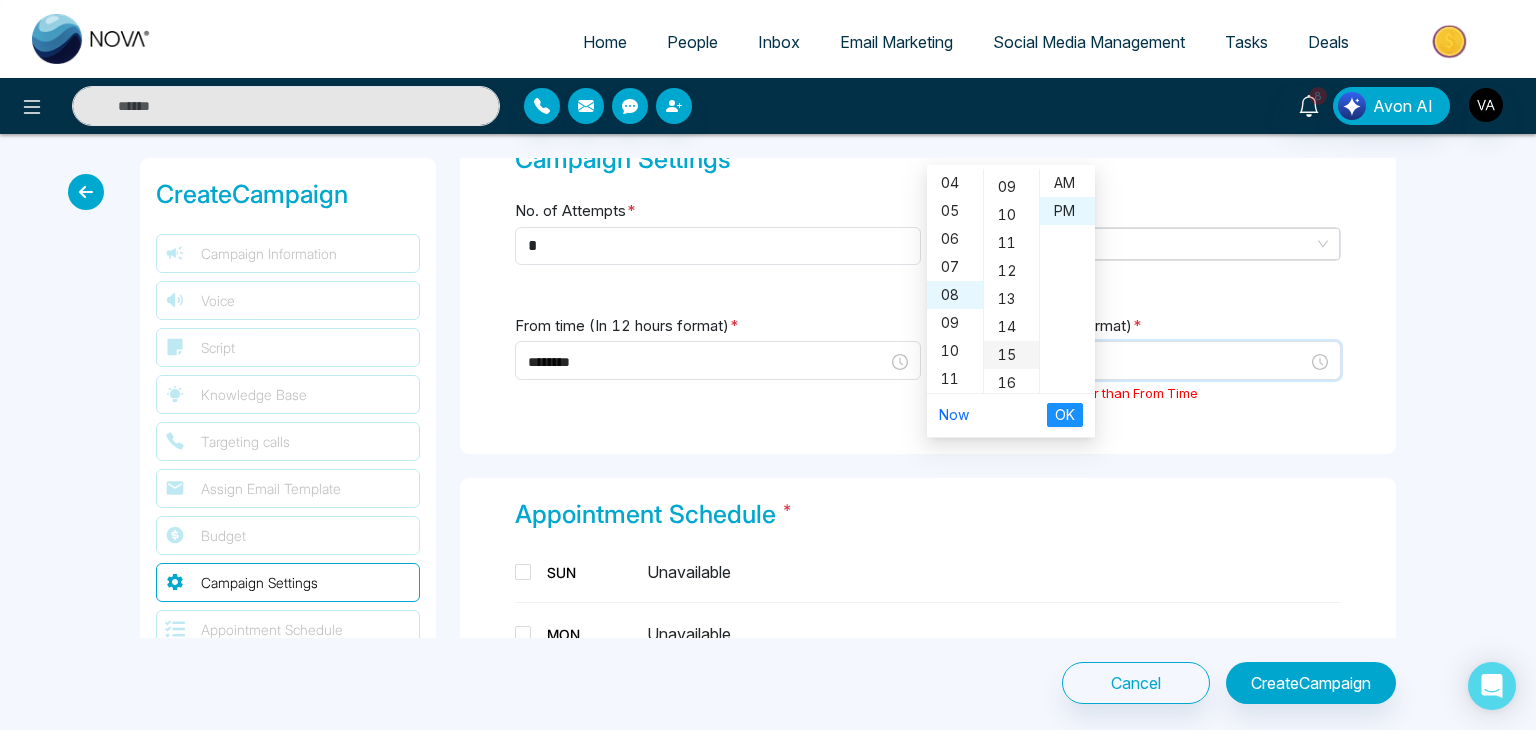 click on "15" at bounding box center (1011, 355) 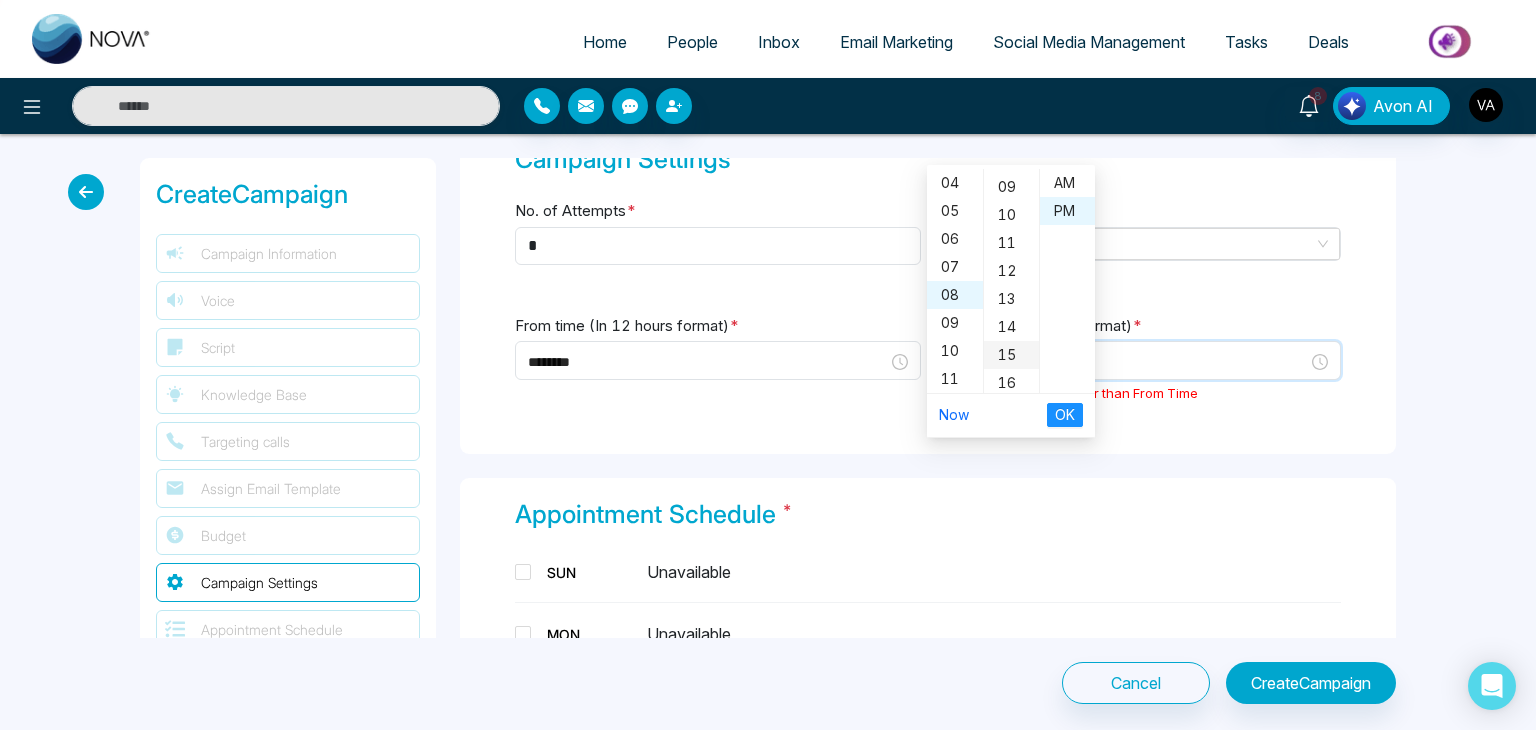 type on "********" 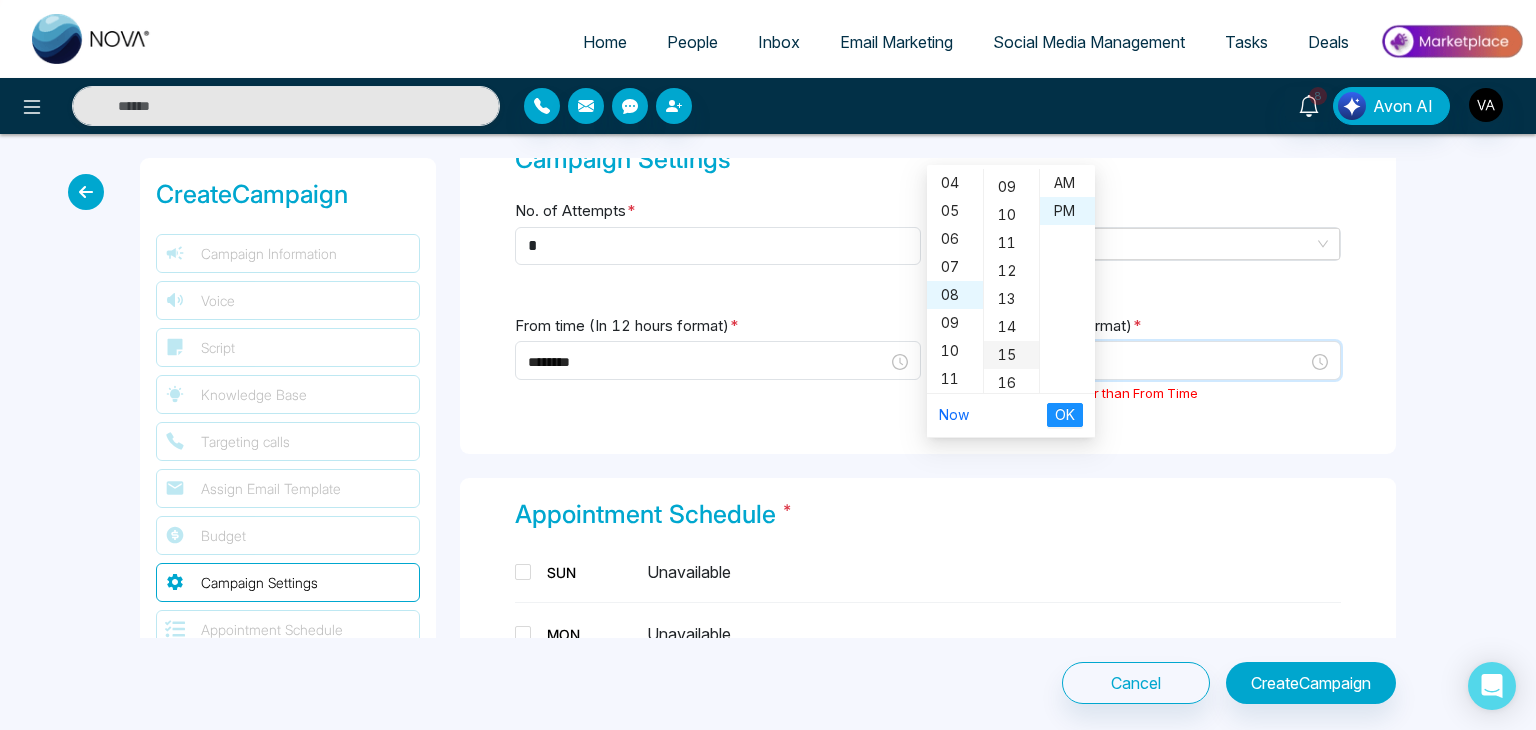 scroll, scrollTop: 420, scrollLeft: 0, axis: vertical 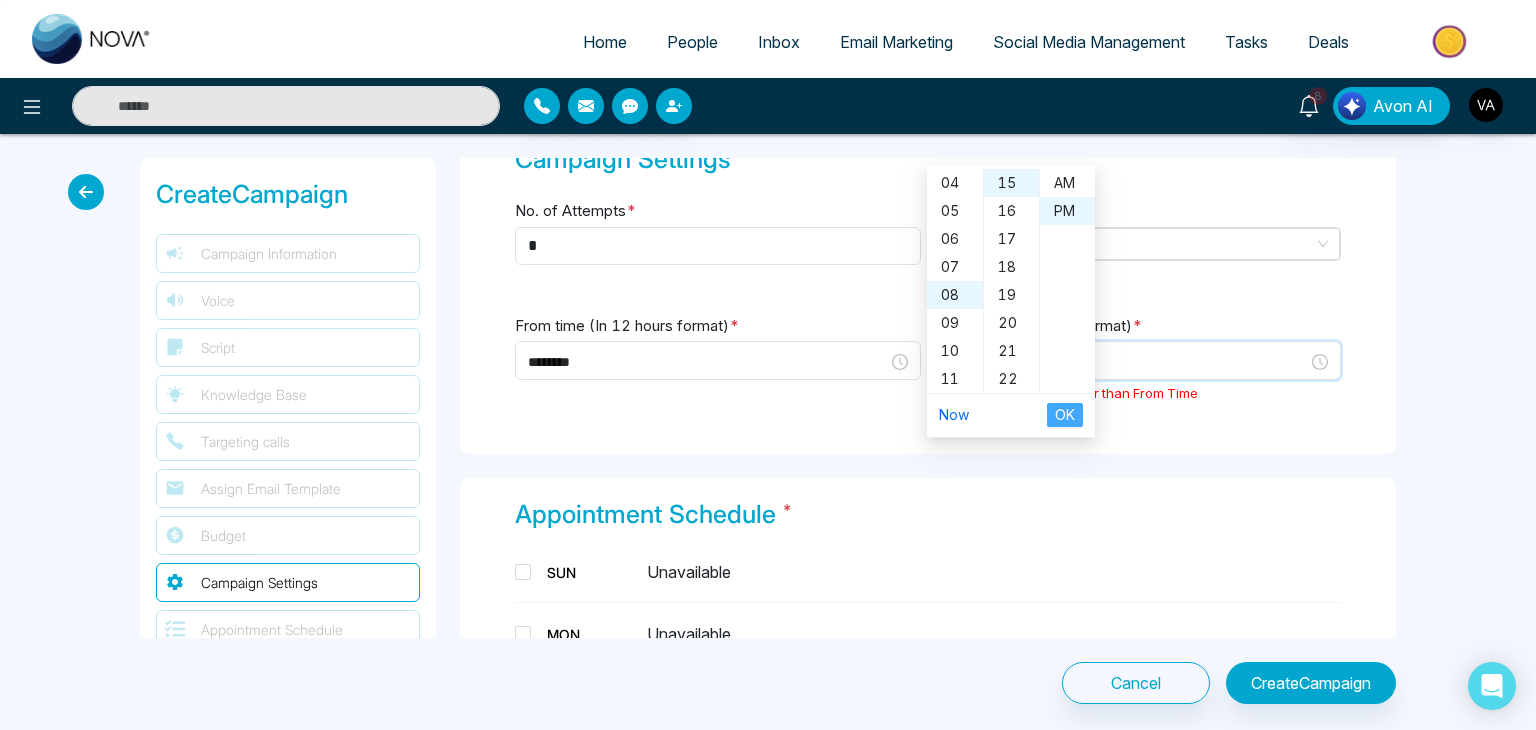 click on "OK" at bounding box center (1065, 415) 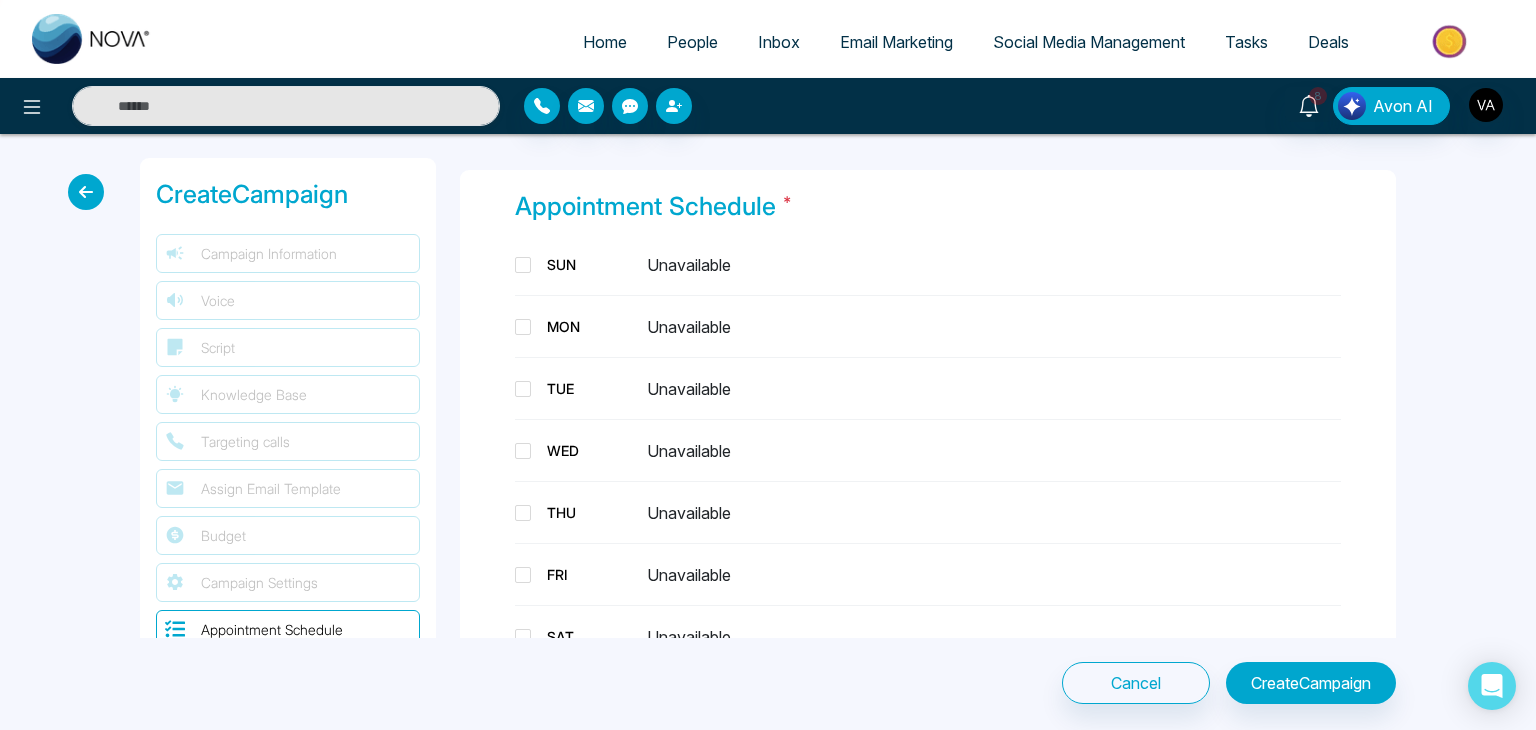 scroll, scrollTop: 3190, scrollLeft: 0, axis: vertical 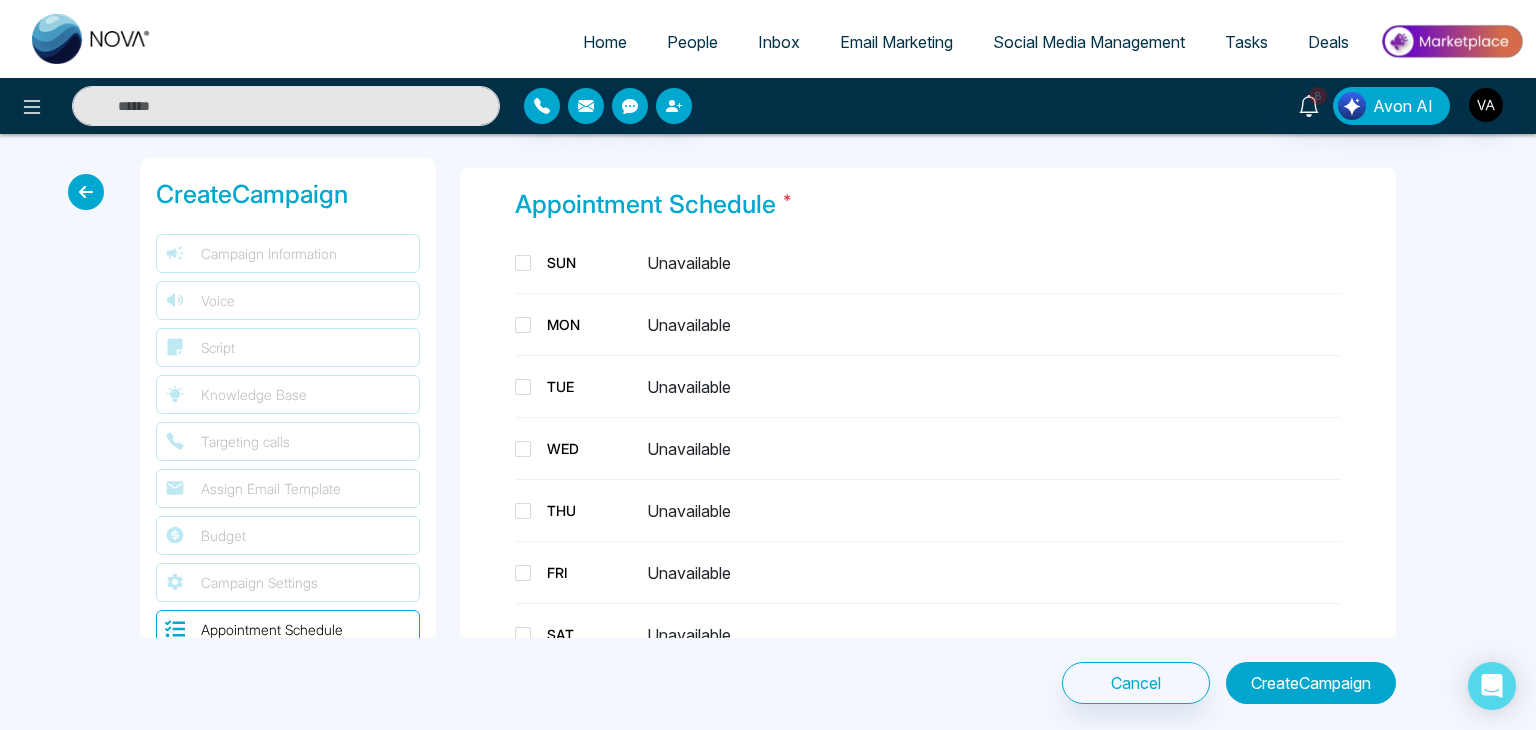 click on "Create  Campaign" at bounding box center [1311, 683] 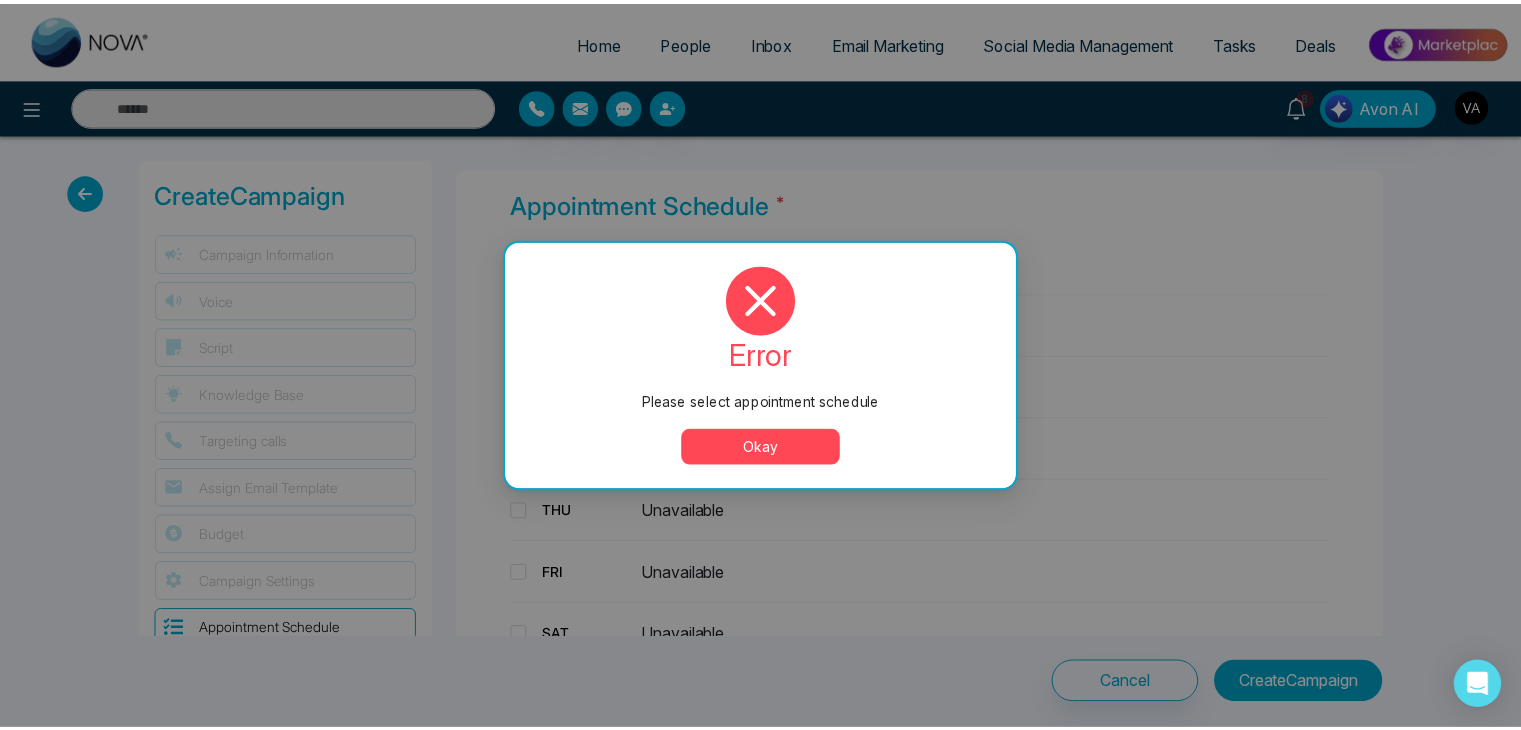 scroll, scrollTop: 3216, scrollLeft: 0, axis: vertical 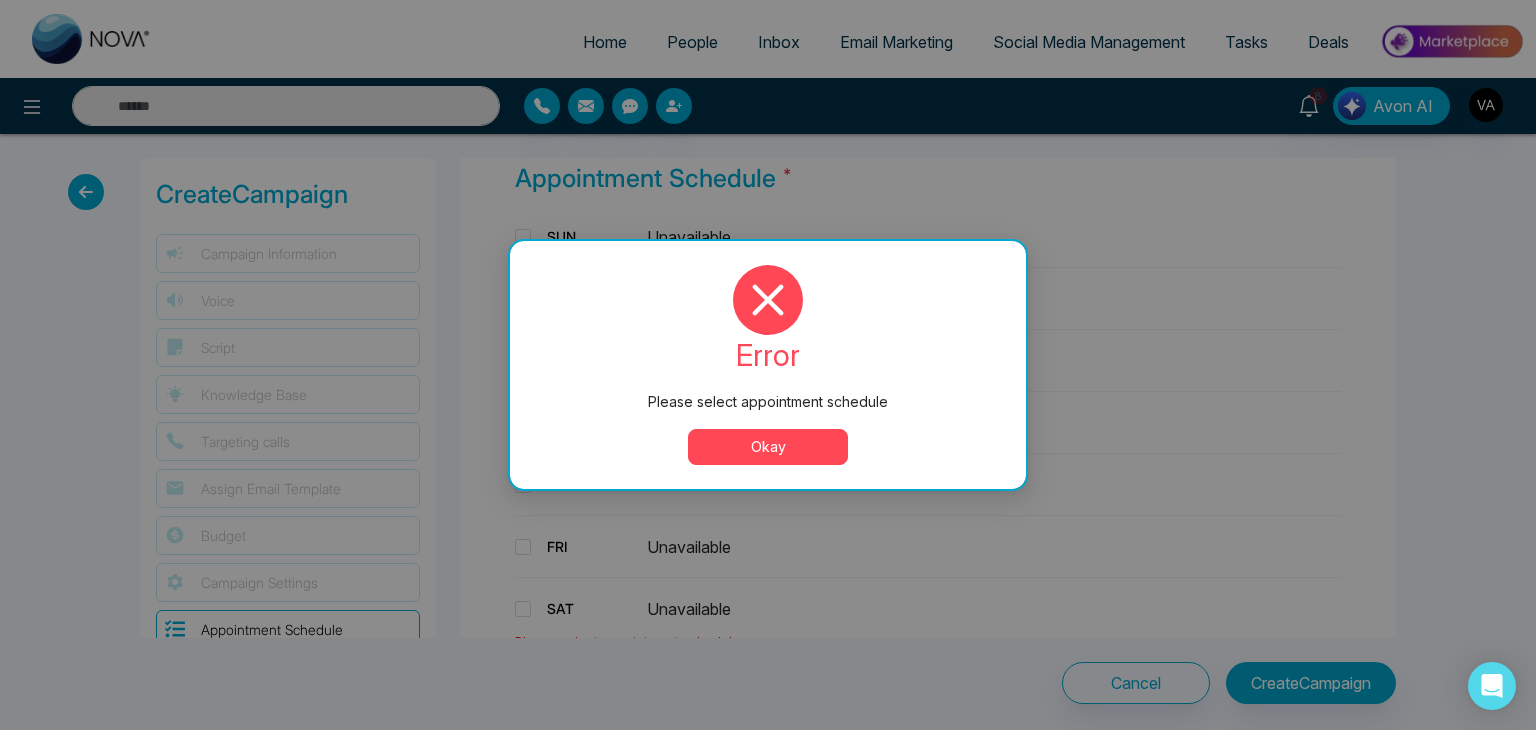 click on "Okay" at bounding box center (768, 447) 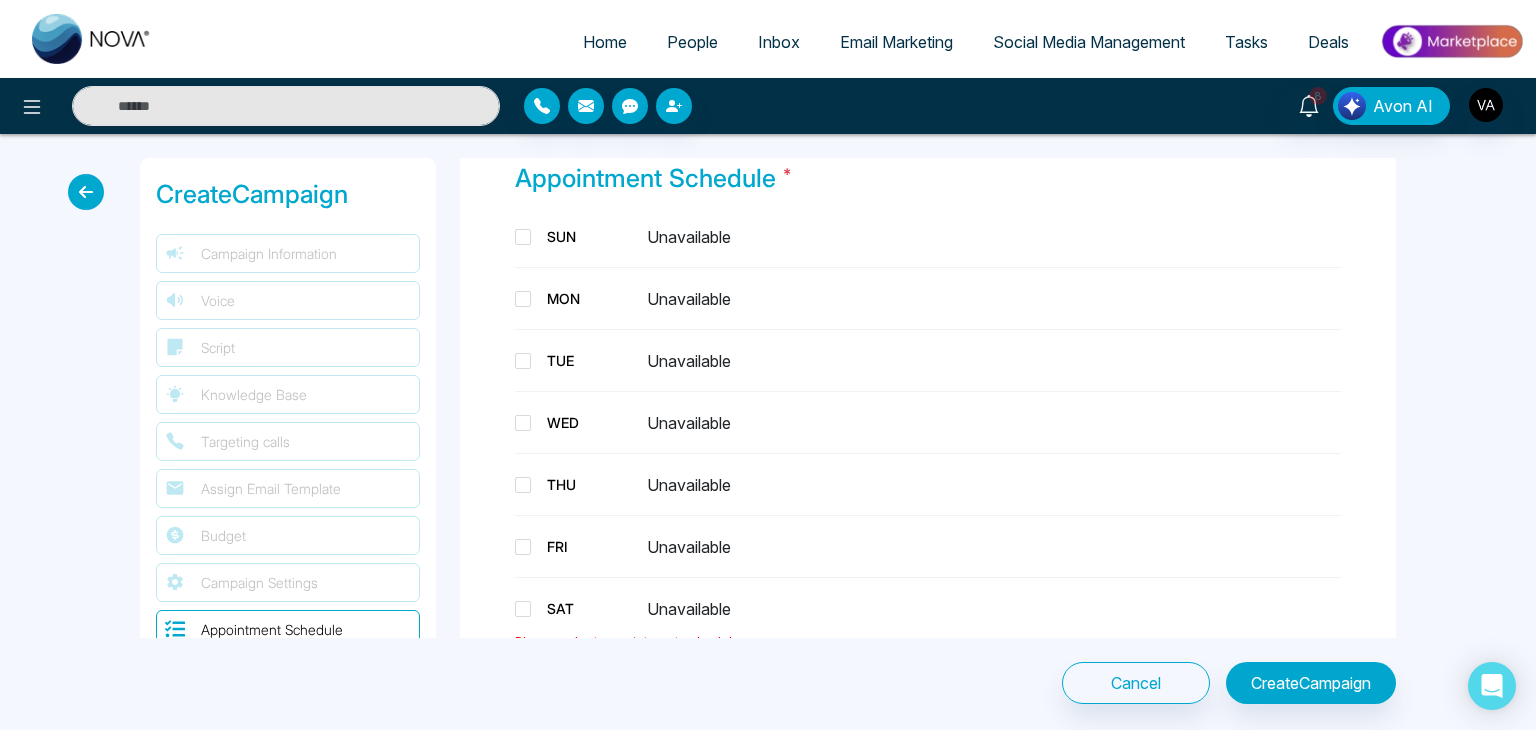 click on "SUN Unavailable" at bounding box center [928, 237] 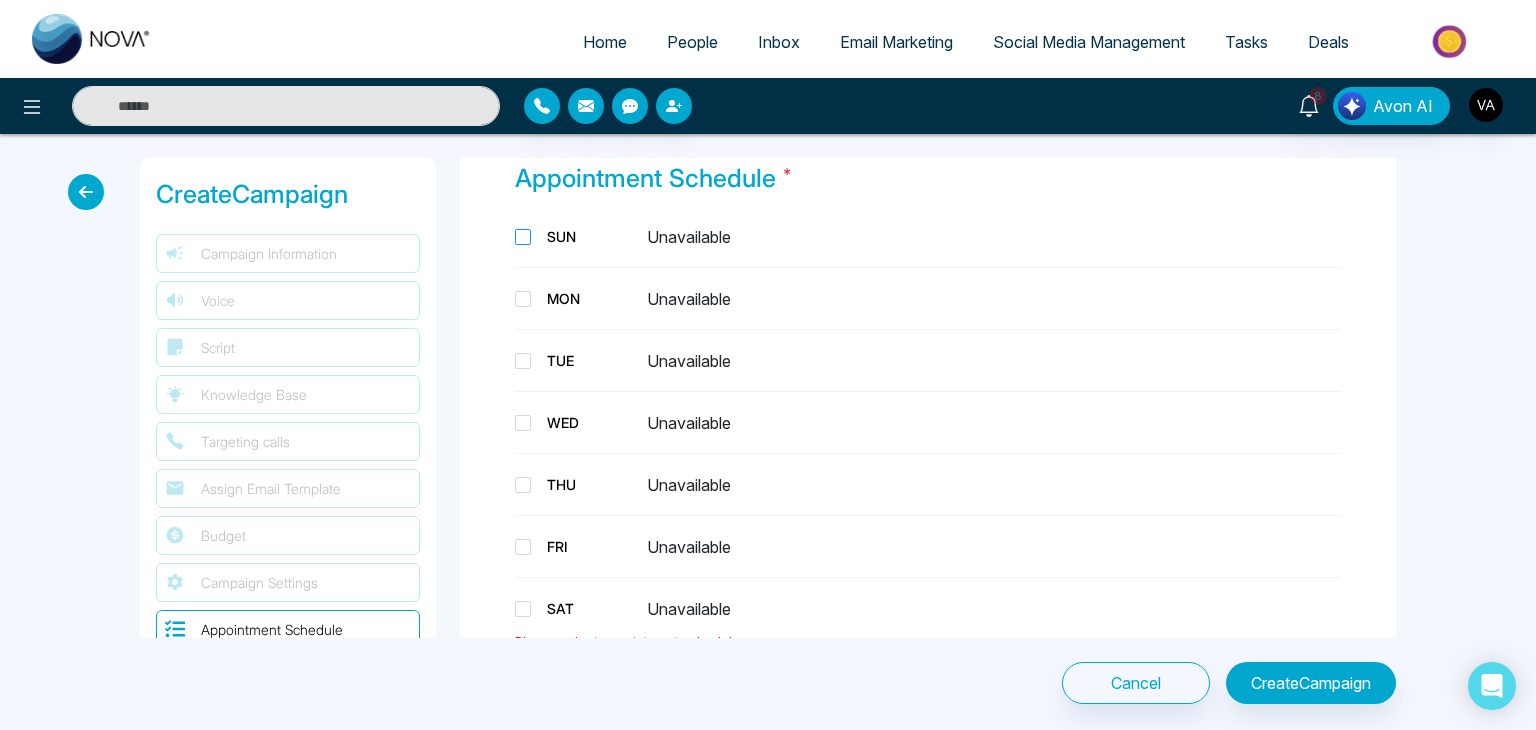 click at bounding box center (523, 237) 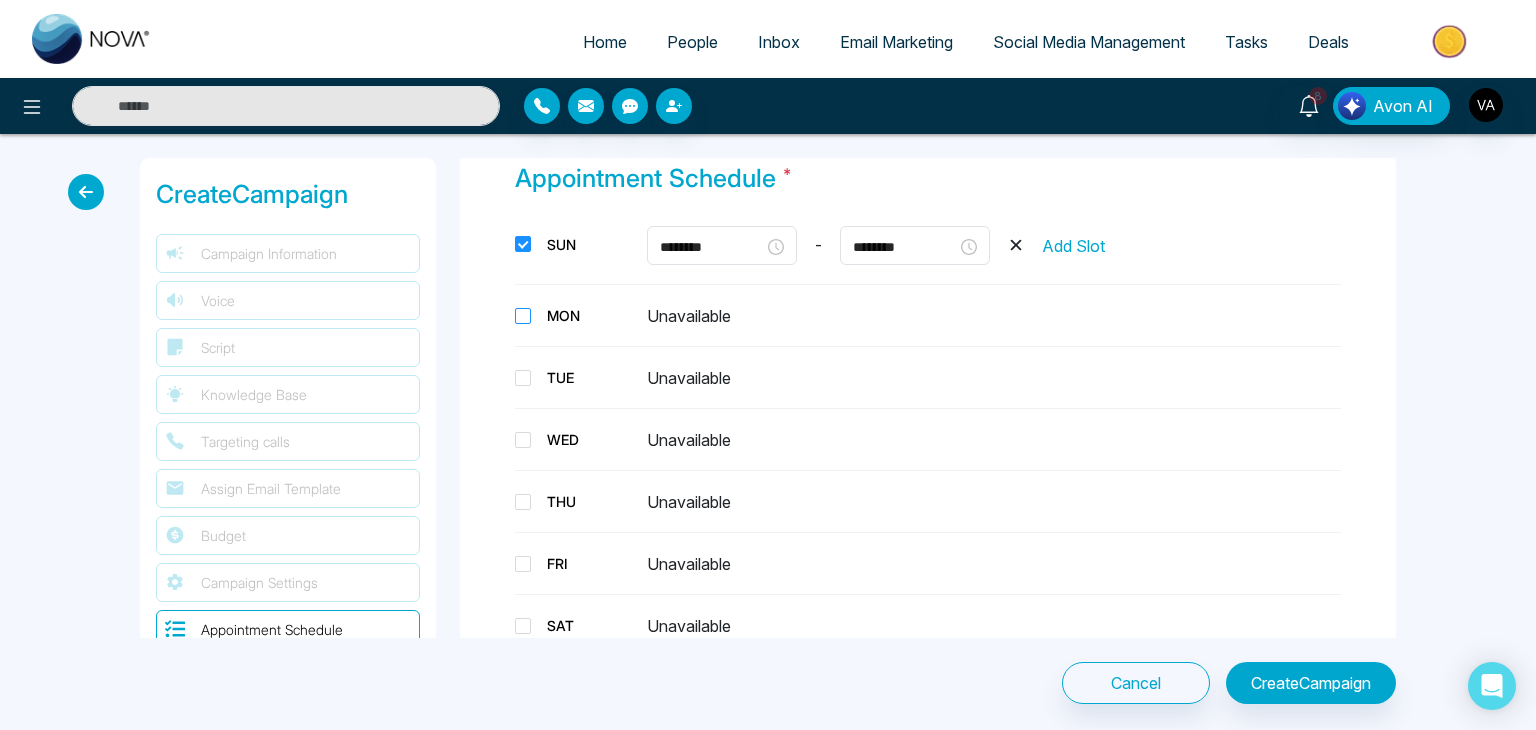 click at bounding box center (523, 316) 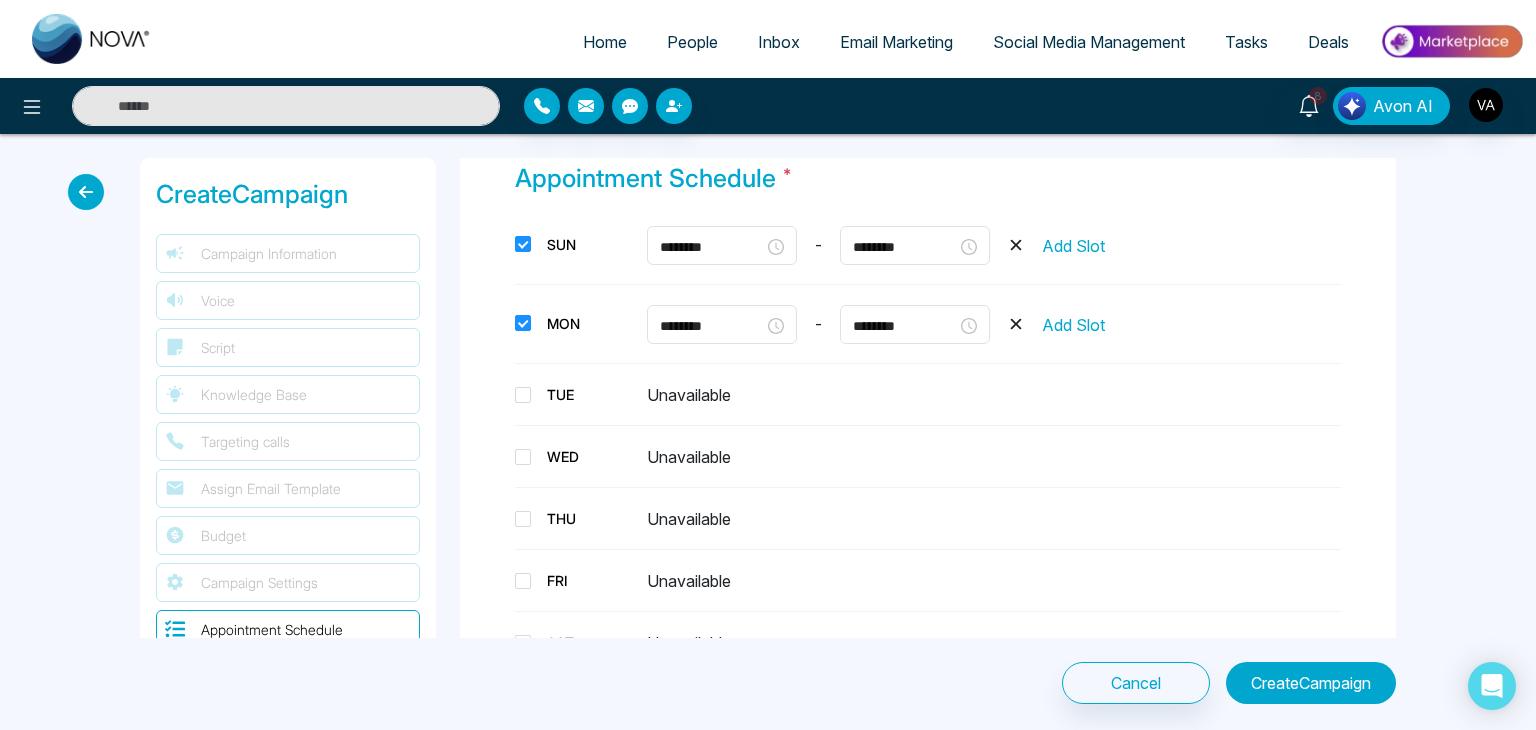 click on "Create  Campaign" at bounding box center [1311, 683] 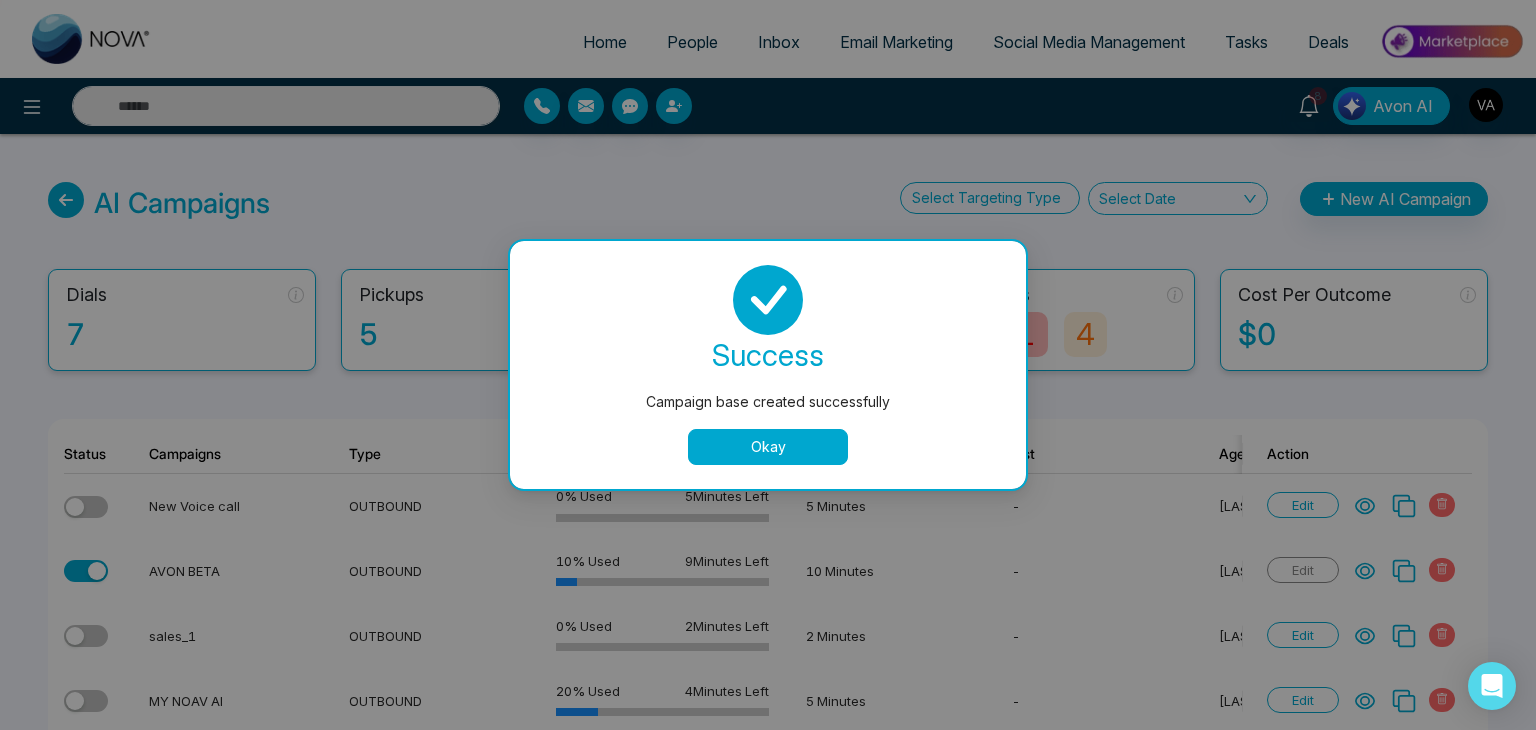 click on "Okay" at bounding box center (768, 447) 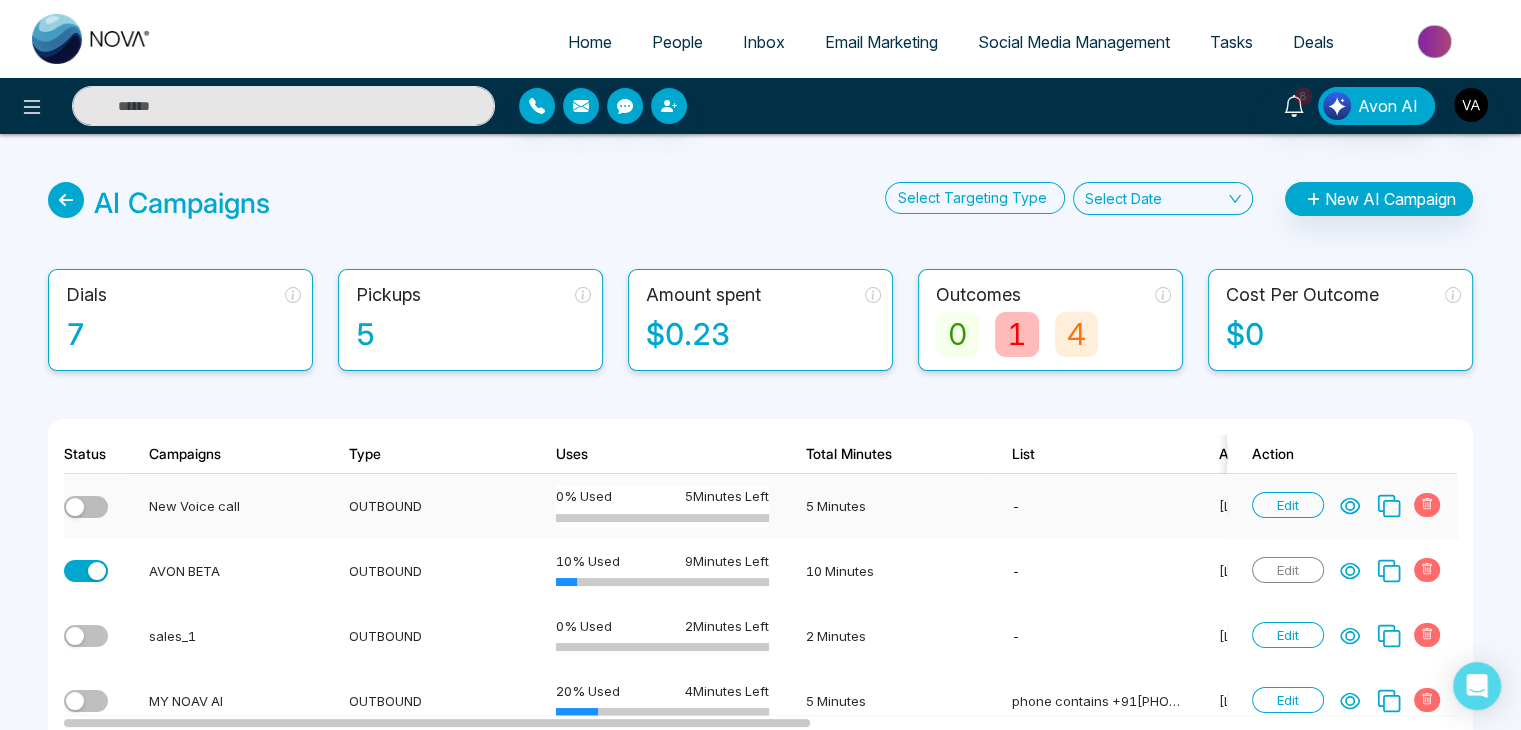 click at bounding box center (86, 507) 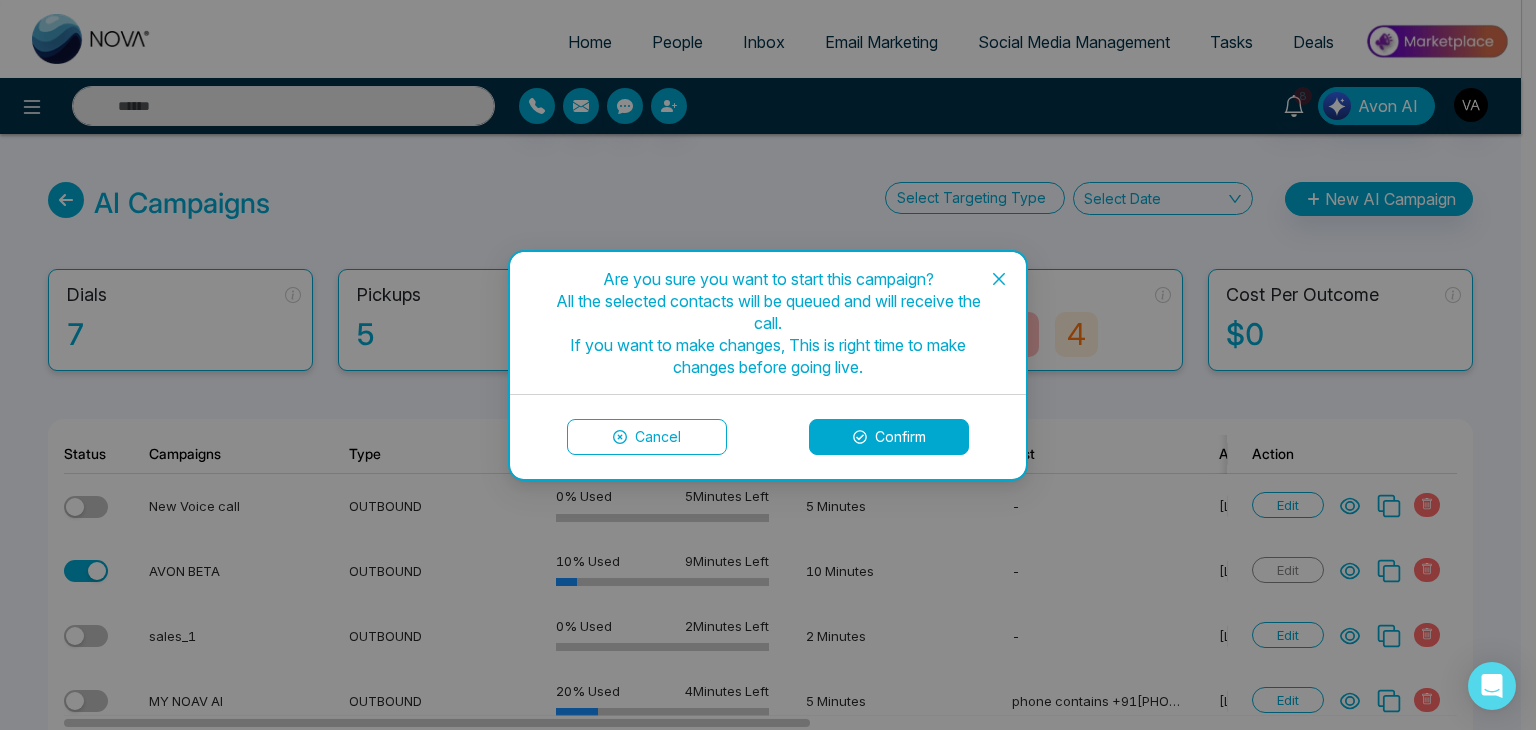 click on "Confirm" at bounding box center (889, 437) 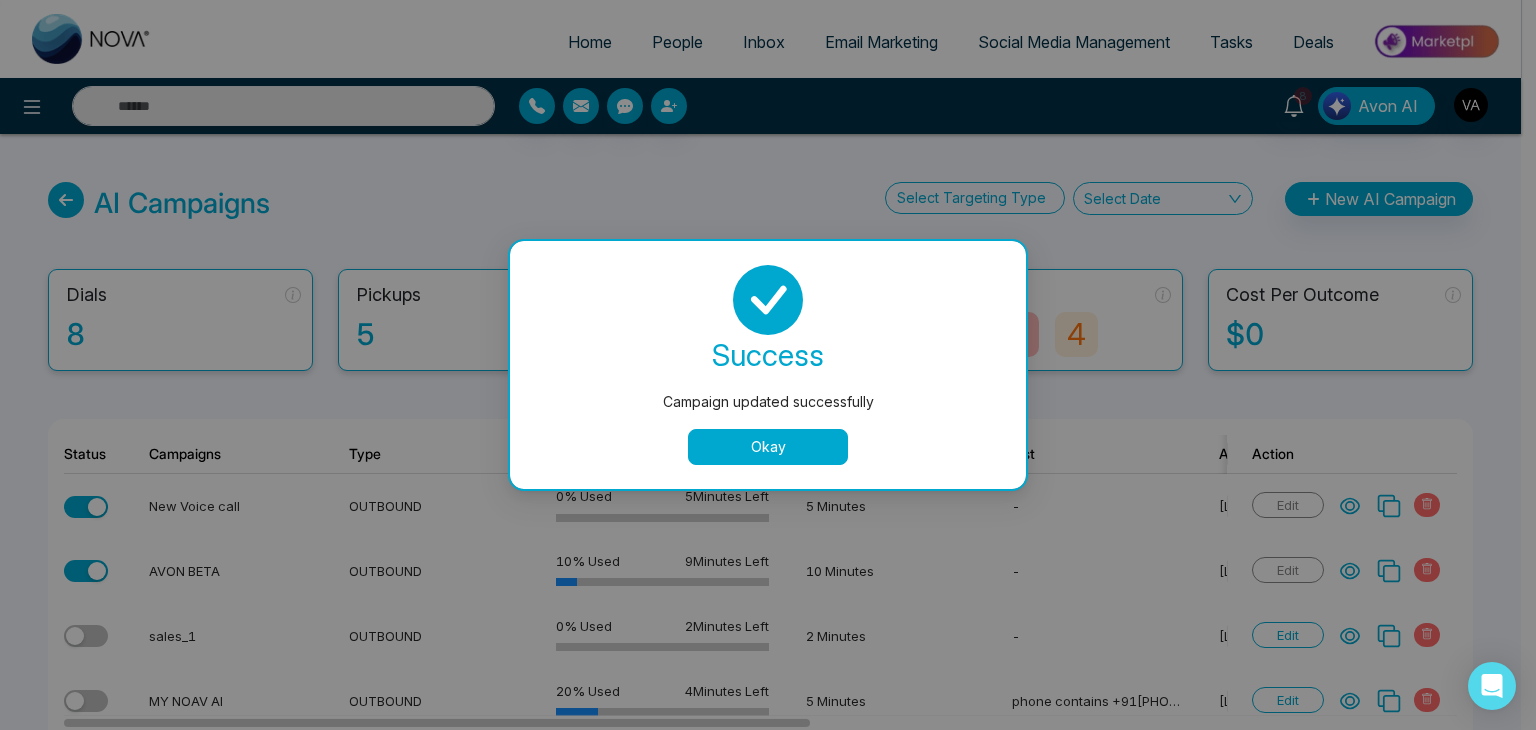 click on "Okay" at bounding box center (768, 447) 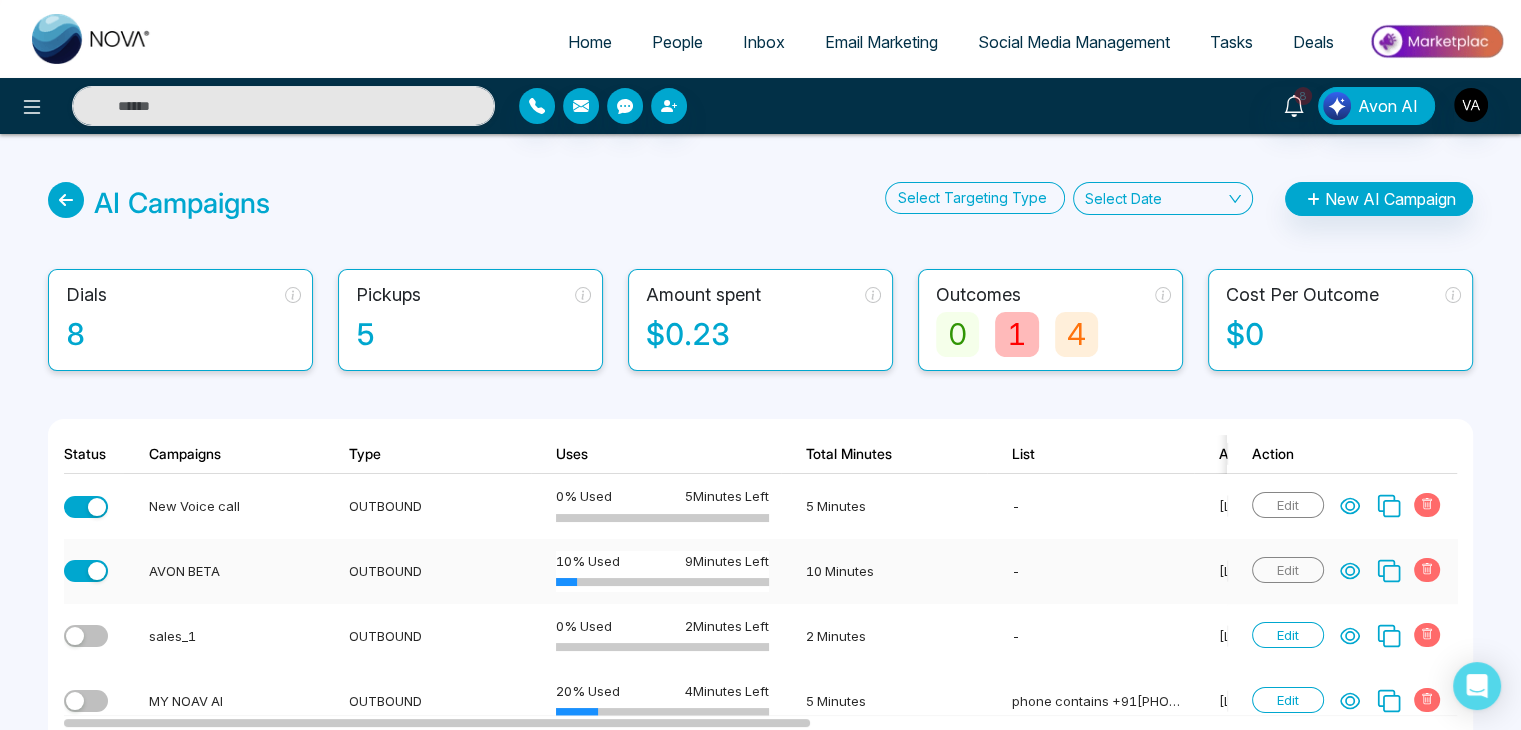 click at bounding box center (86, 571) 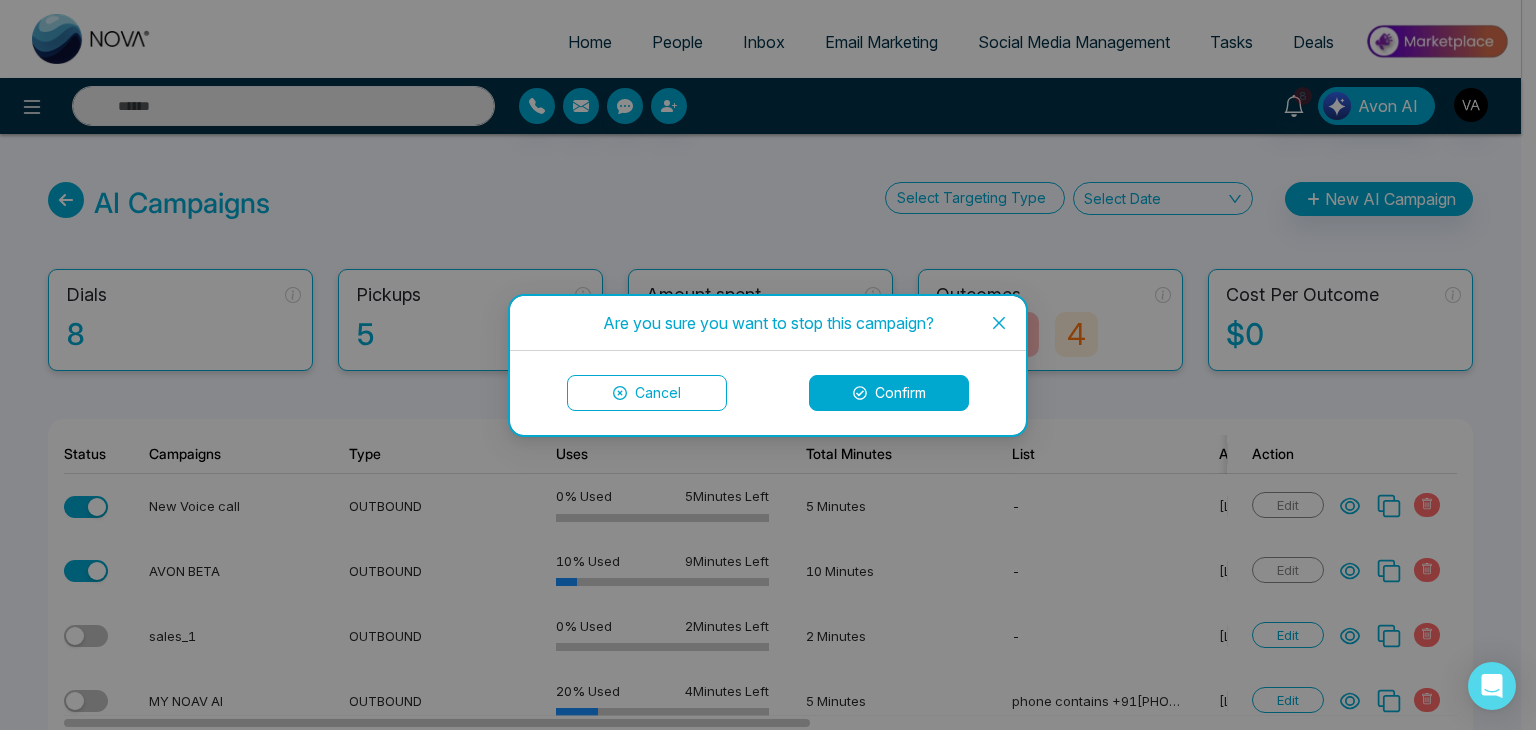 click on "Confirm" at bounding box center (889, 393) 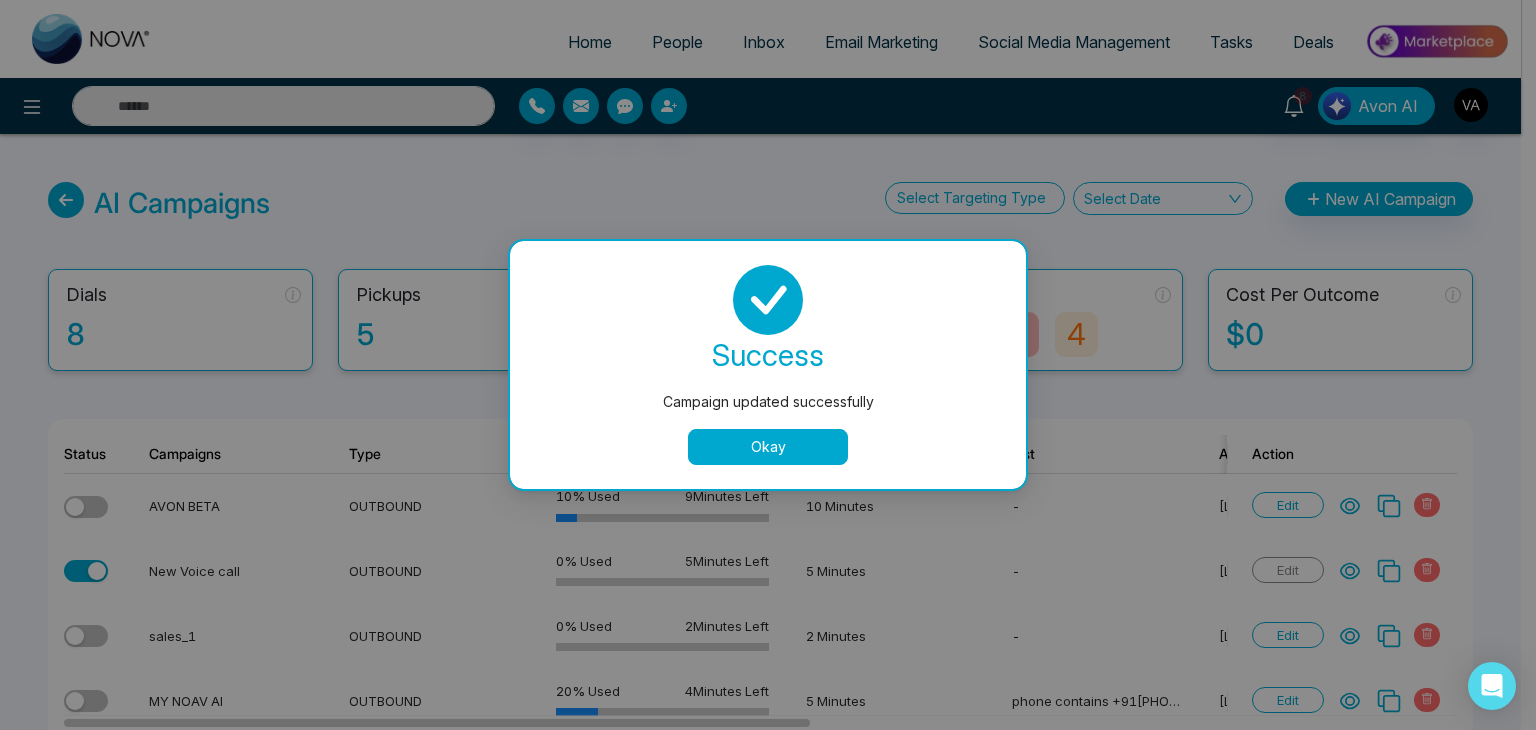 click on "Okay" at bounding box center [768, 447] 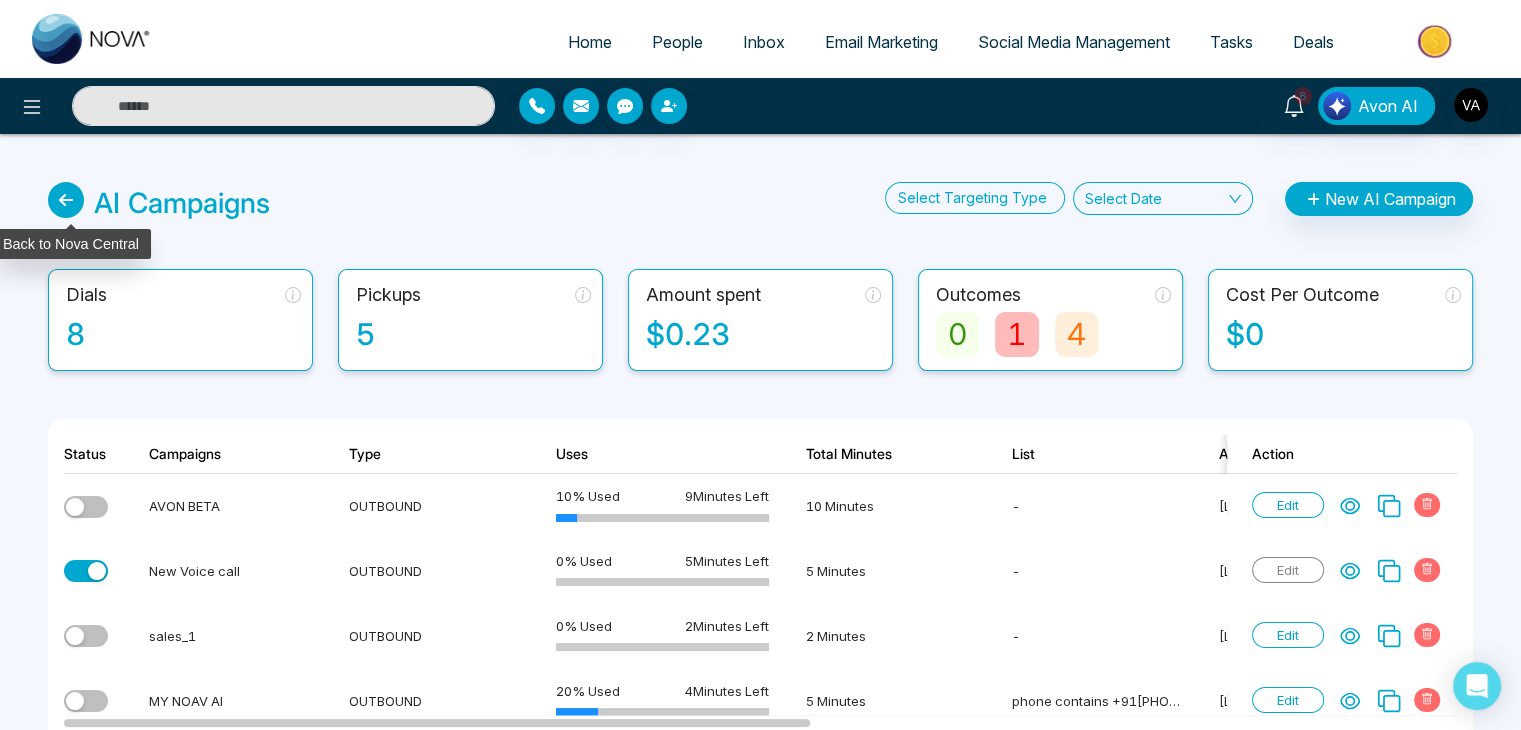 click at bounding box center (66, 200) 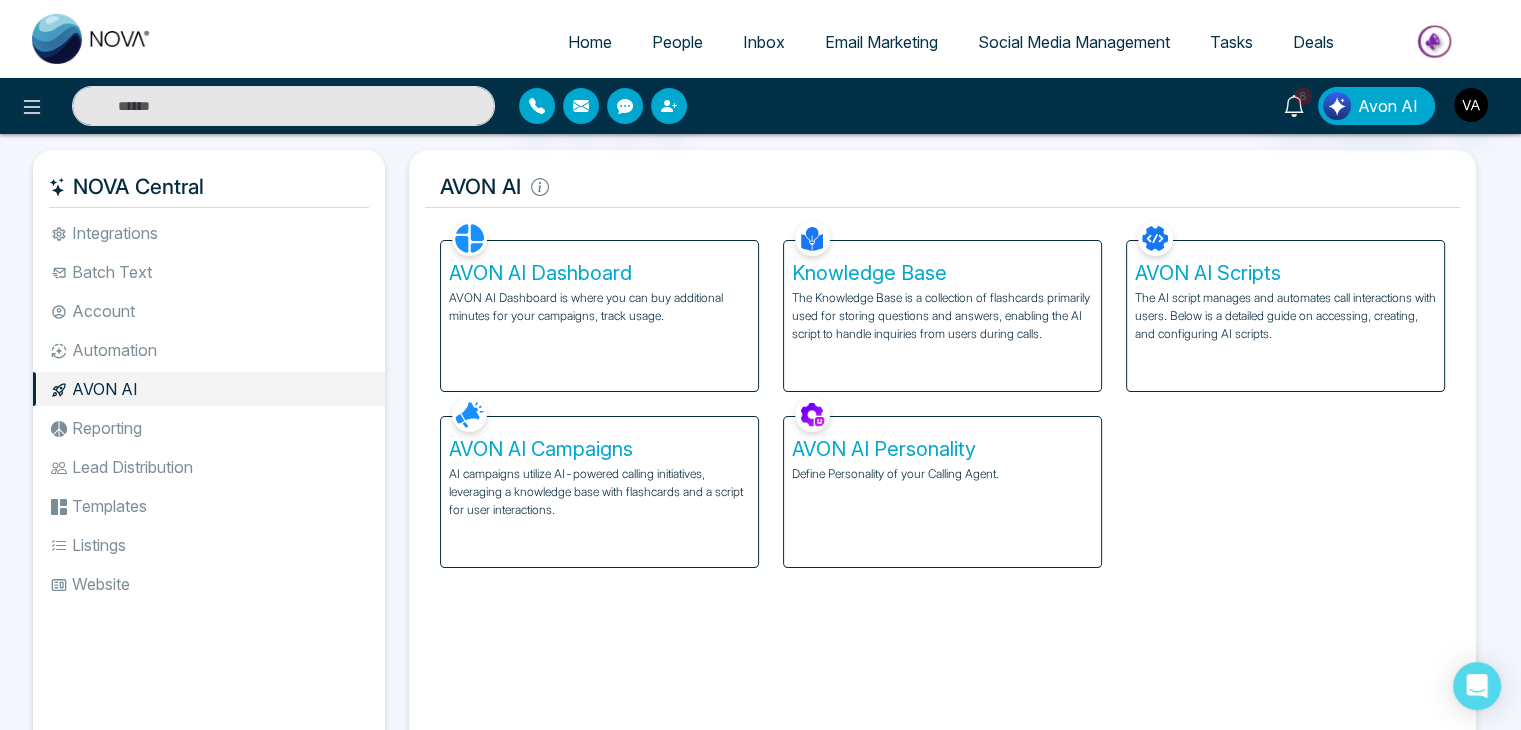 click on "Define Personality of your Calling Agent." at bounding box center [942, 474] 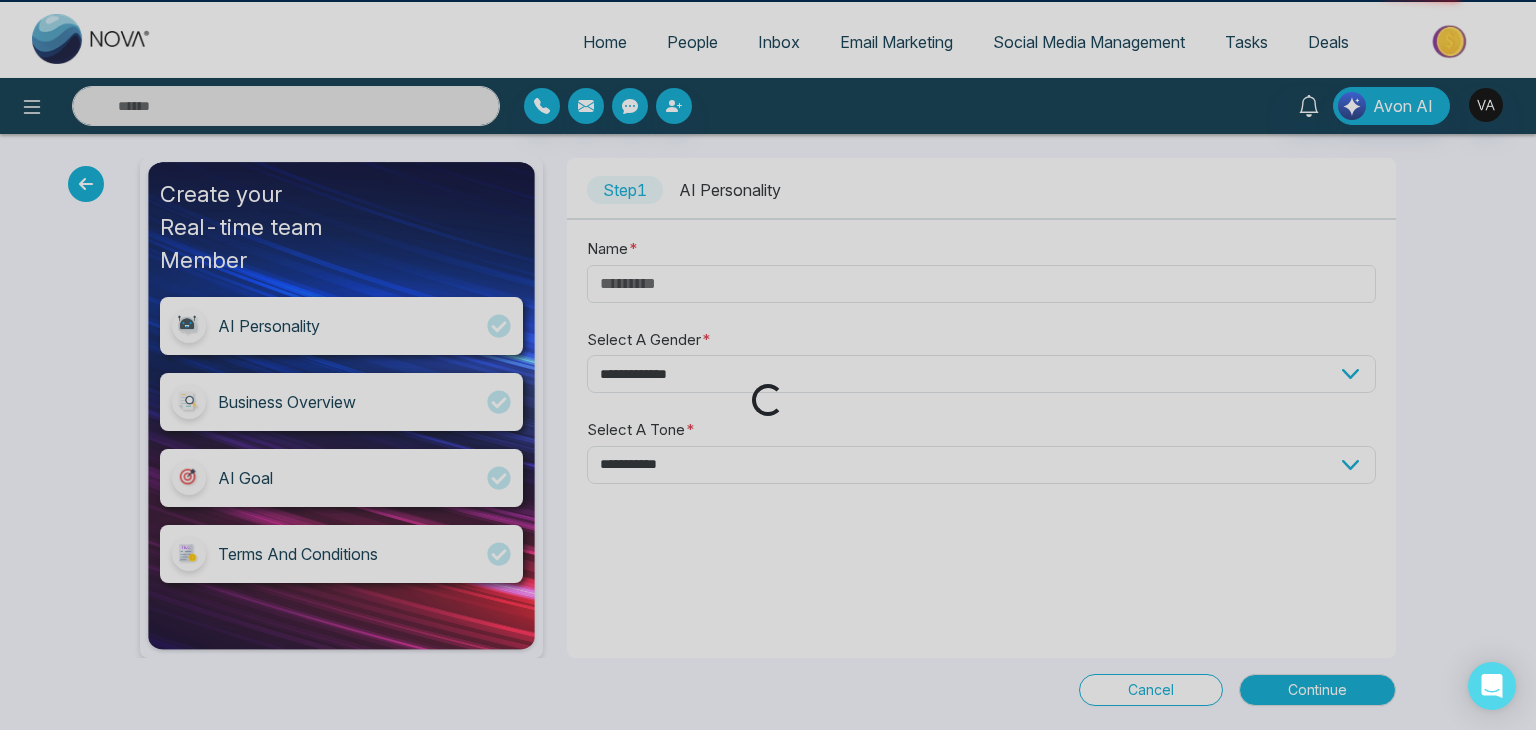 type on "*****" 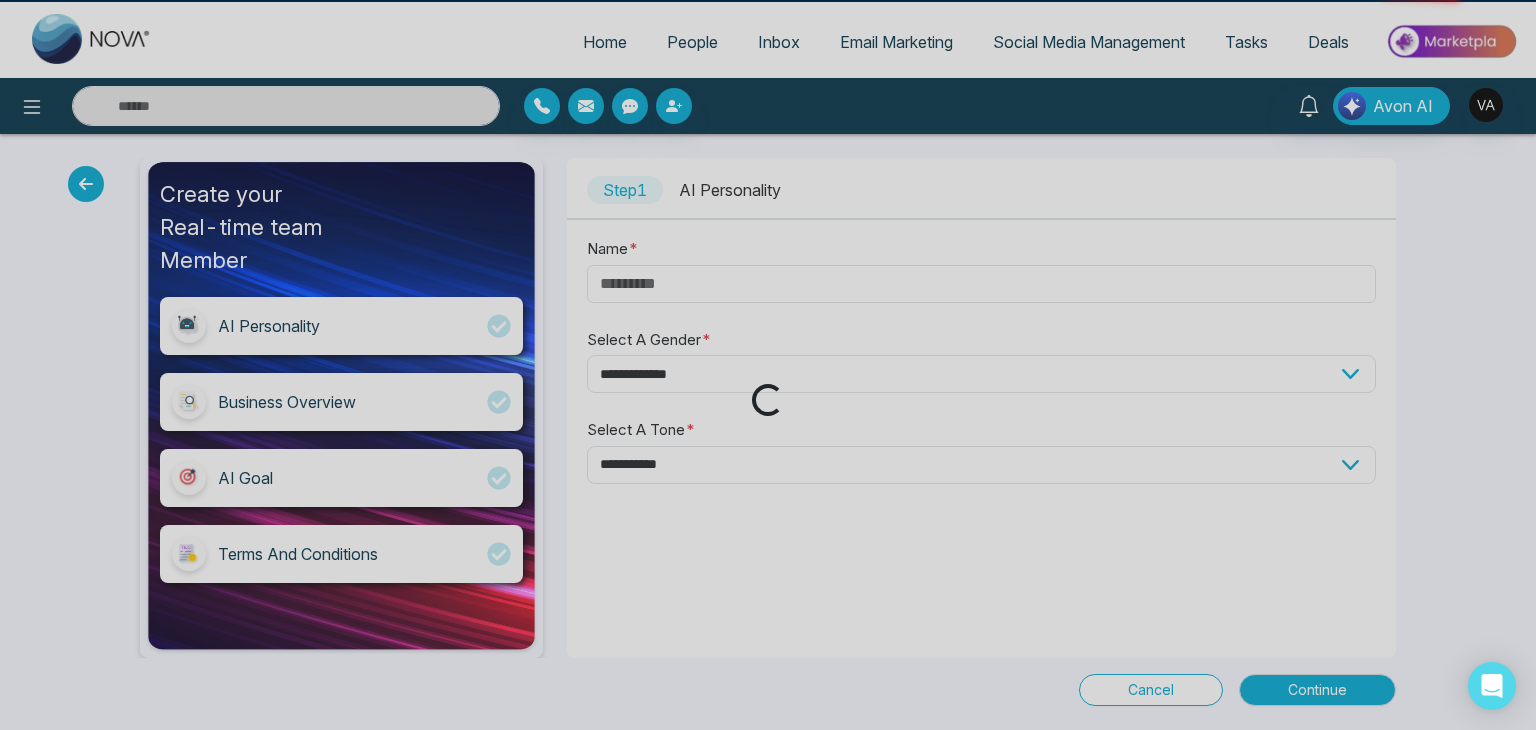 select on "****" 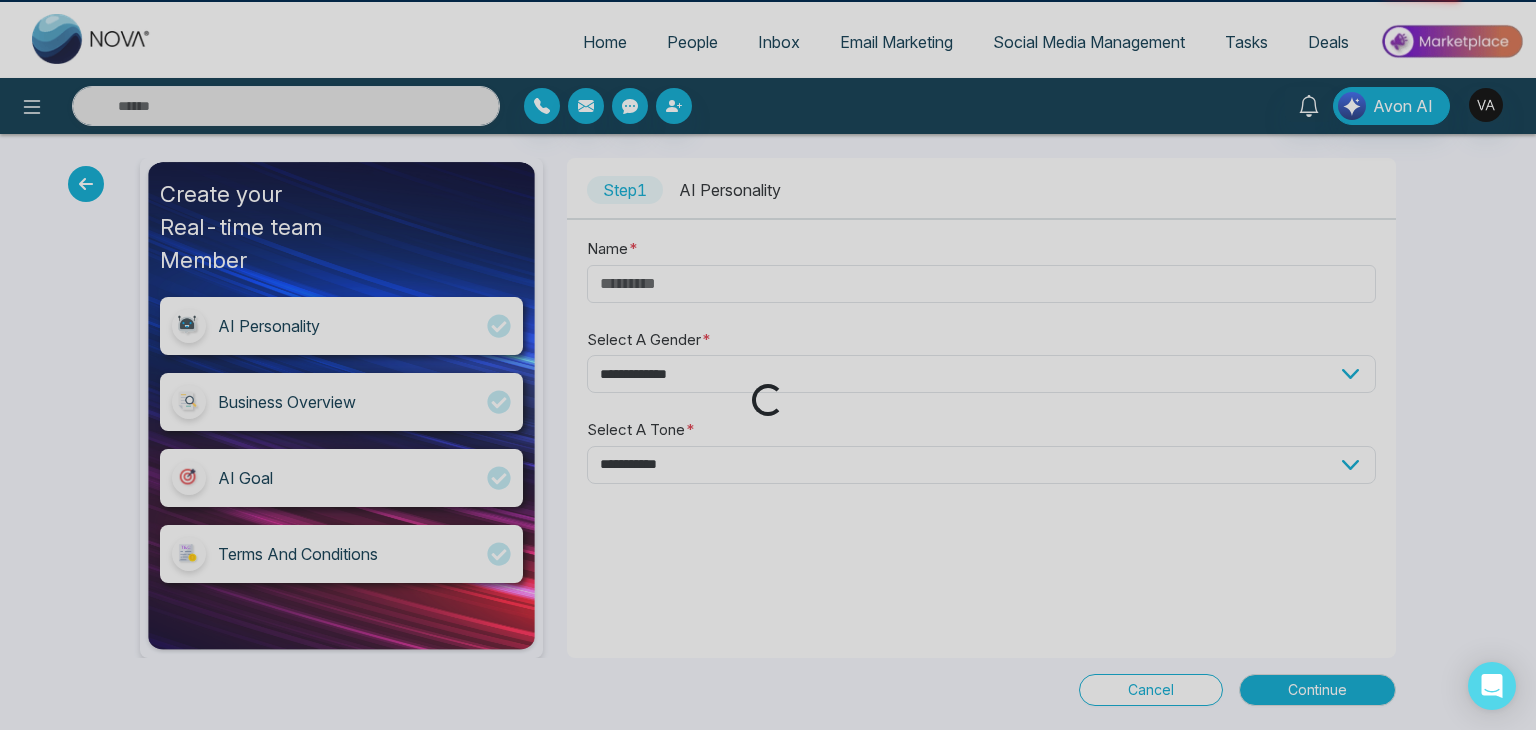select on "********" 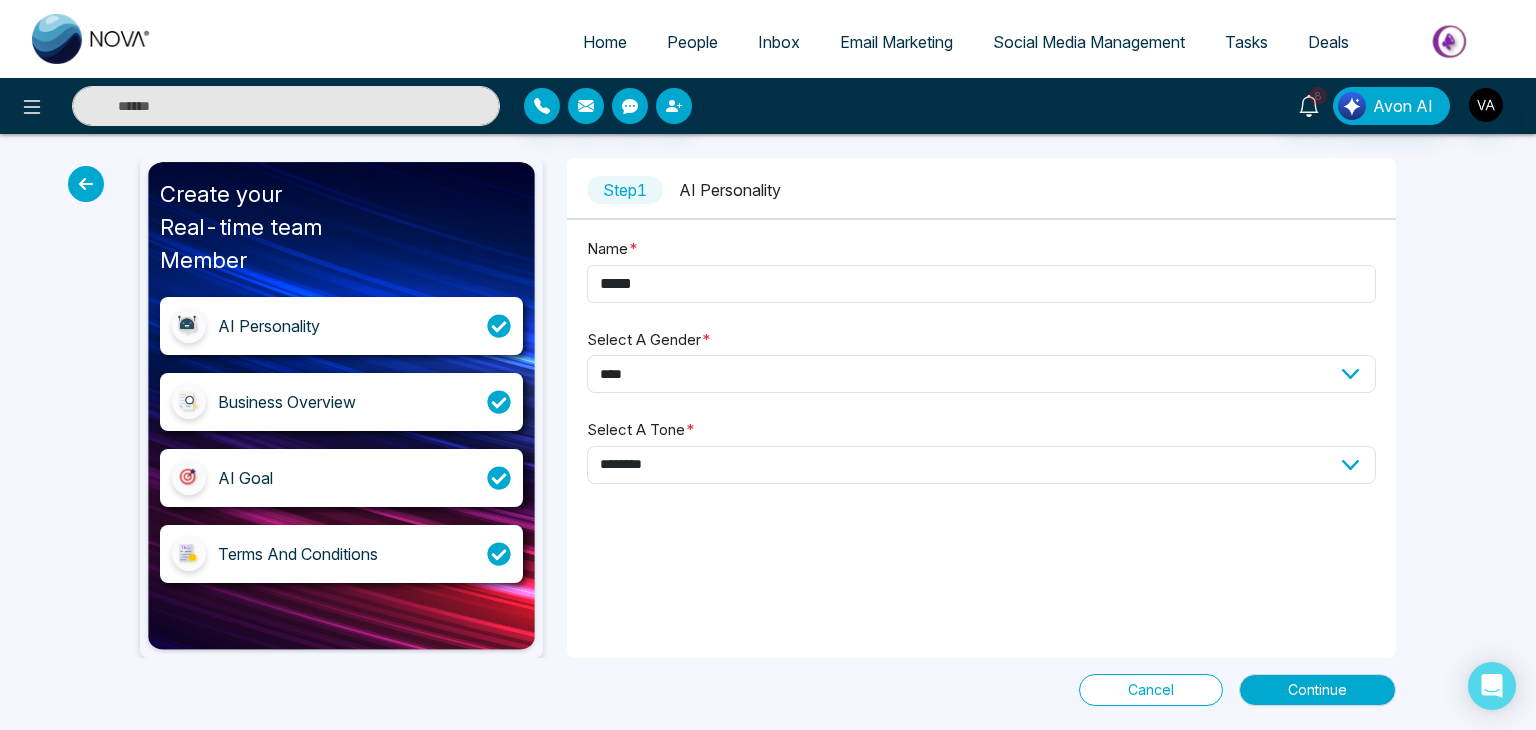click at bounding box center [86, 184] 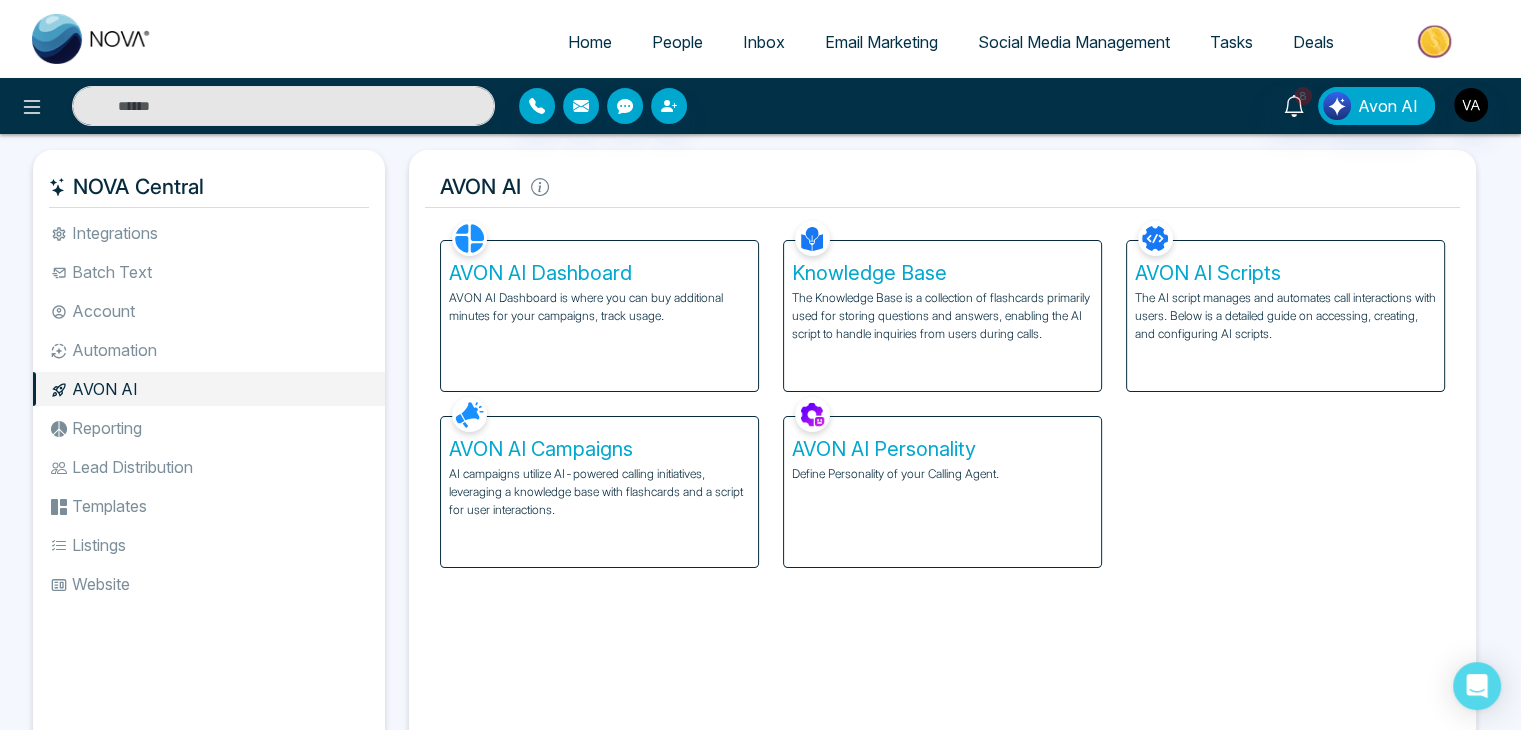 click on "AVON AI Dashboard" at bounding box center (599, 273) 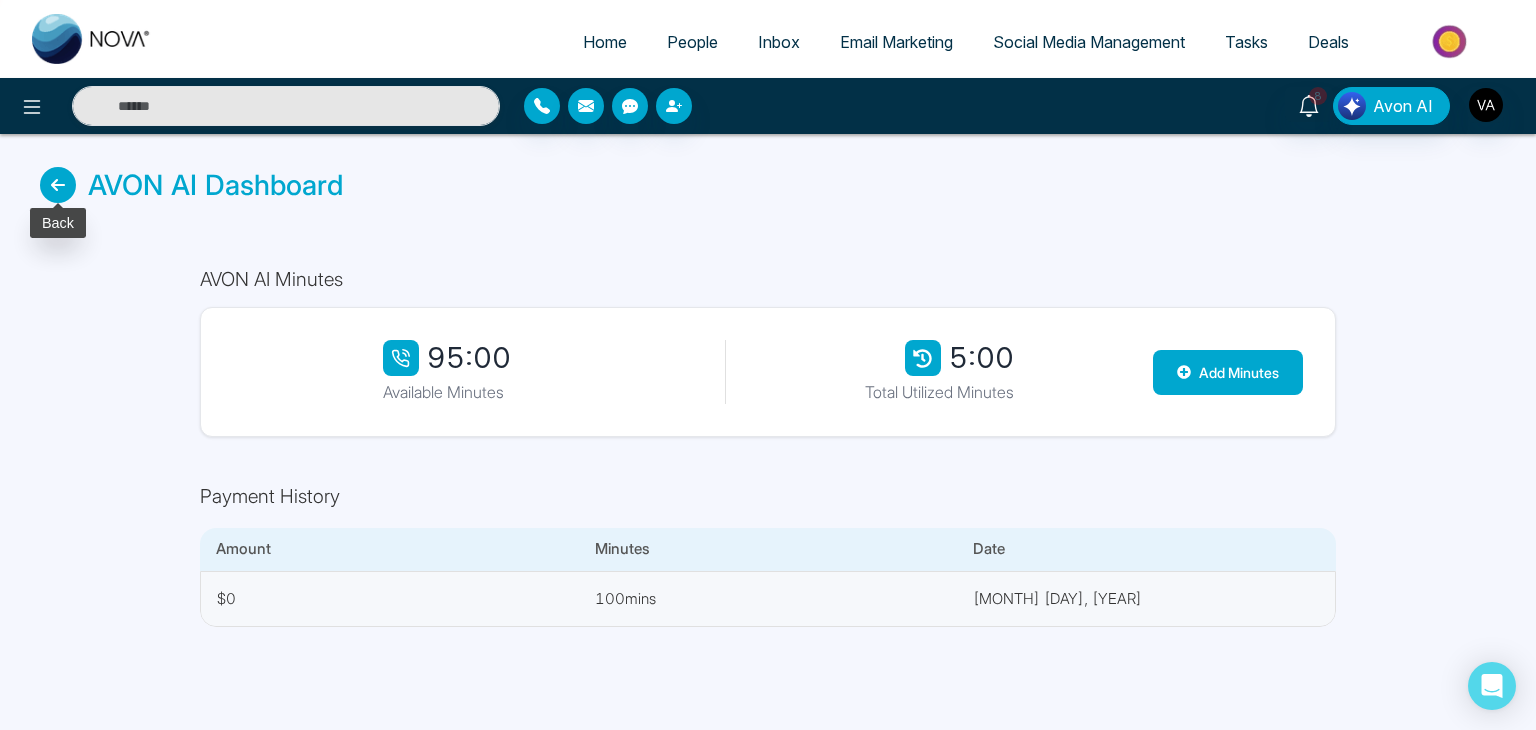 click at bounding box center (58, 185) 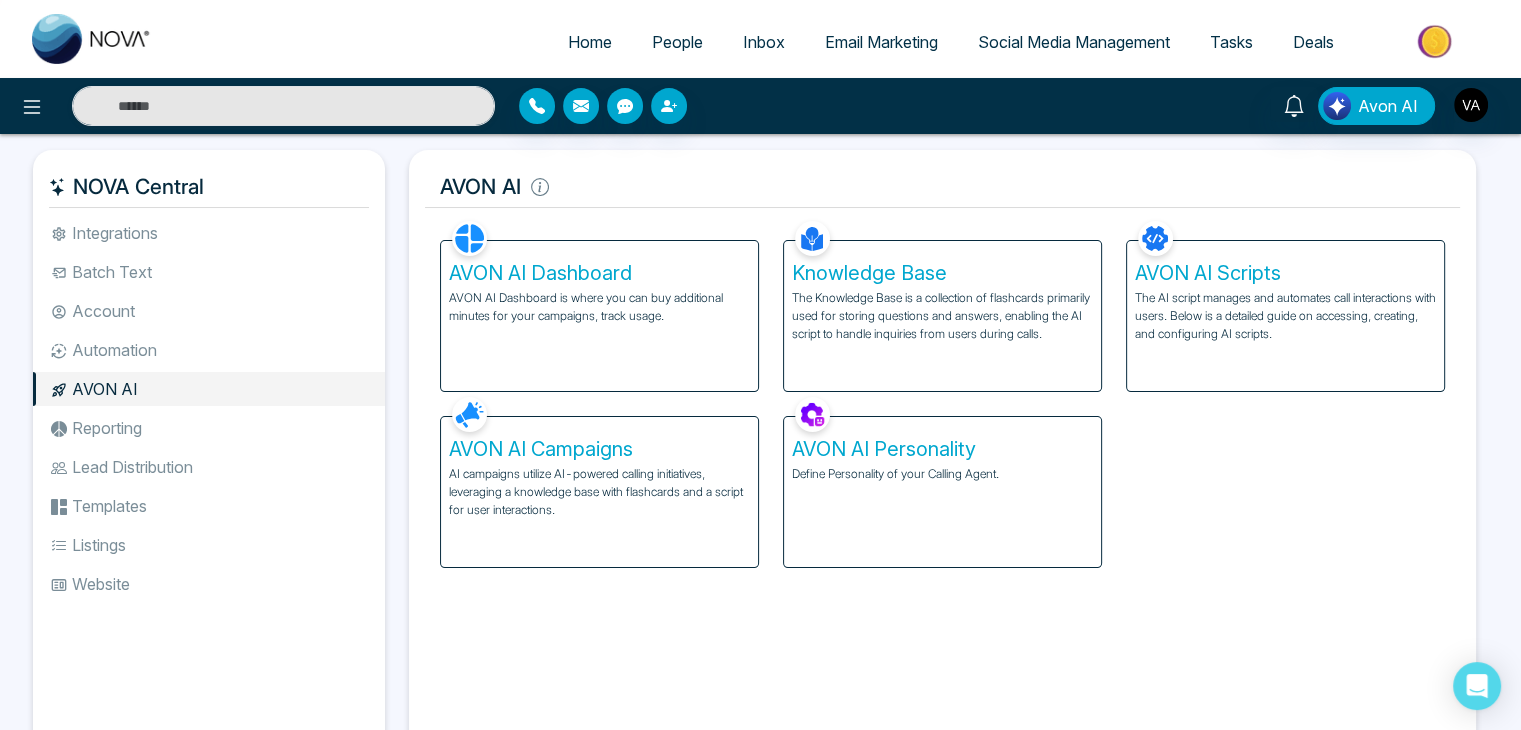 click on "AVON AI Campaigns AI campaigns utilize AI-powered calling initiatives, leveraging a knowledge base with flashcards and a script for user interactions." at bounding box center [599, 492] 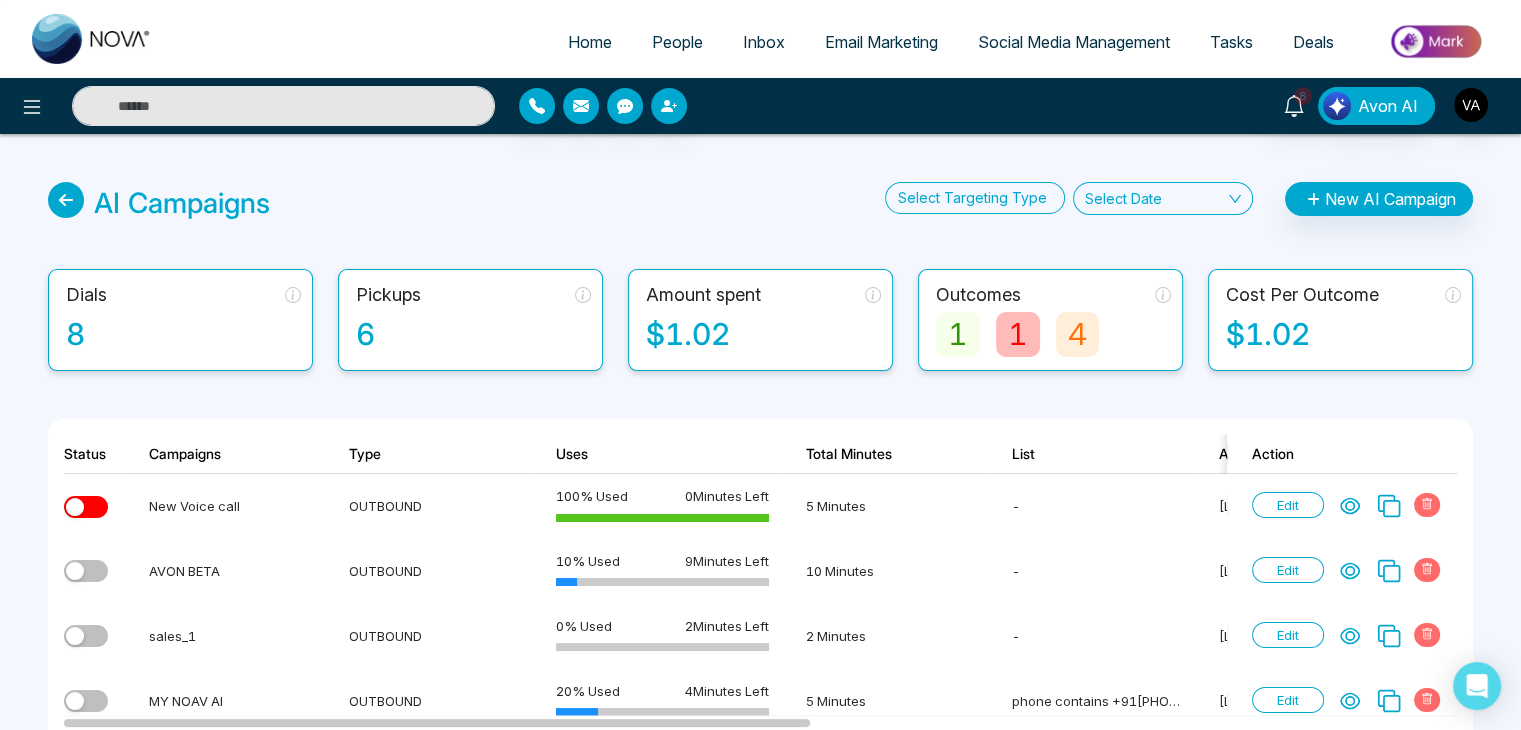 click on "AI Campaigns   Select Targeting Type Select Date  New AI Campaign Dials 8 Pickups 6 Amount spent $1.02 Outcomes 1 1 4 Cost Per Outcome $1.02 Status Campaigns Type Uses Total Minutes List Agent Dials Pickups In progress Outcomes Cost Per Outcome Action                           New Voice call  OUTBOUND 100 % Used 0  Minutes Left 5 Minutes - Smith 1 1 0 1 0 0 $0.79 Edit AVON BETA OUTBOUND 10 % Used 9  Minutes Left 10 Minutes - Smith 2 1 1 0 1 0 $0.14 Edit sales_1 OUTBOUND 0 % Used 2  Minutes Left 2 Minutes - Smith 0 0 0 0 0 0 $0 Edit MY NOAV AI  OUTBOUND 20 % Used 4  Minutes Left 5 Minutes phone contains +91897554284 Smith 1 1 0 0 0 1 $0.09 Edit AVON AI V1 - copy OUTBOUND 0 % Used 0  Minutes Left 0 Minutes phone contains +91897554284 Smith 0 0 0 0 0 0 $0 Edit AVON AI V1 OUTBOUND 0 % Used 0  Minutes Left 0 Minutes phone contains +91897554284 Smith 0 0 0 0 0 0 $0 Edit" at bounding box center (760, 538) 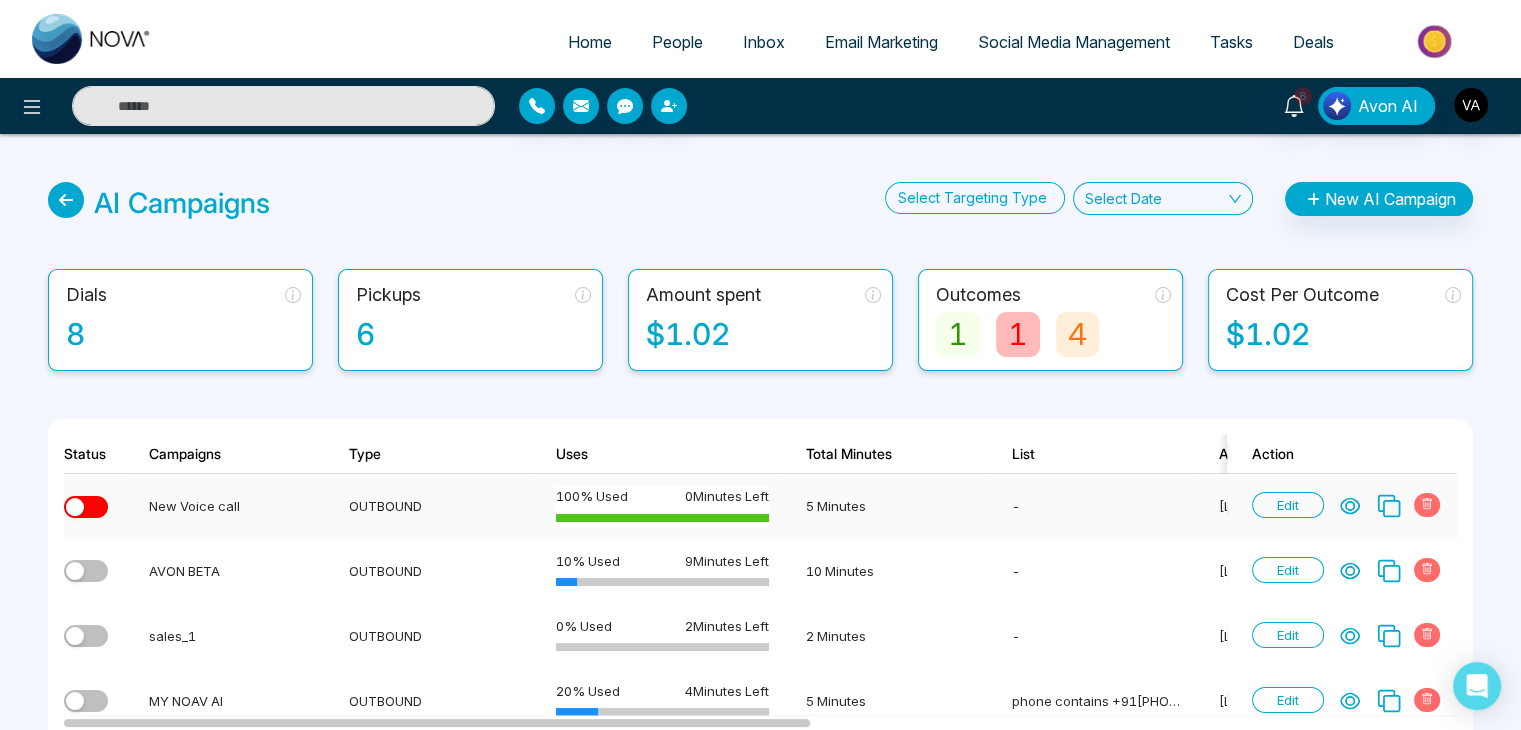 click 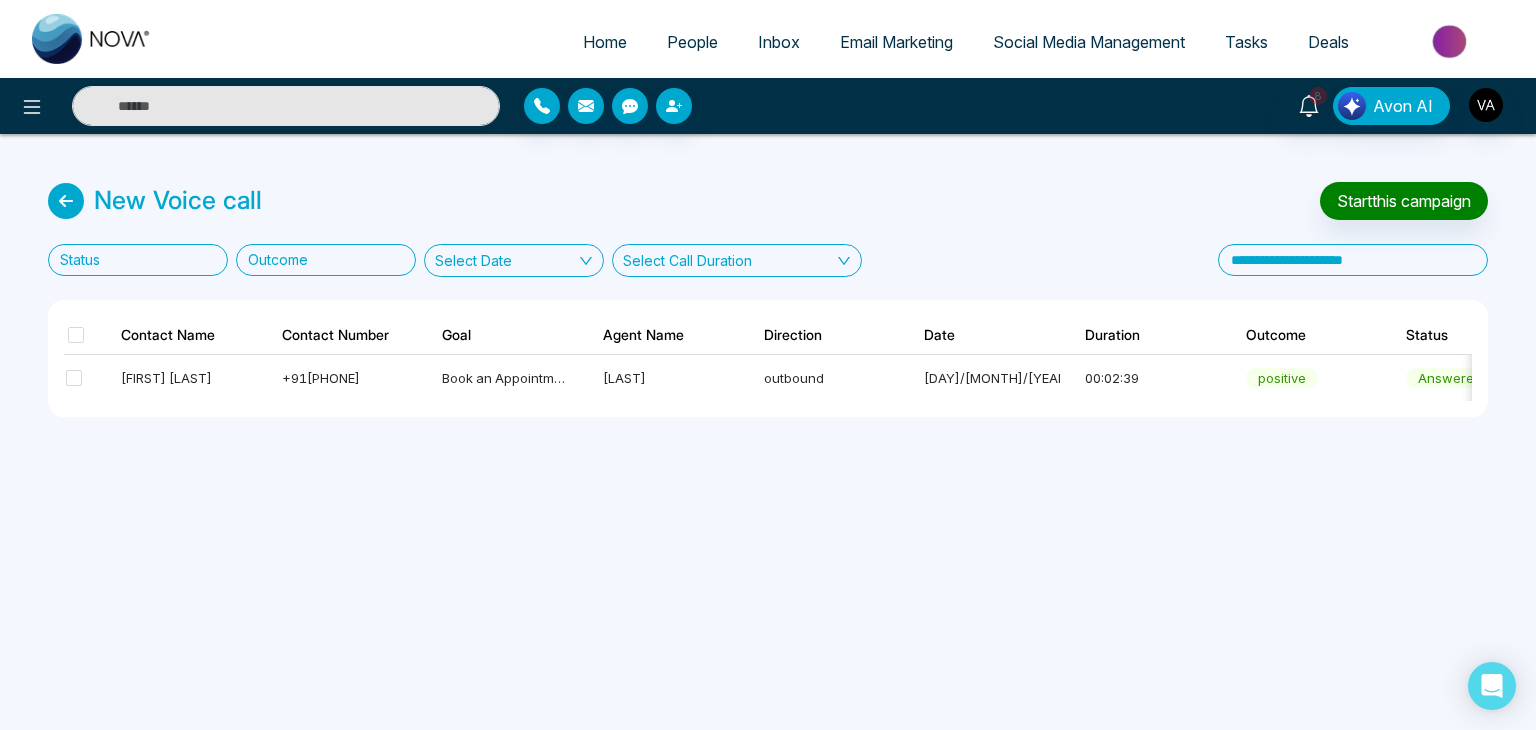 click on "Home People Inbox Email Marketing Social Media Management Tasks Deals 8 Avon AI New Voice call  Start  this campaign   Status   Outcome Select Date Select Call Duration Contact Name Contact Number Goal Agent Name Direction Date Duration Outcome Status Recording Transcript & Notes Feedback                           Vijay Kumar +918975542824 Book an Appointment Smith outbound 15/07/25 8:09 PM 00:02:39 positive answered" at bounding box center (768, 365) 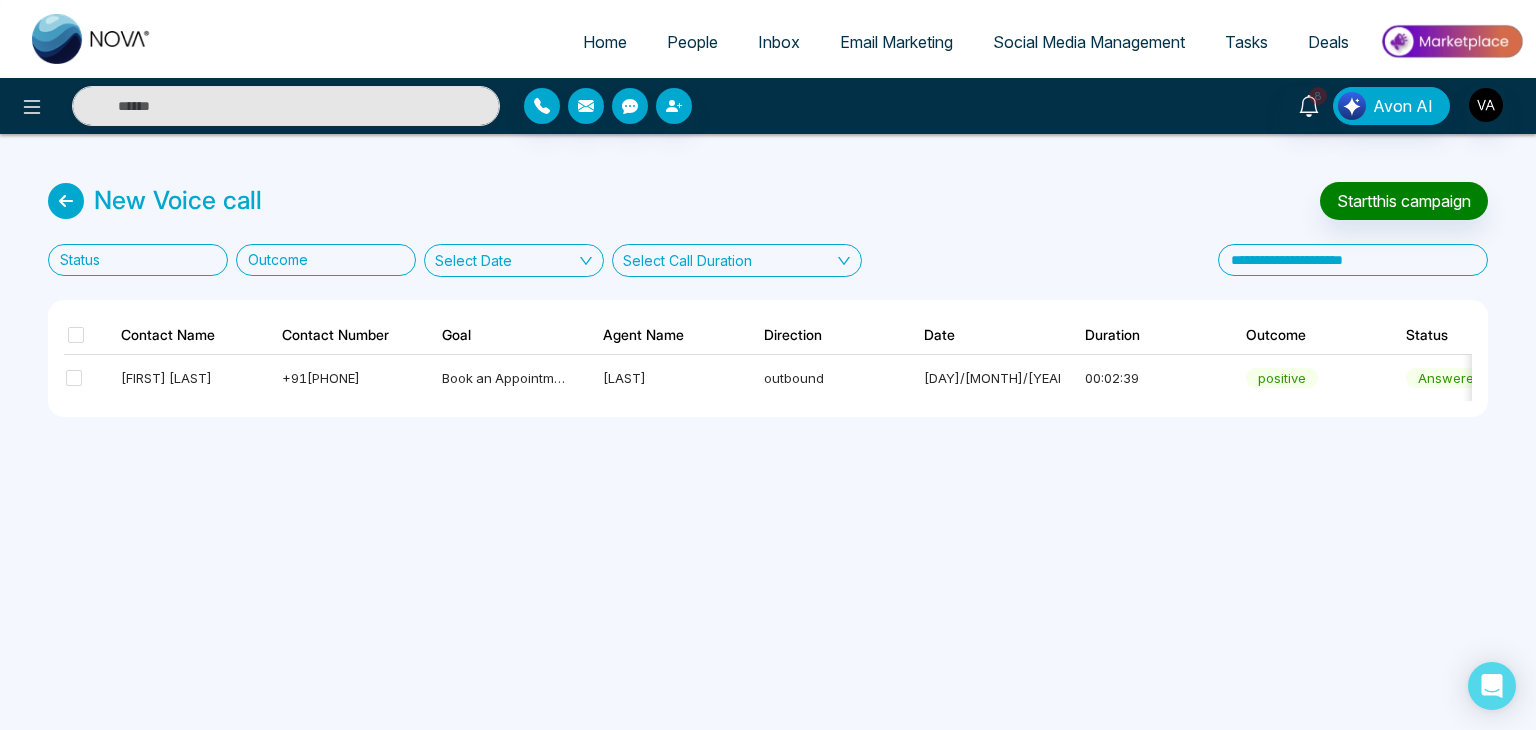 click on "Home People Inbox Email Marketing Social Media Management Tasks Deals 8 Avon AI New Voice call  Start  this campaign   Status   Outcome Select Date Select Call Duration Contact Name Contact Number Goal Agent Name Direction Date Duration Outcome Status Recording Transcript & Notes Feedback                           Vijay Kumar +918975542824 Book an Appointment Smith outbound 15/07/25 8:09 PM 00:02:39 positive answered" at bounding box center [768, 365] 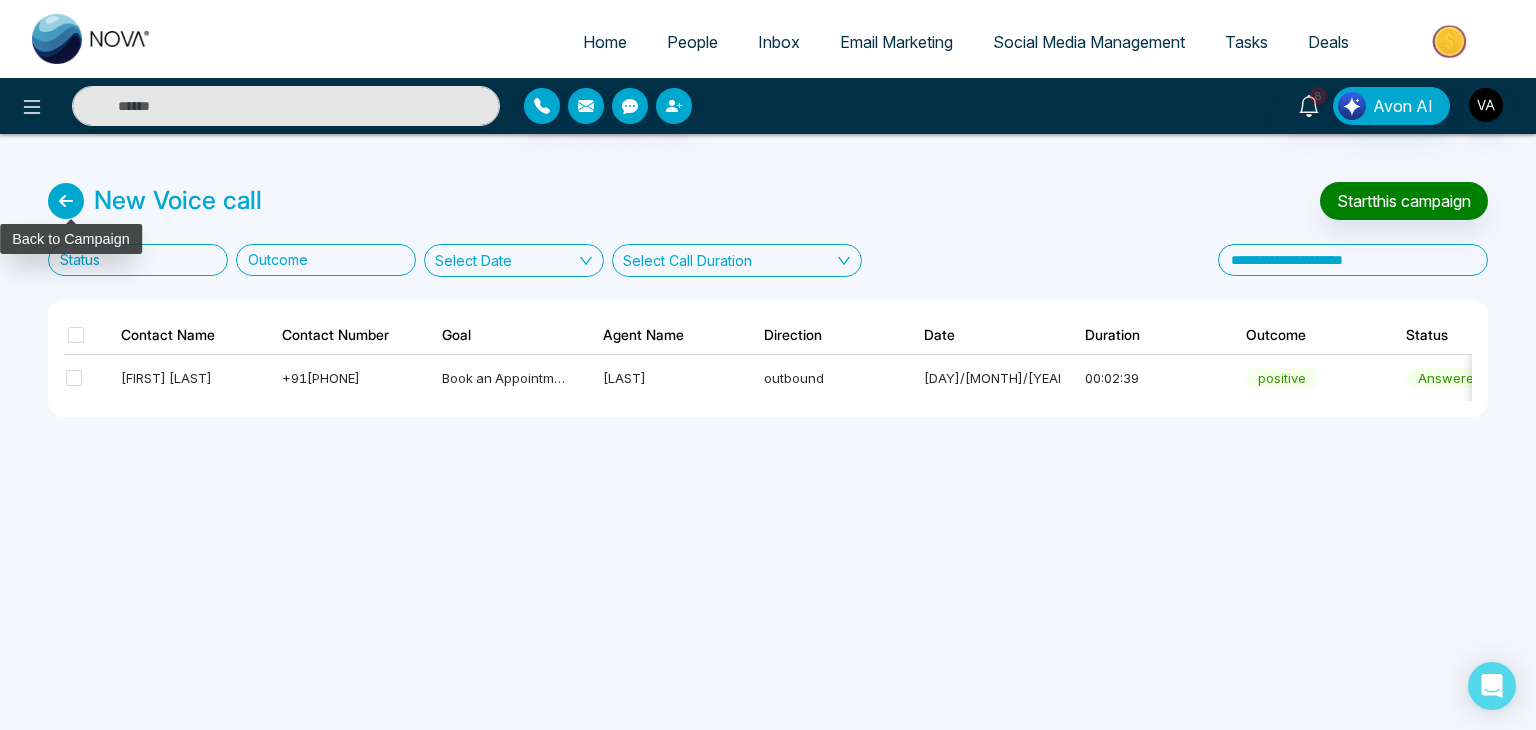 click at bounding box center (66, 201) 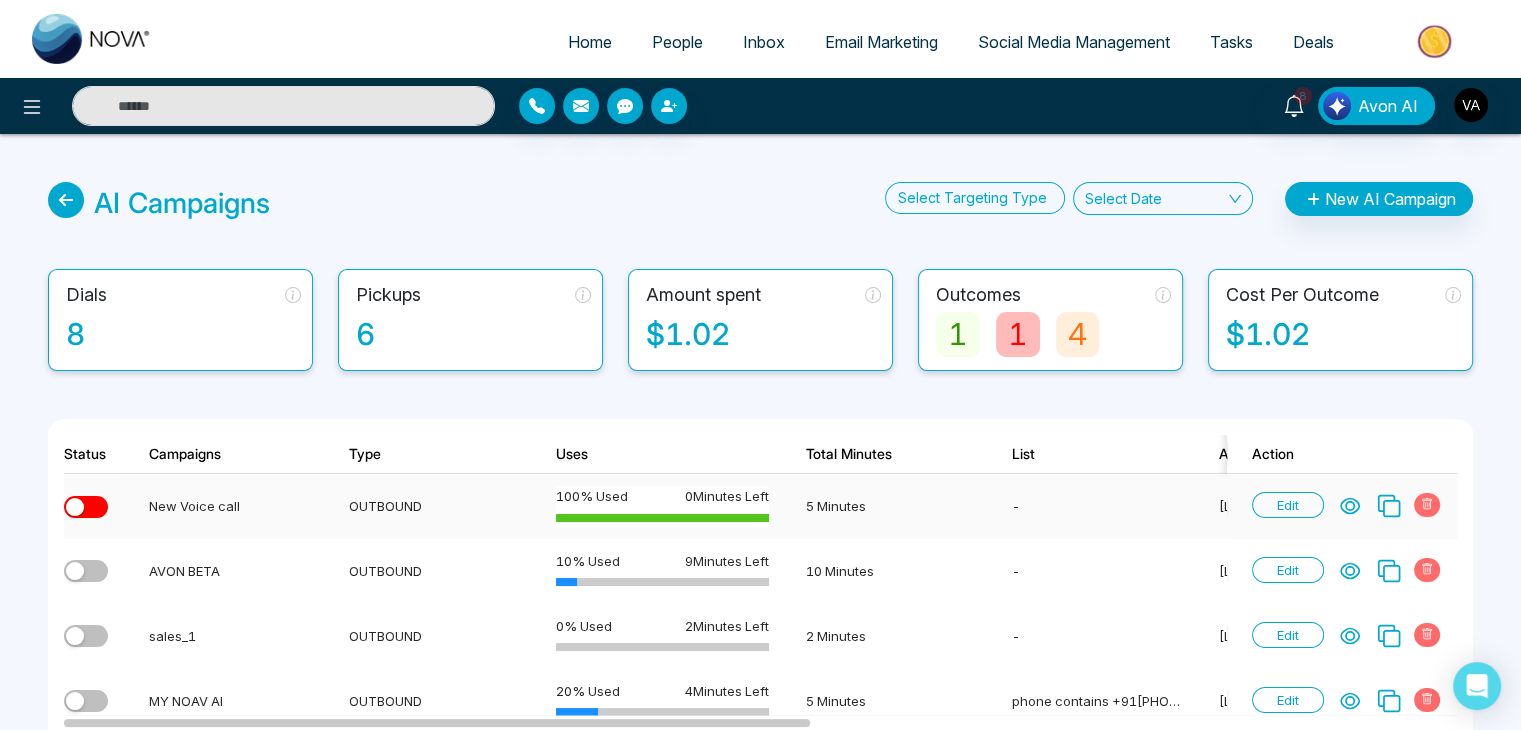 click 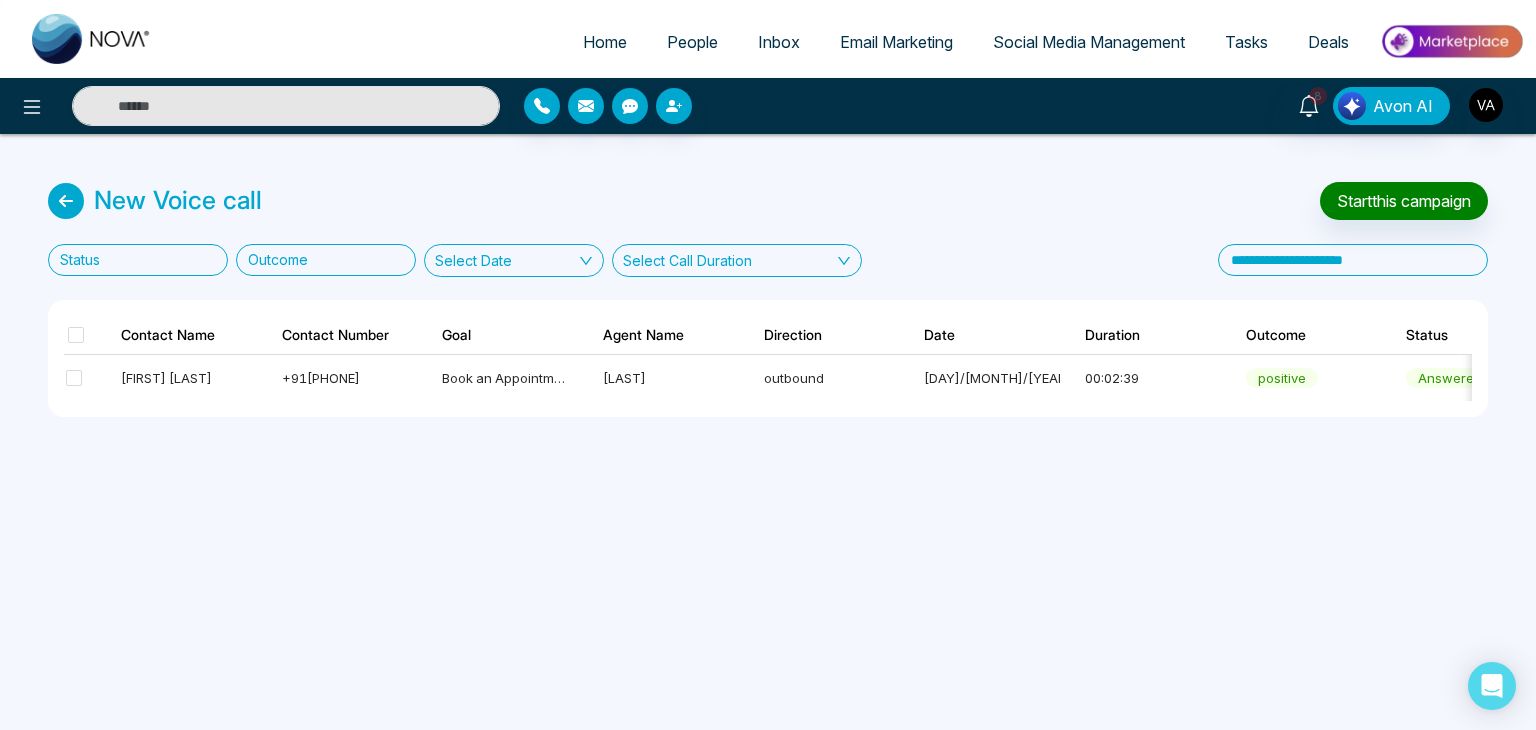 click on "Home People Inbox Email Marketing Social Media Management Tasks Deals 8 Avon AI New Voice call  Start  this campaign   Status   Outcome Select Date Select Call Duration Contact Name Contact Number Goal Agent Name Direction Date Duration Outcome Status Recording Transcript & Notes Feedback                           Vijay Kumar +918975542824 Book an Appointment Smith outbound 15/07/25 8:09 PM 00:02:39 positive answered" at bounding box center [768, 365] 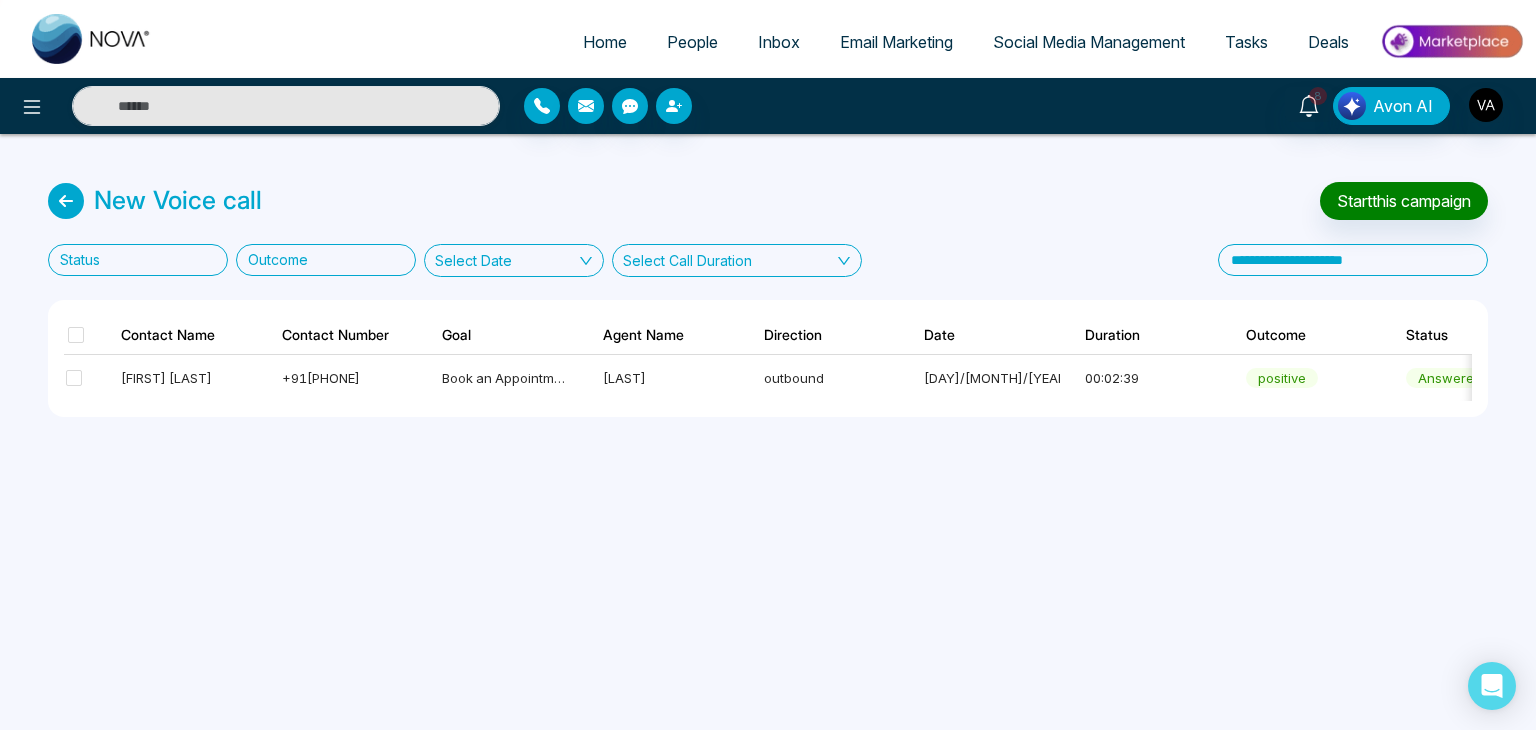 click on "Home People Inbox Email Marketing Social Media Management Tasks Deals 8 Avon AI New Voice call  Start  this campaign   Status   Outcome Select Date Select Call Duration Contact Name Contact Number Goal Agent Name Direction Date Duration Outcome Status Recording Transcript & Notes Feedback                           Vijay Kumar +918975542824 Book an Appointment Smith outbound 15/07/25 8:09 PM 00:02:39 positive answered" at bounding box center (768, 365) 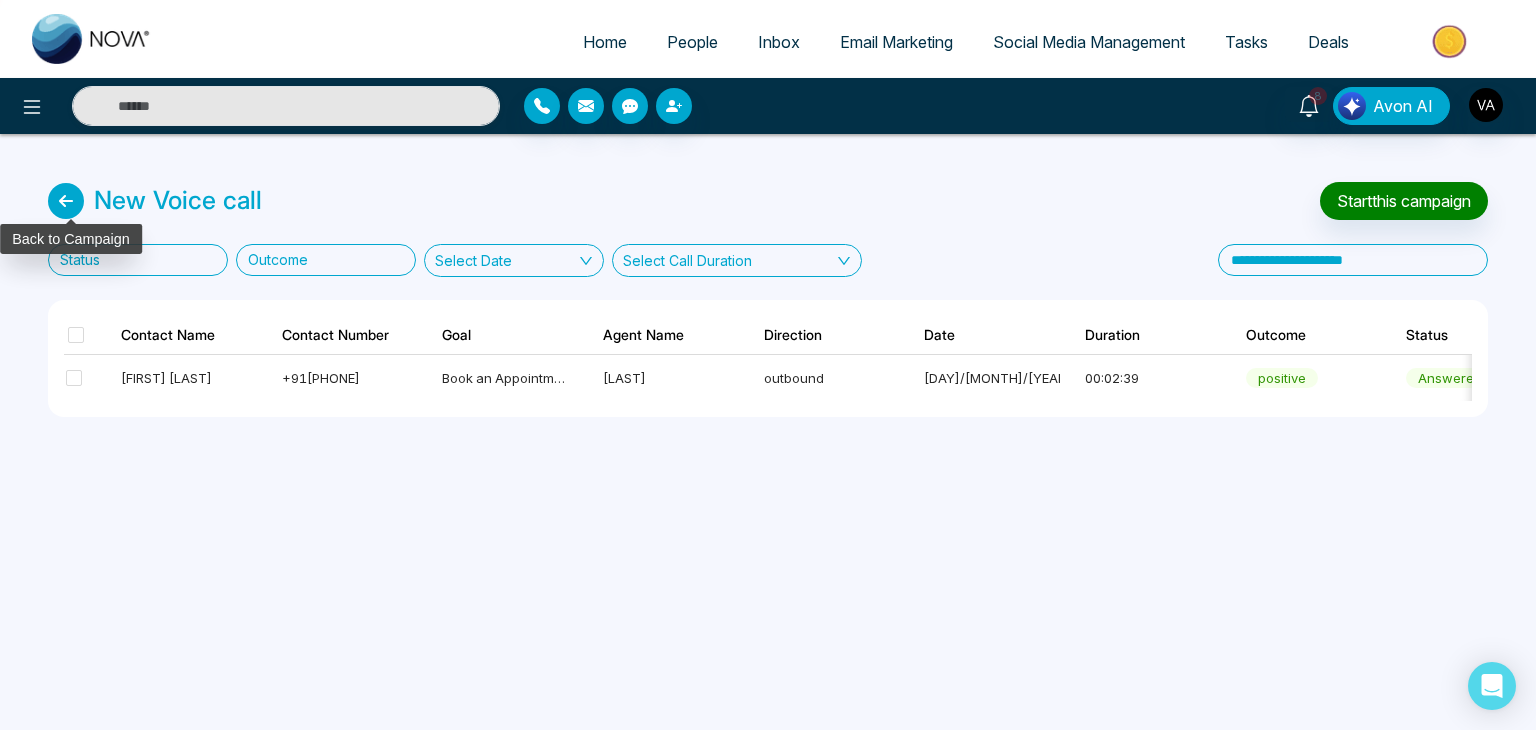 click at bounding box center (66, 201) 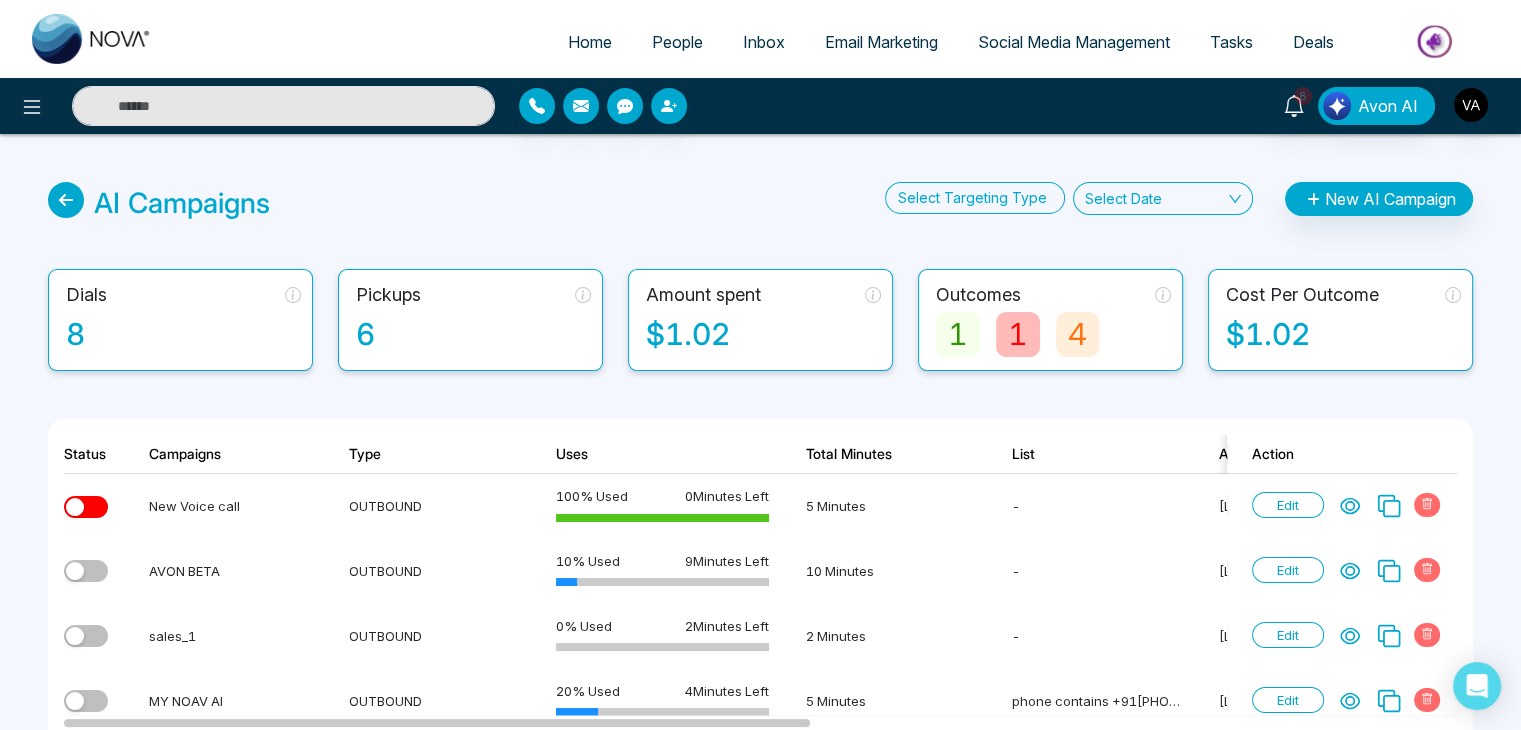 click on "AI Campaigns   Select Targeting Type Select Date  New AI Campaign" at bounding box center [760, 203] 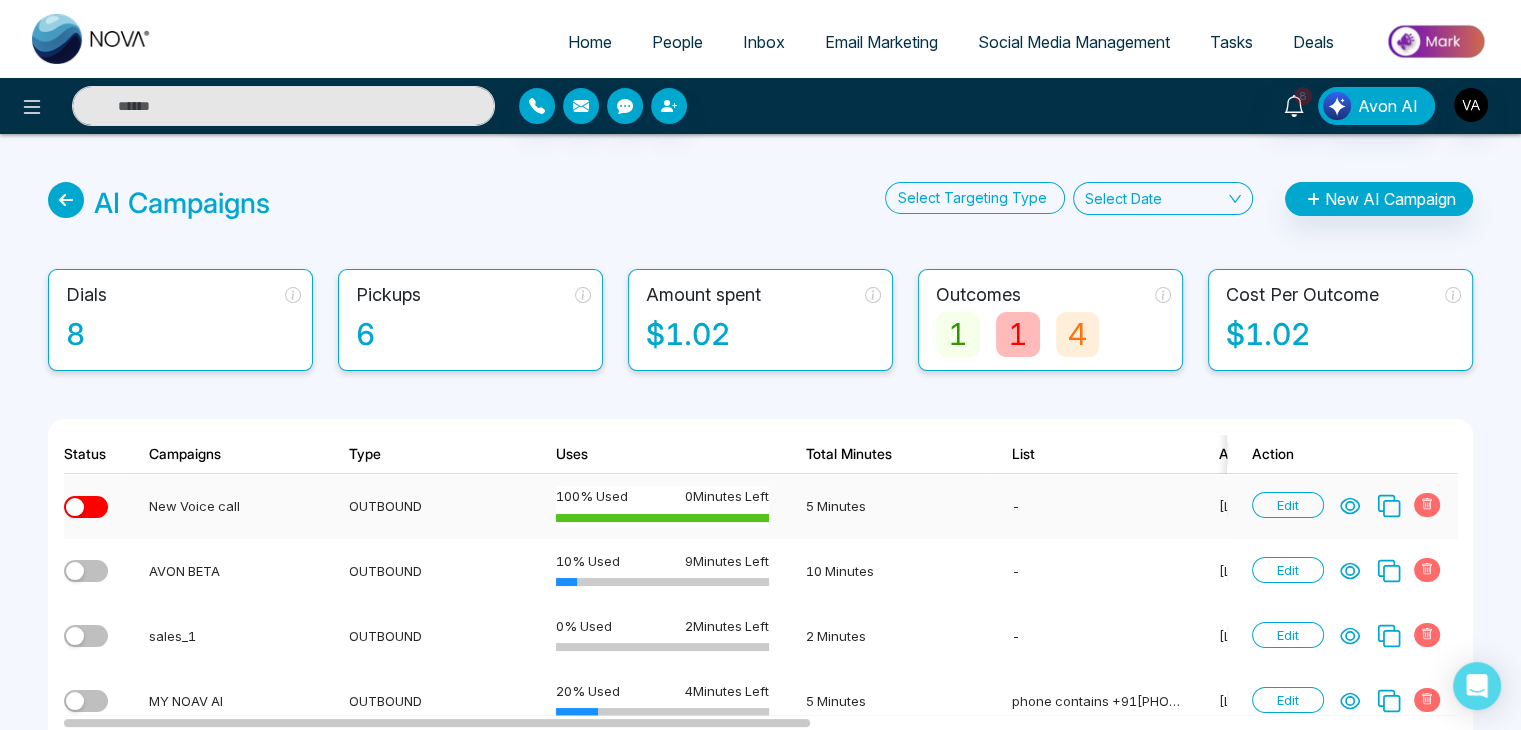 click at bounding box center [75, 507] 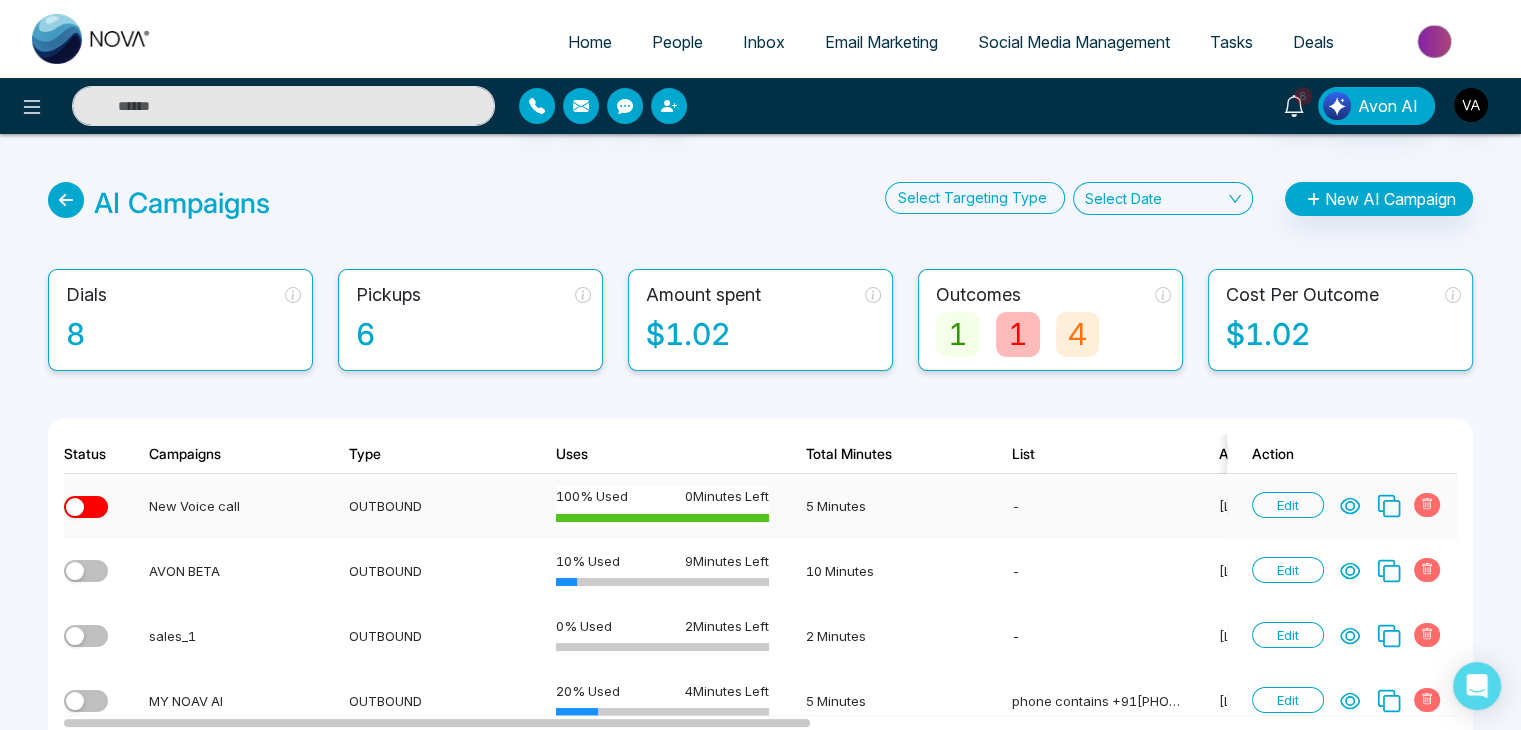 click on "Home People Inbox Email Marketing Social Media Management Tasks Deals 8 Avon AI AI Campaigns   Select Targeting Type Select Date  New AI Campaign Dials 8 Pickups 6 Amount spent $1.02 Outcomes 1 1 4 Cost Per Outcome $1.02 Status Campaigns Type Uses Total Minutes List Agent Dials Pickups In progress Outcomes Cost Per Outcome Action                           New Voice call  OUTBOUND 100 % Used 0  Minutes Left 5 Minutes - Smith 1 1 0 1 0 0 $0.79 Edit AVON BETA OUTBOUND 10 % Used 9  Minutes Left 10 Minutes - Smith 2 1 1 0 1 0 $0.14 Edit sales_1 OUTBOUND 0 % Used 2  Minutes Left 2 Minutes - Smith 0 0 0 0 0 0 $0 Edit MY NOAV AI  OUTBOUND 20 % Used 4  Minutes Left 5 Minutes phone contains +91897554284 Smith 1 1 0 0 0 1 $0.09 Edit AVON AI V1 - copy OUTBOUND 0 % Used 0  Minutes Left 0 Minutes phone contains +91897554284 Smith 0 0 0 0 0 0 $0 Edit AVON AI V1 OUTBOUND 0 % Used 0  Minutes Left 0 Minutes phone contains +91897554284 Smith 0 0 0 0 0 0 $0 Edit
/ai-campaigns
Used 5 Minutes" at bounding box center (760, 365) 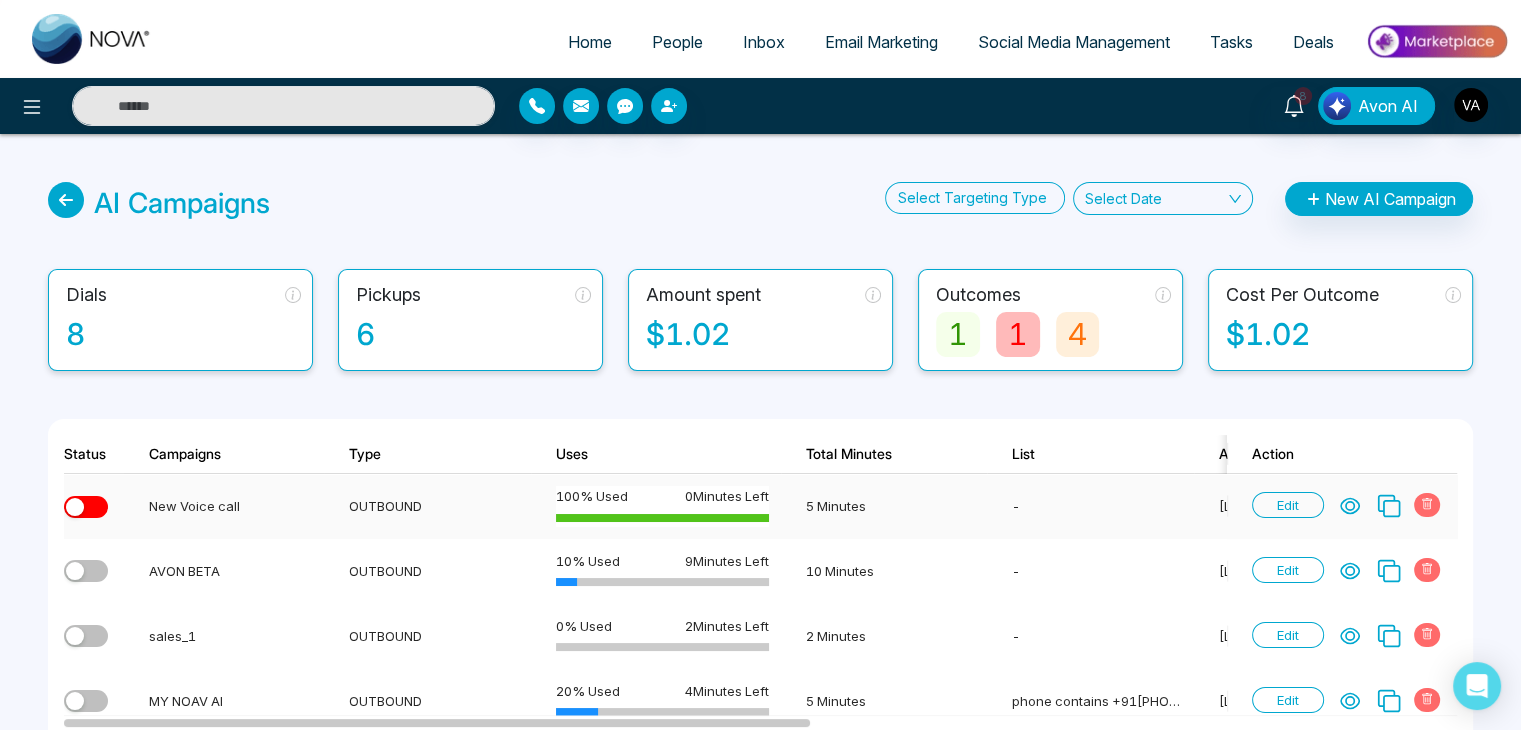 click at bounding box center [75, 507] 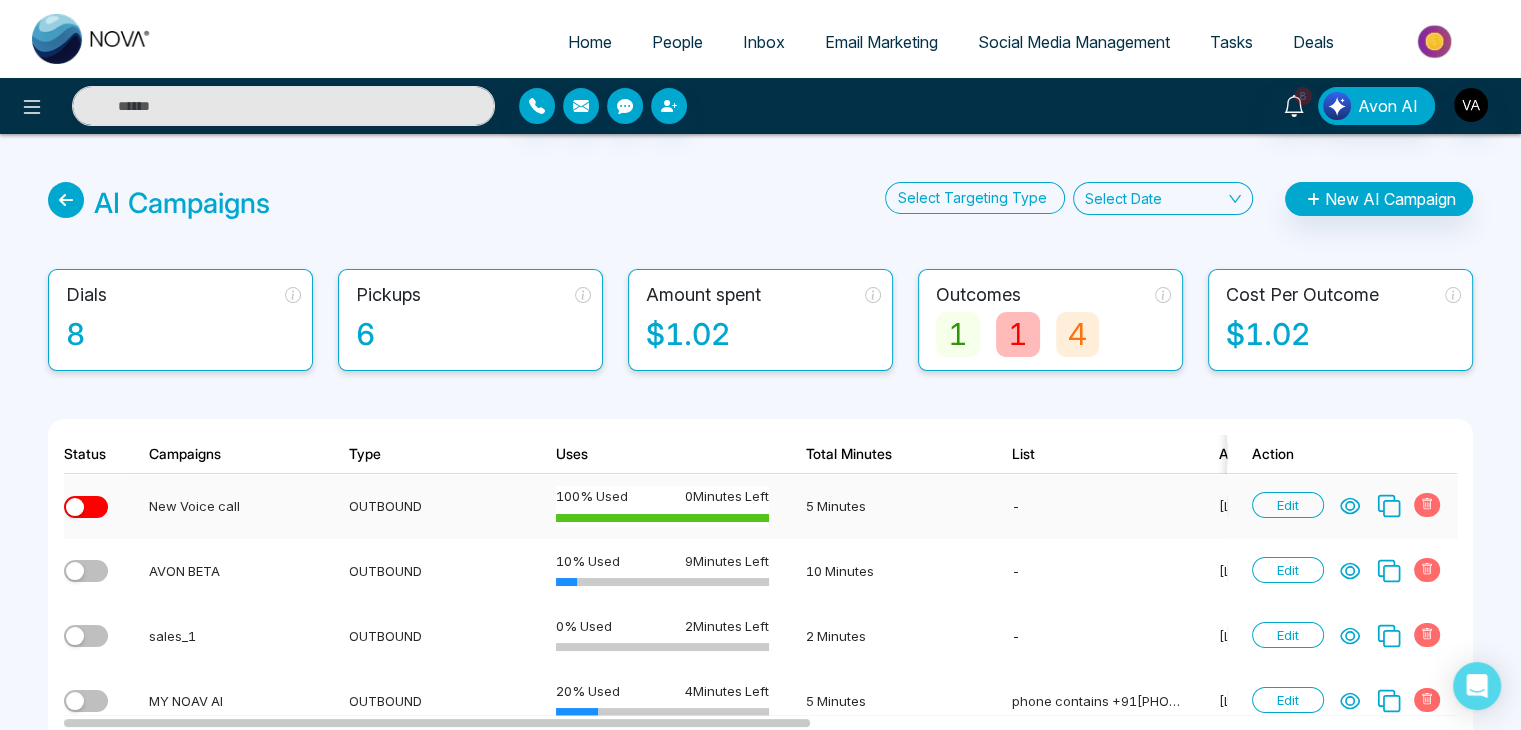 click at bounding box center [86, 507] 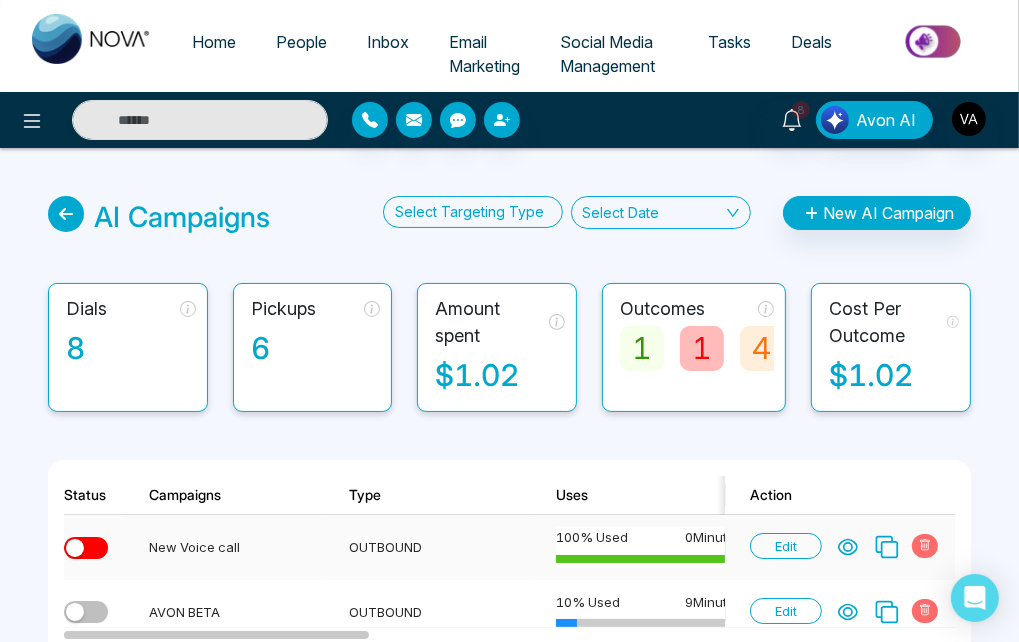 click at bounding box center [86, 548] 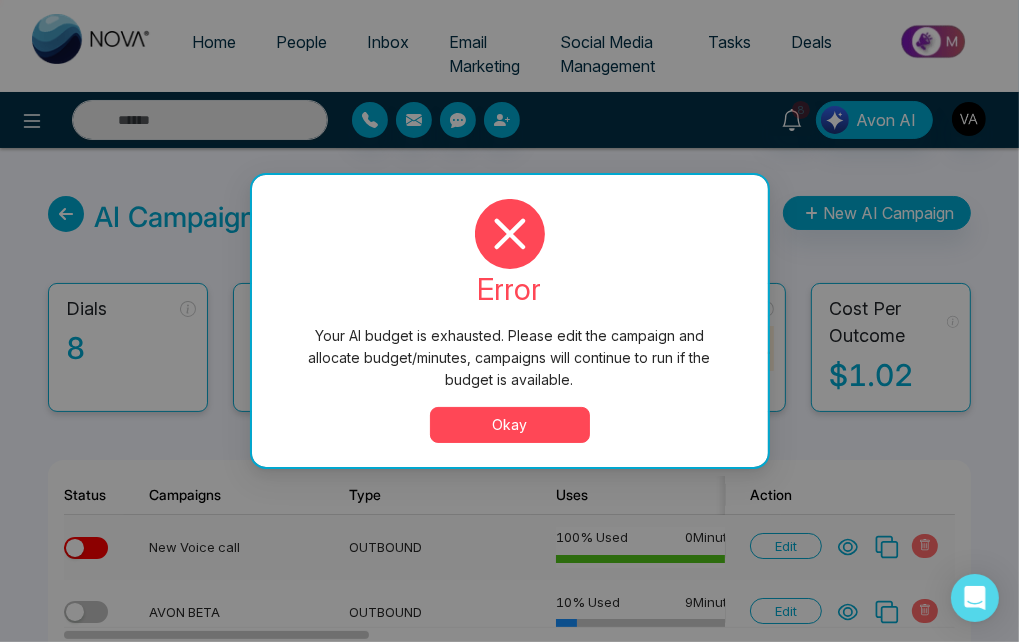 click on "Your AI budget is exhausted. Please edit the campaign and allocate budget/minutes, campaigns will continue to run if the budget is available. error Your AI budget is exhausted. Please edit the campaign and allocate budget/minutes, campaigns will continue to run if the budget is available.   Okay" at bounding box center [509, 321] 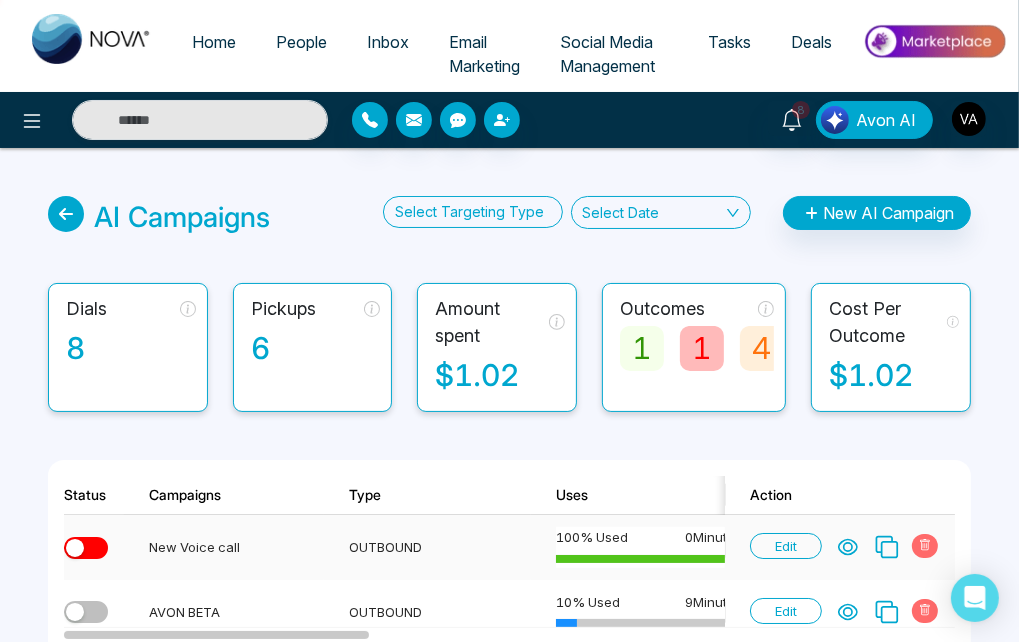 click at bounding box center [86, 548] 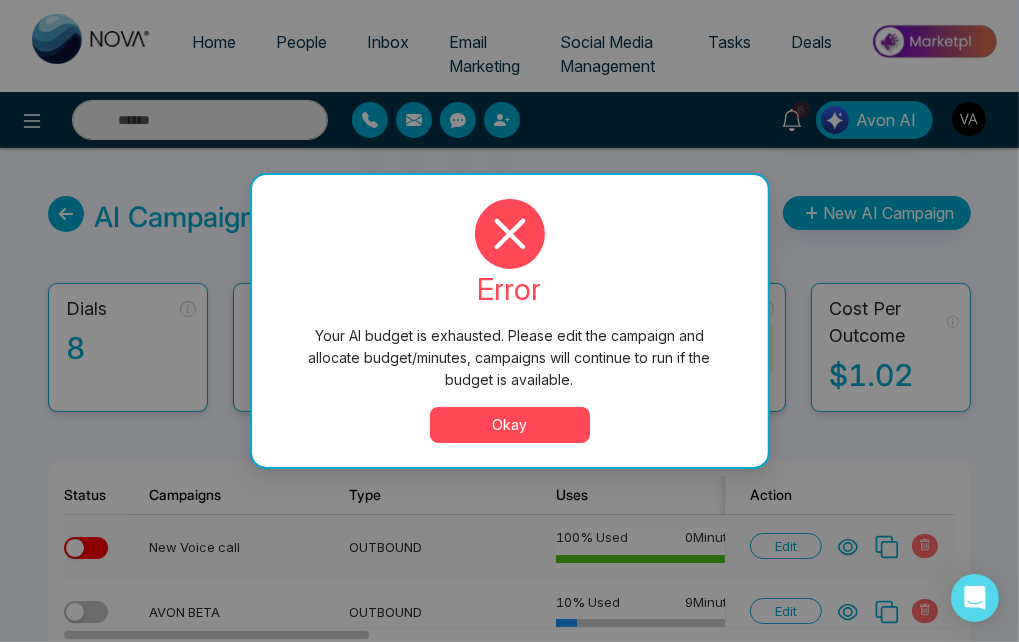 click on "Your AI budget is exhausted. Please edit the campaign and allocate budget/minutes, campaigns will continue to run if the budget is available. error Your AI budget is exhausted. Please edit the campaign and allocate budget/minutes, campaigns will continue to run if the budget is available.   Okay" at bounding box center (509, 321) 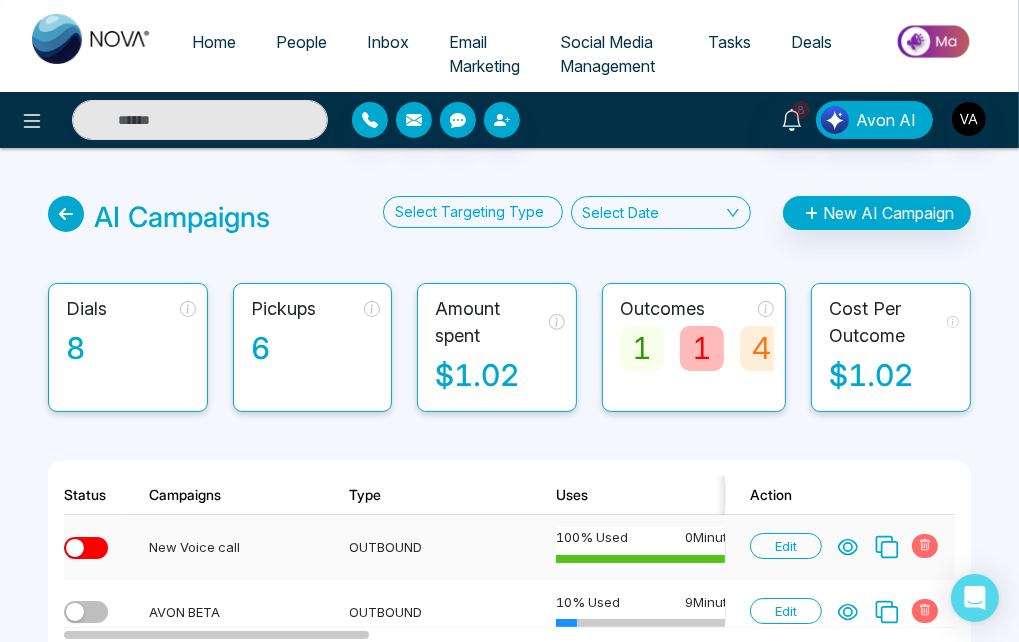 click at bounding box center (86, 548) 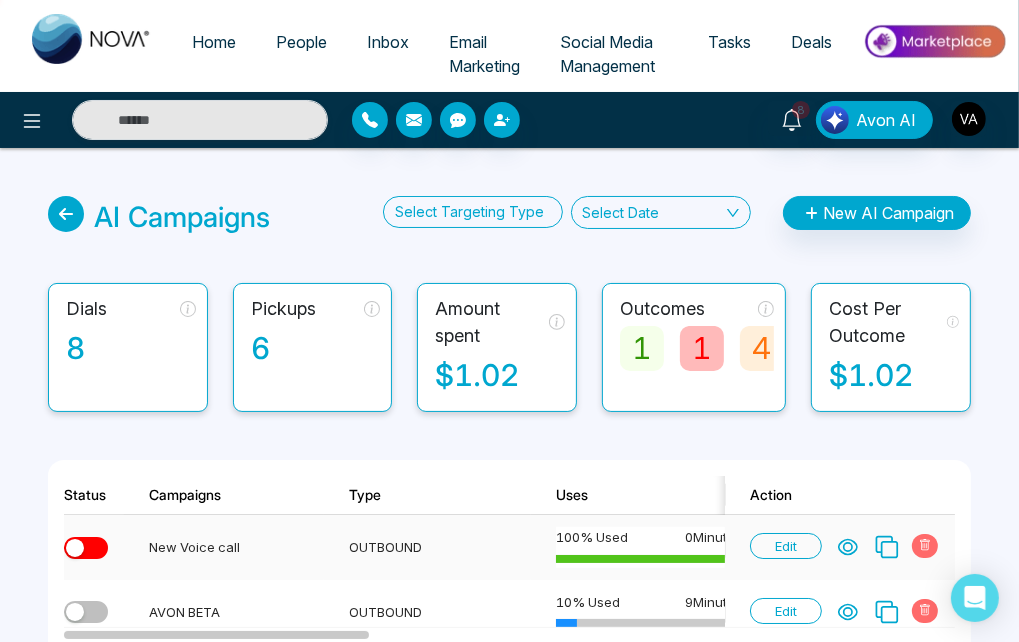 click on "AI Campaigns   Select Targeting Type Select Date  New AI Campaign Dials 8 Pickups 6 Amount spent $1.02 Outcomes 1 1 4 Cost Per Outcome $1.02 Status Campaigns Type Uses Total Minutes List Agent Dials Pickups In progress Outcomes Cost Per Outcome Action                           New Voice call  OUTBOUND 100 % Used 0  Minutes Left 5 Minutes - Smith 1 1 0 1 0 0 $0.79 Edit AVON BETA OUTBOUND 10 % Used 9  Minutes Left 10 Minutes - Smith 2 1 1 0 1 0 $0.14 Edit sales_1 OUTBOUND 0 % Used 2  Minutes Left 2 Minutes - Smith 0 0 0 0 0 0 $0 Edit MY NOAV AI  OUTBOUND 20 % Used 4  Minutes Left 5 Minutes phone contains +91897554284 Smith 1 1 0 0 0 1 $0.09 Edit AVON AI V1 - copy OUTBOUND 0 % Used 0  Minutes Left 0 Minutes phone contains +91897554284 Smith 0 0 0 0 0 0 $0 Edit AVON AI V1 OUTBOUND 0 % Used 0  Minutes Left 0 Minutes phone contains +91897554284 Smith 0 0 0 0 0 0 $0 Edit" at bounding box center (509, 565) 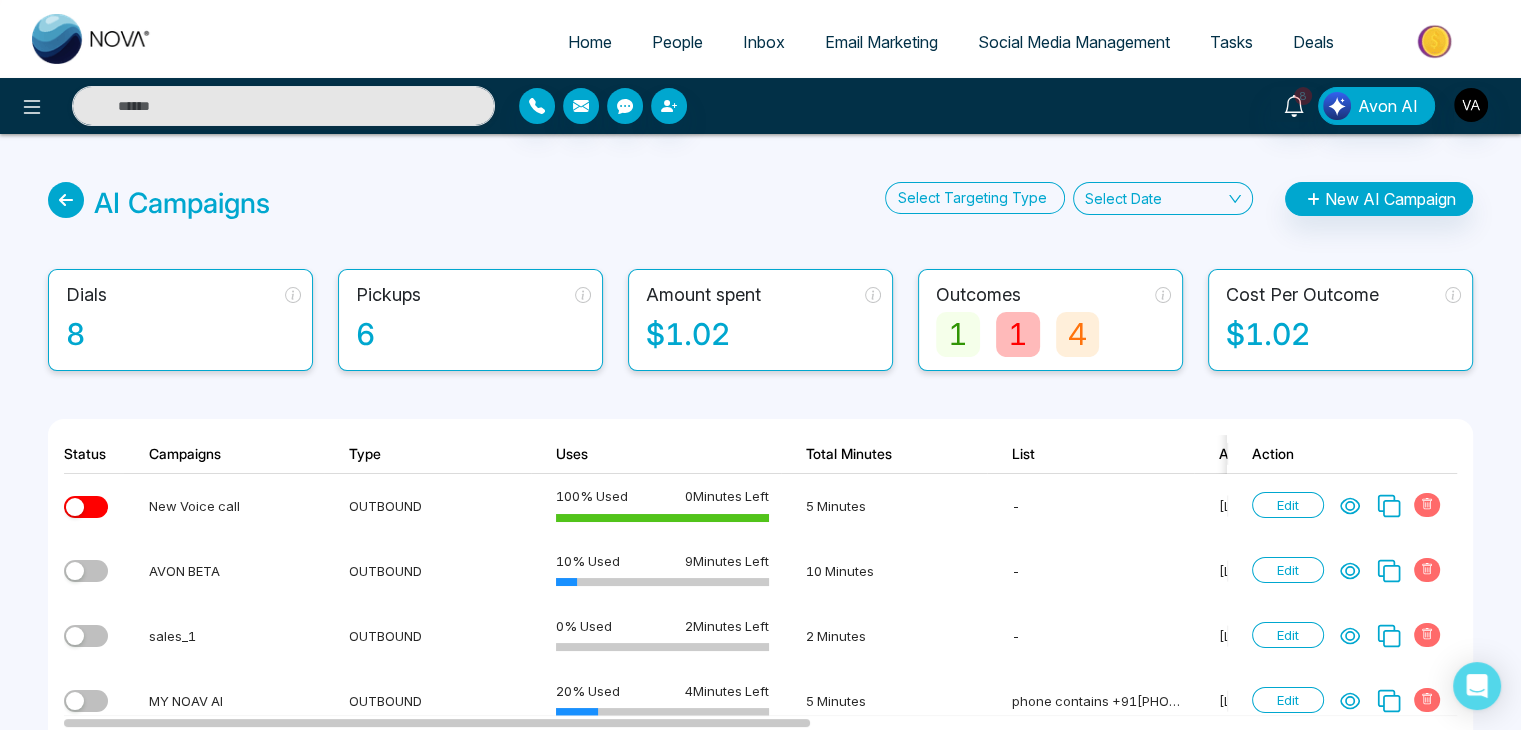 click on "Total Minutes" at bounding box center [884, 454] 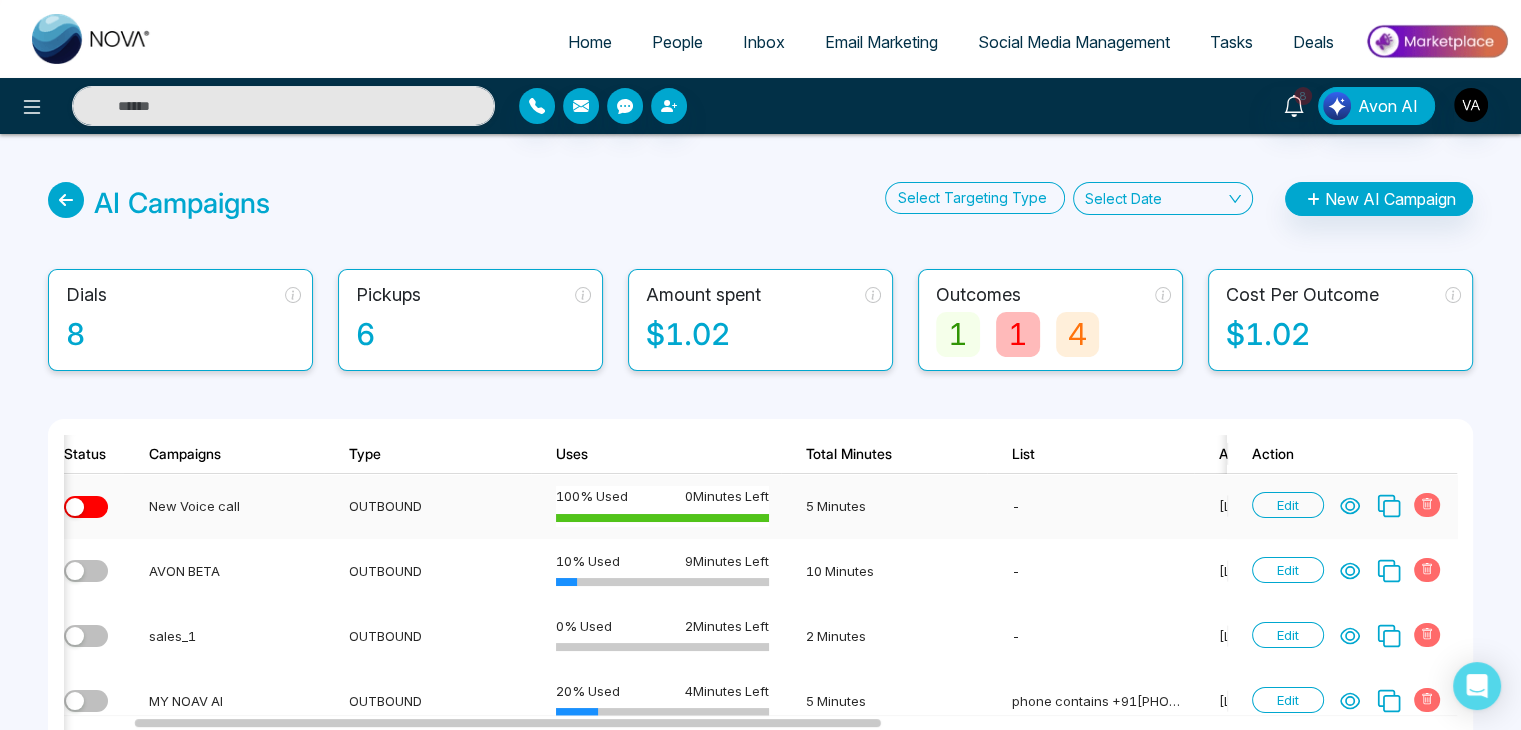 scroll, scrollTop: 0, scrollLeft: 240, axis: horizontal 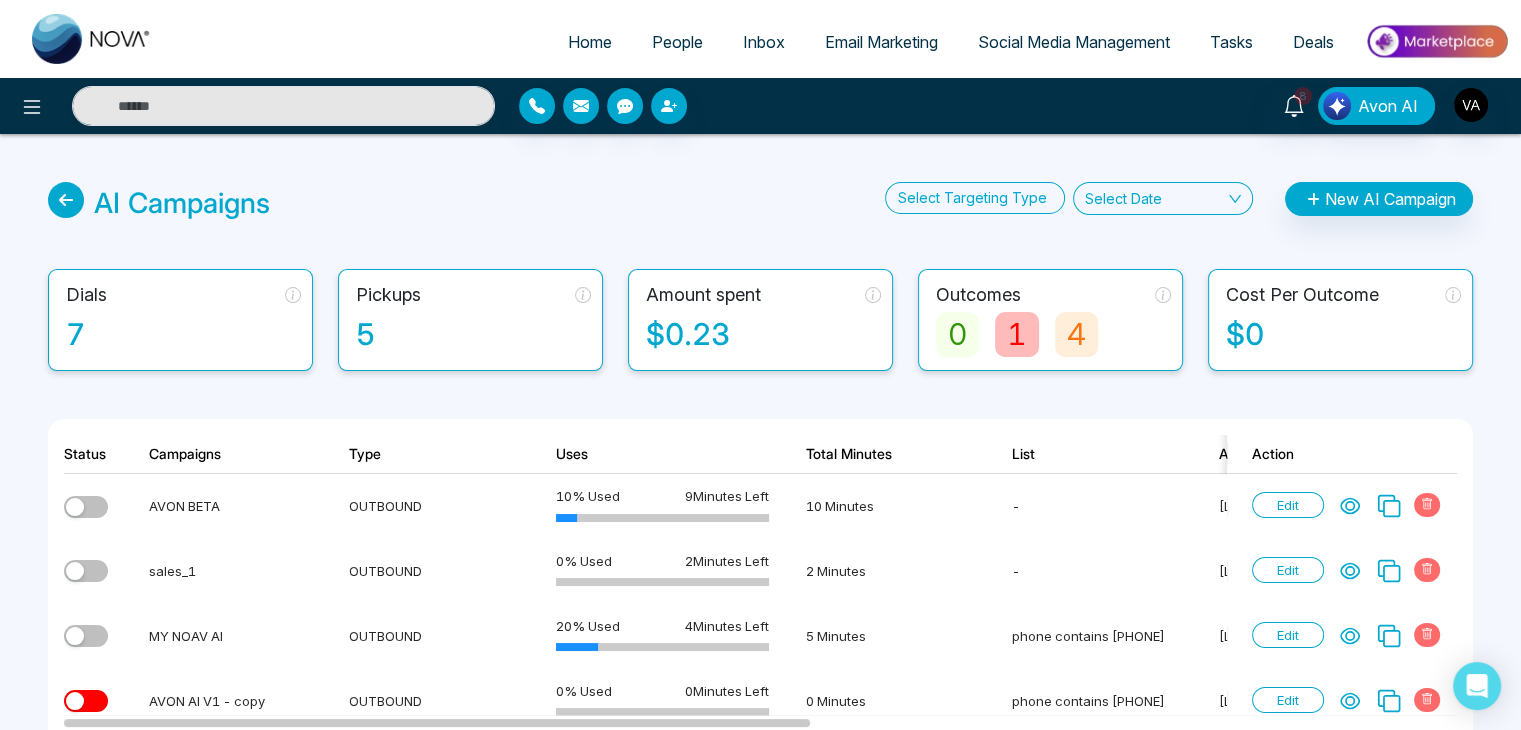 click on "People" at bounding box center (677, 42) 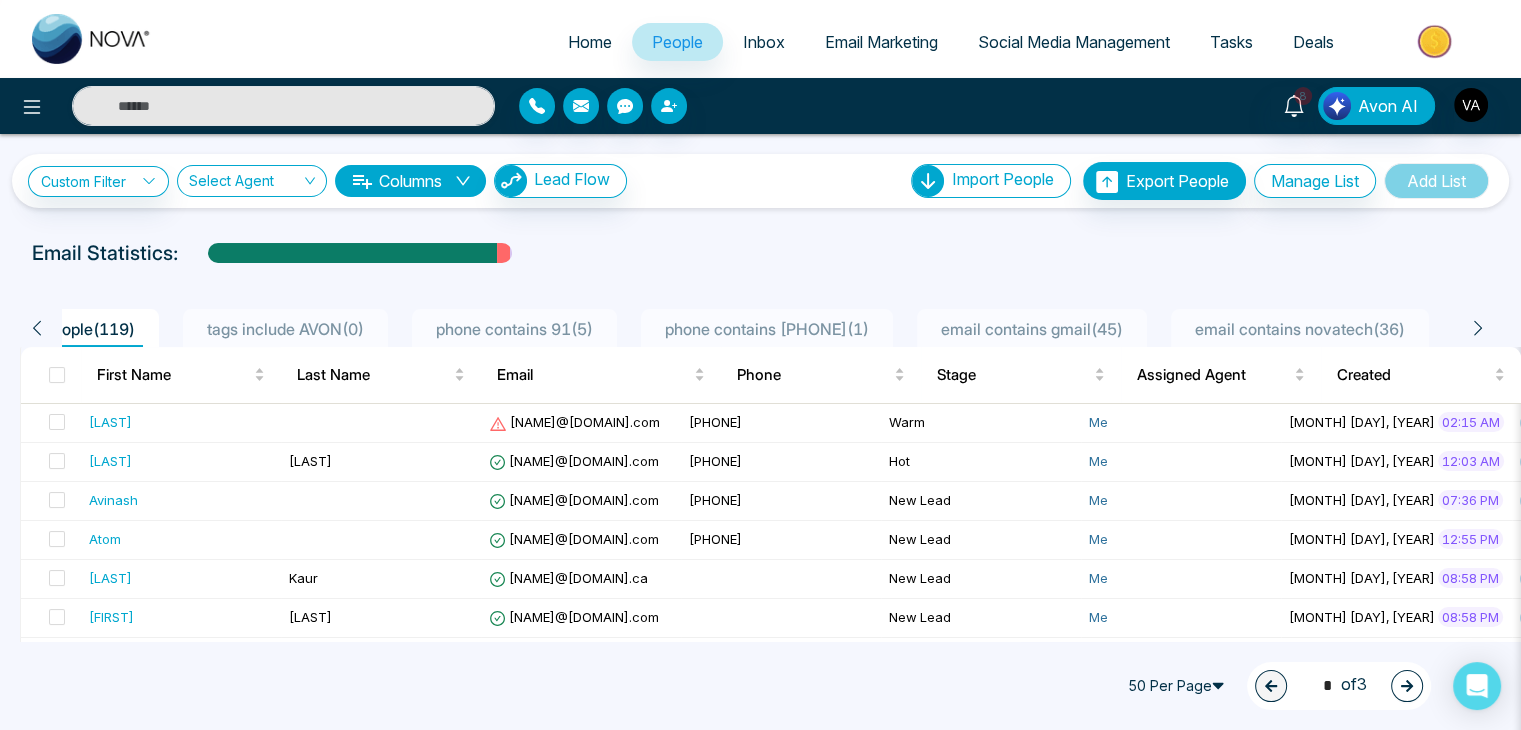scroll, scrollTop: 0, scrollLeft: 0, axis: both 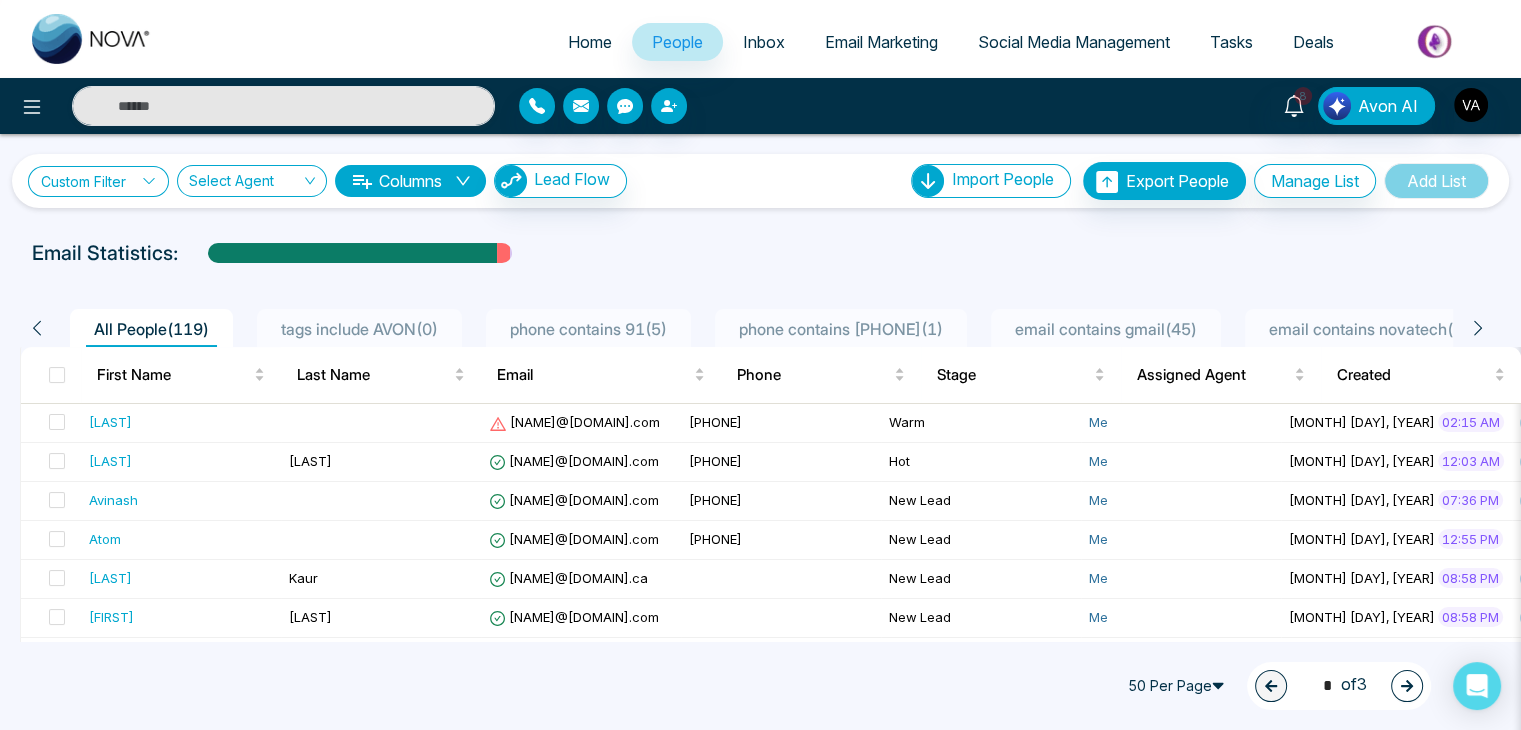 click on "Custom Filter" at bounding box center [98, 181] 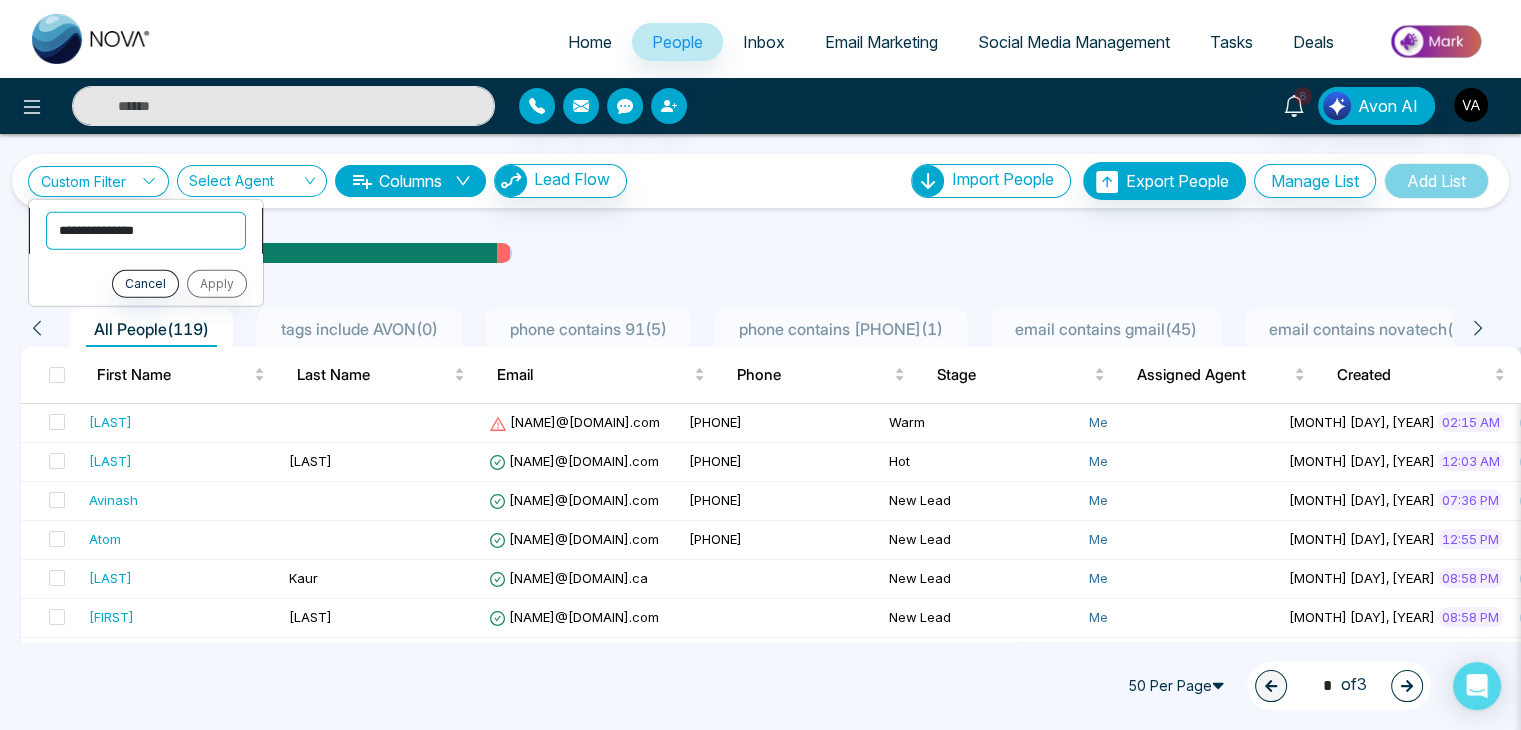 click on "**********" at bounding box center [146, 230] 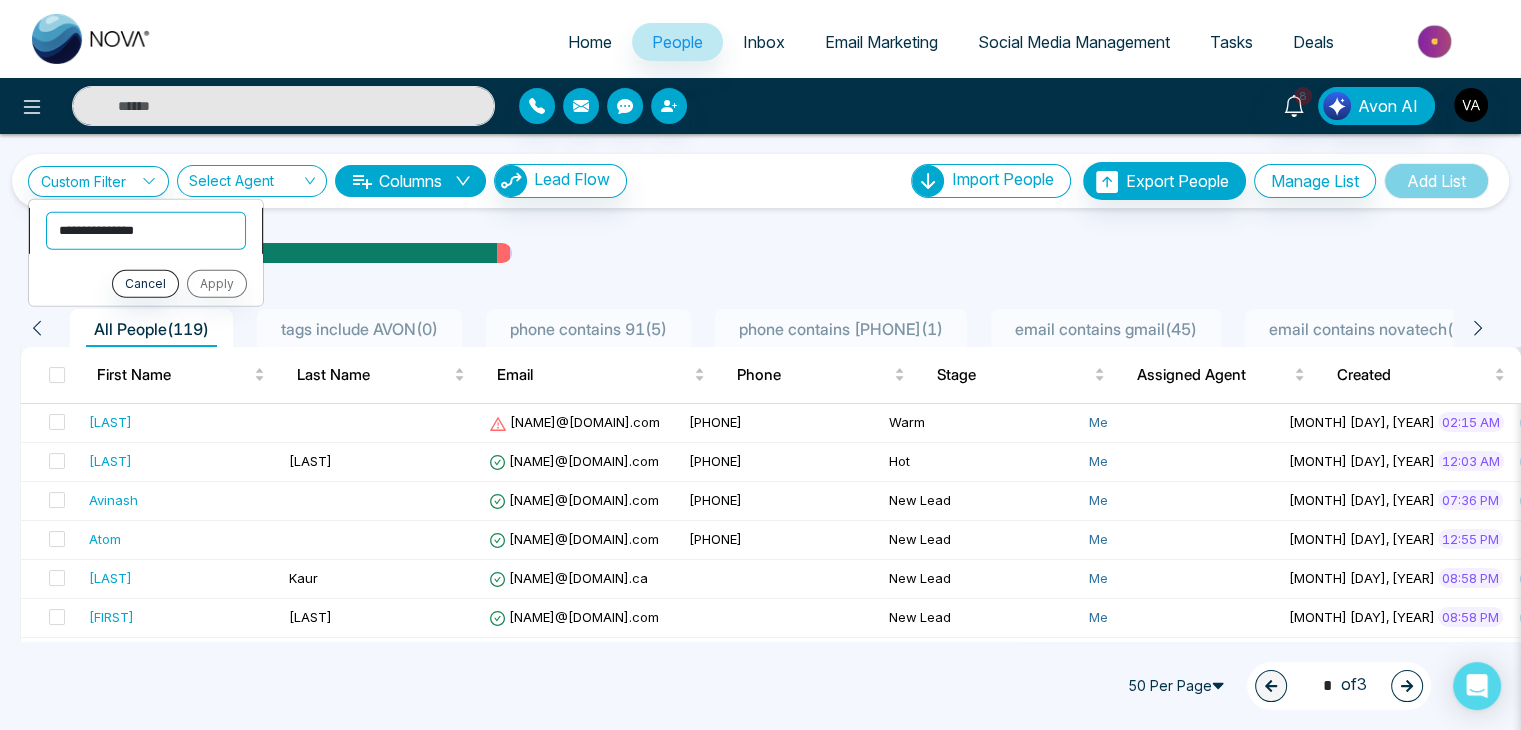 select on "****" 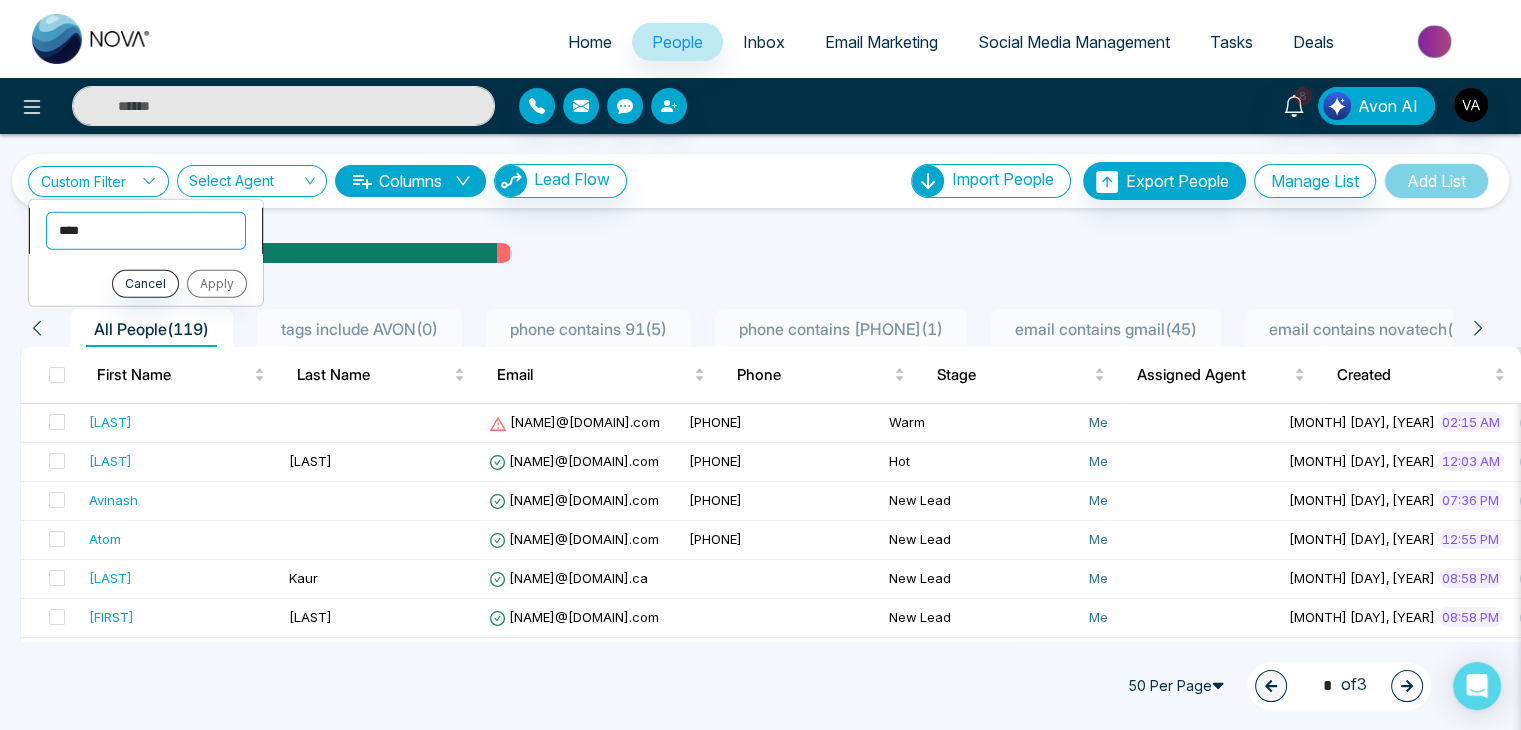 click on "**********" at bounding box center (146, 230) 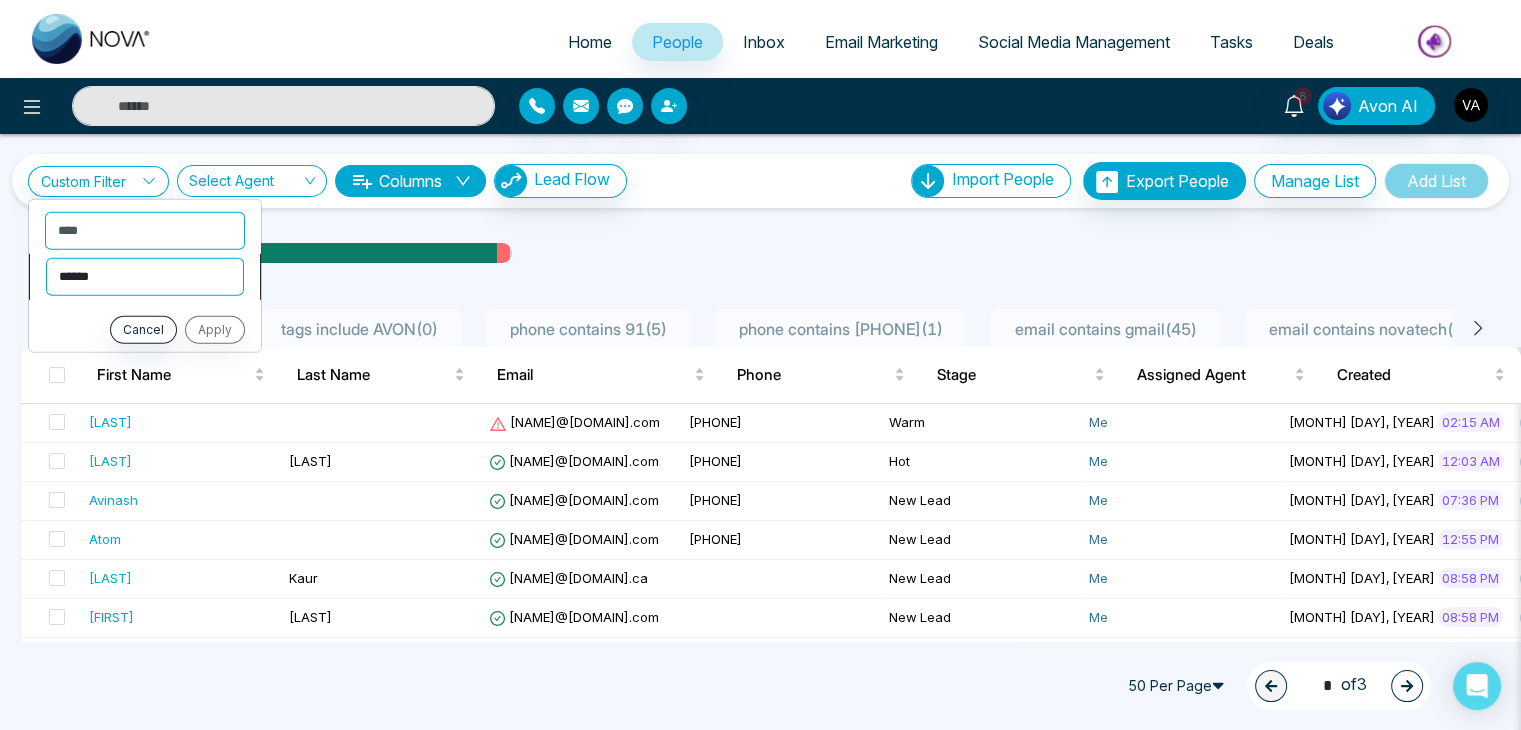 click on "**********" at bounding box center (145, 276) 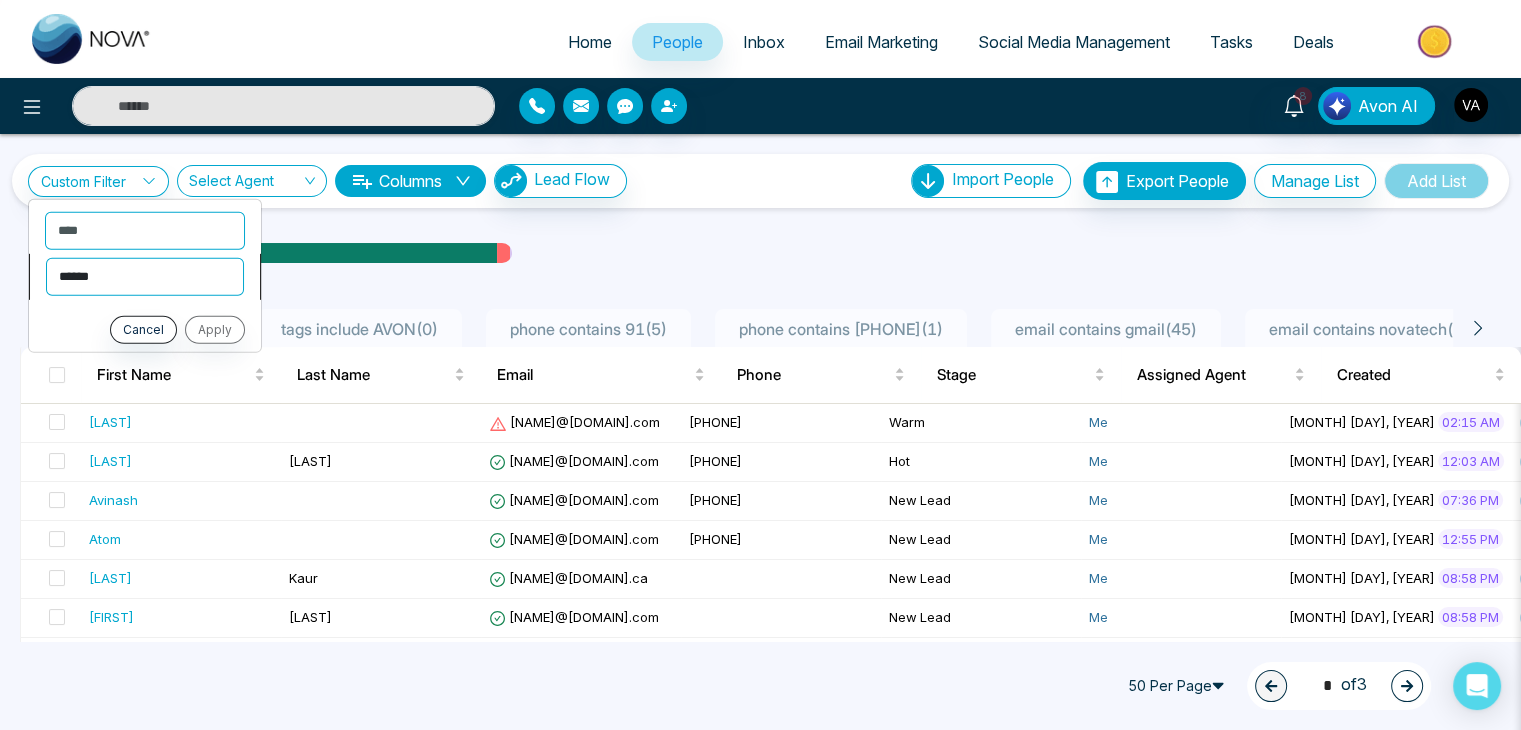 select on "*******" 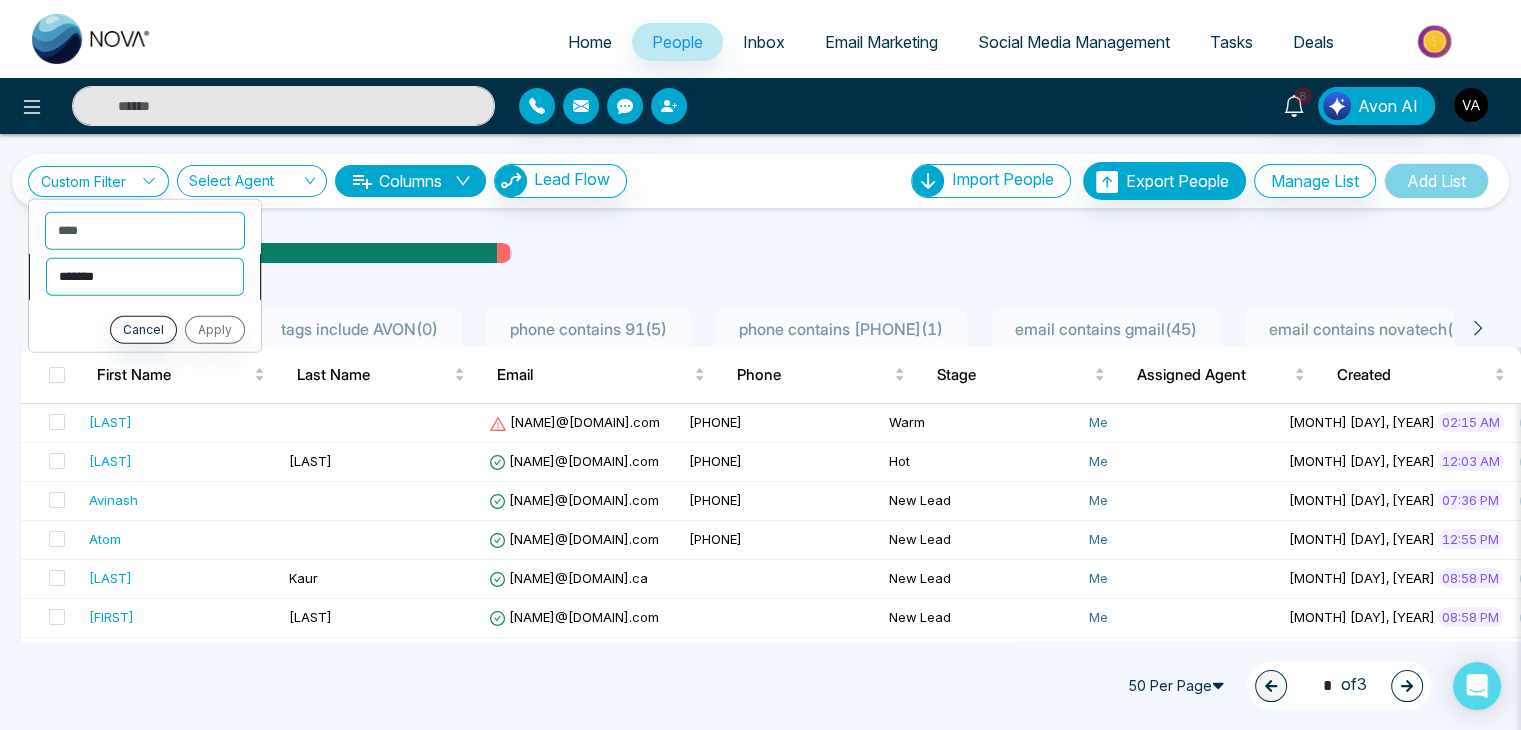 click on "**********" at bounding box center [145, 276] 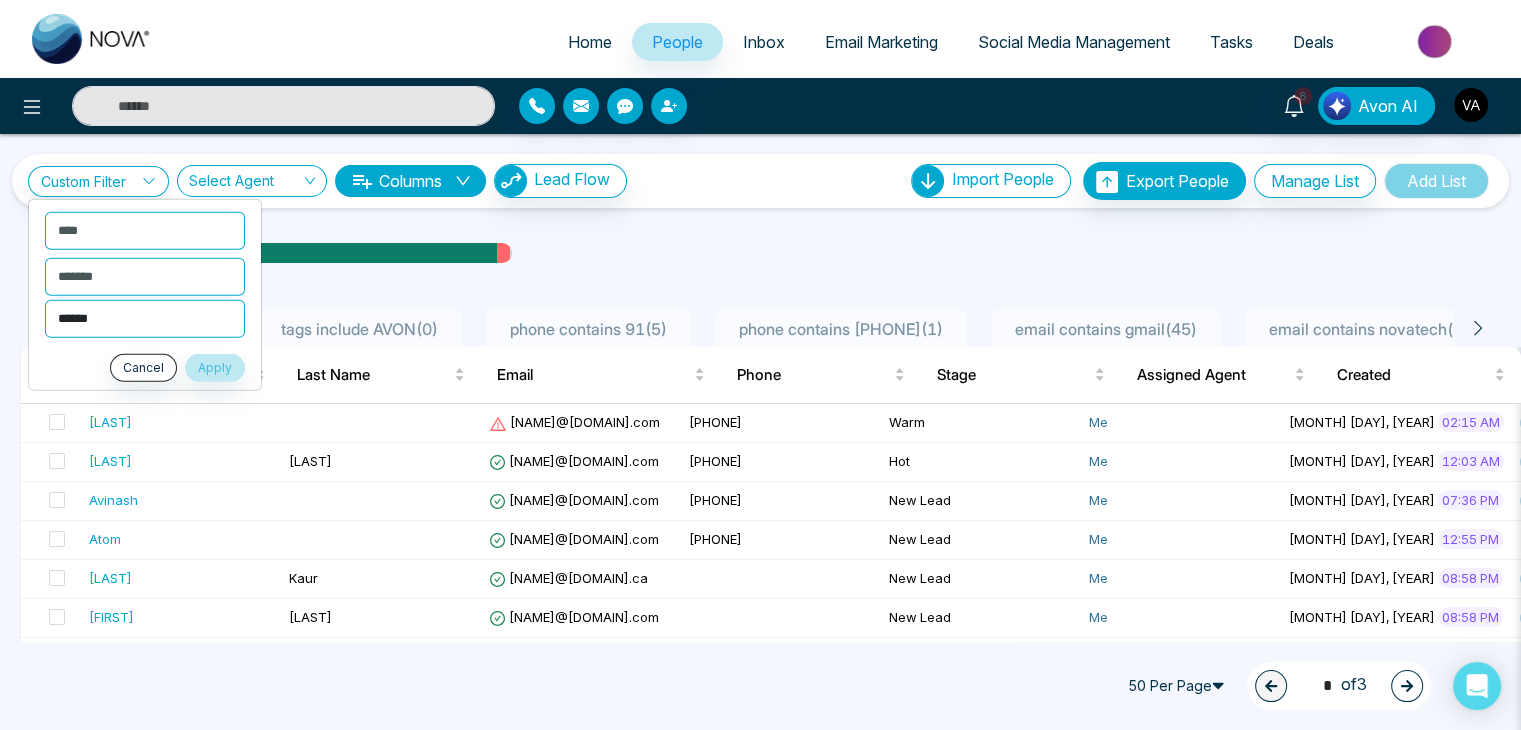 click on "****** ******* **** ******" at bounding box center (145, 318) 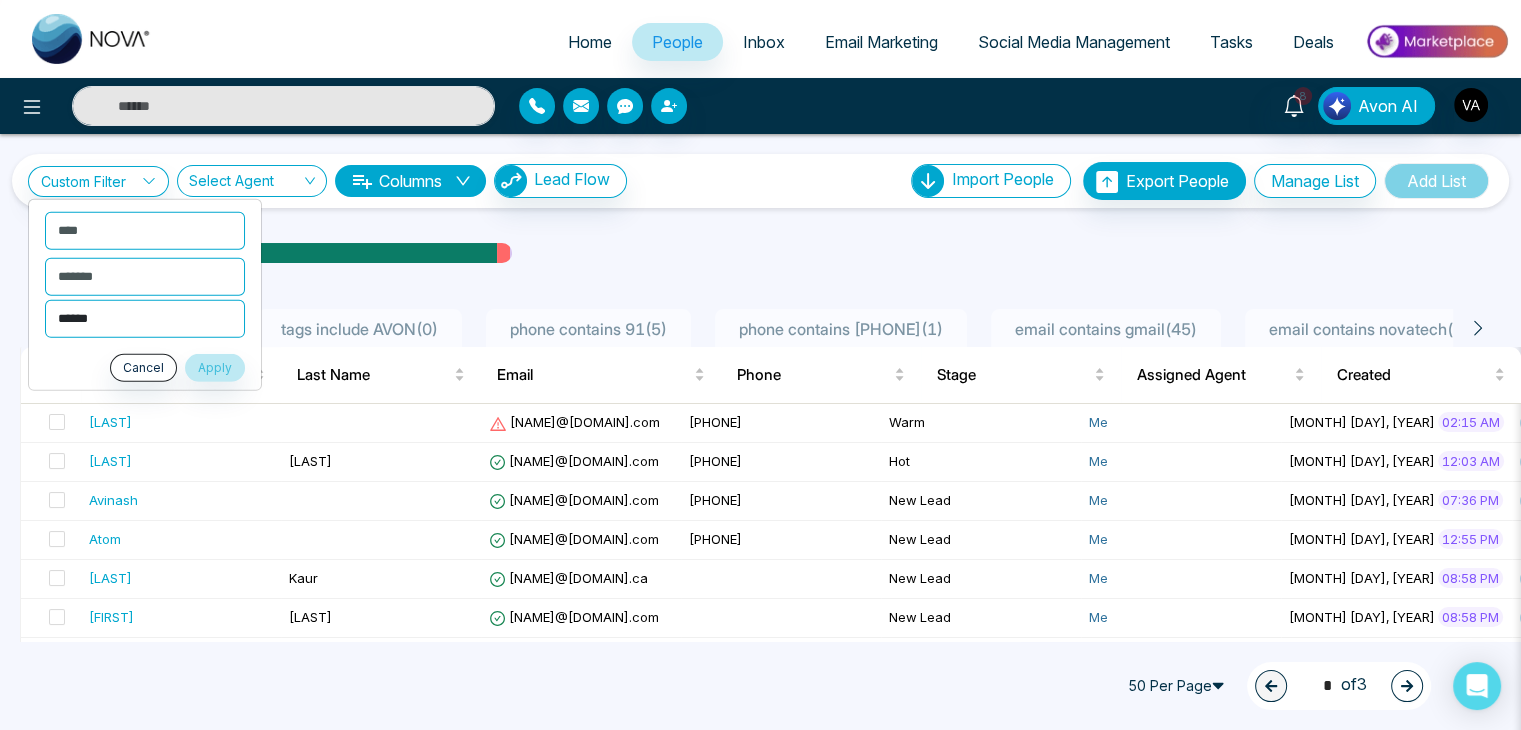 select on "****" 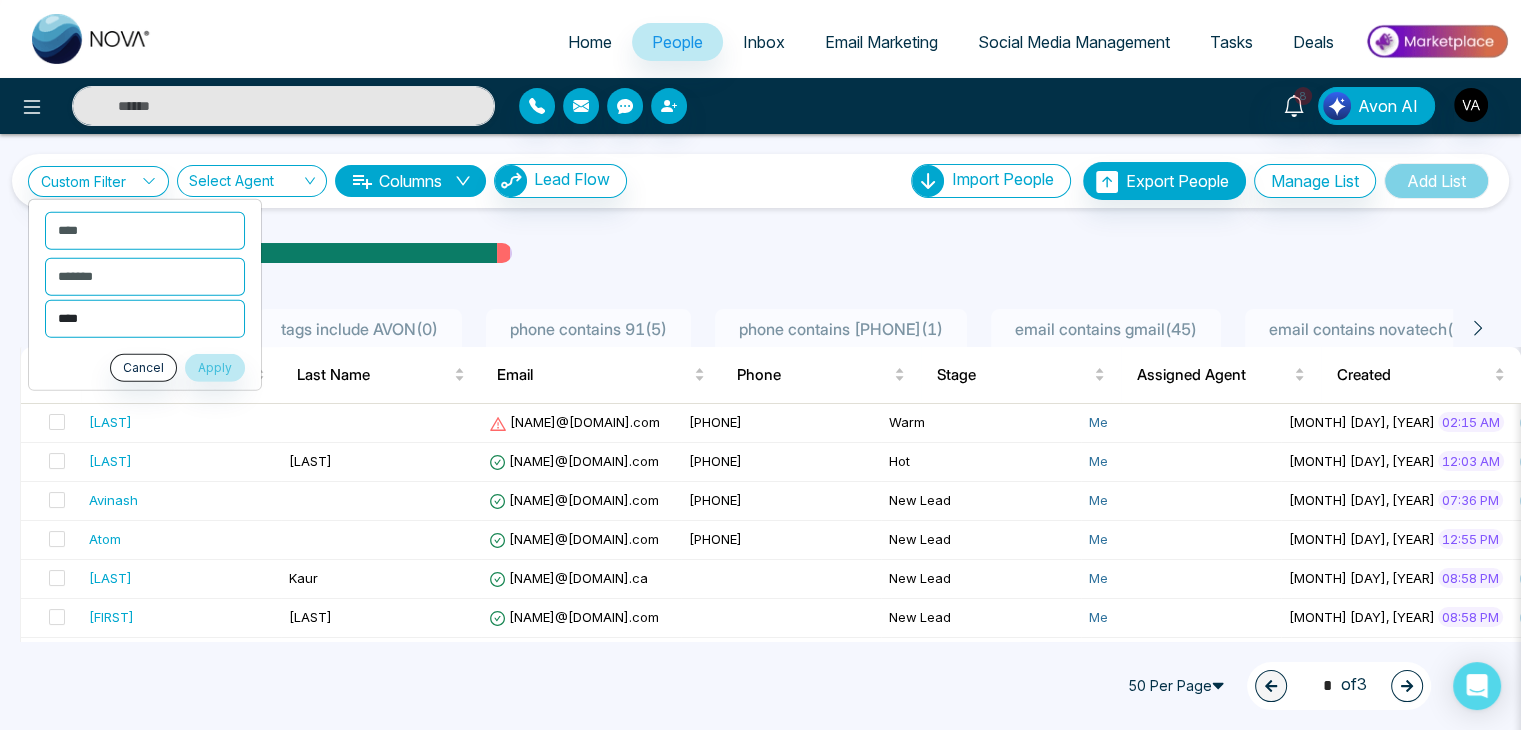 click on "****** ******* **** ******" at bounding box center (145, 318) 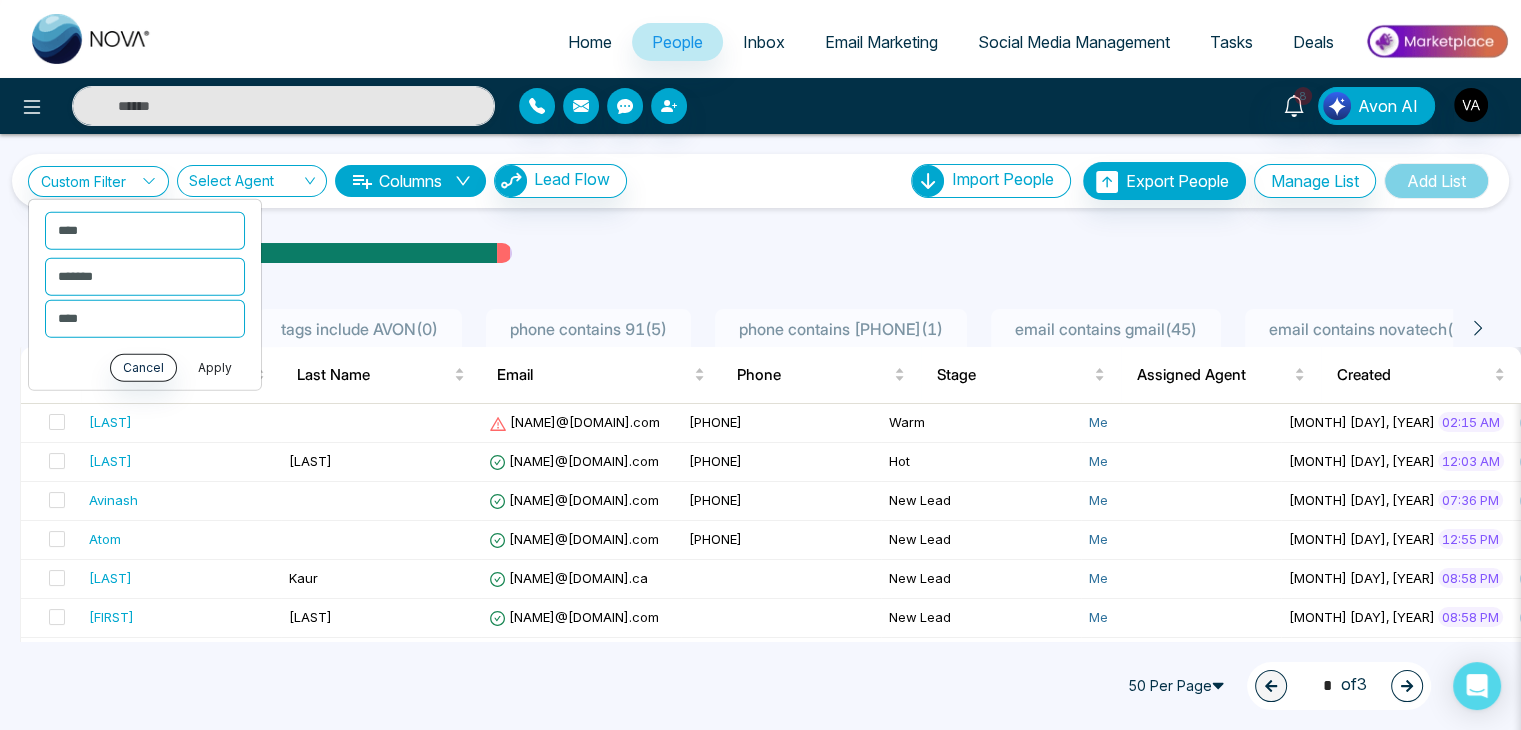 click on "Apply" at bounding box center (215, 367) 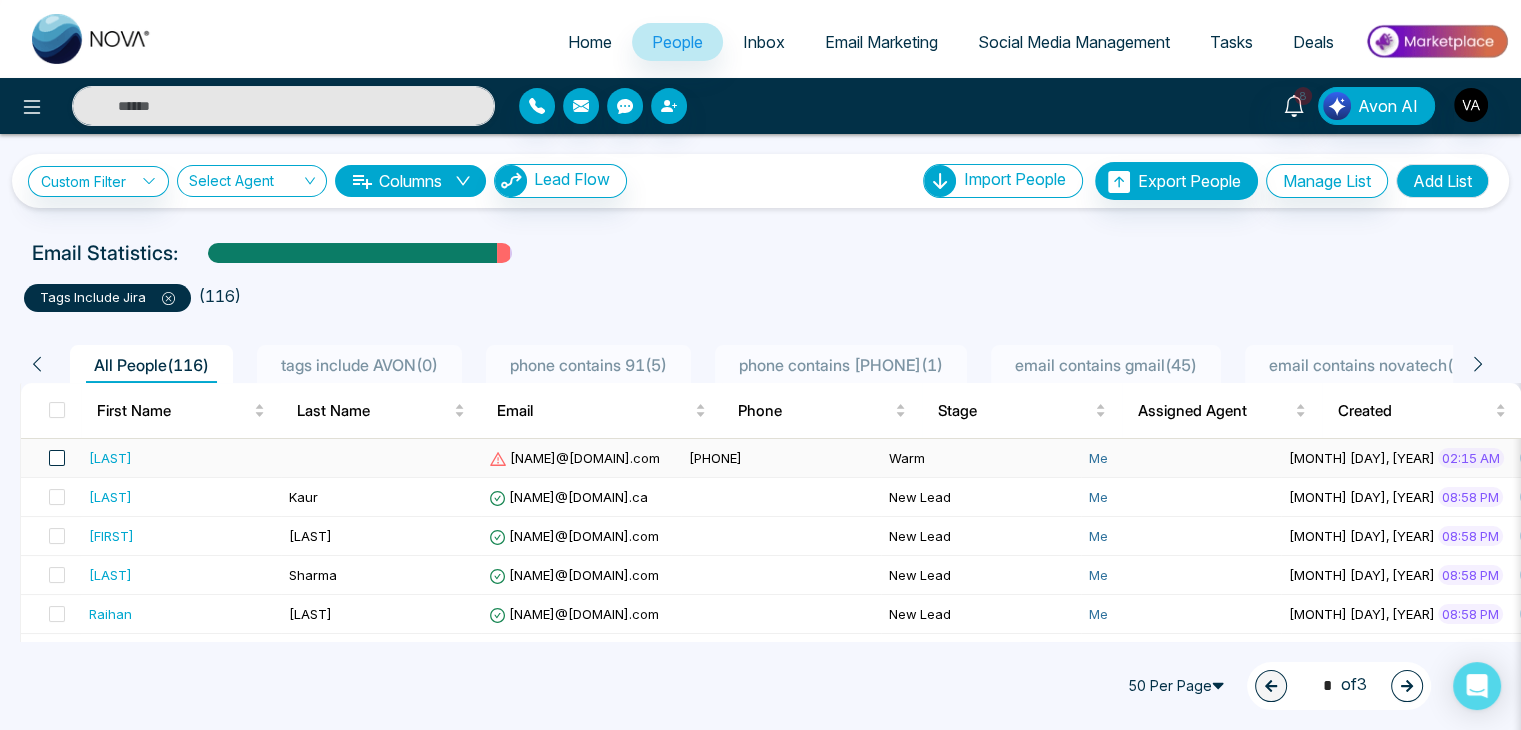 click at bounding box center [57, 458] 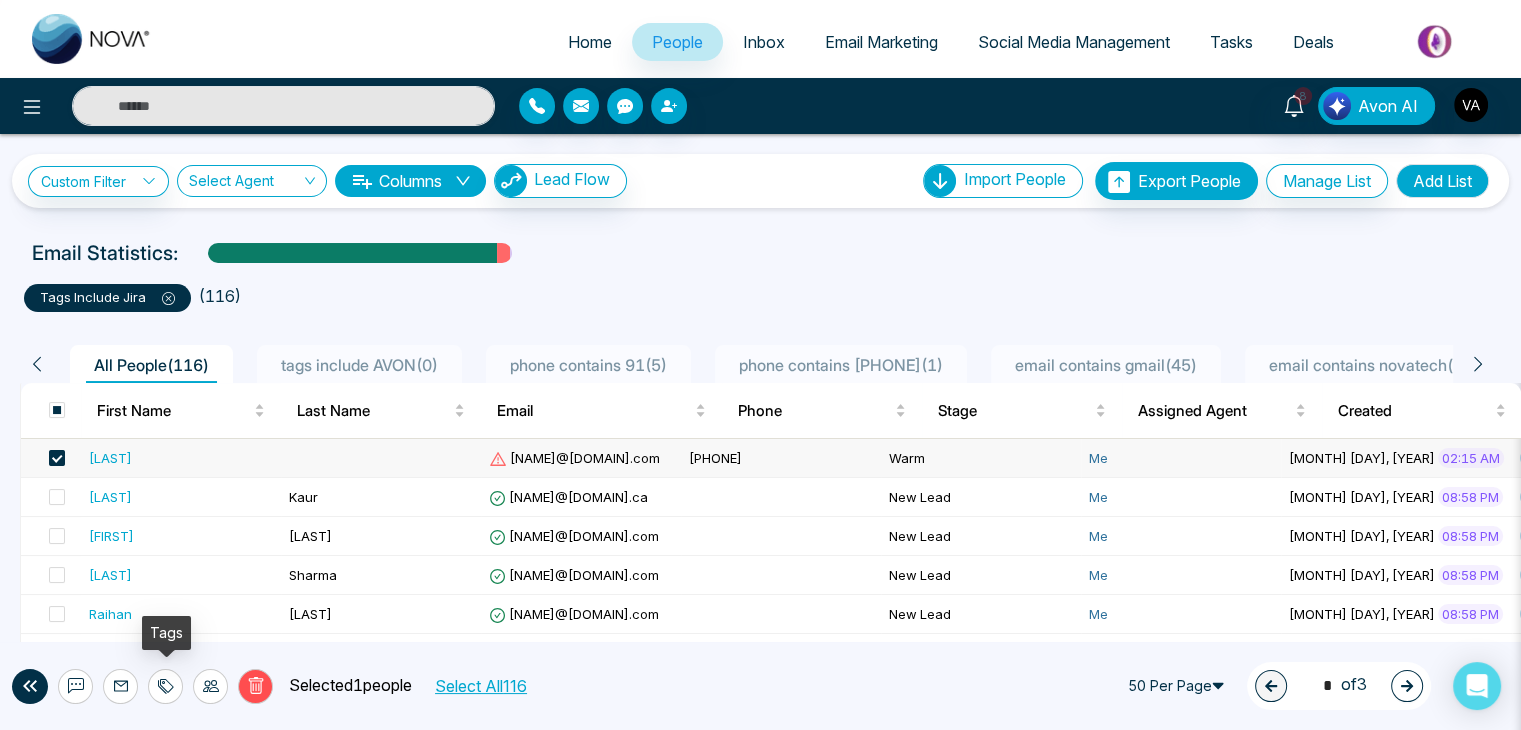 click 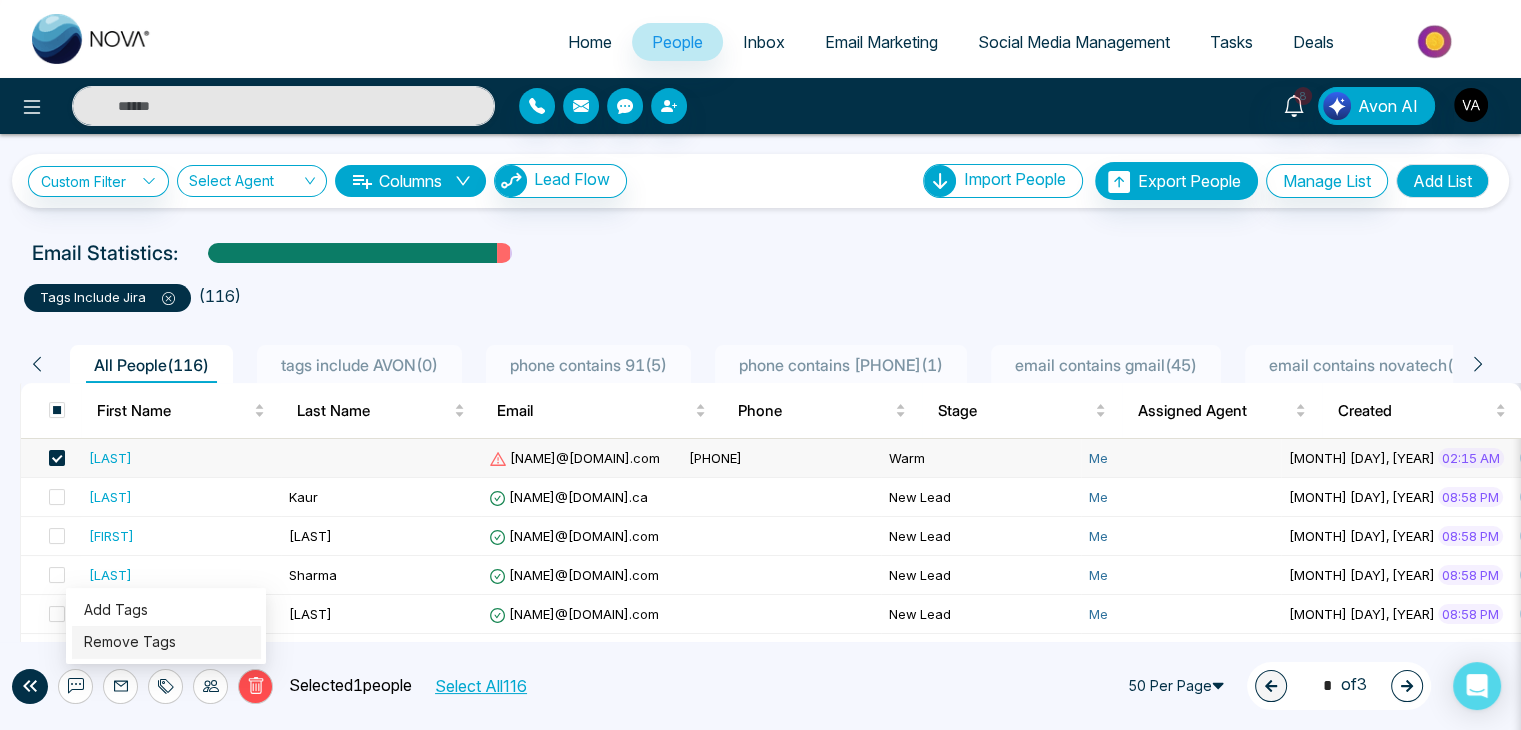 click on "Remove Tags" at bounding box center (130, 641) 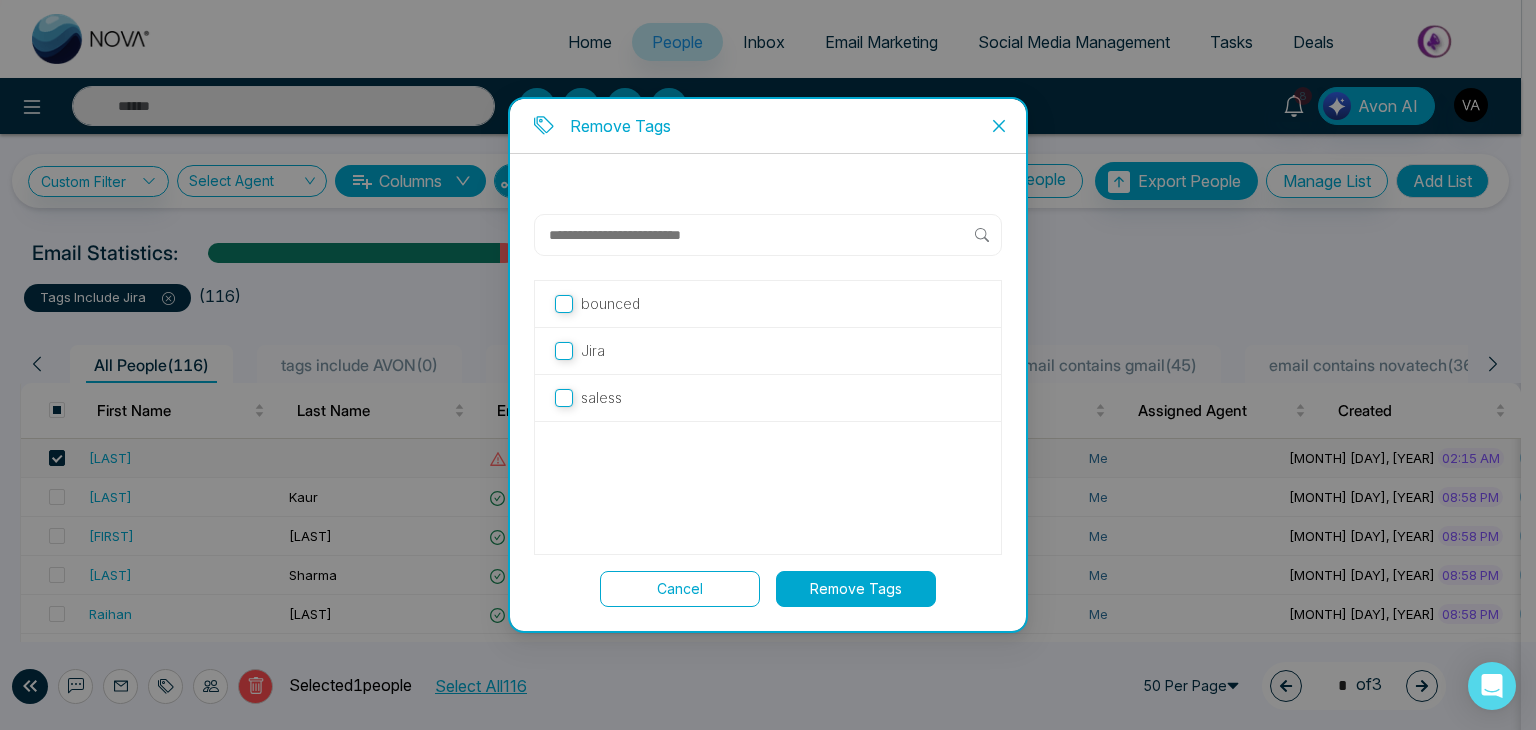 click on "Cancel" at bounding box center (680, 589) 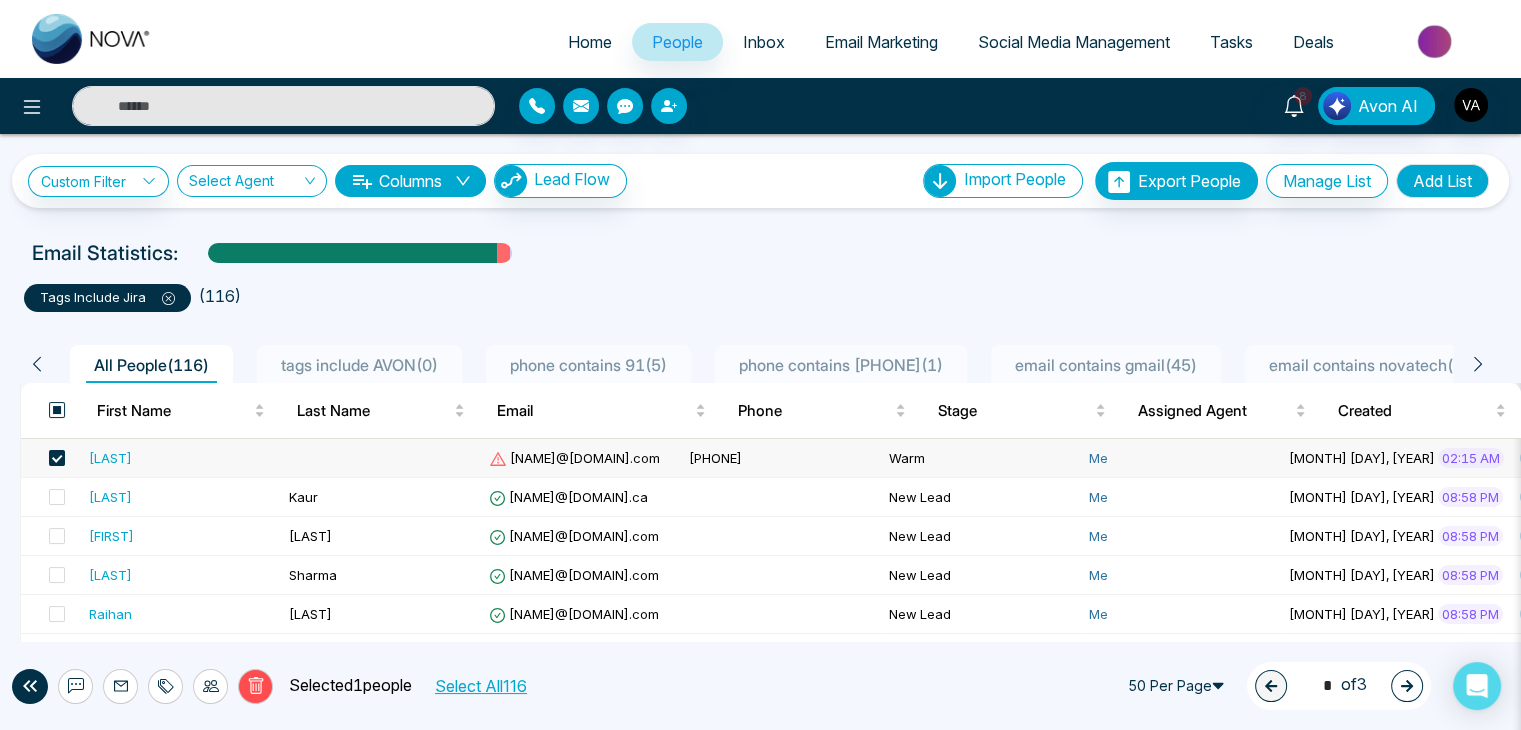 click at bounding box center [57, 410] 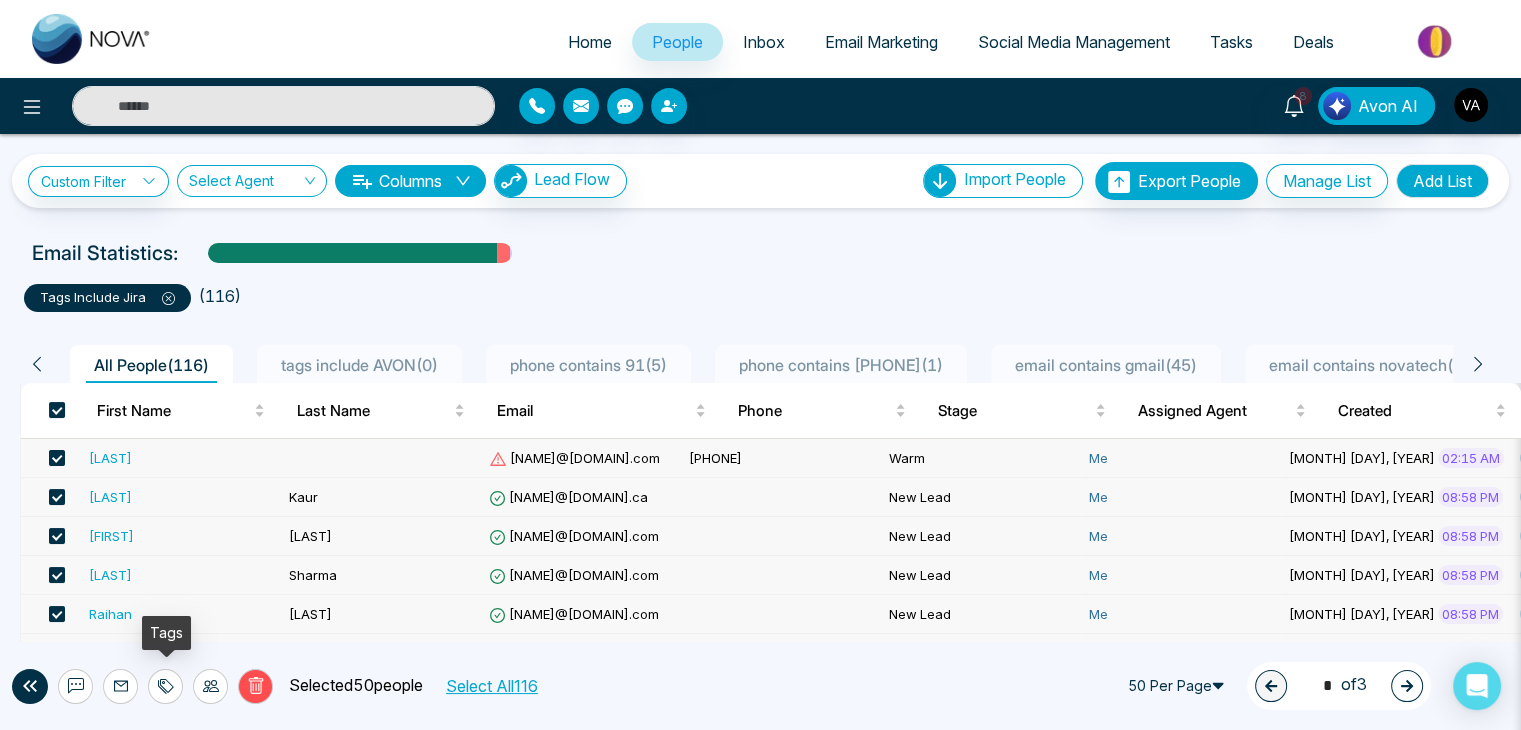 click 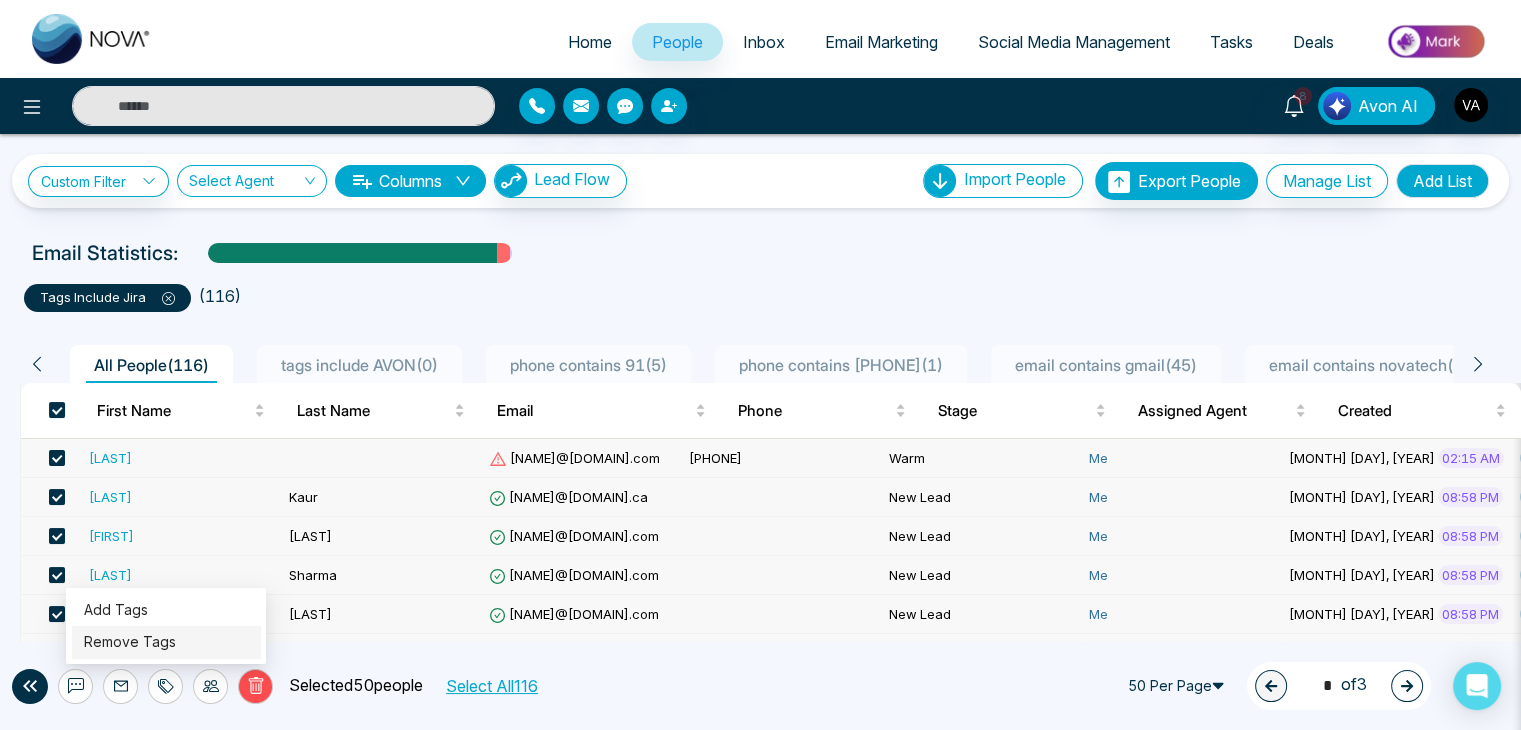 click on "Remove Tags" at bounding box center [130, 641] 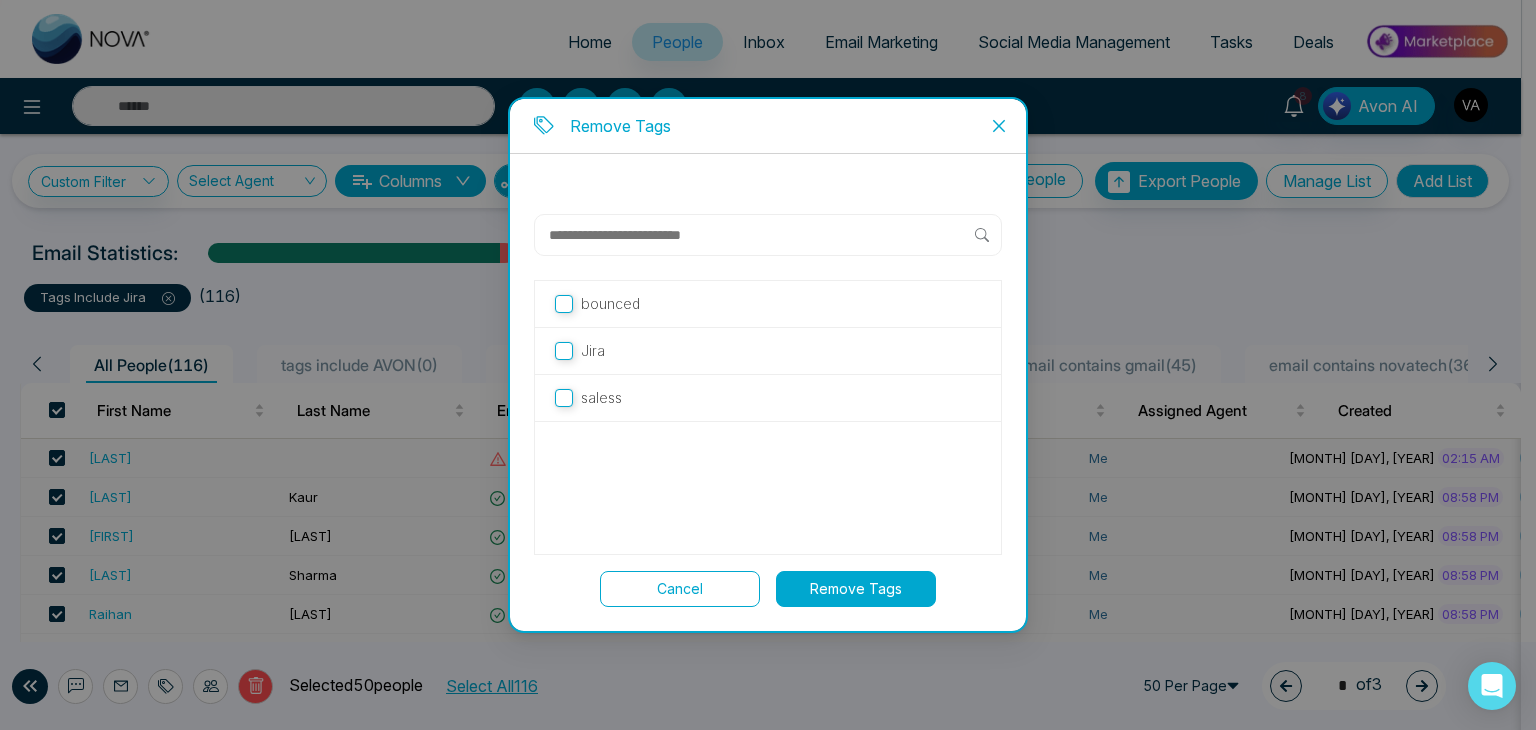 click on "Remove Tags" at bounding box center [856, 589] 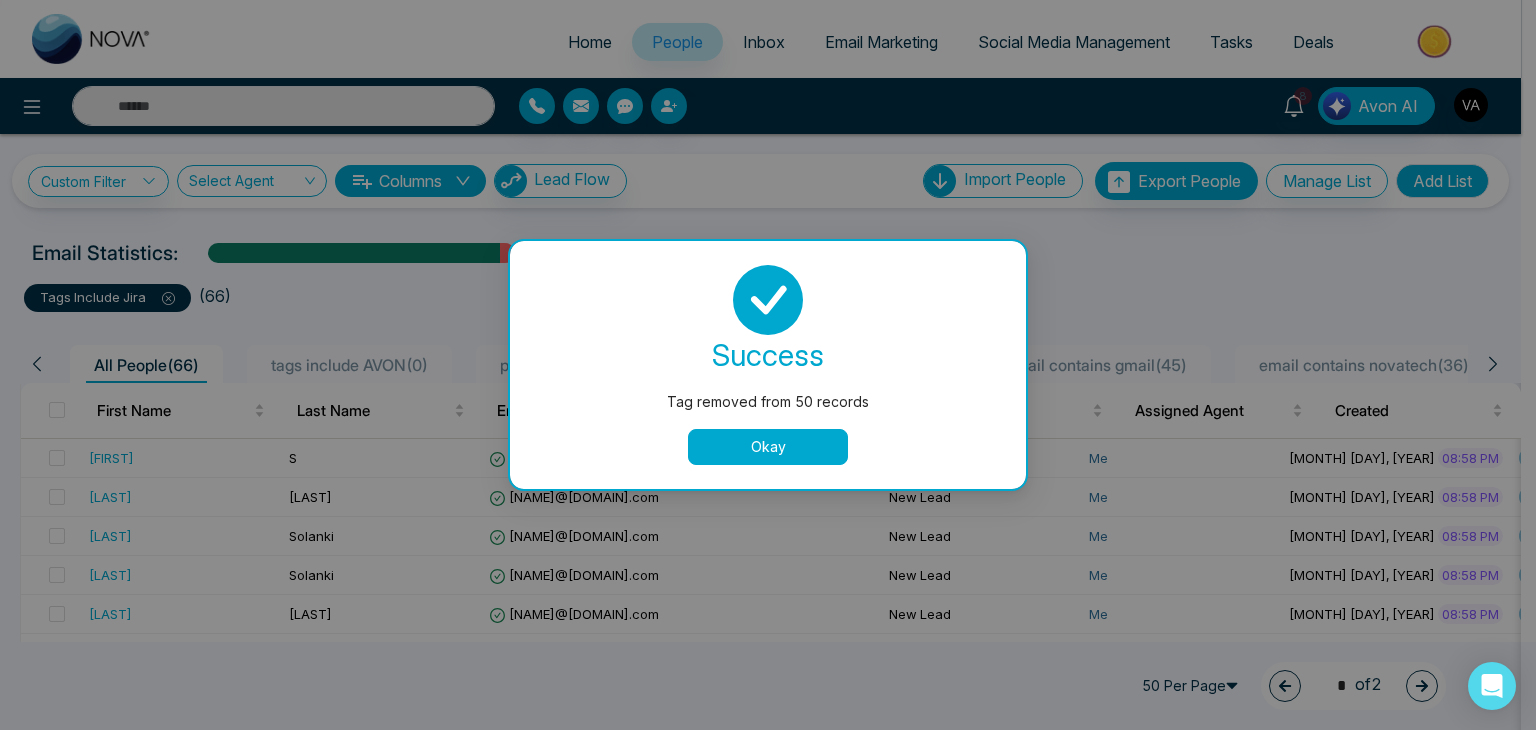 click on "Okay" at bounding box center (768, 447) 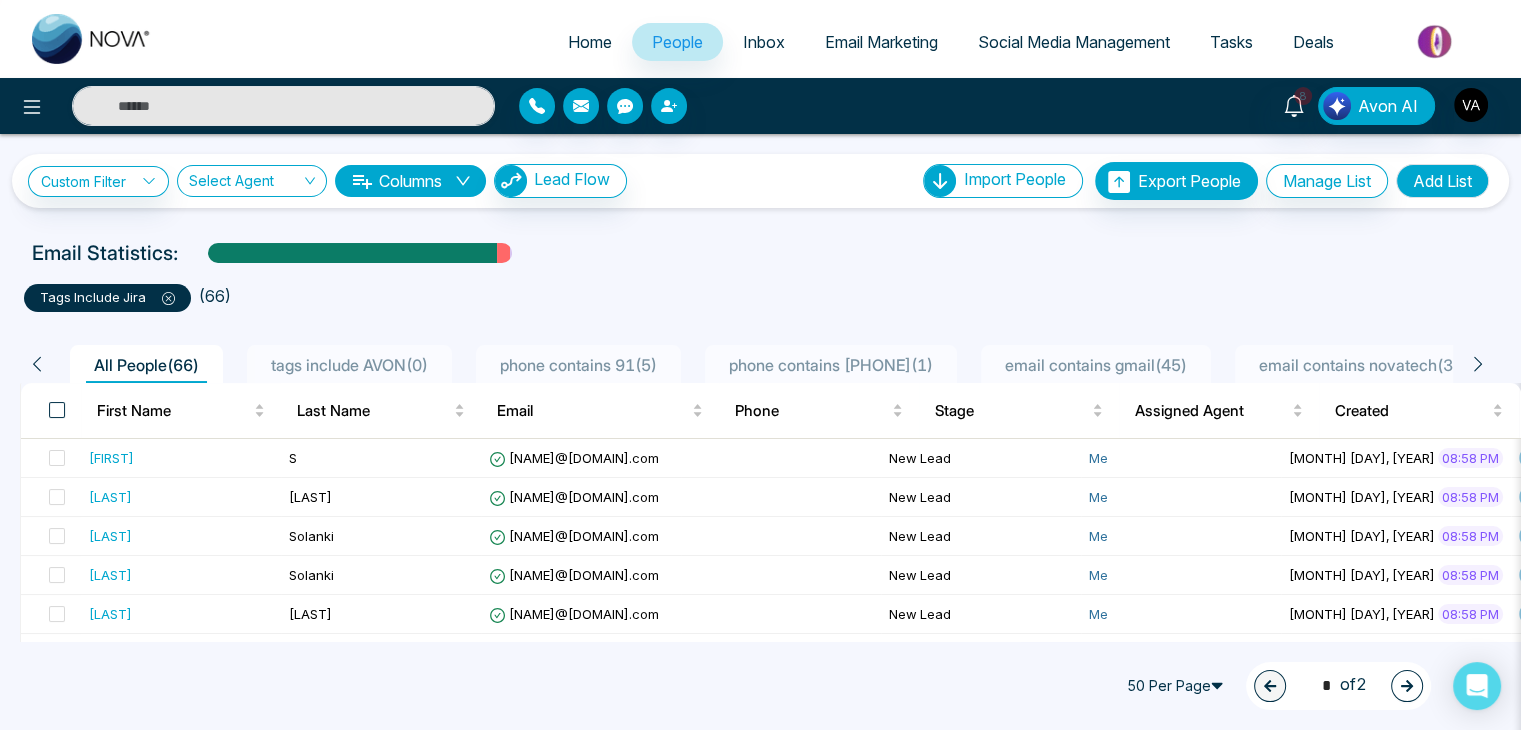 click at bounding box center [57, 410] 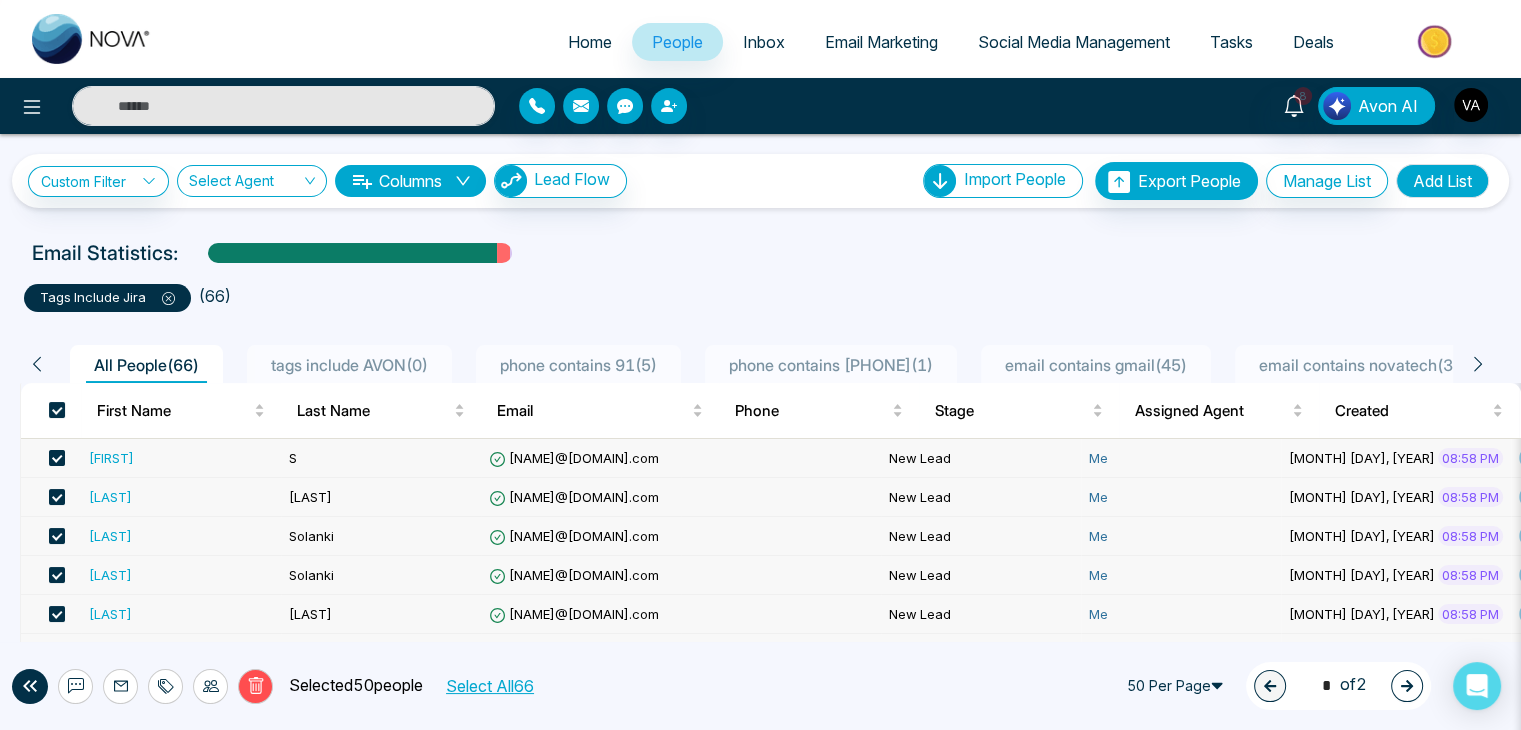 click on "Select All 66" at bounding box center (489, 686) 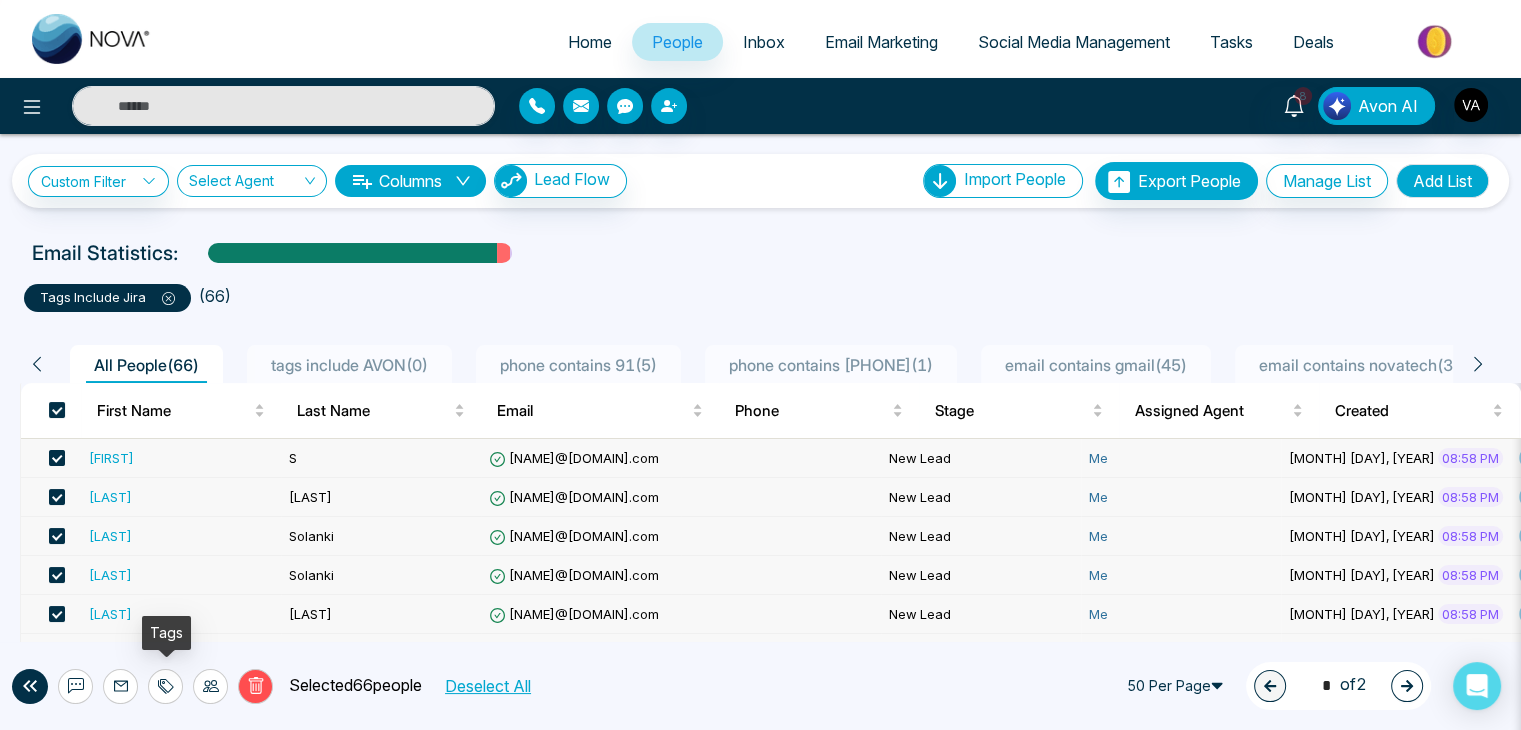 click at bounding box center [165, 686] 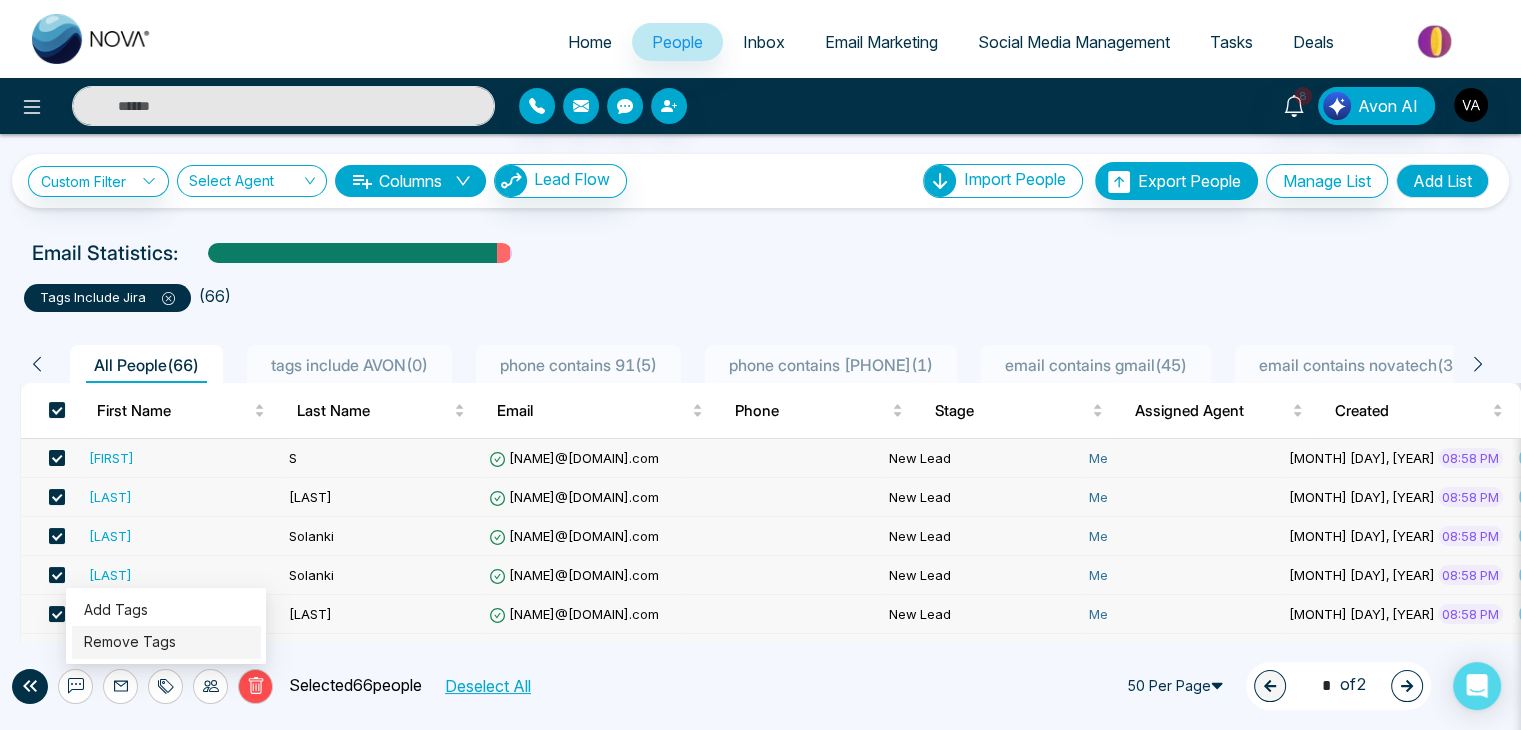 click on "Remove Tags" at bounding box center (130, 641) 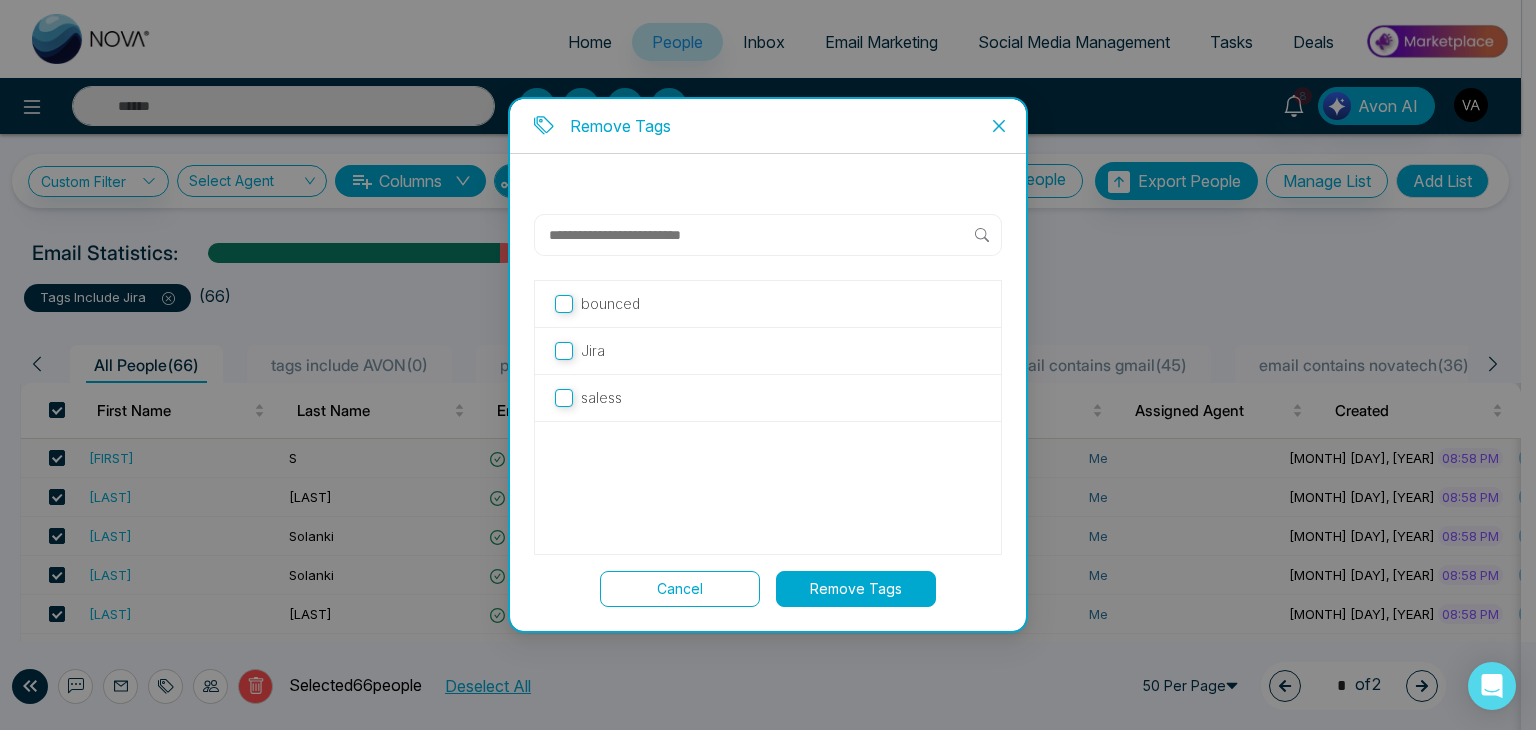 click on "Remove Tags" at bounding box center (856, 589) 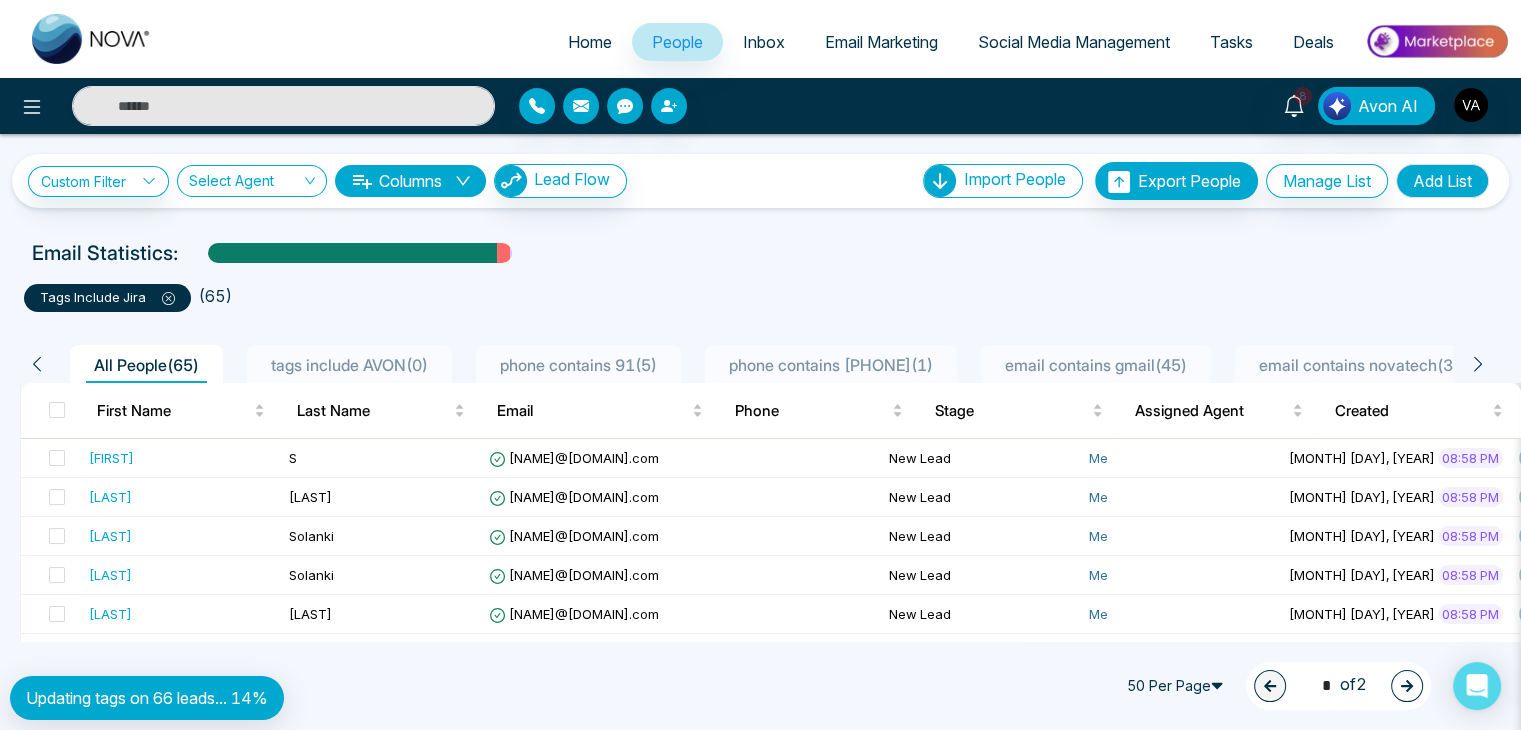 click on "phone contains [PHONE]" at bounding box center [578, 365] 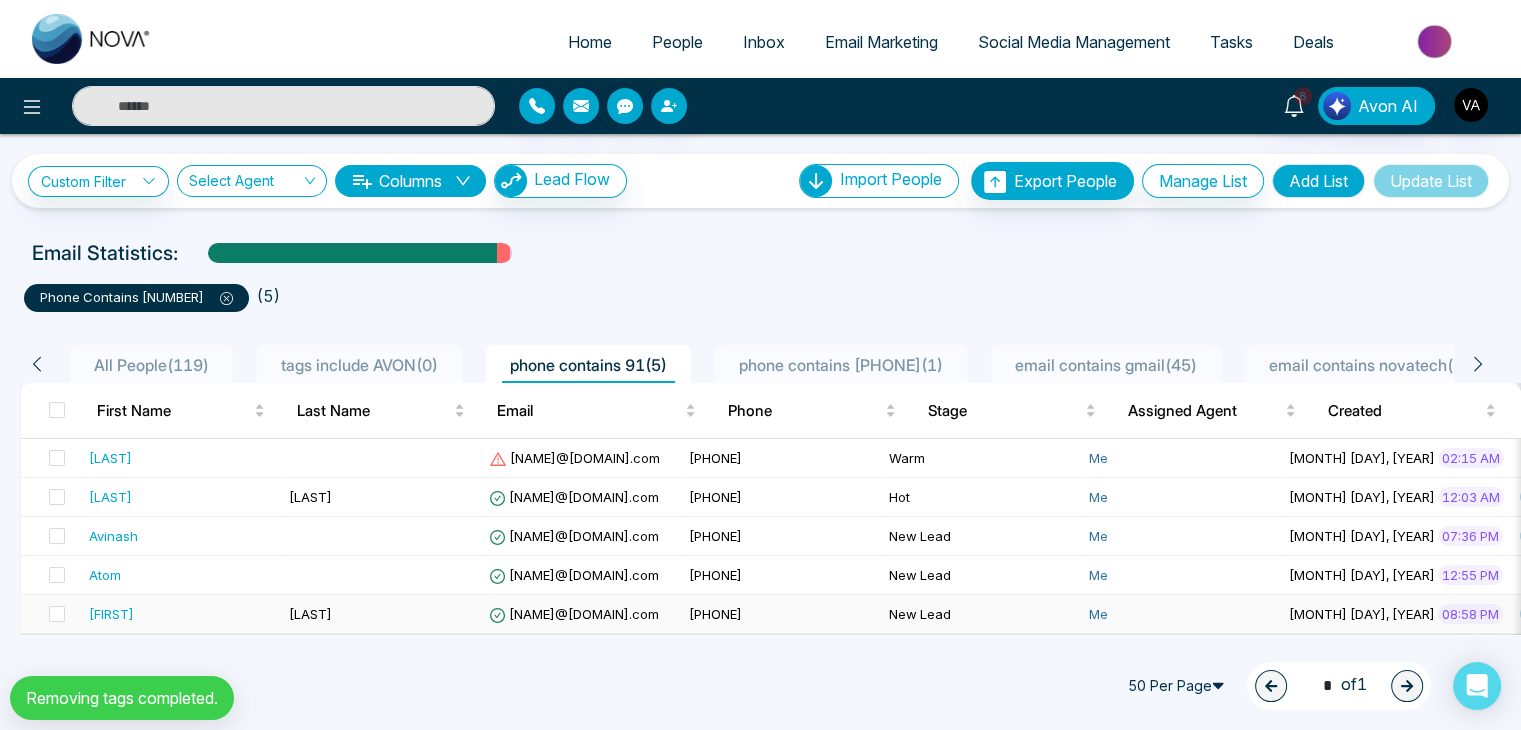 click on "[NAME]@[DOMAIN].com" at bounding box center [574, 614] 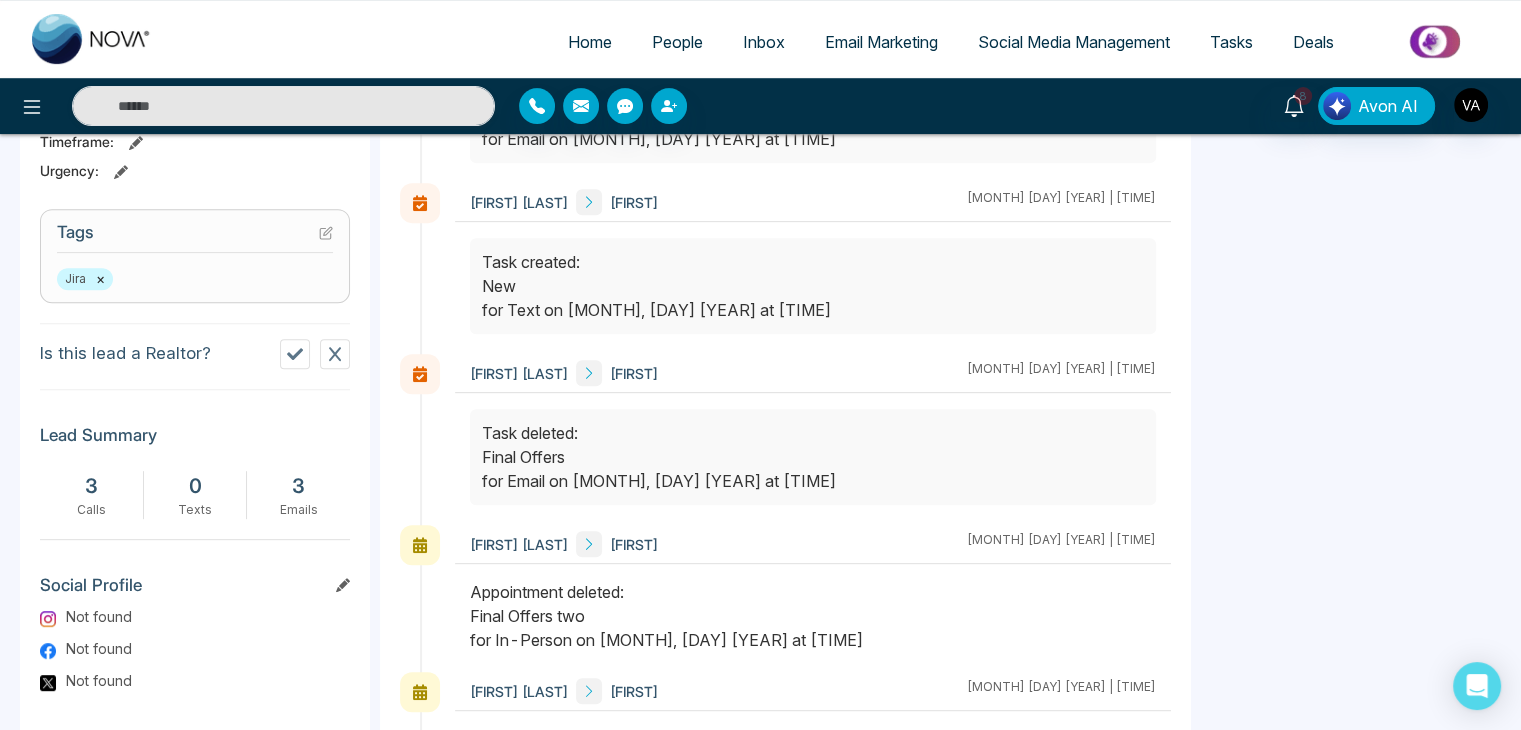 scroll, scrollTop: 796, scrollLeft: 0, axis: vertical 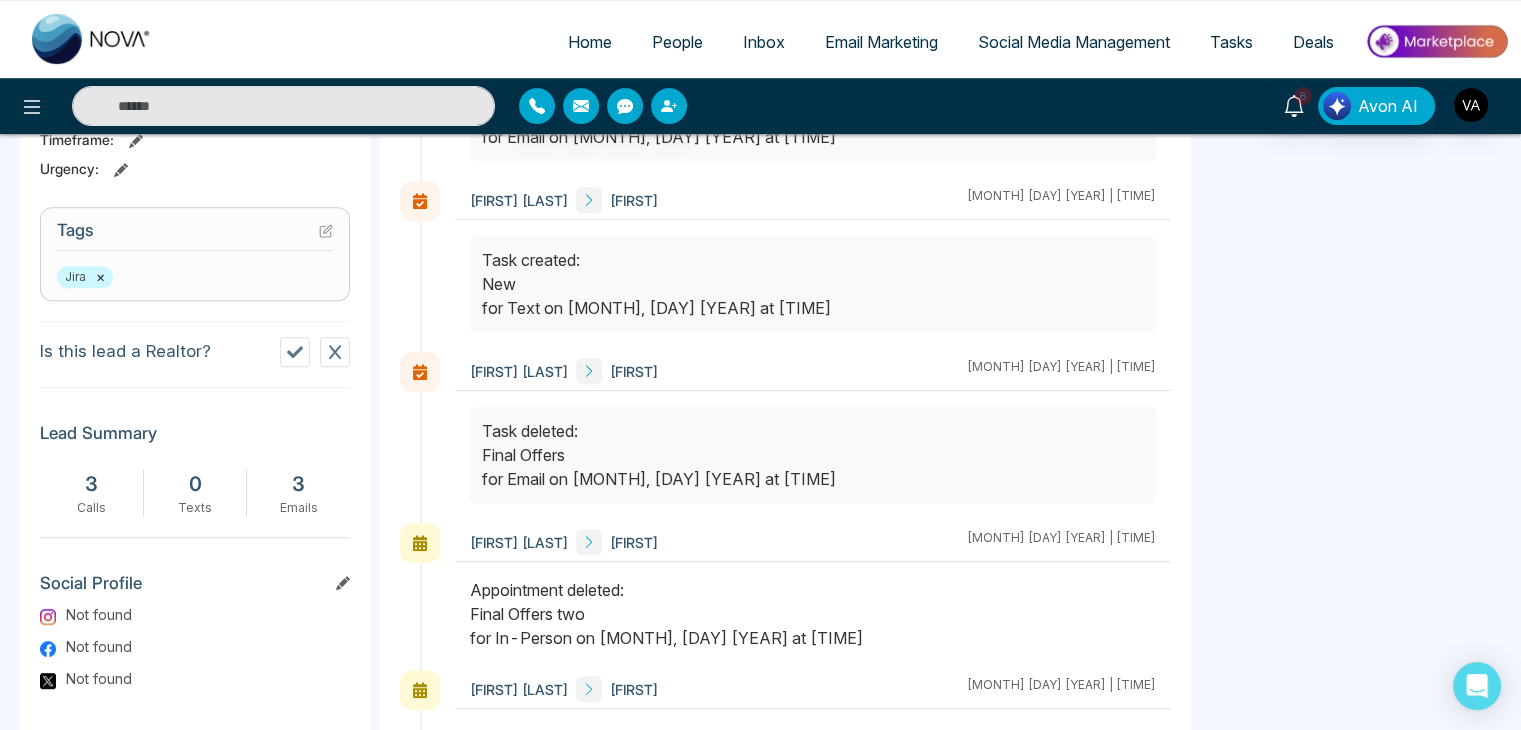 click 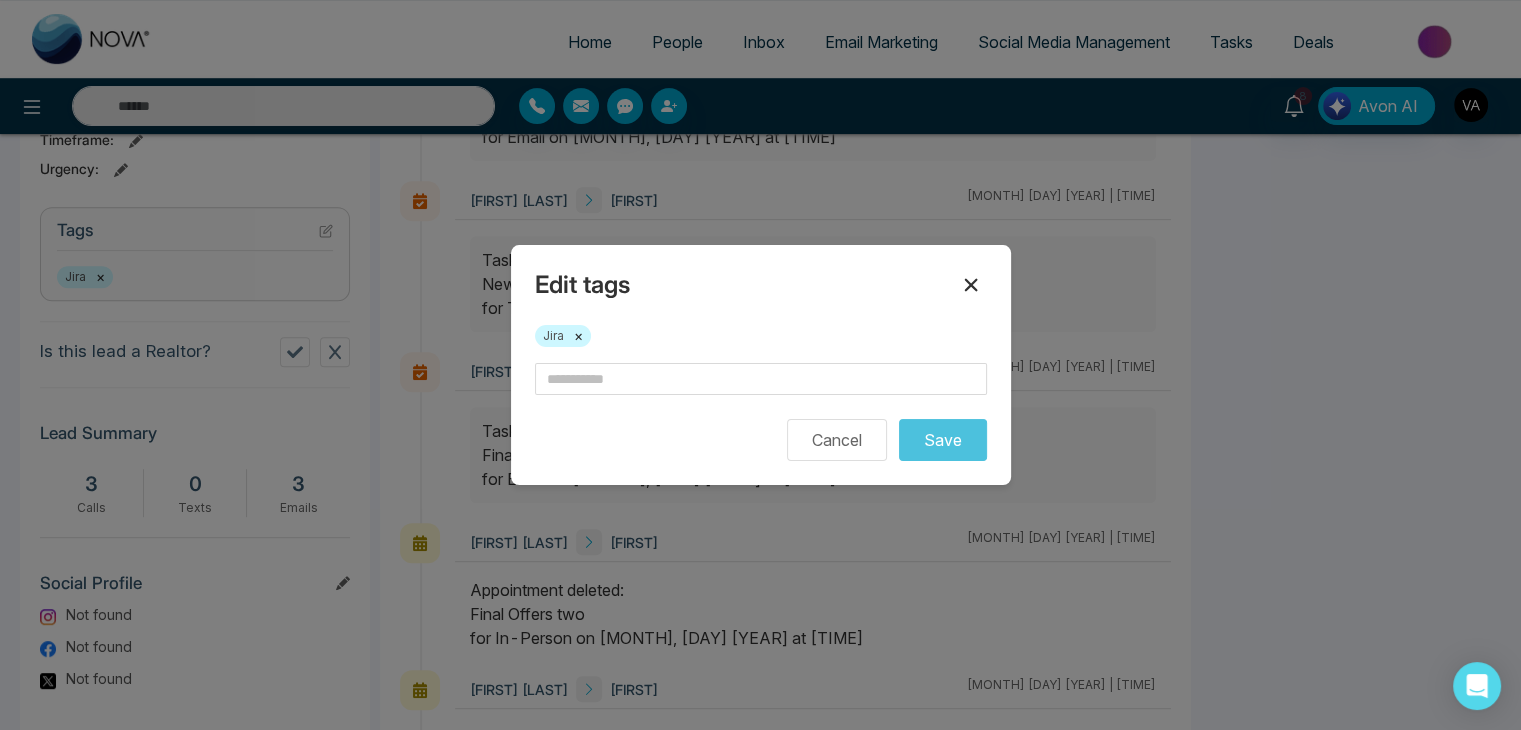 click 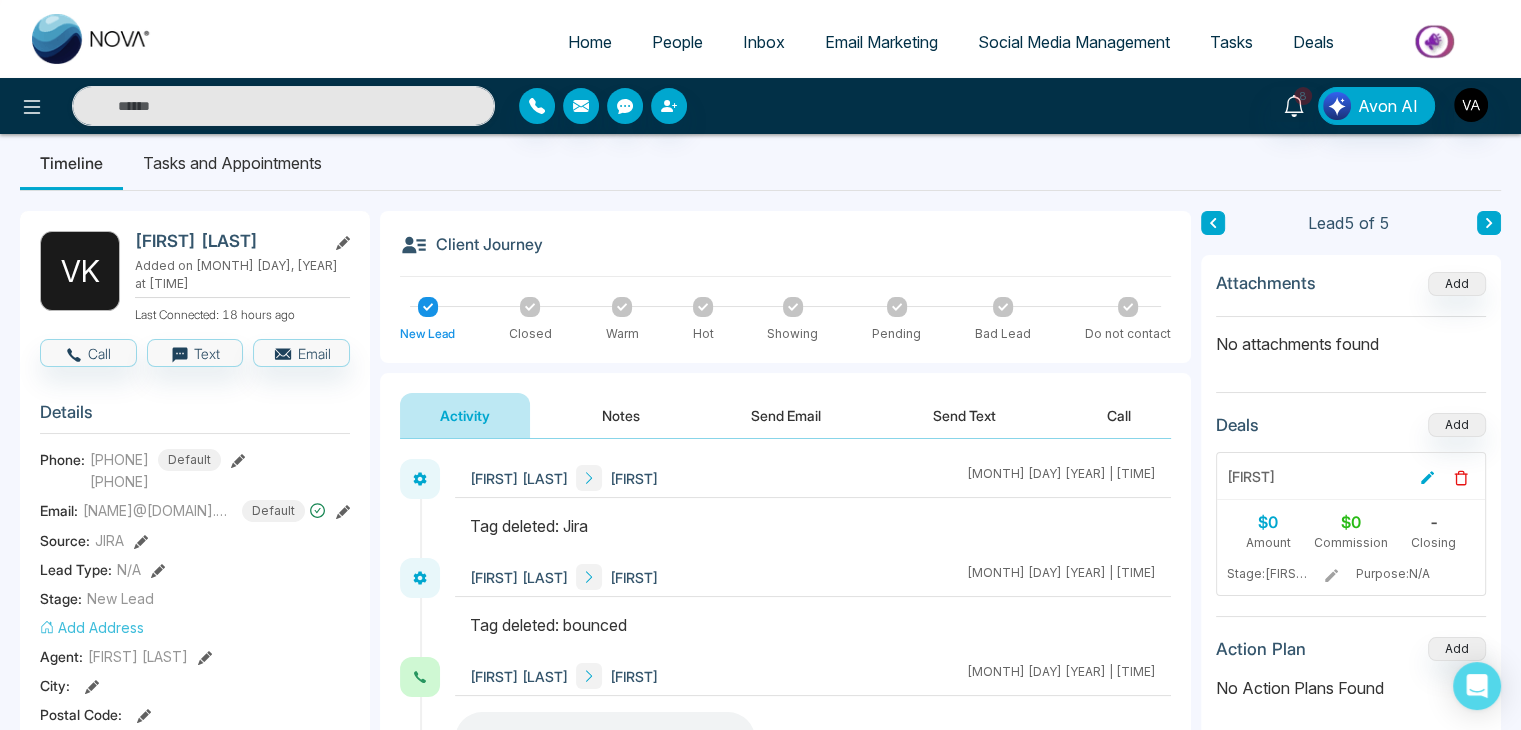 scroll, scrollTop: 0, scrollLeft: 0, axis: both 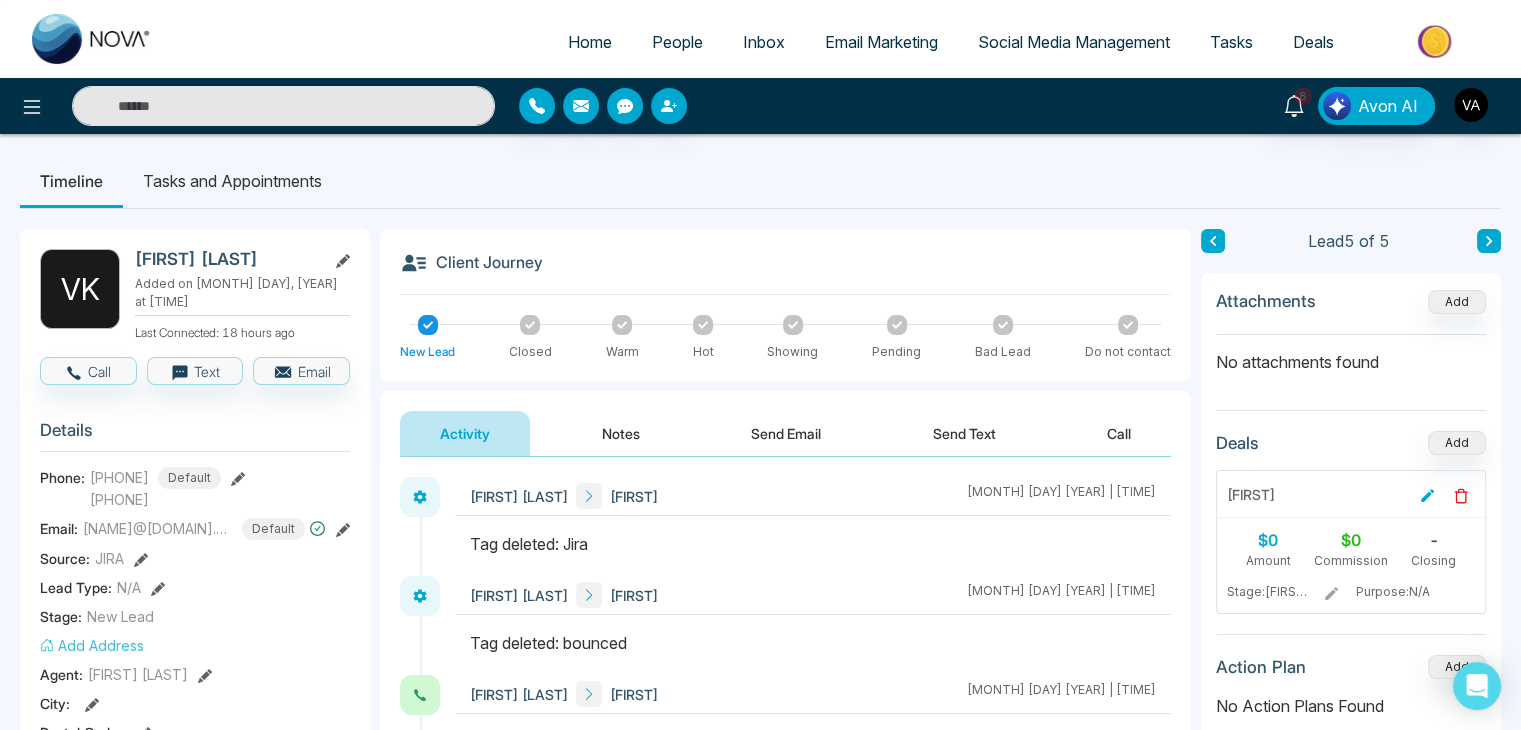 click on "Timeline Tasks and Appointments" at bounding box center (760, 181) 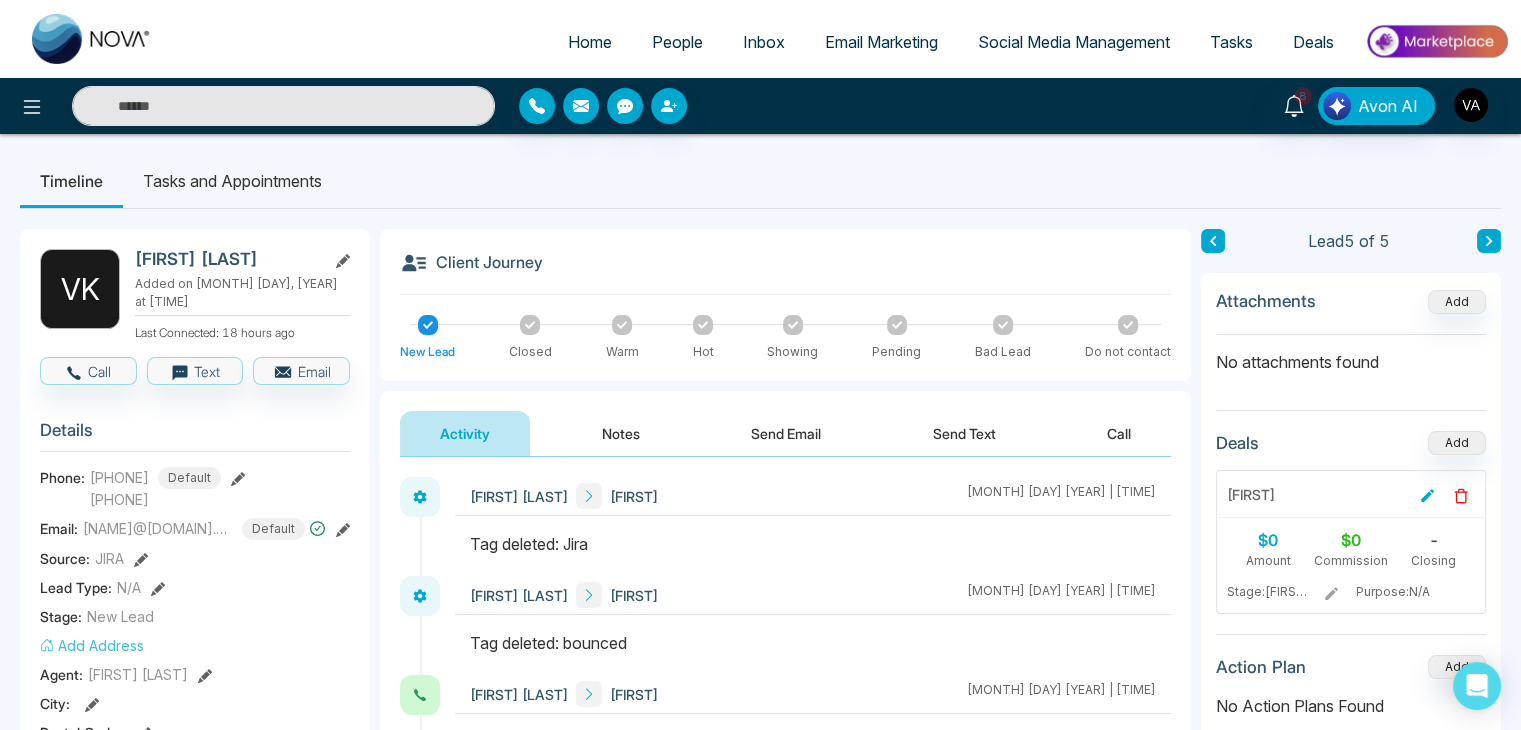 click on "People" at bounding box center (677, 42) 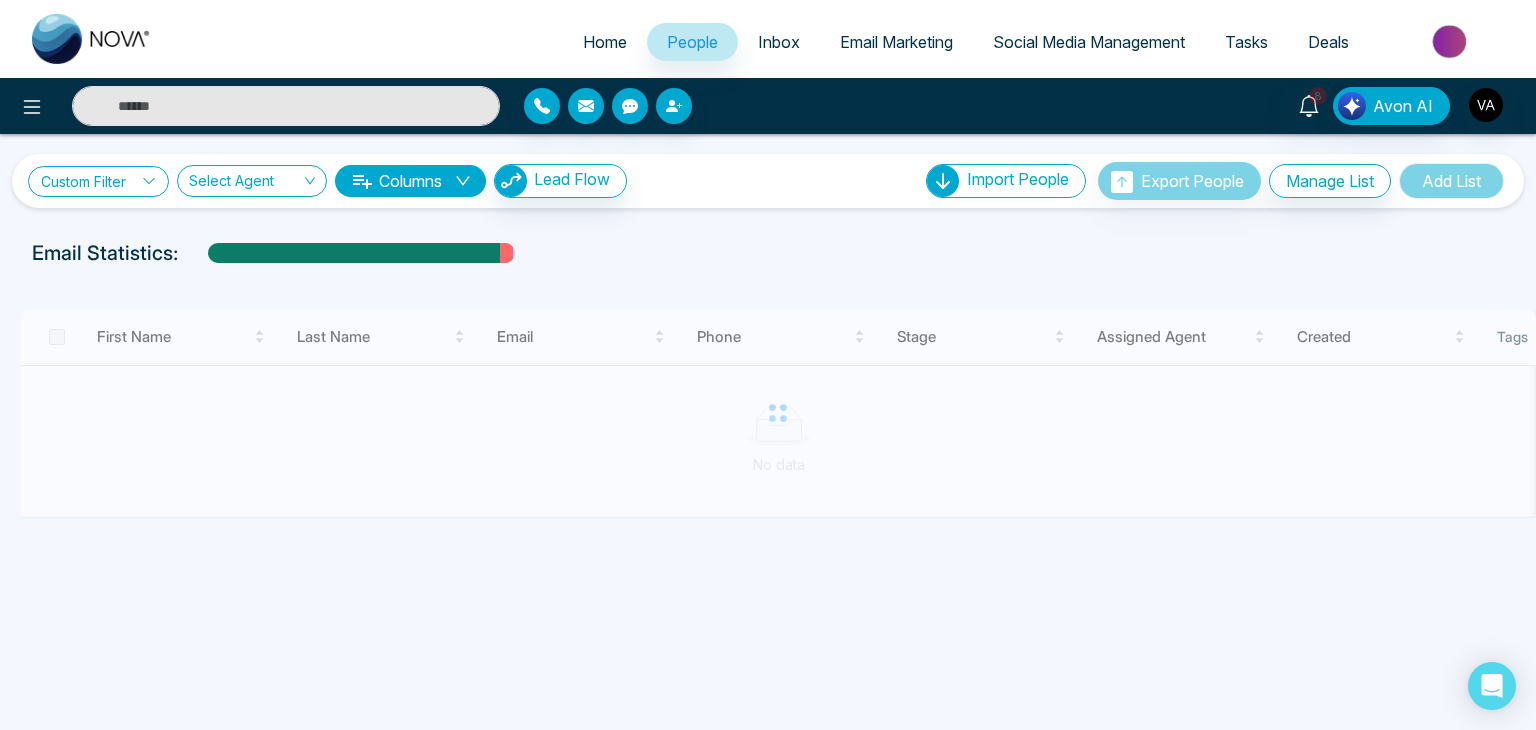 click on "Custom Filter" at bounding box center (98, 181) 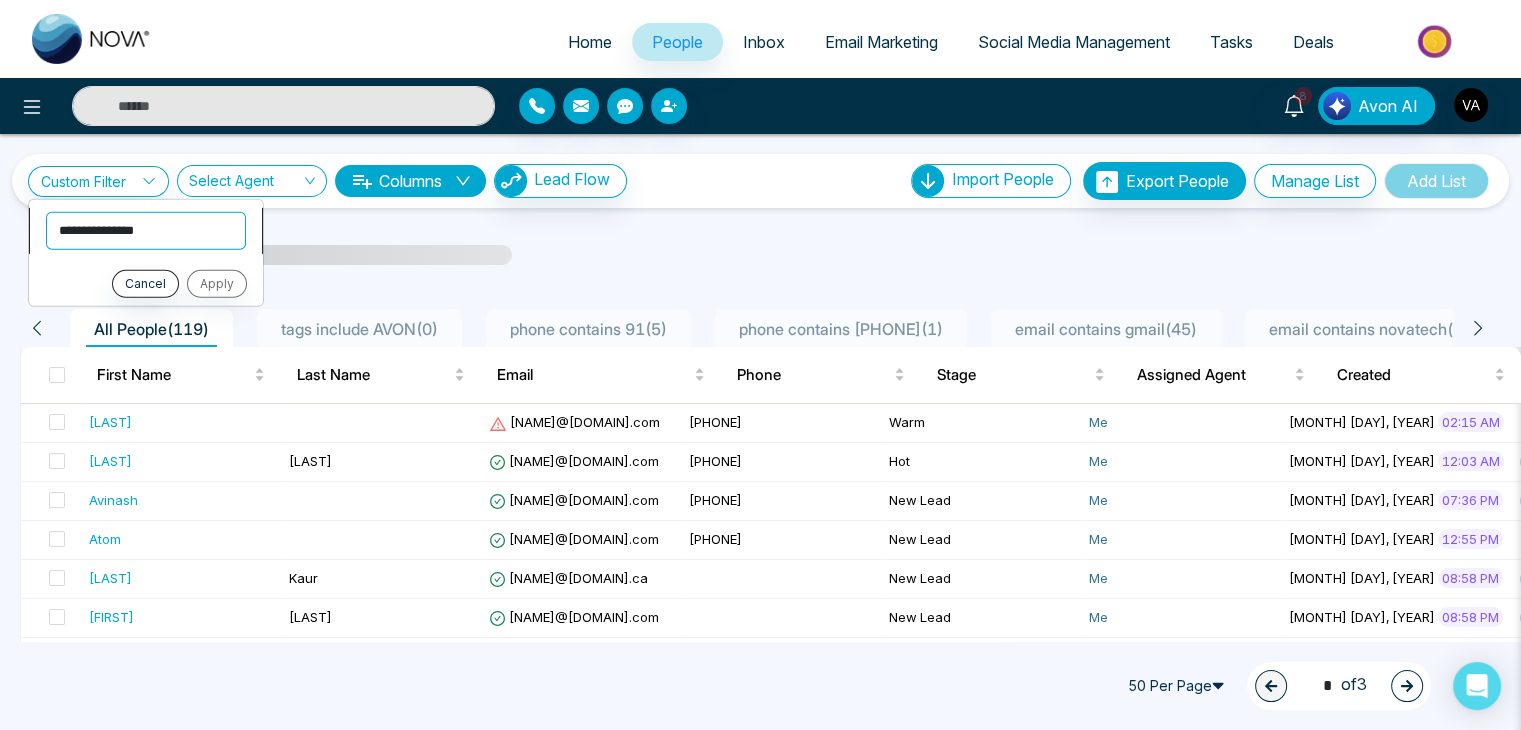click on "**********" at bounding box center [146, 230] 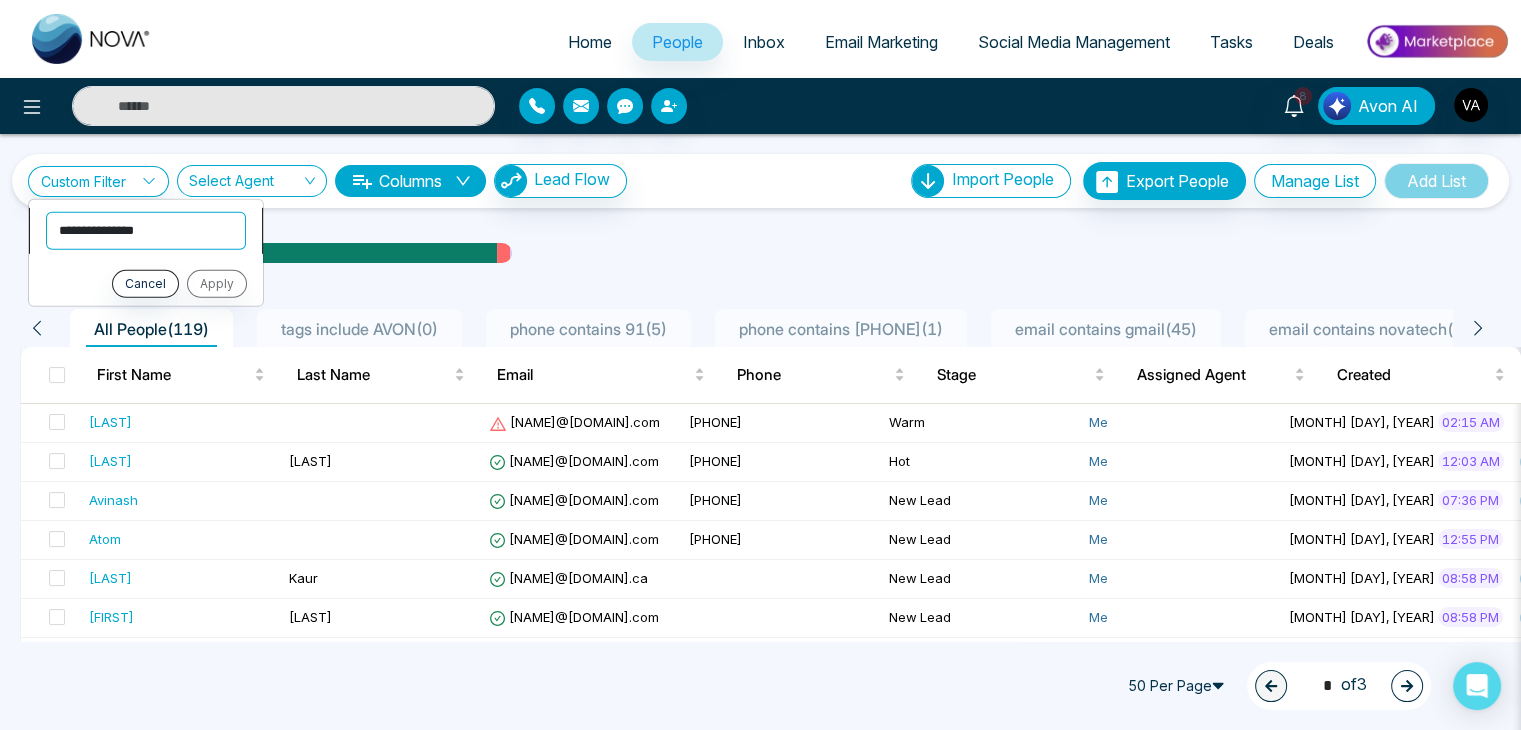 select on "****" 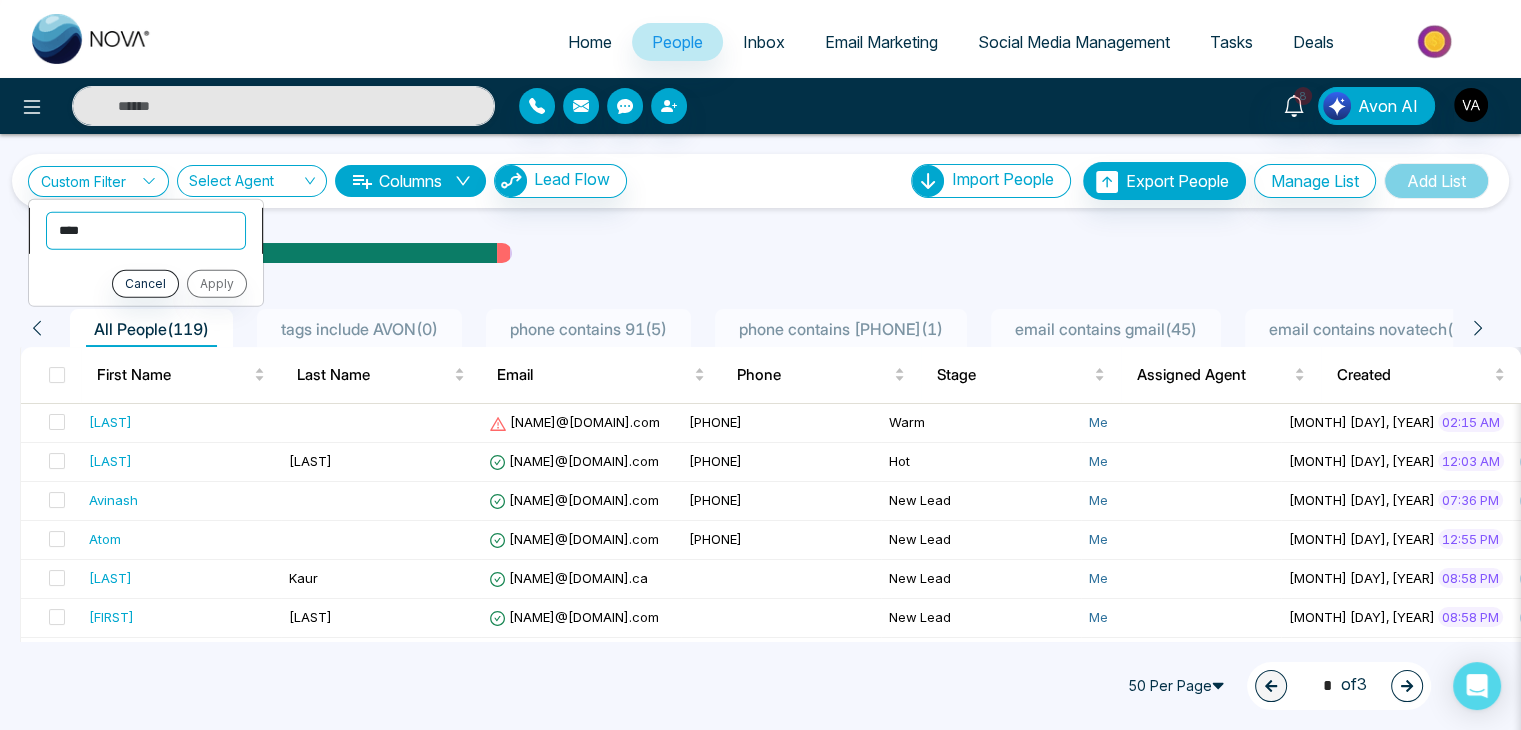 click on "**********" at bounding box center [146, 230] 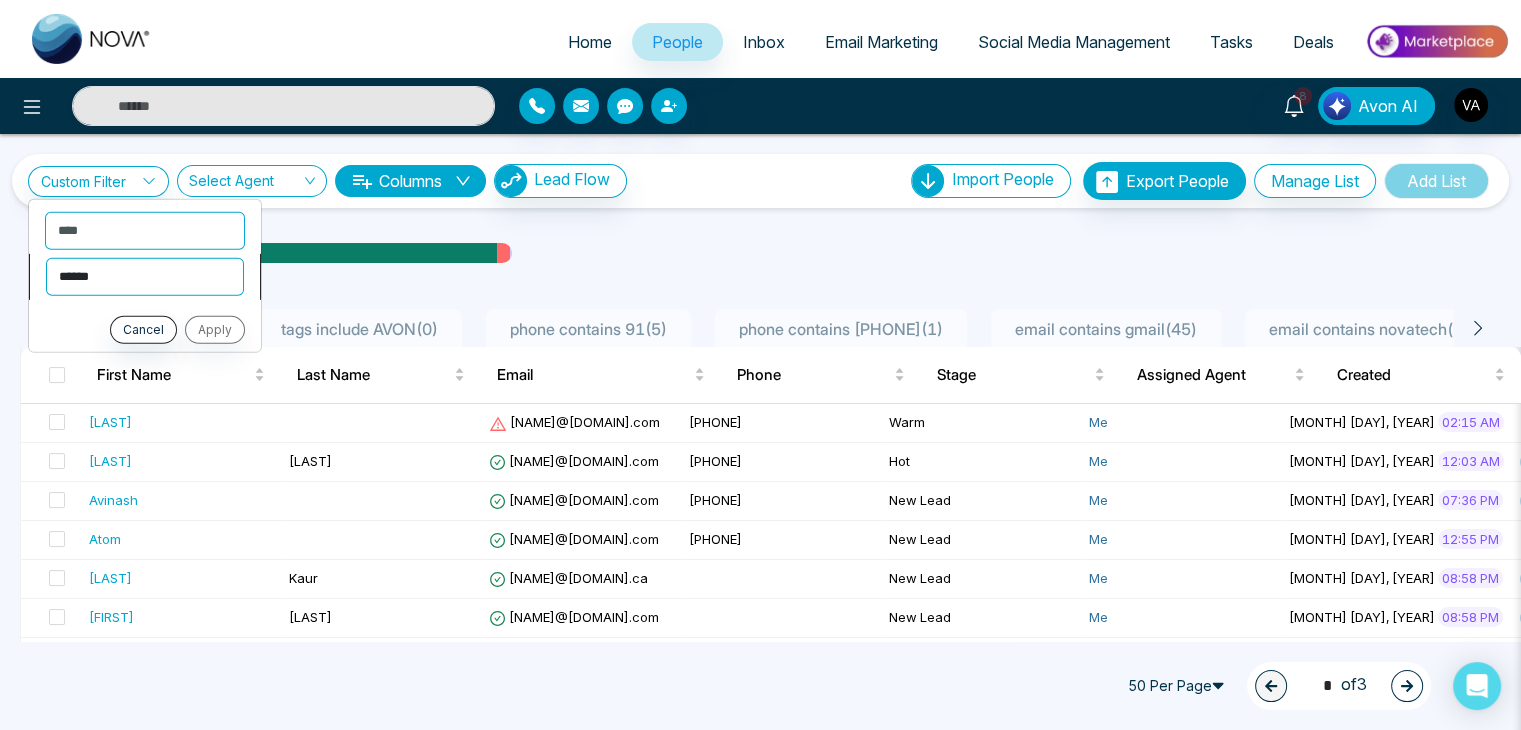 click on "**********" at bounding box center (145, 276) 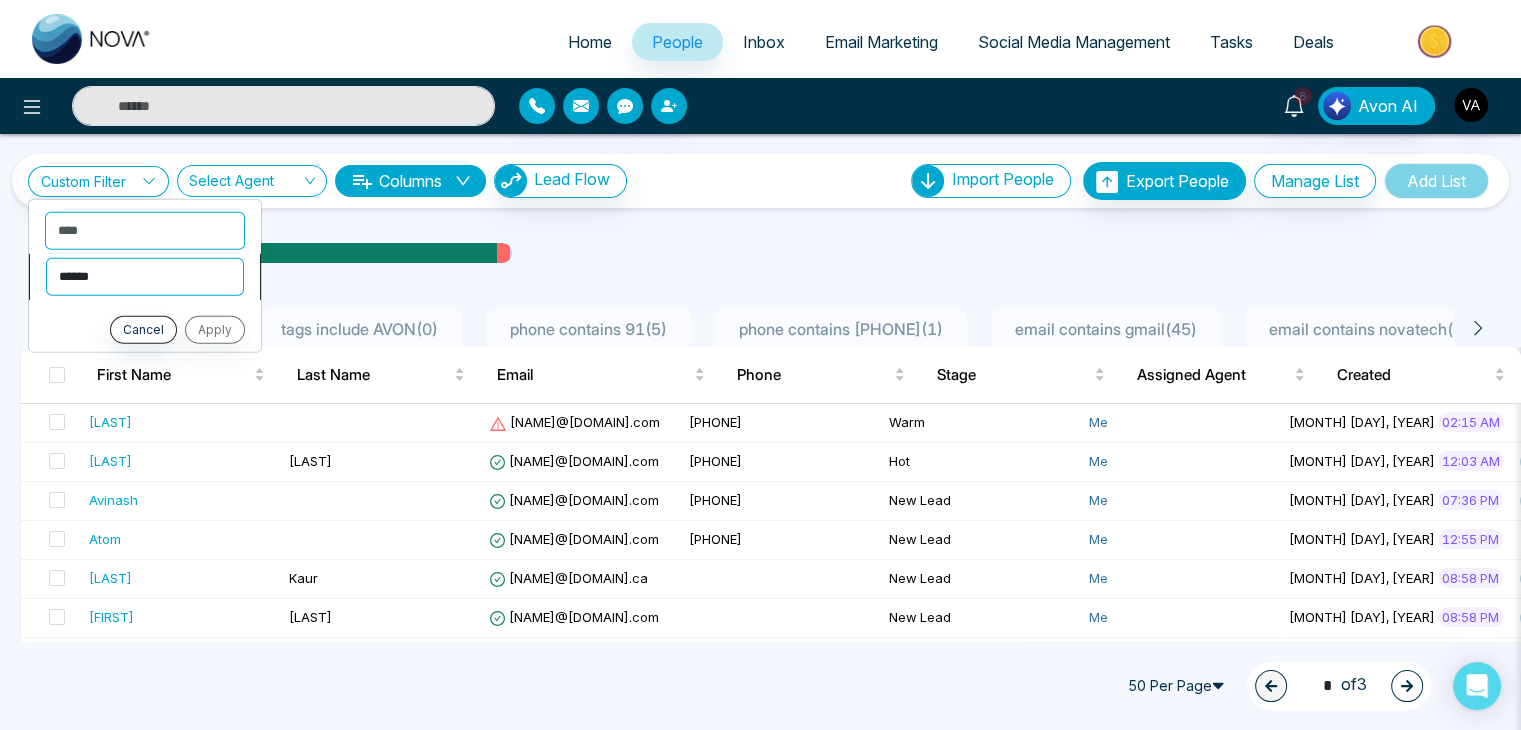 select on "*******" 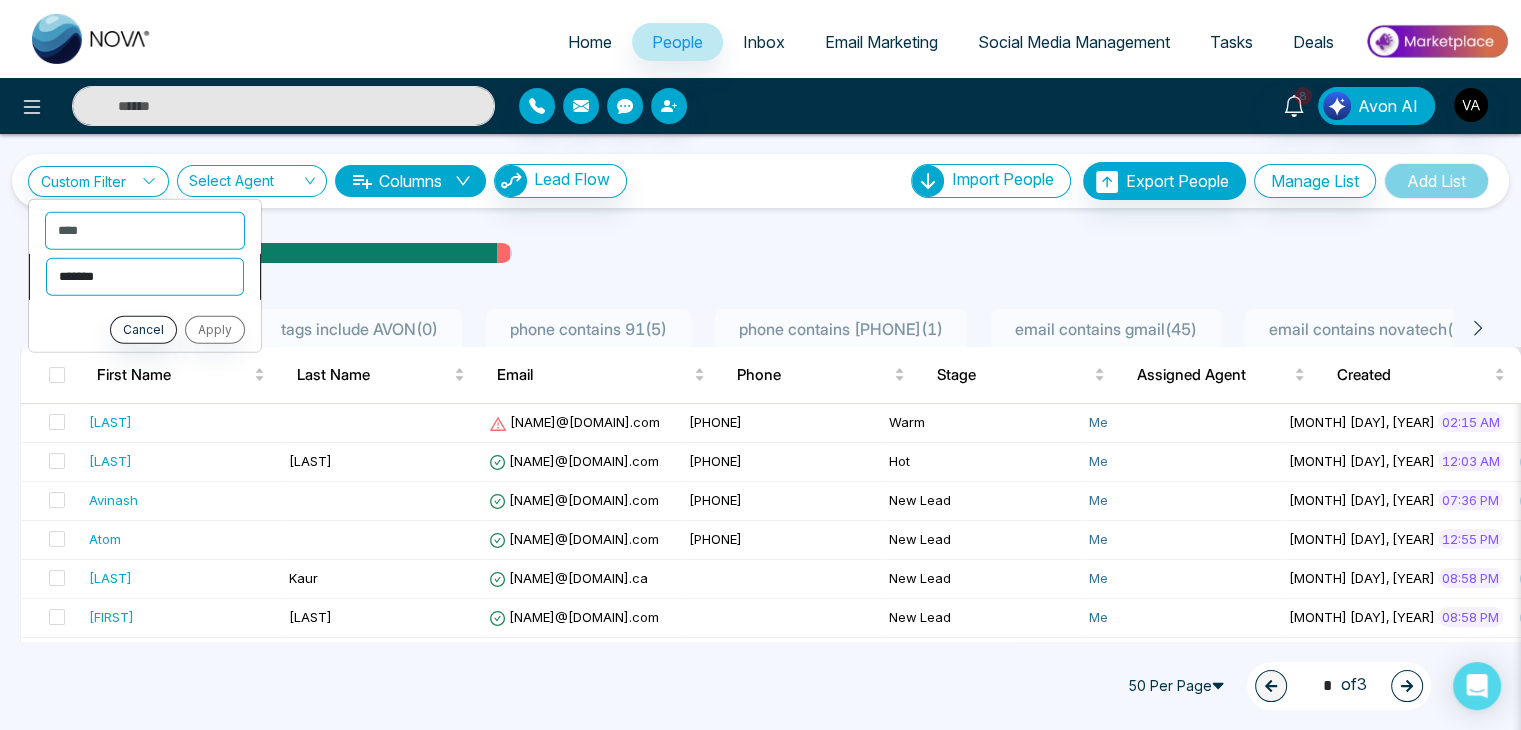 click on "**********" at bounding box center [145, 276] 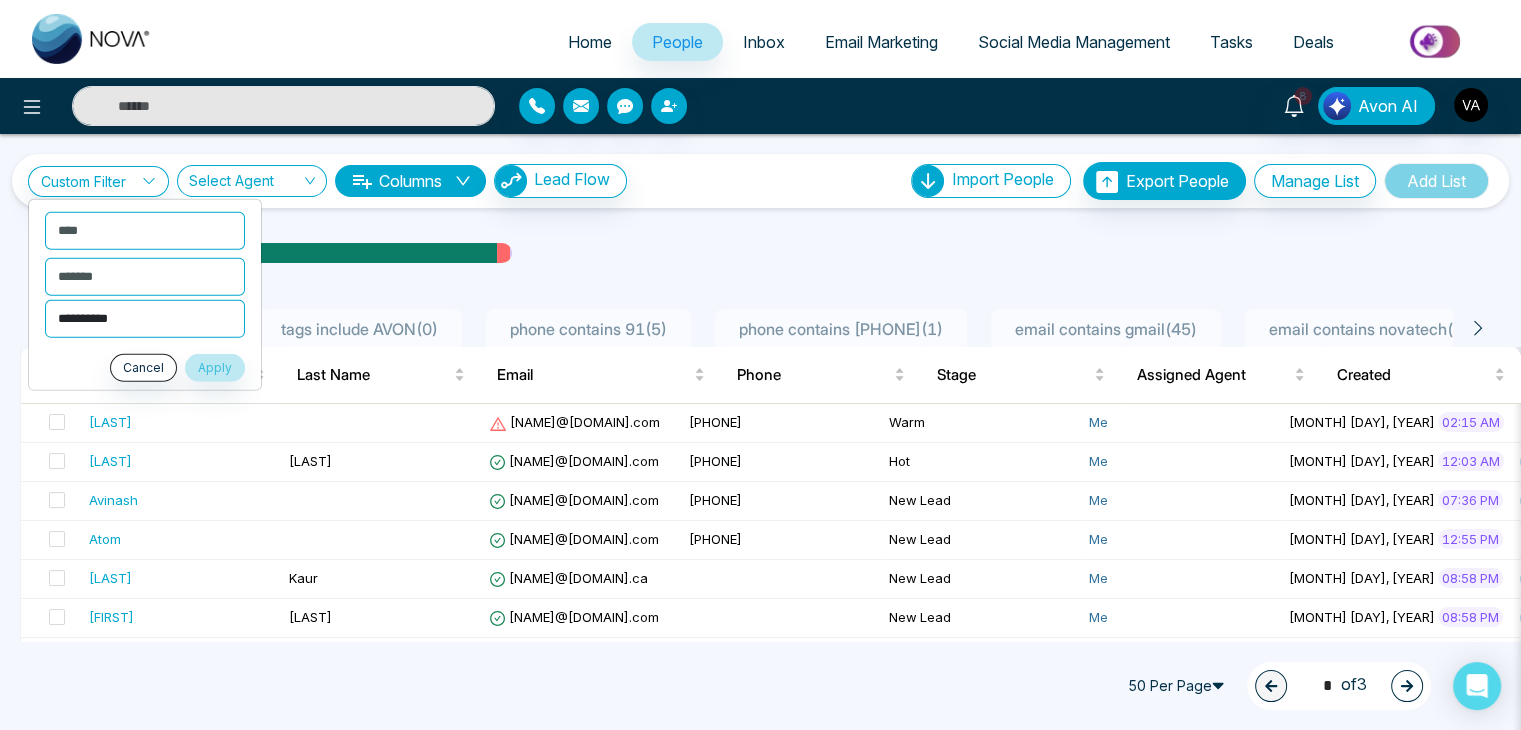 drag, startPoint x: 124, startPoint y: 292, endPoint x: 124, endPoint y: 327, distance: 35 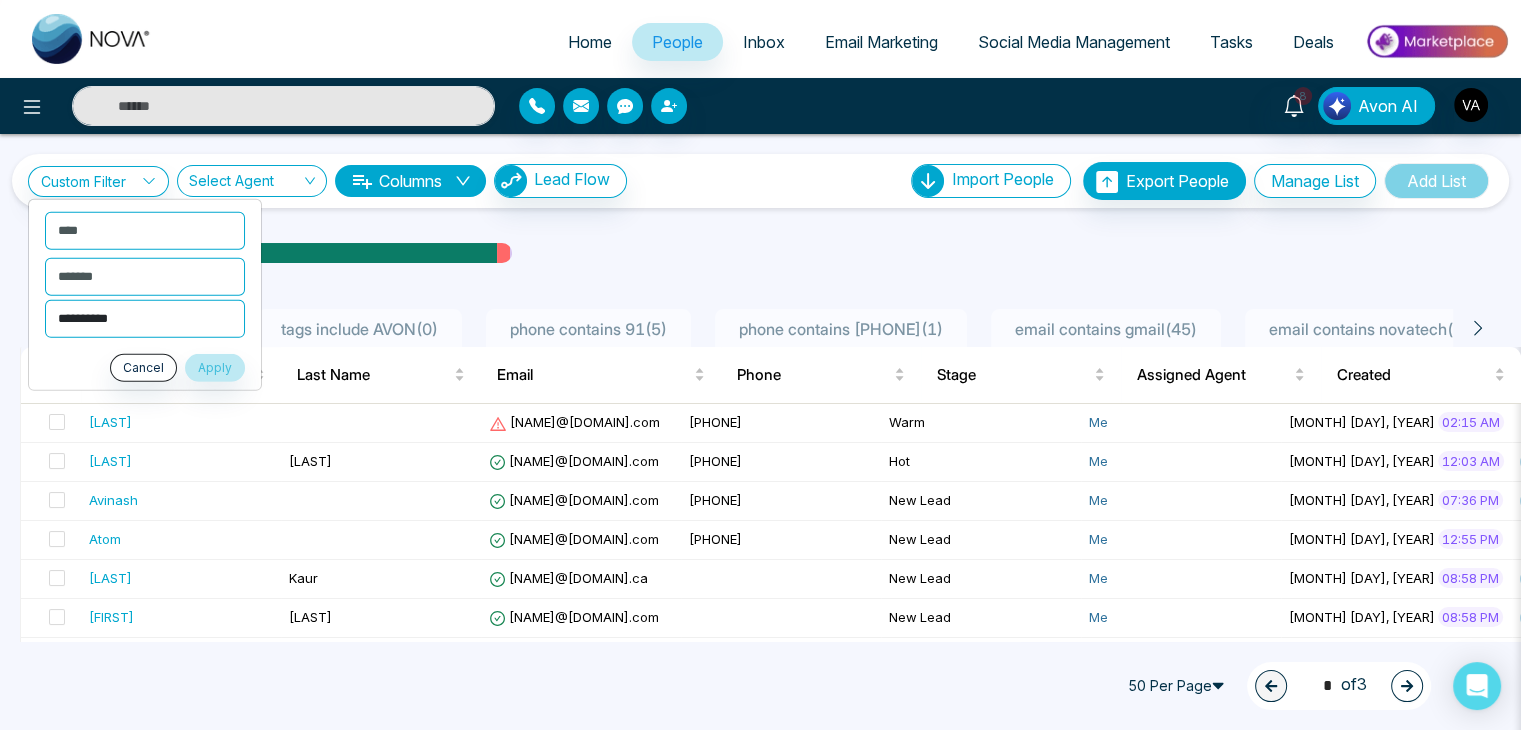click on "**********" at bounding box center (145, 318) 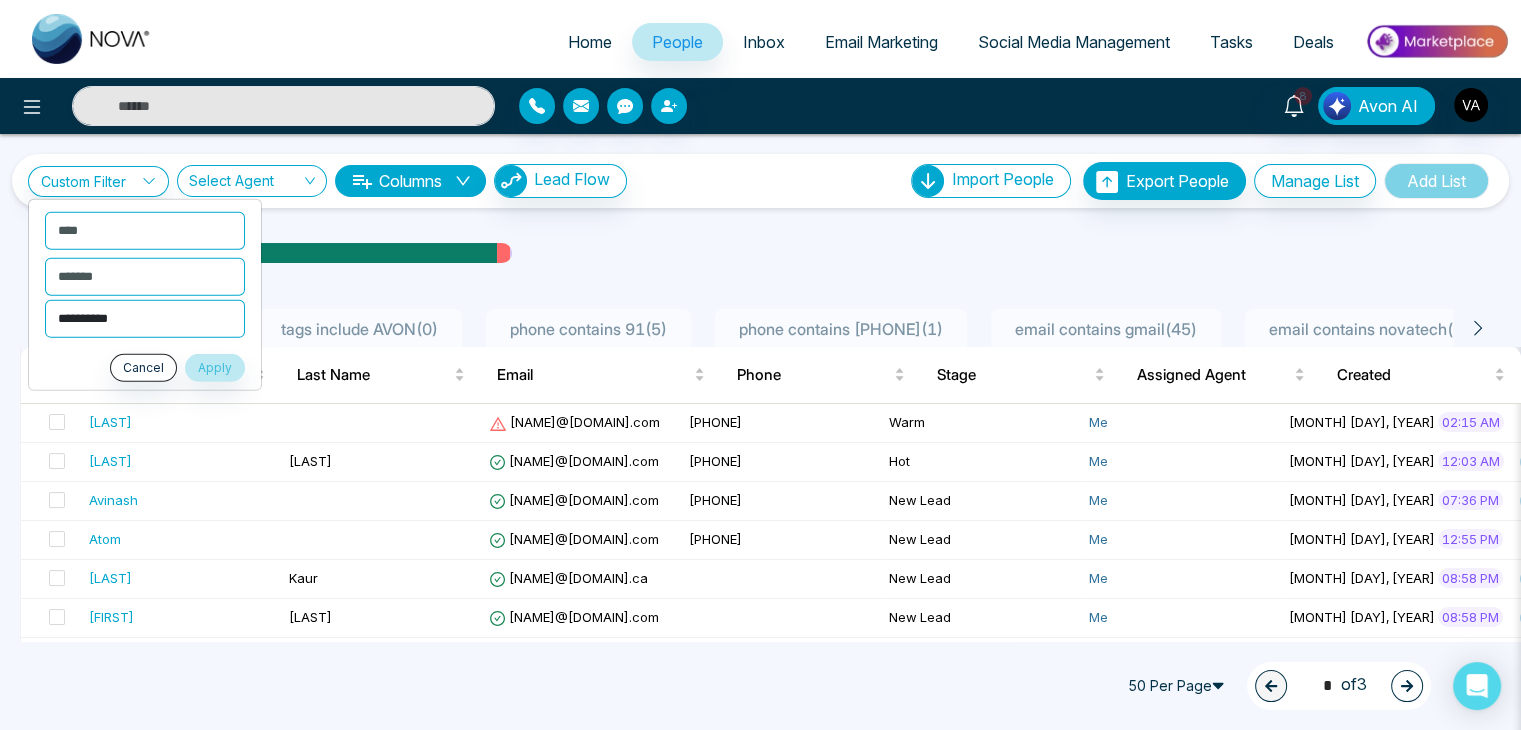 click on "**********" at bounding box center [145, 318] 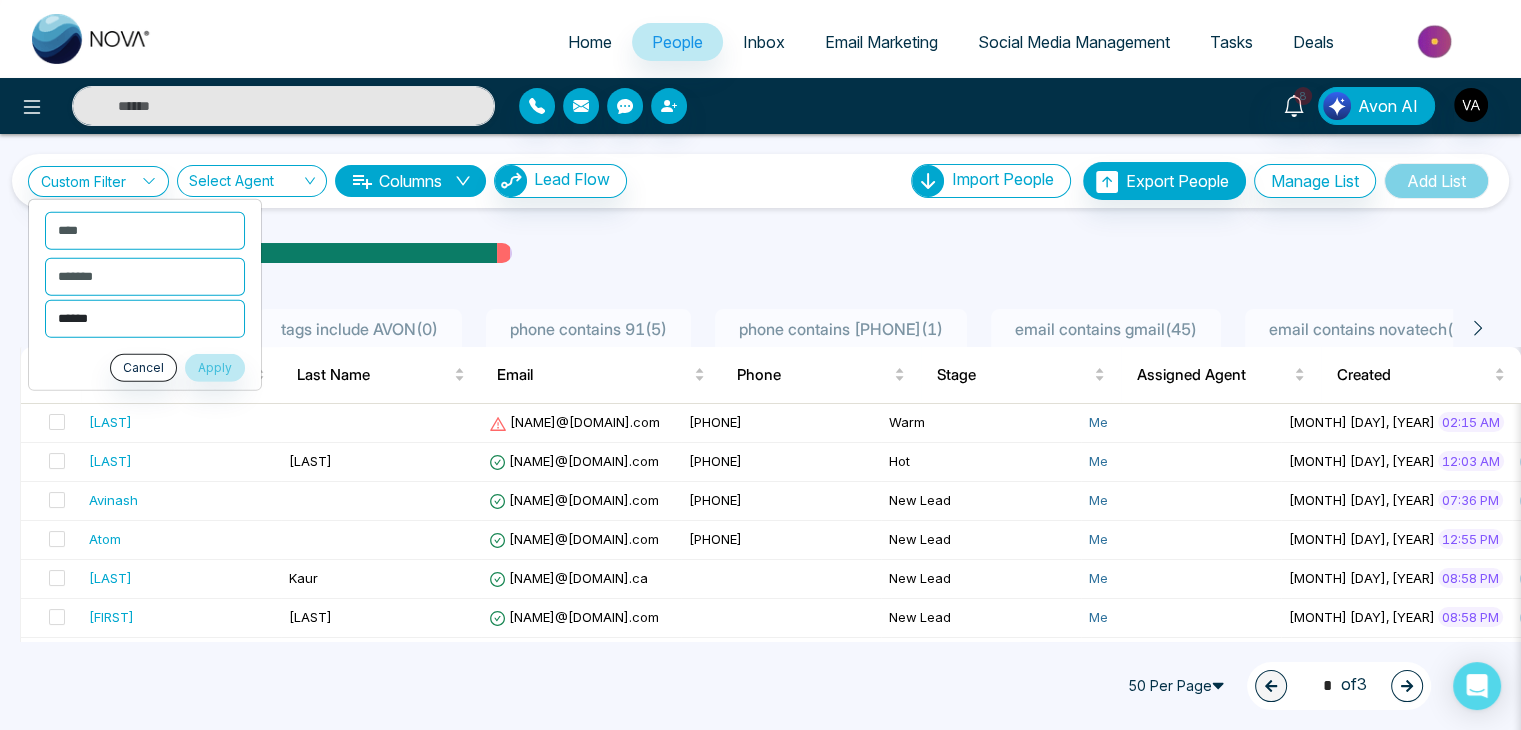 click on "****** ******* **** ******" at bounding box center (145, 318) 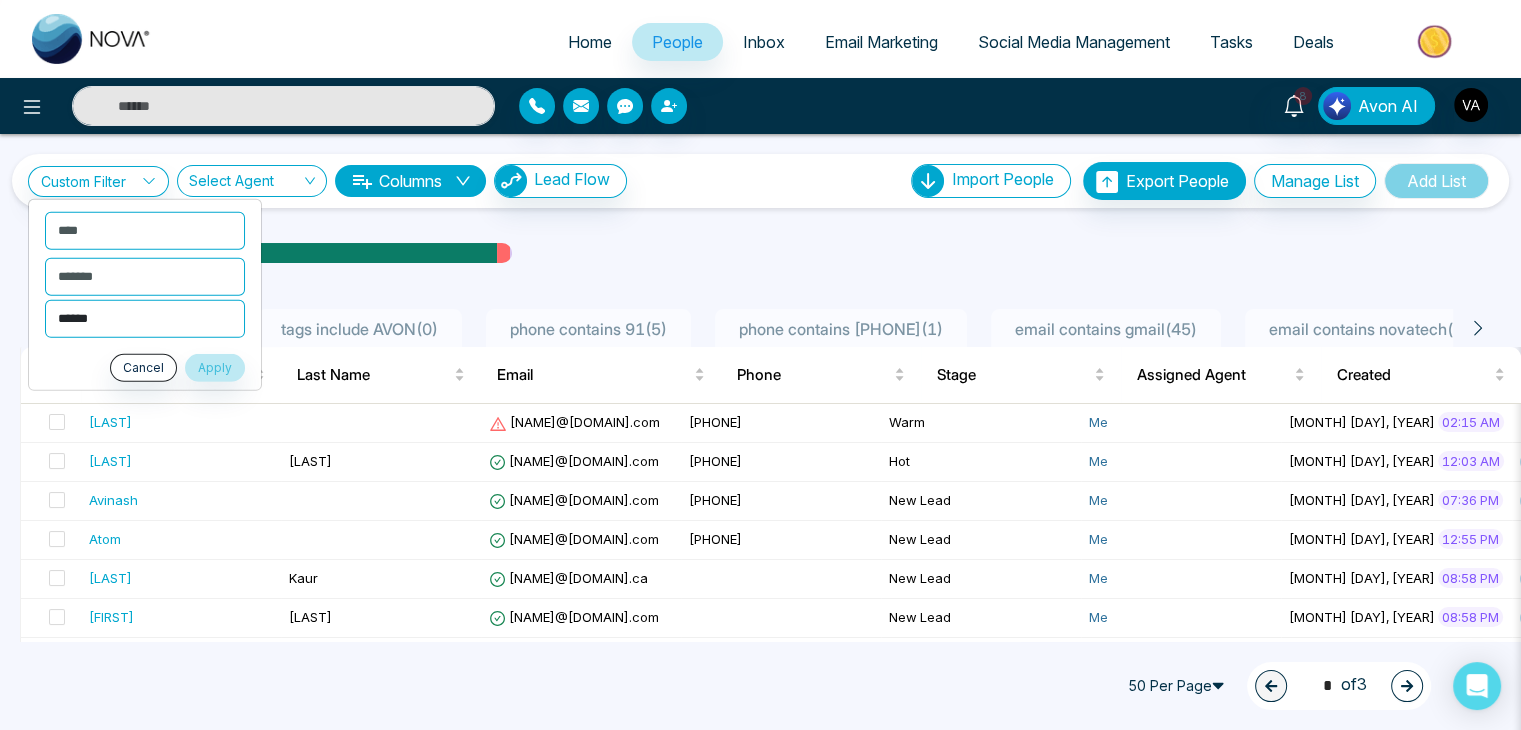 select on "****" 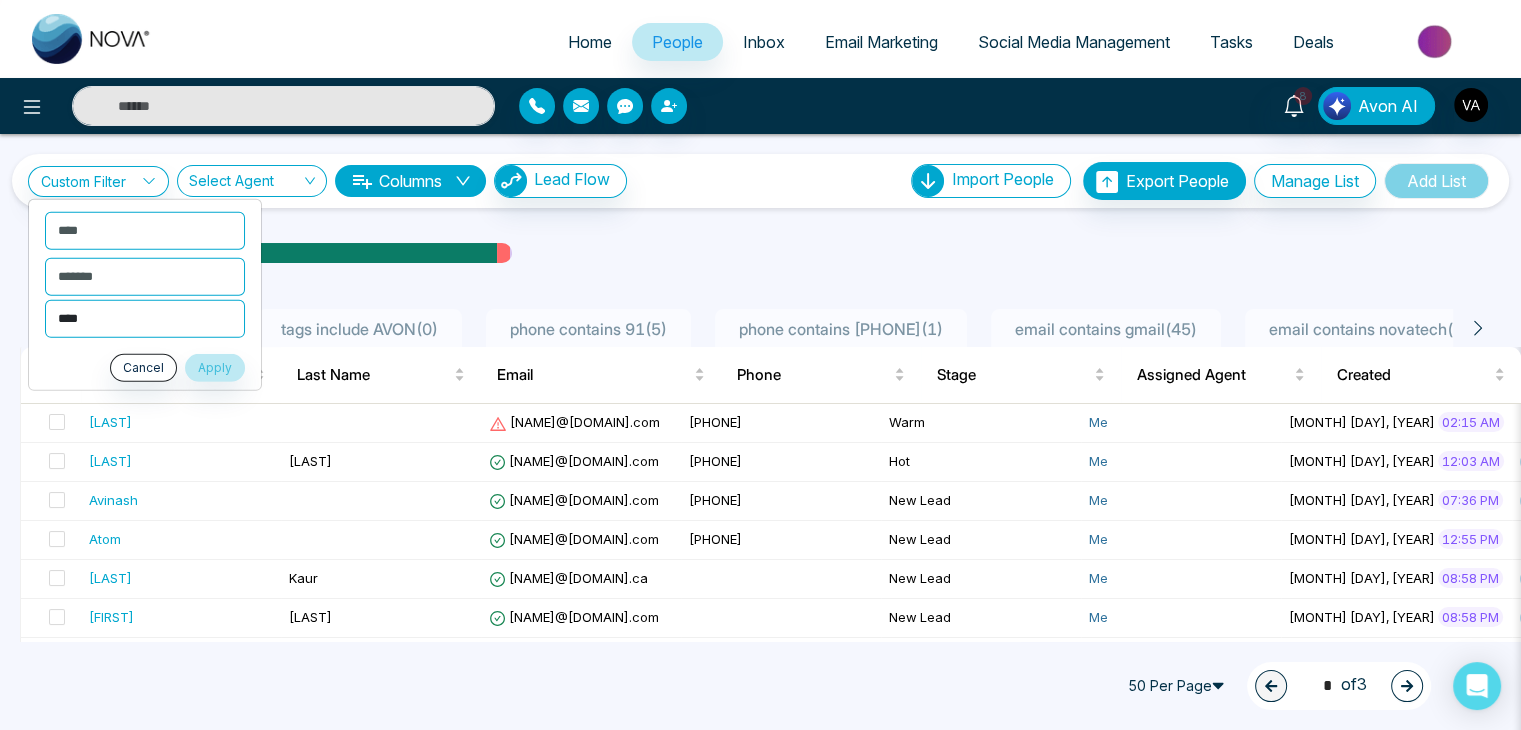 click on "****** ******* **** ******" at bounding box center (145, 318) 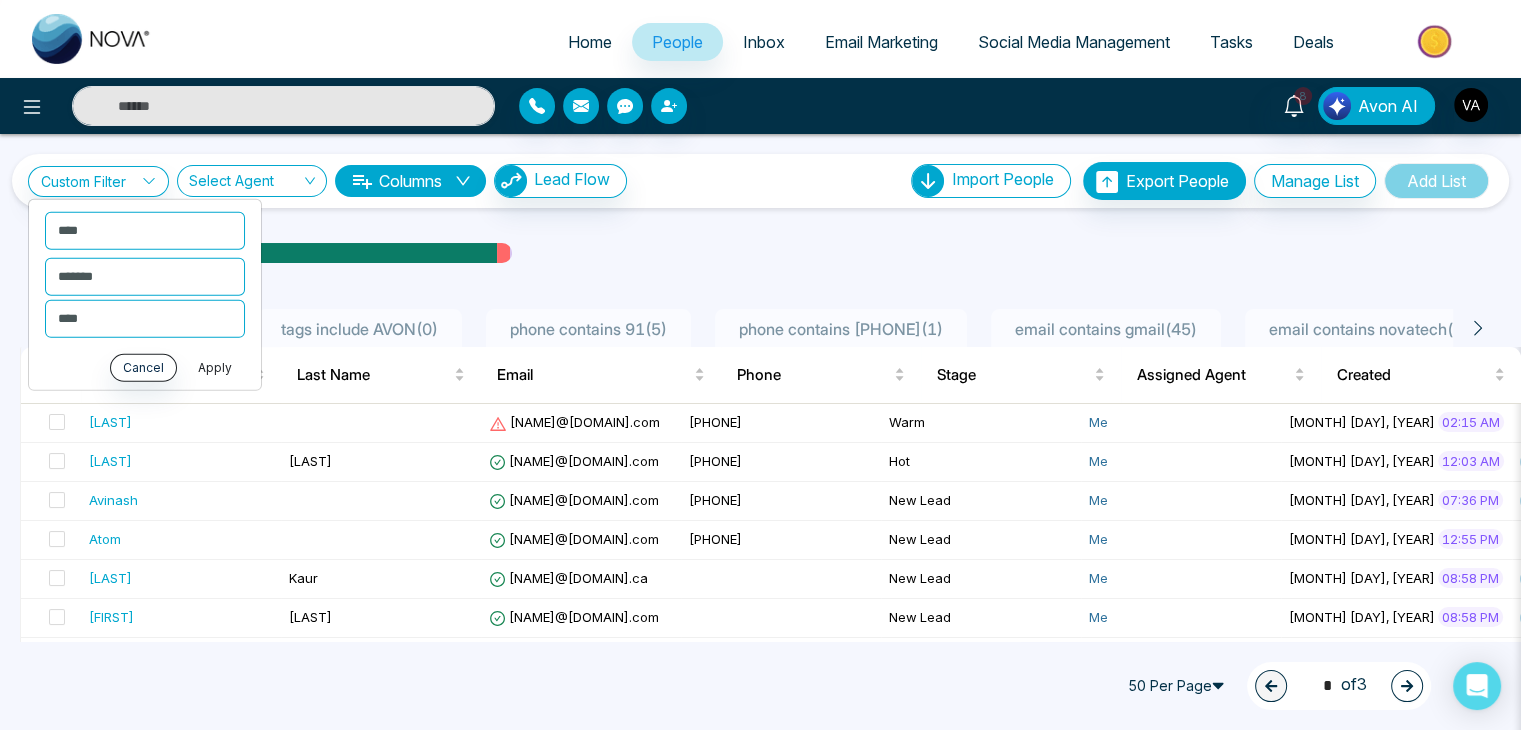 click on "Apply" at bounding box center [215, 367] 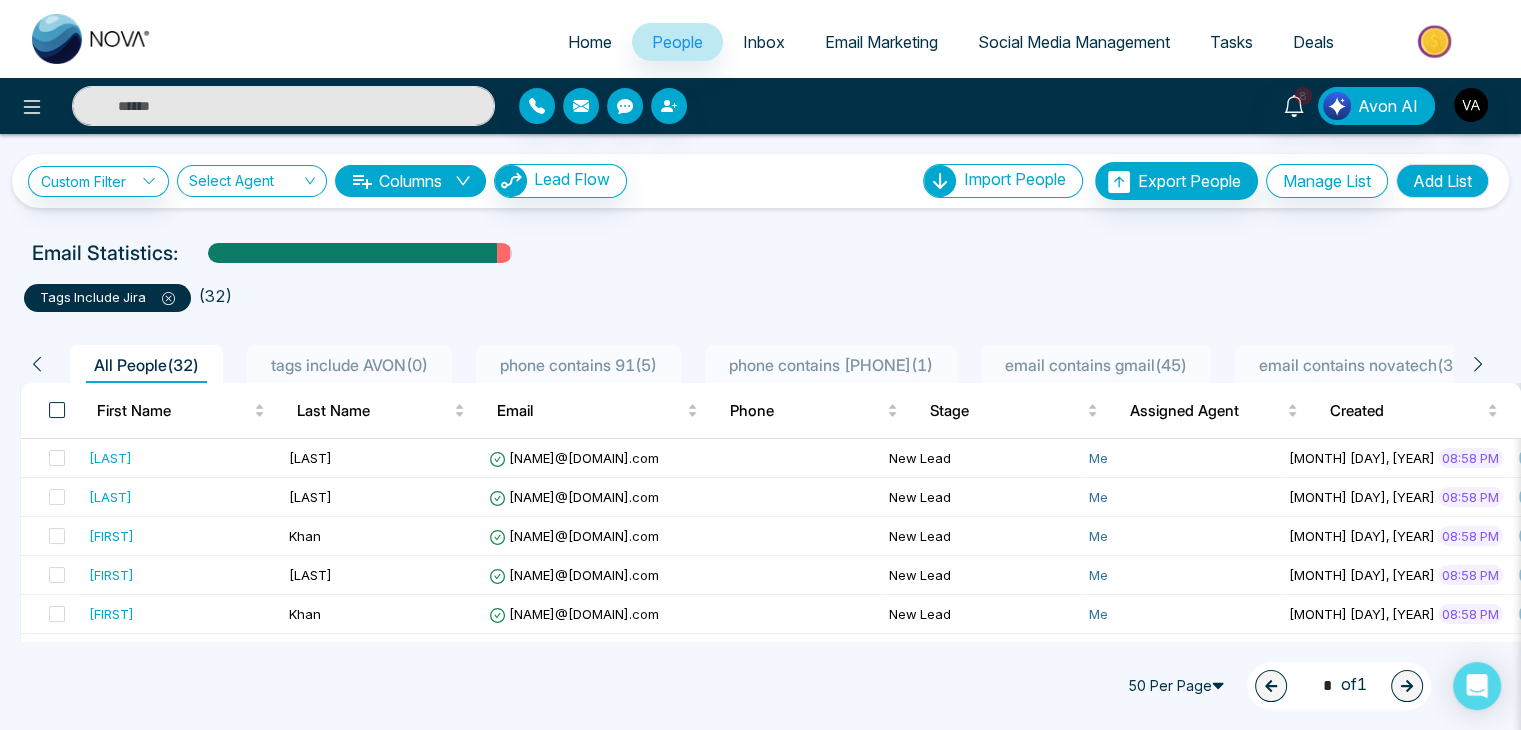 click at bounding box center (57, 410) 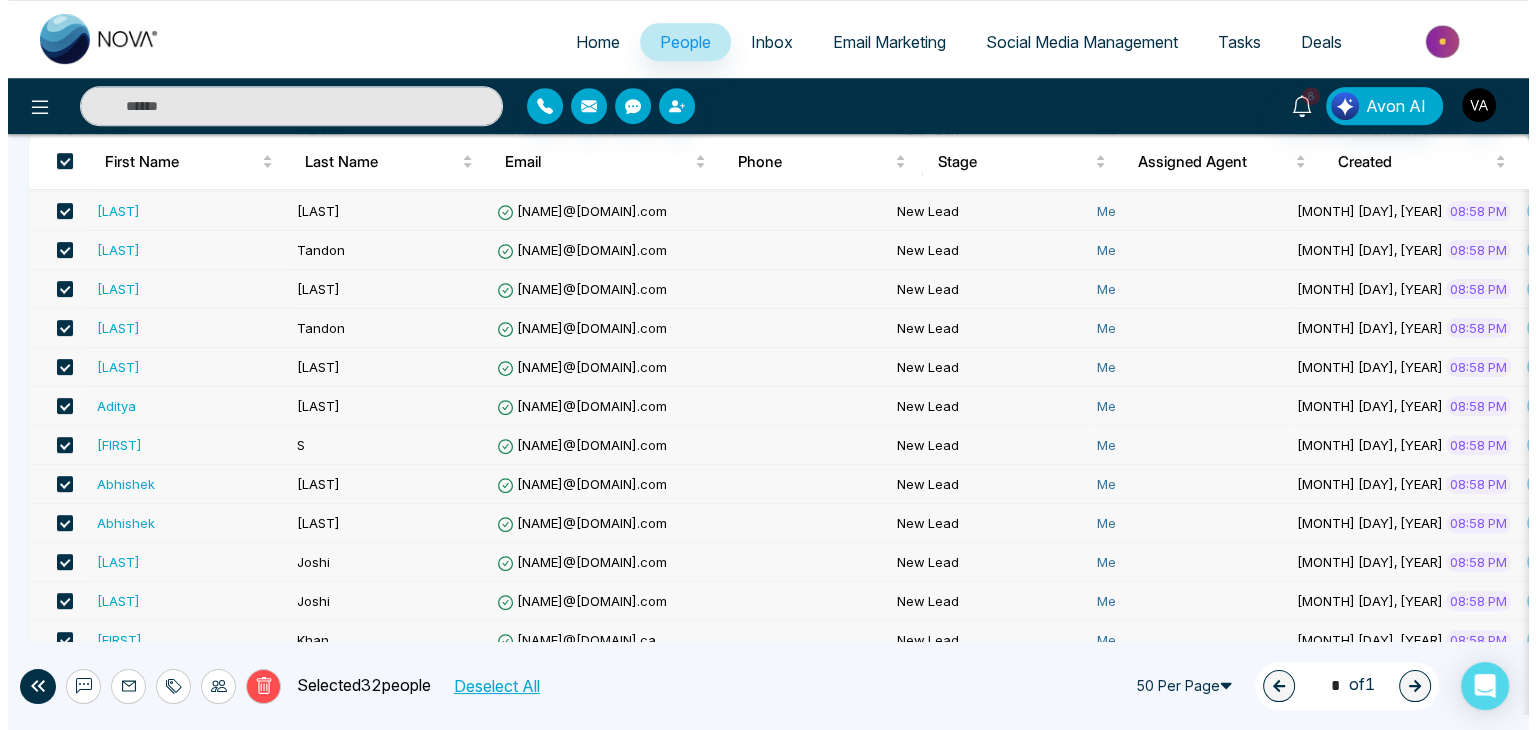 scroll, scrollTop: 1055, scrollLeft: 0, axis: vertical 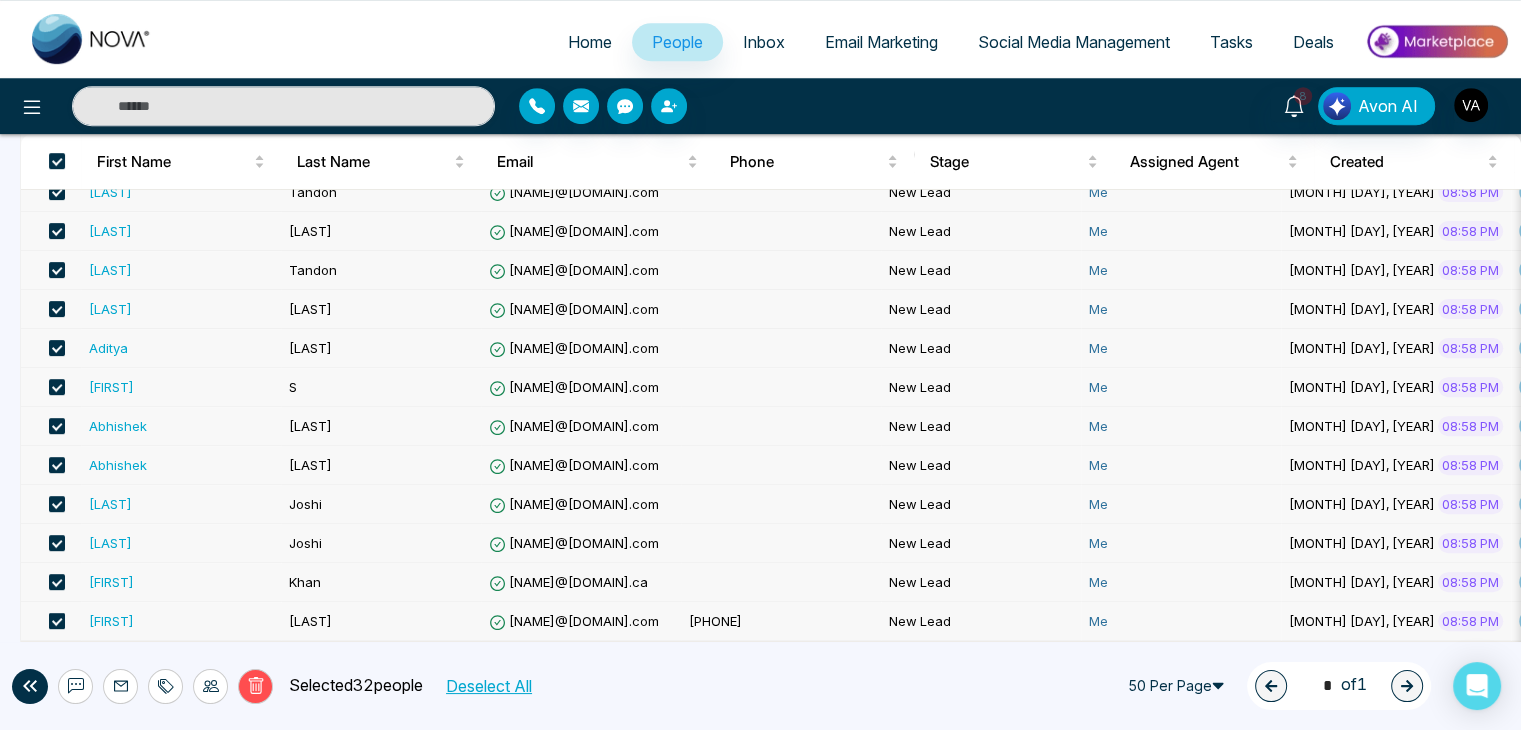 click at bounding box center (57, 621) 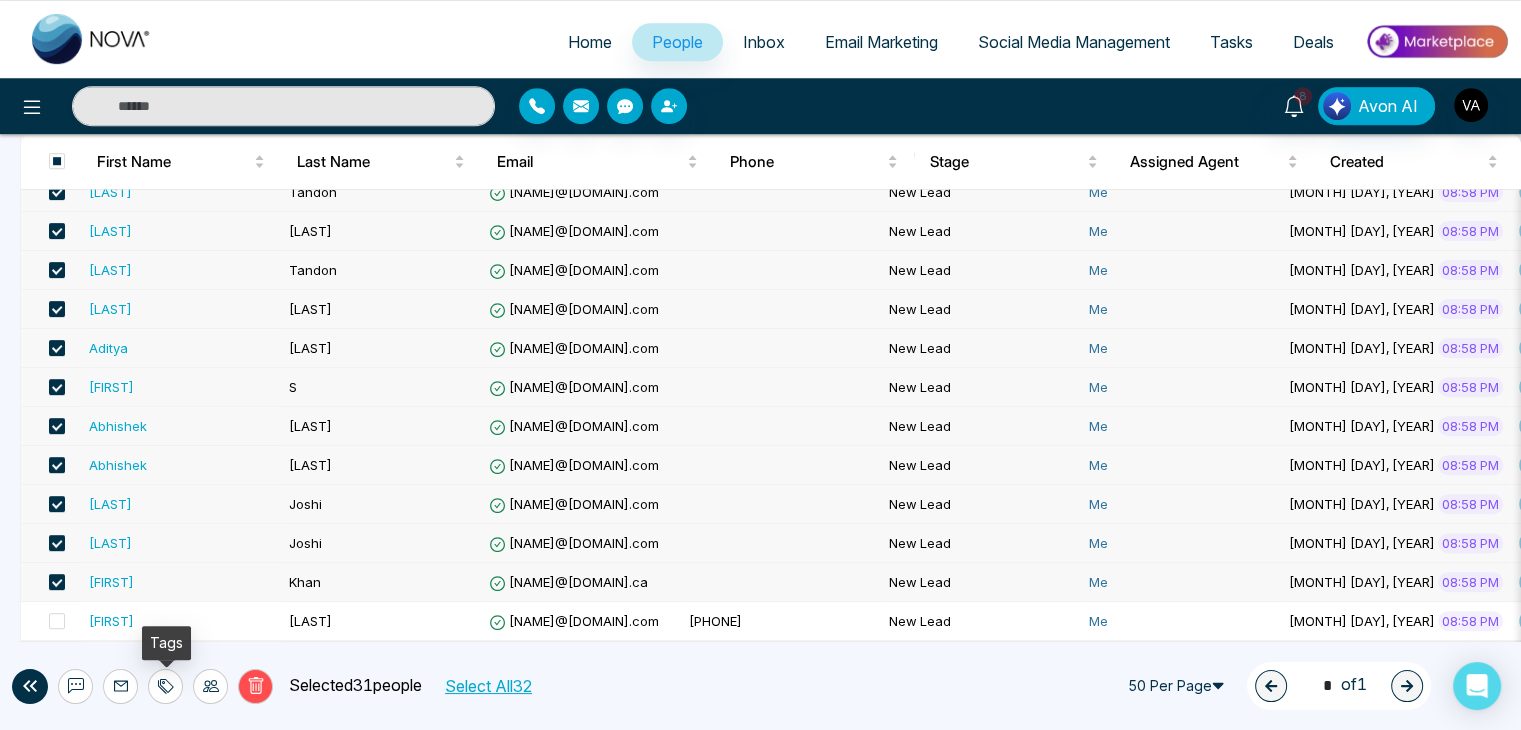 click at bounding box center [165, 686] 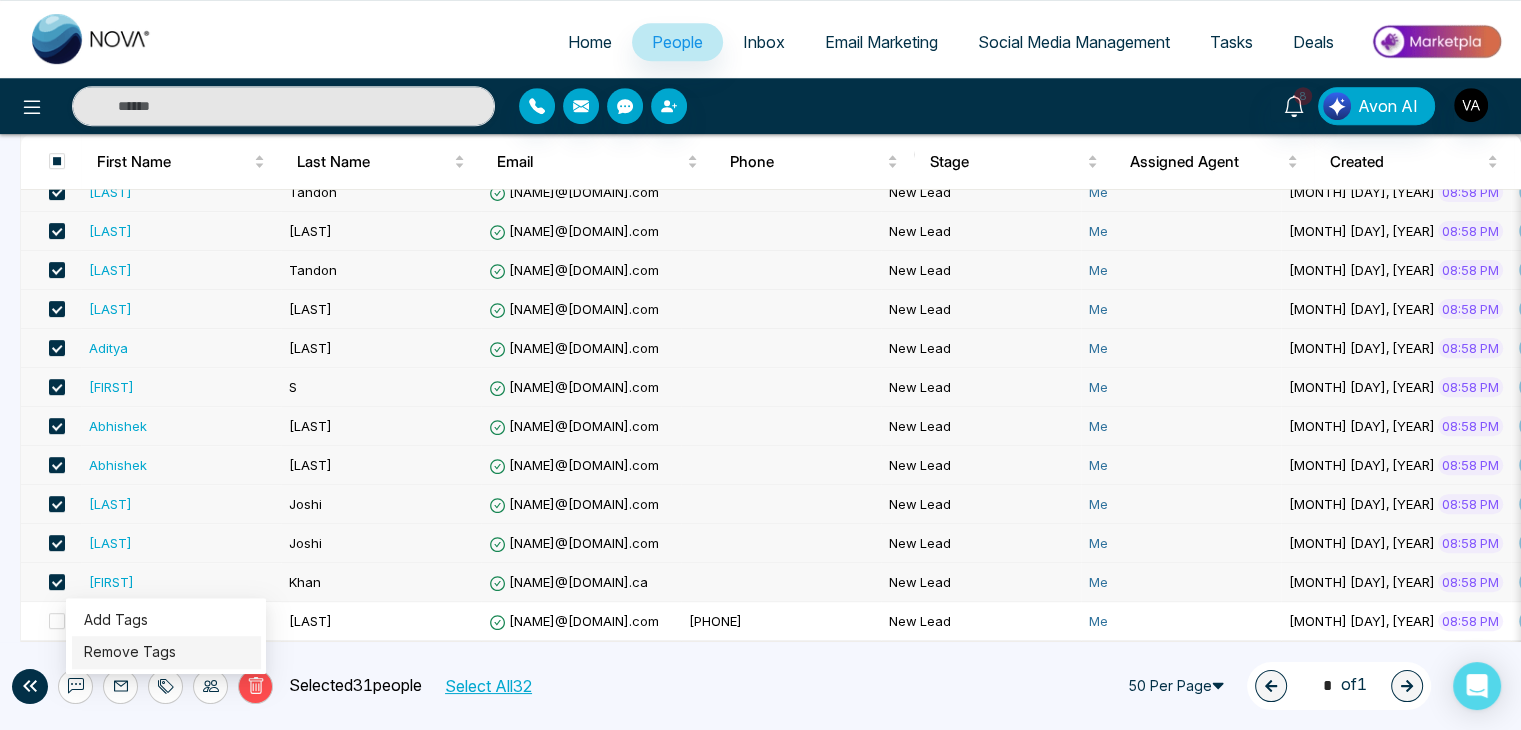 click on "Remove Tags" at bounding box center (130, 651) 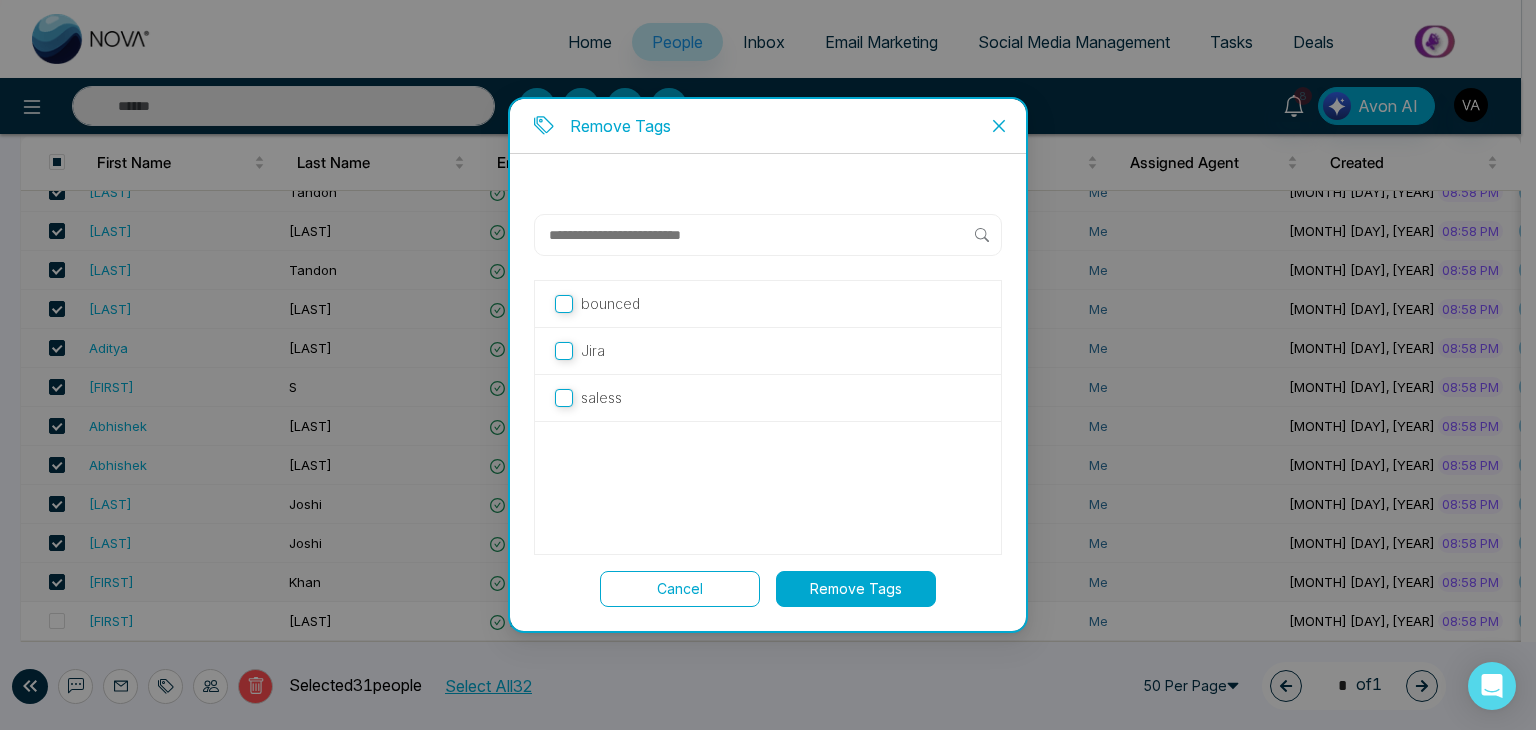 click on "Jira" at bounding box center (593, 351) 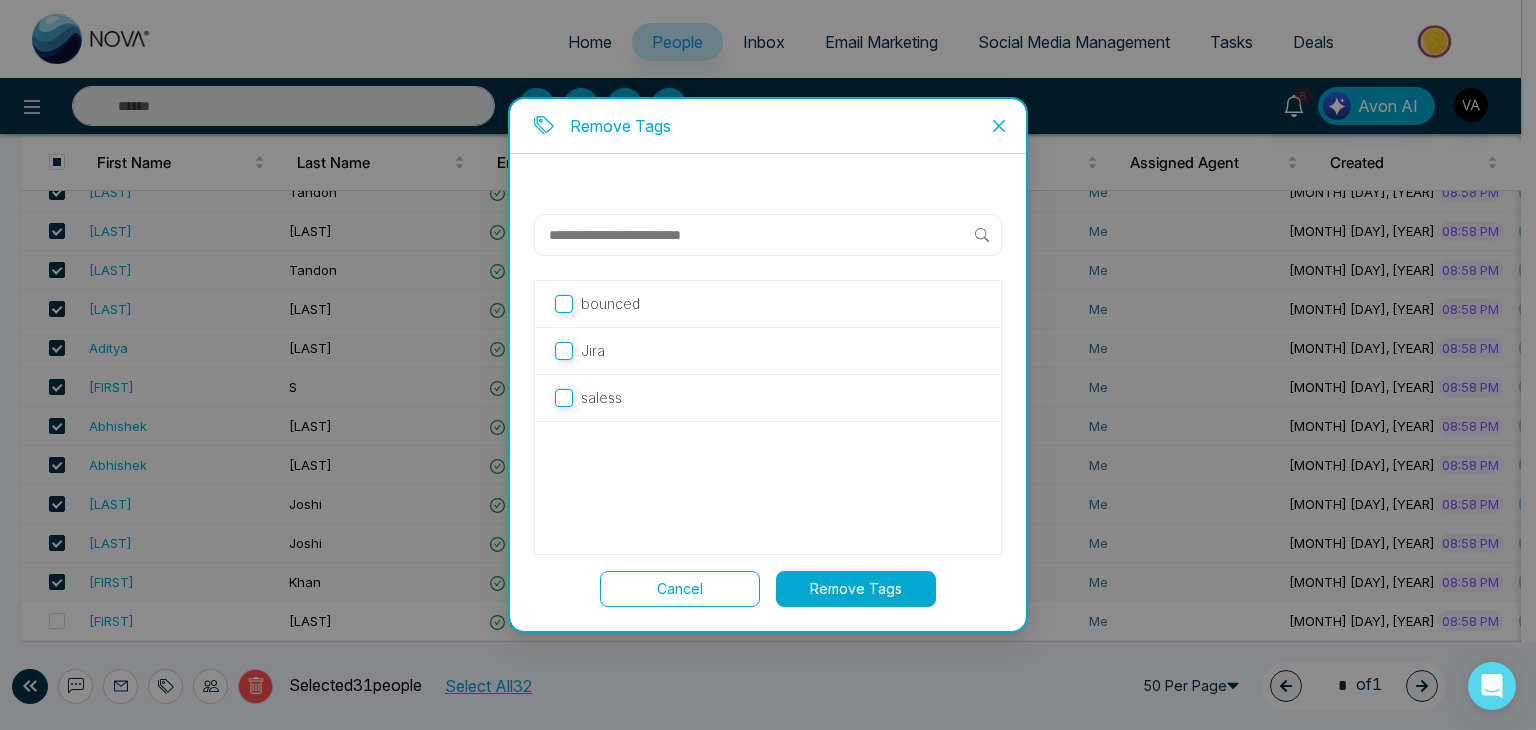 click on "Remove Tags" at bounding box center (856, 589) 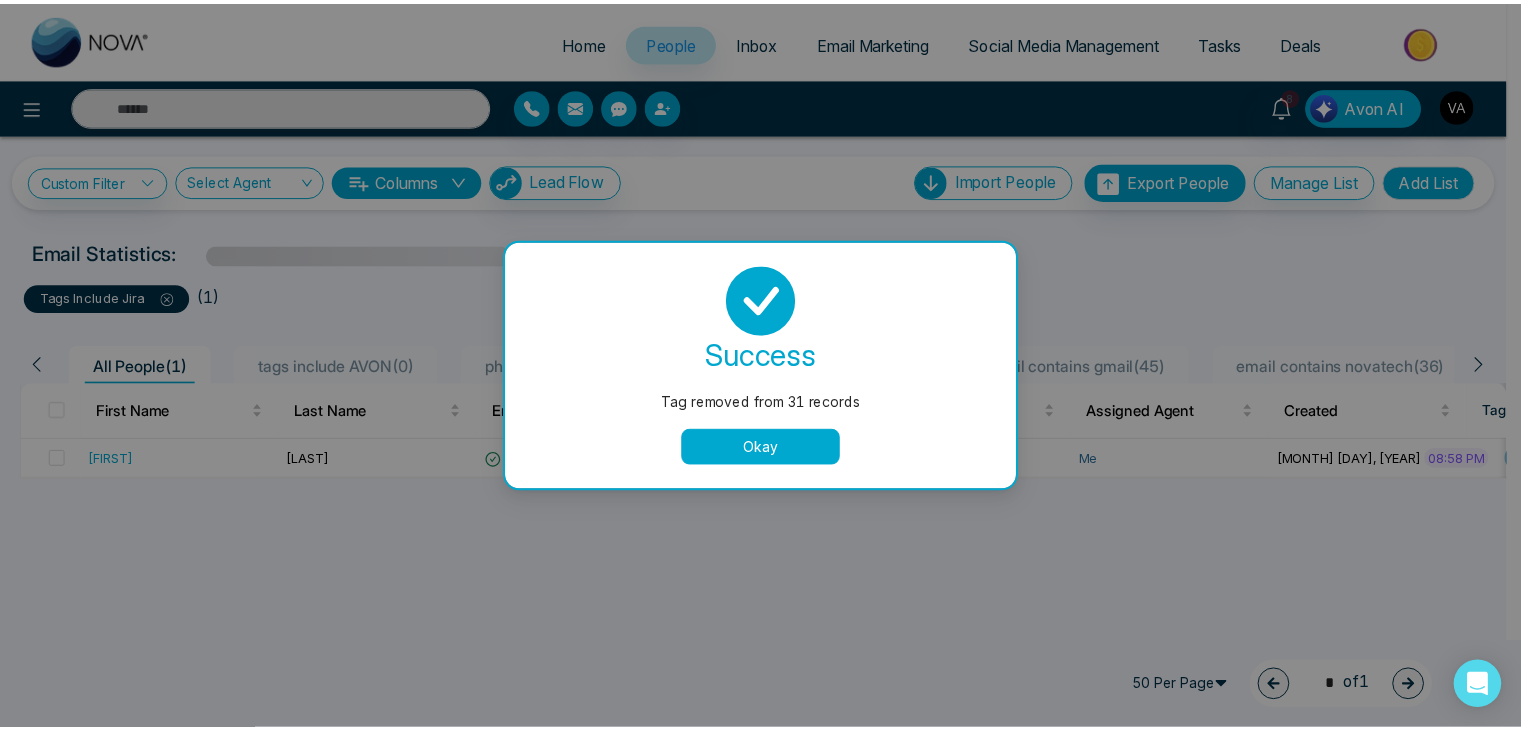scroll, scrollTop: 0, scrollLeft: 0, axis: both 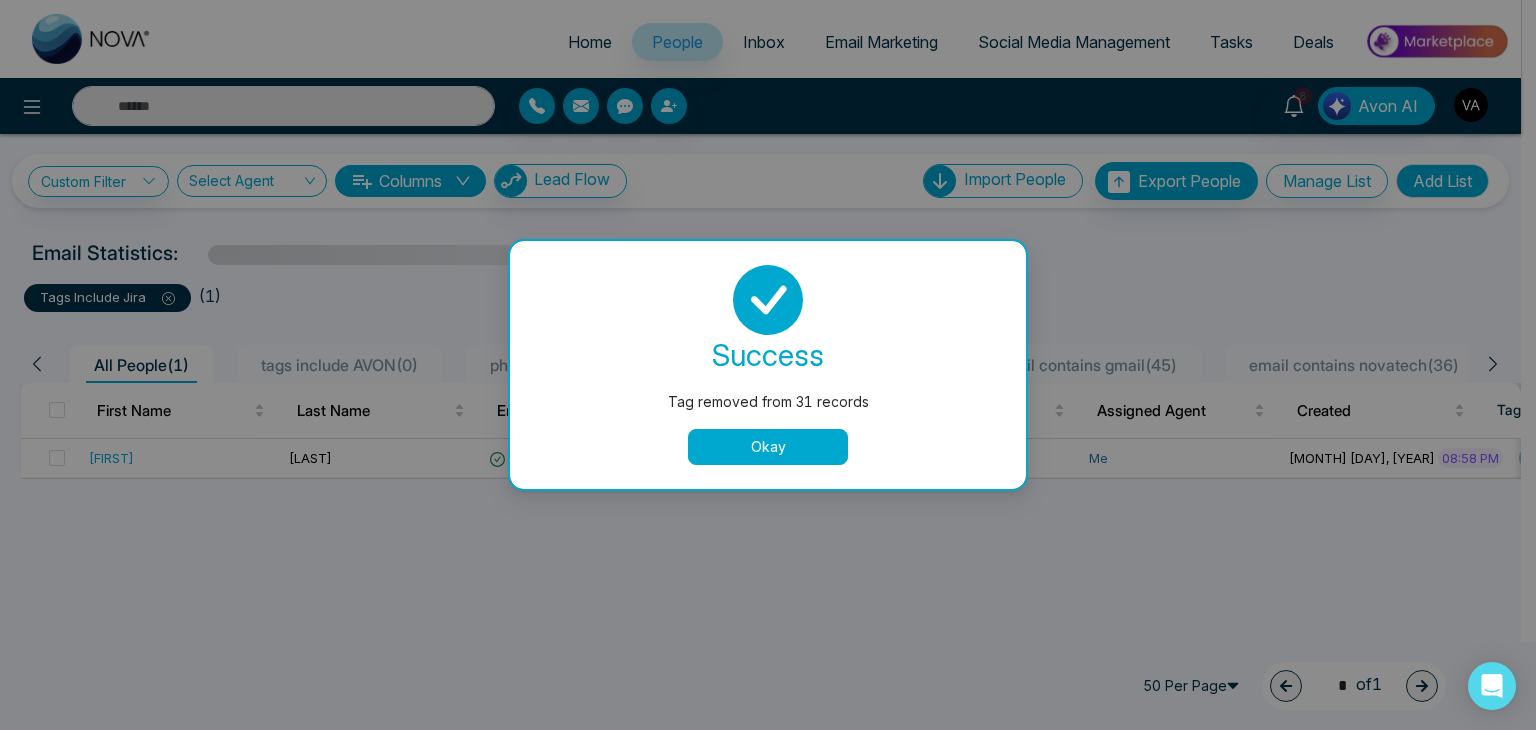 click on "Okay" at bounding box center (768, 447) 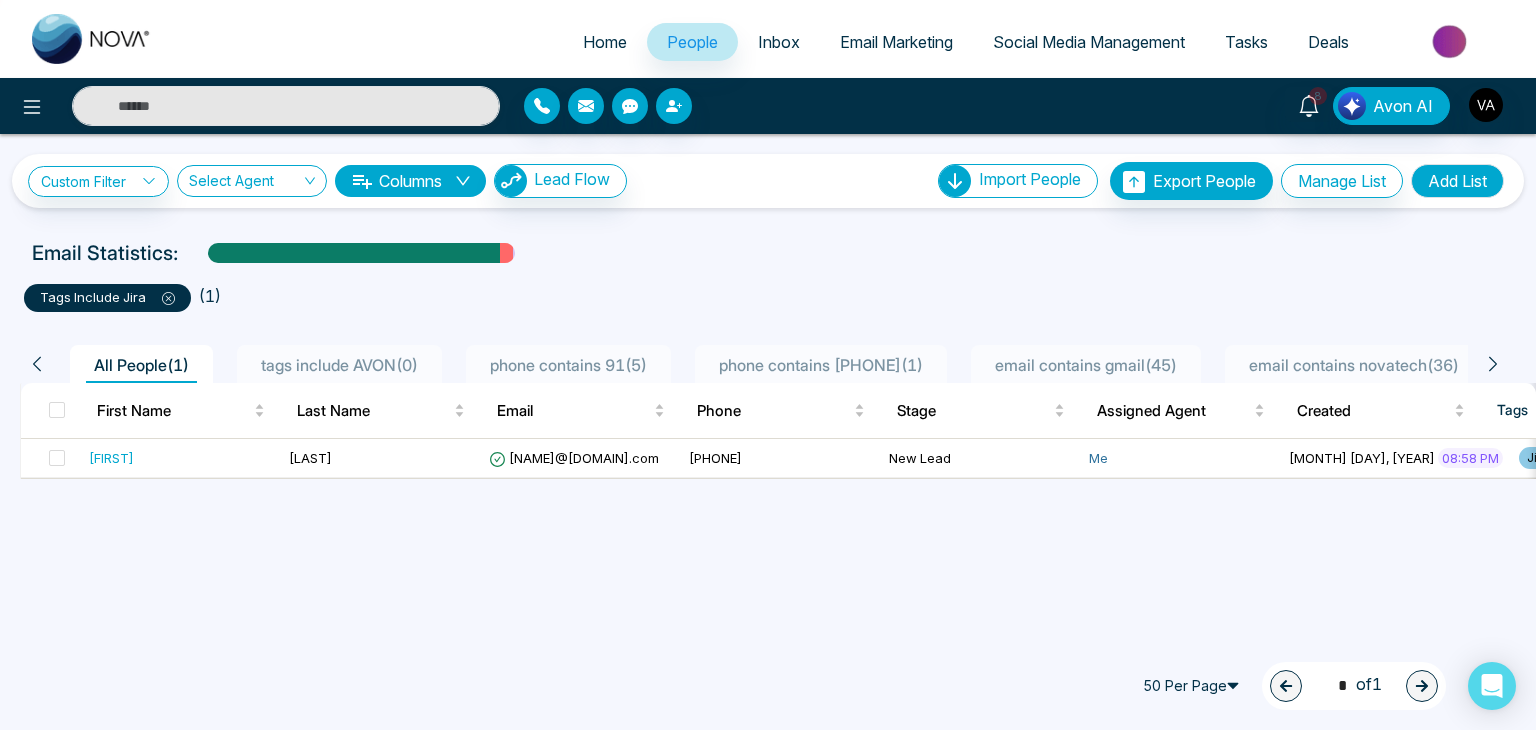 click on "All People ( 1 ) tags include AVON ( 0 ) phone contains [PHONE] ( 1 ) email contains gmail ( 45 ) email contains novatech ( 36 ) First Name Last Name Email Phone Stage Assigned Agent Created Tags Source Province Timeframe Urgency Buy Area AVG Property Price Home Type Deals Last Communication Vijay Kumar vijay@mmnovatech.com [PHONE] New Lead Me [MONTH] [DAY], [YEAR] 08:58 PM Jira JIRA 1 18 hours ago Call 50 Per Page 1 * of 1" at bounding box center (768, 450) 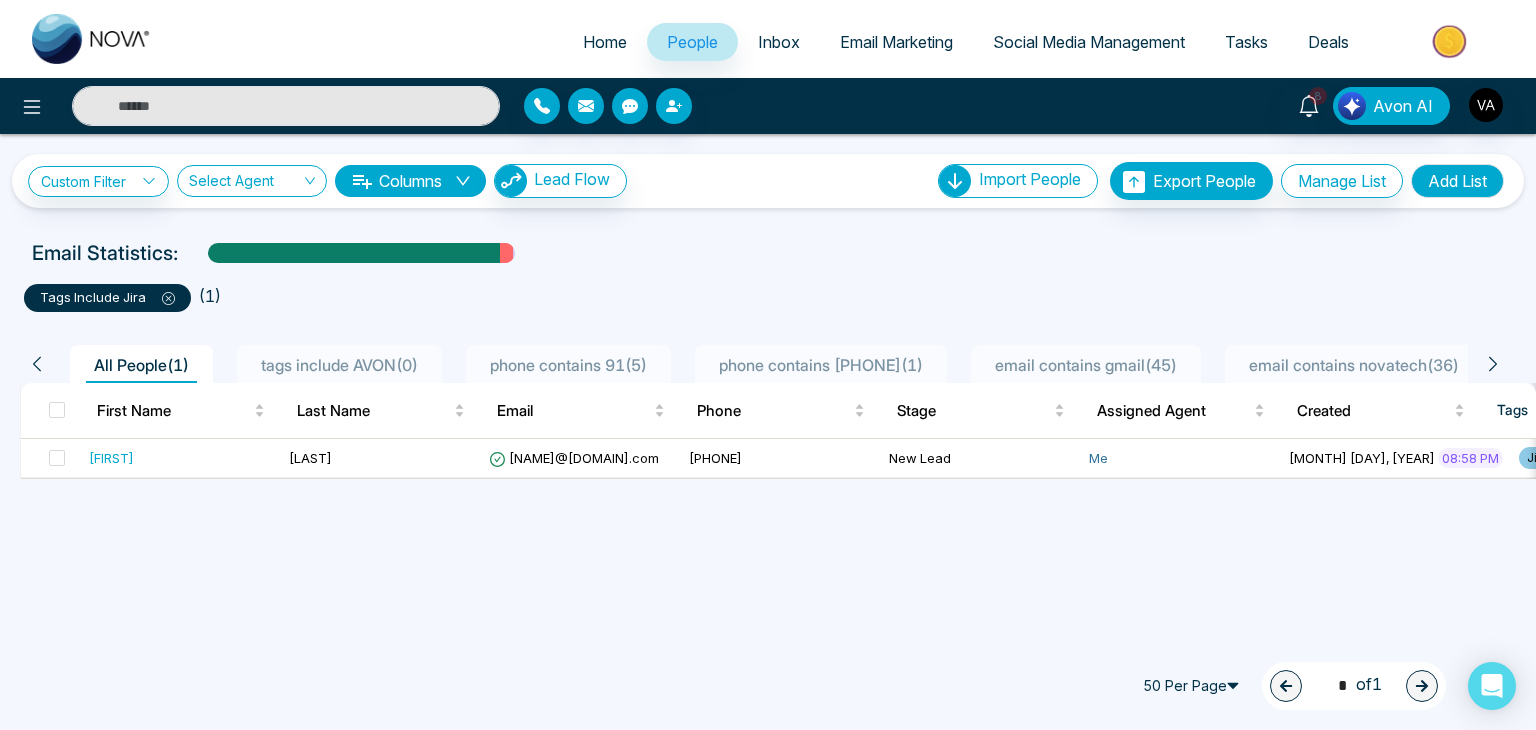 click on "tags include Jira" at bounding box center [107, 298] 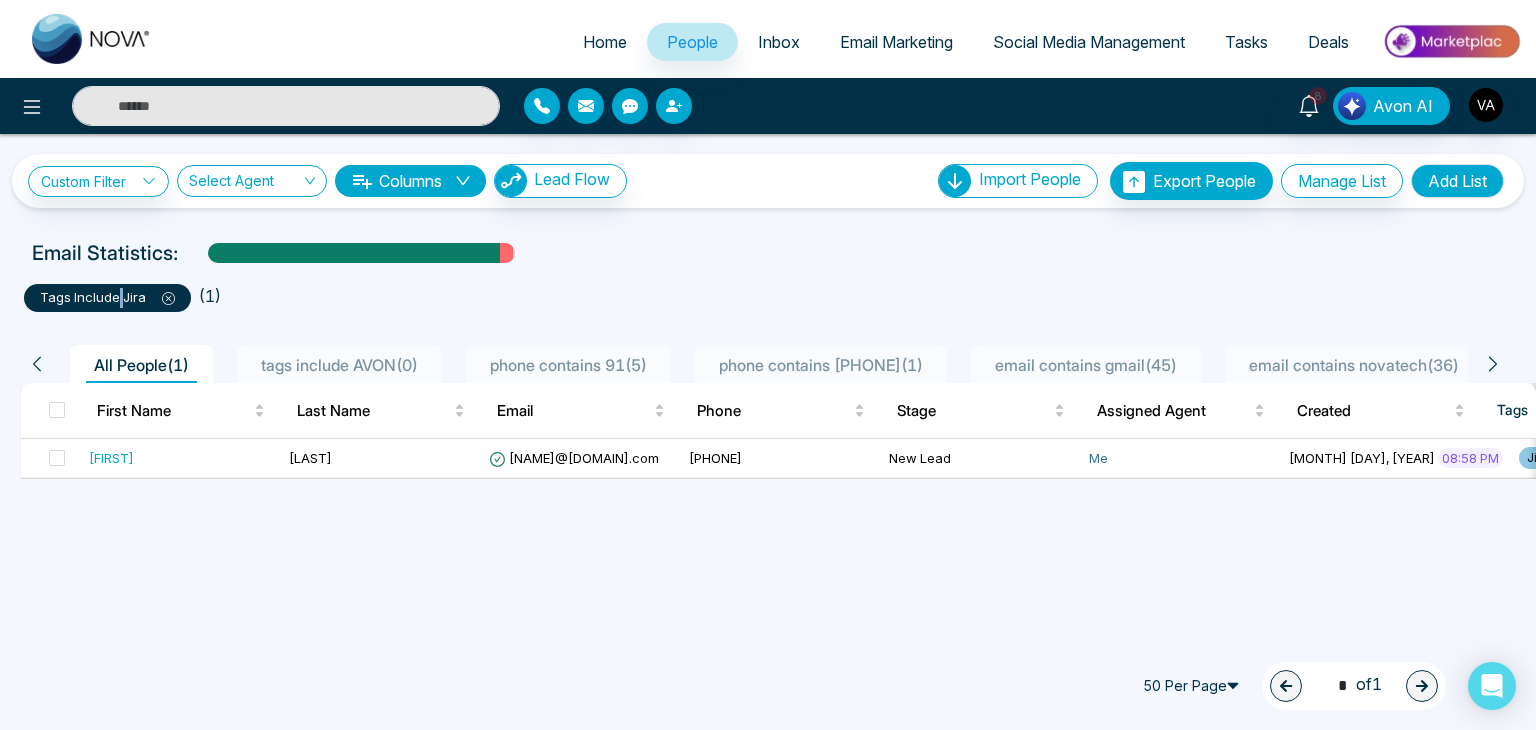 click on "tags include Jira" at bounding box center [107, 298] 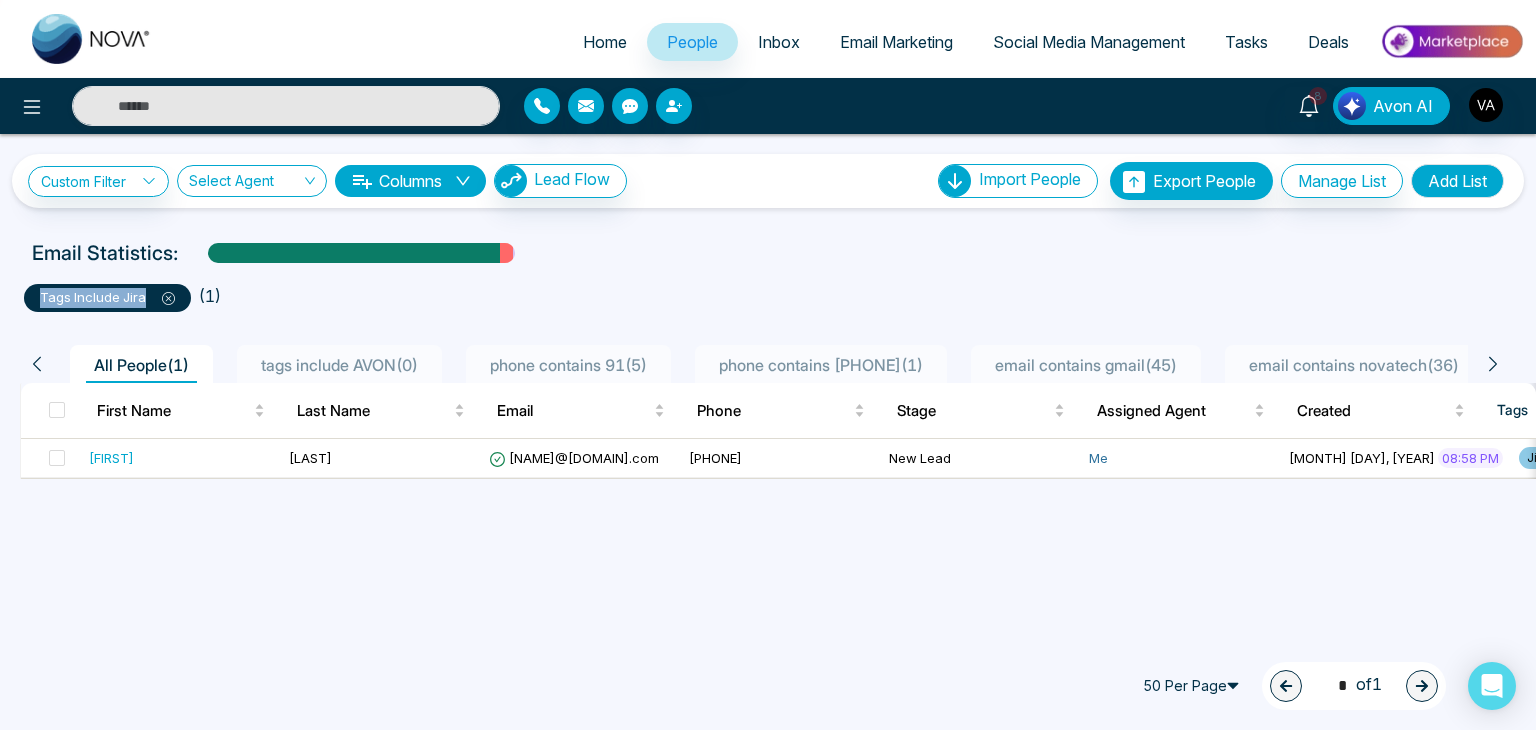 click on "tags include Jira" at bounding box center [107, 298] 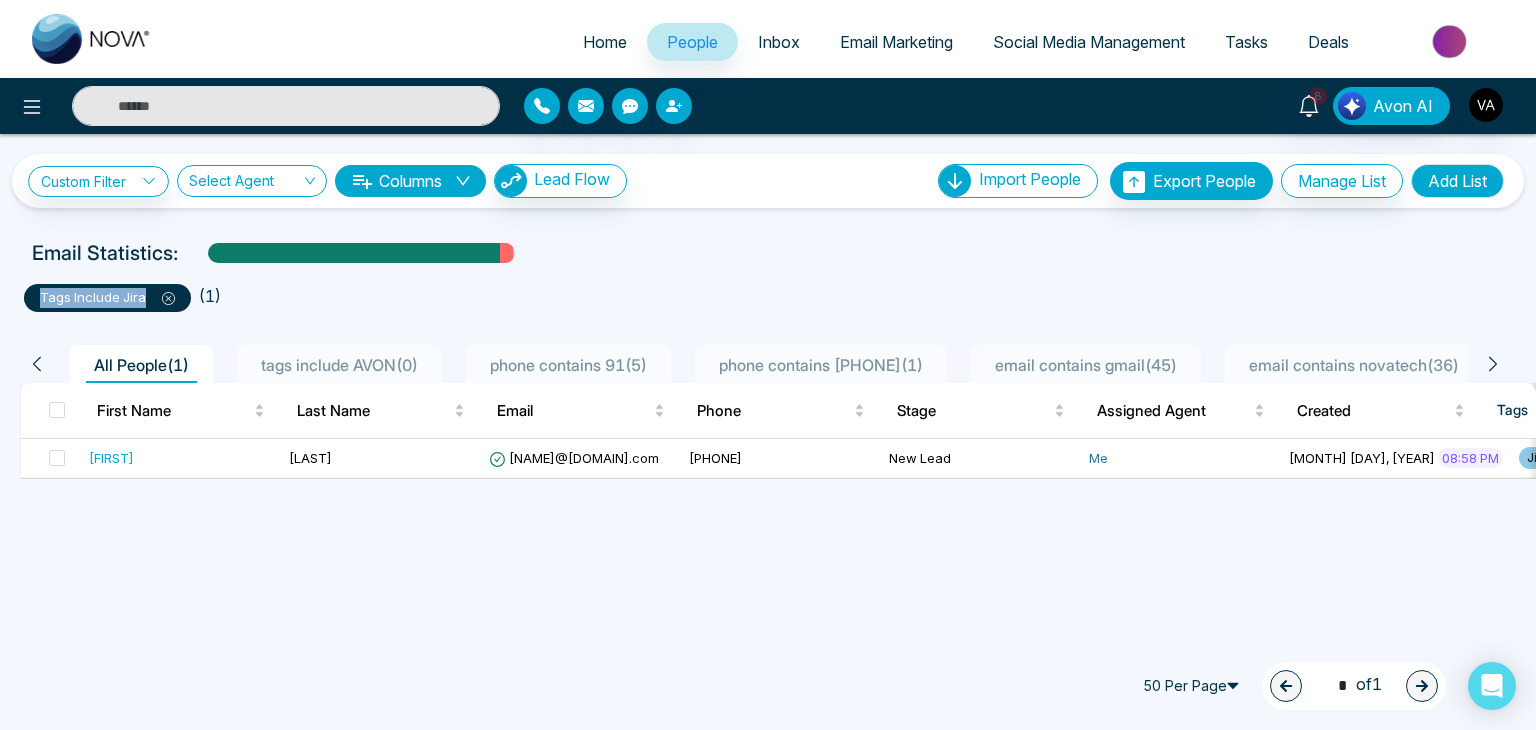 copy on "tags include Jira" 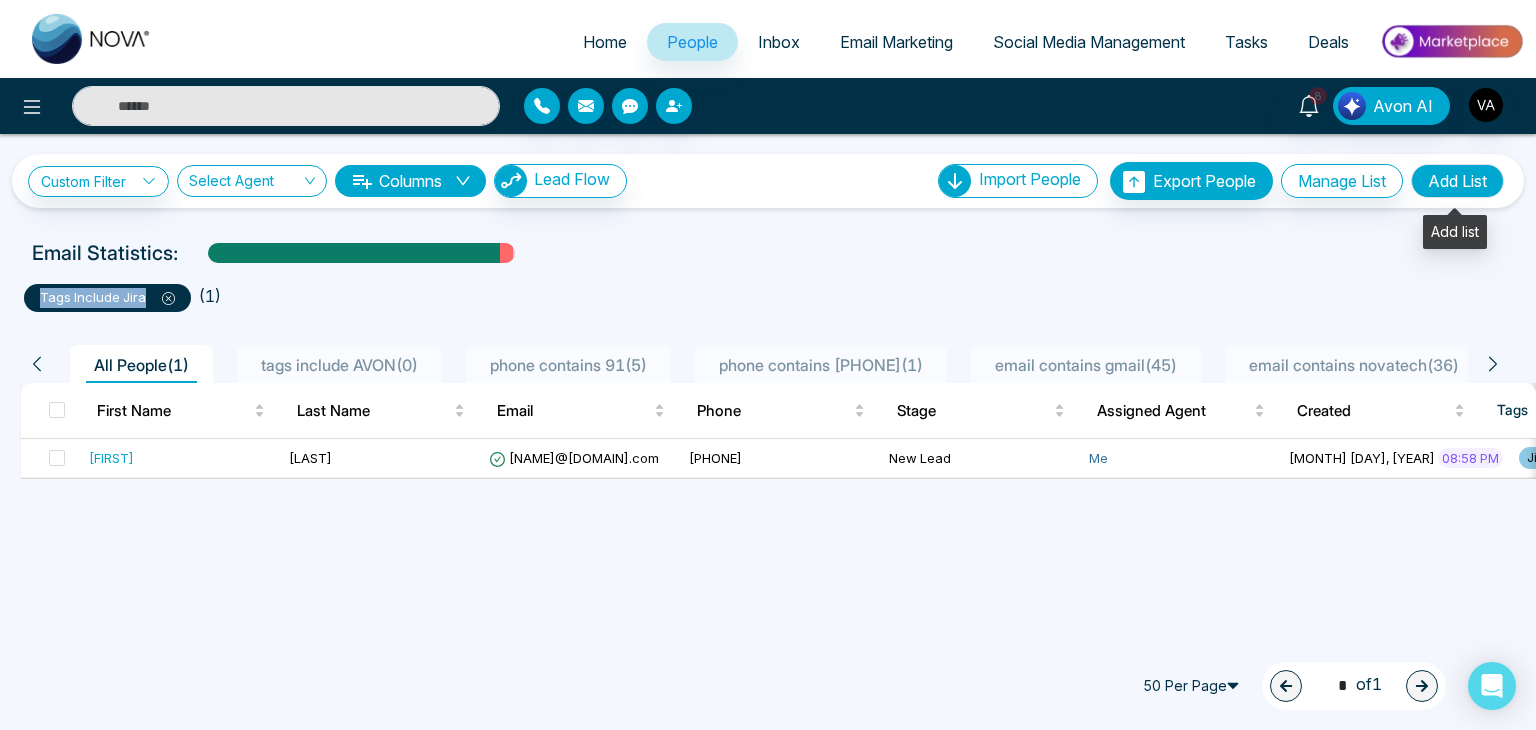 click on "Add List" at bounding box center (1457, 181) 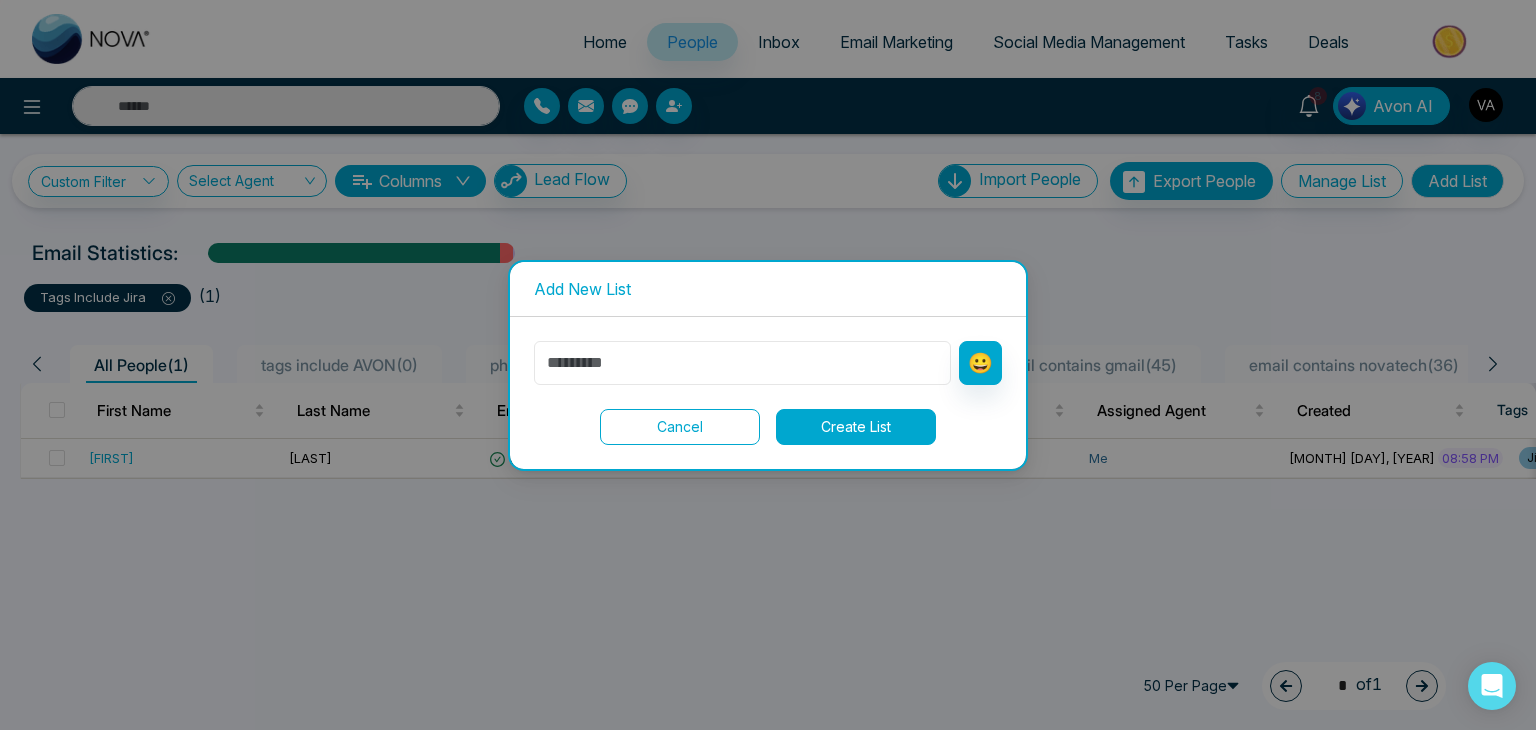 click at bounding box center [742, 363] 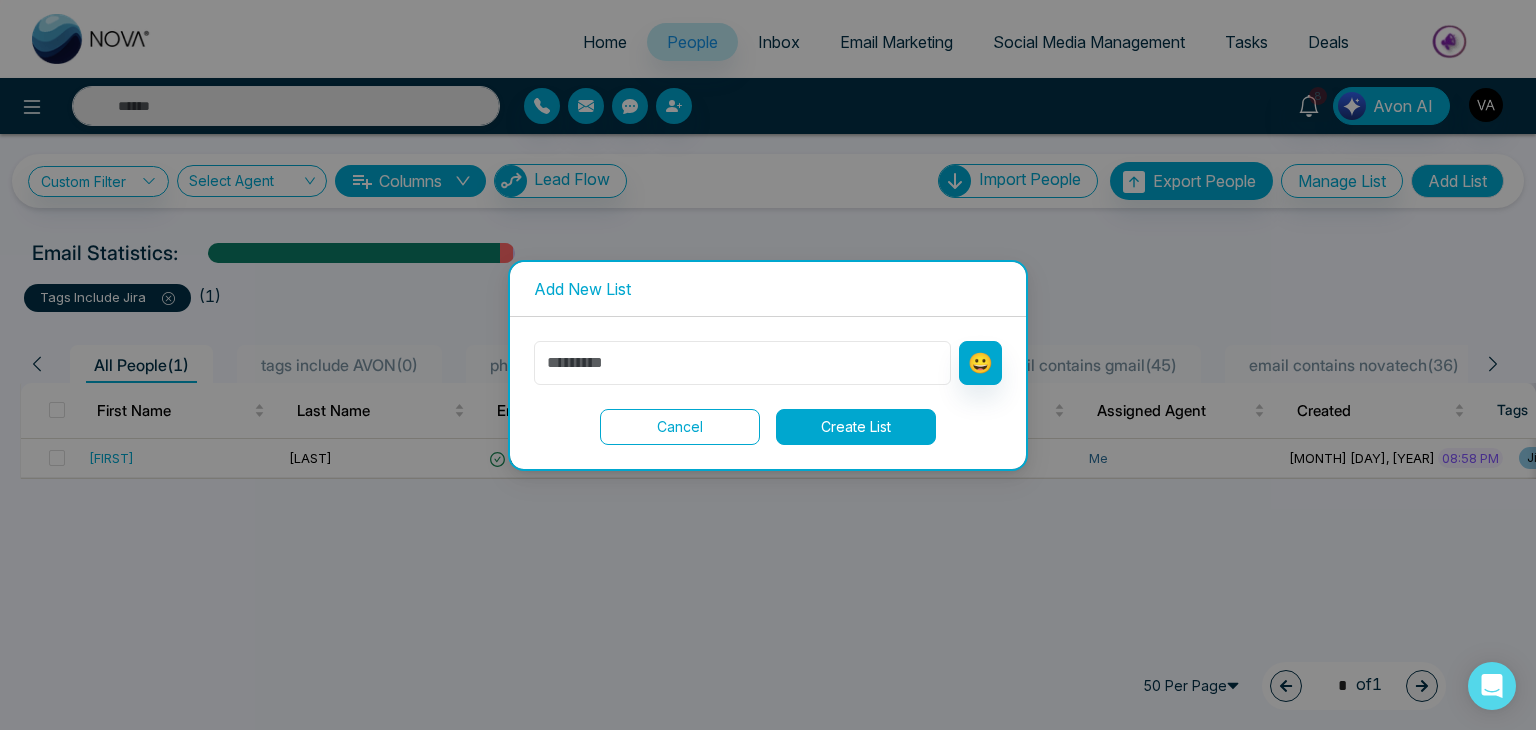 paste on "**********" 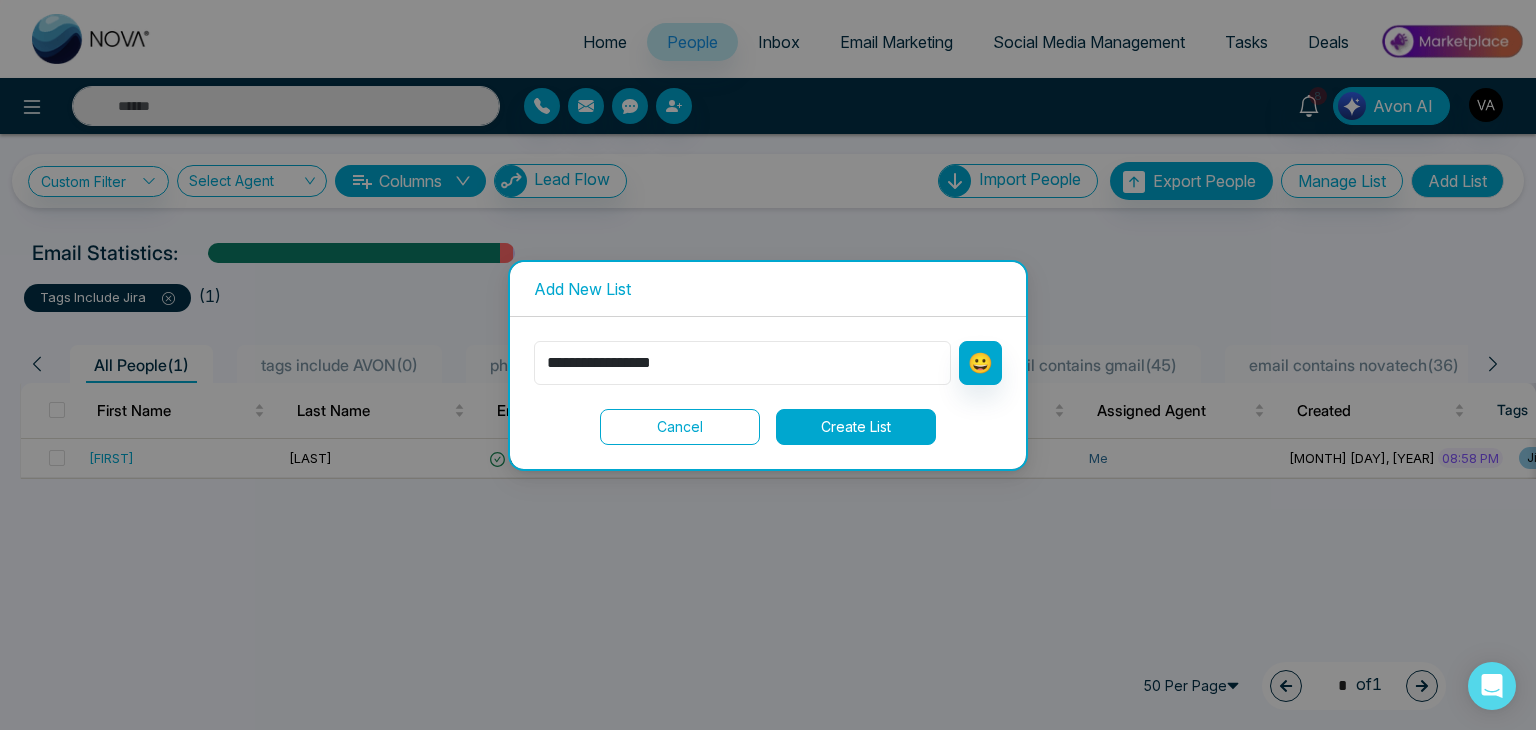 click on "**********" at bounding box center [742, 363] 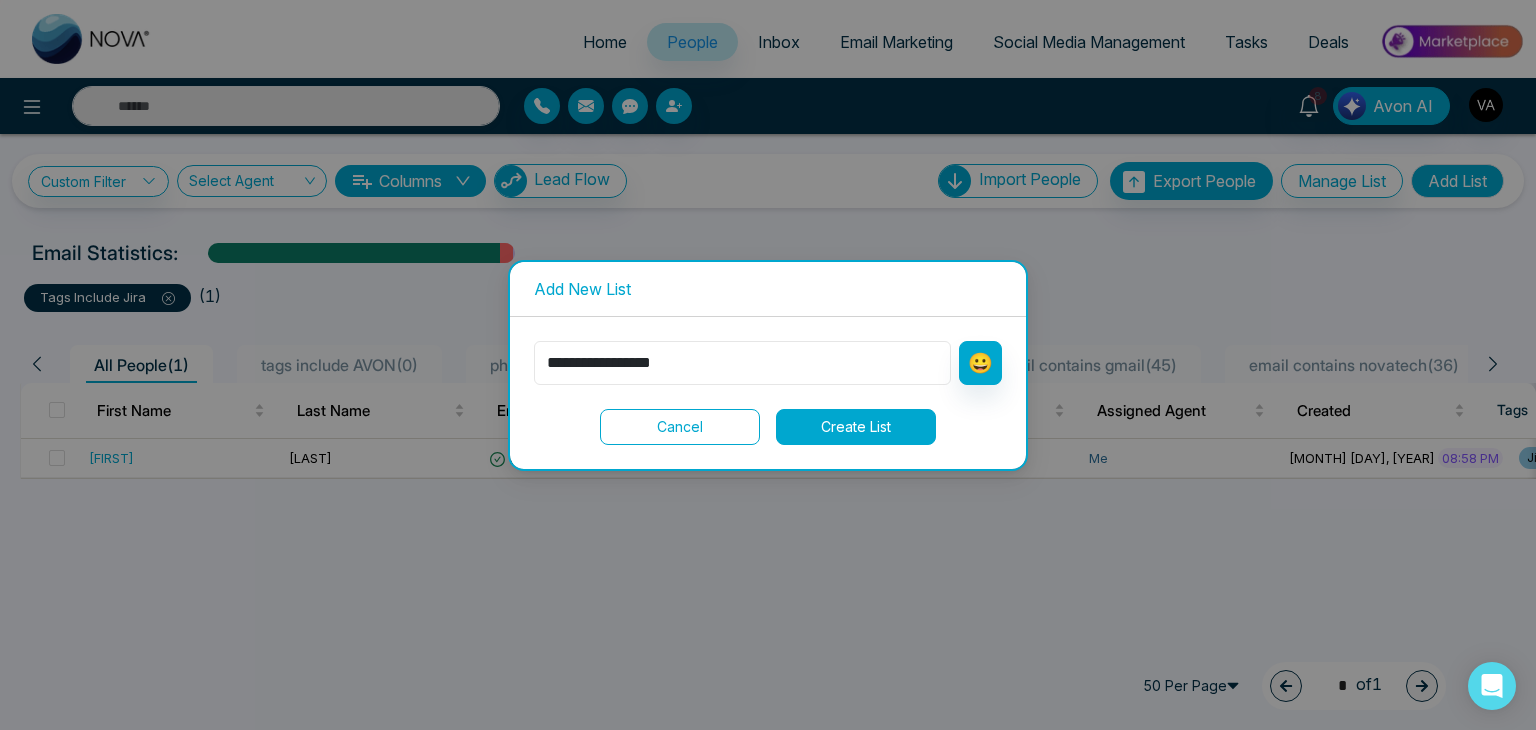 type on "**********" 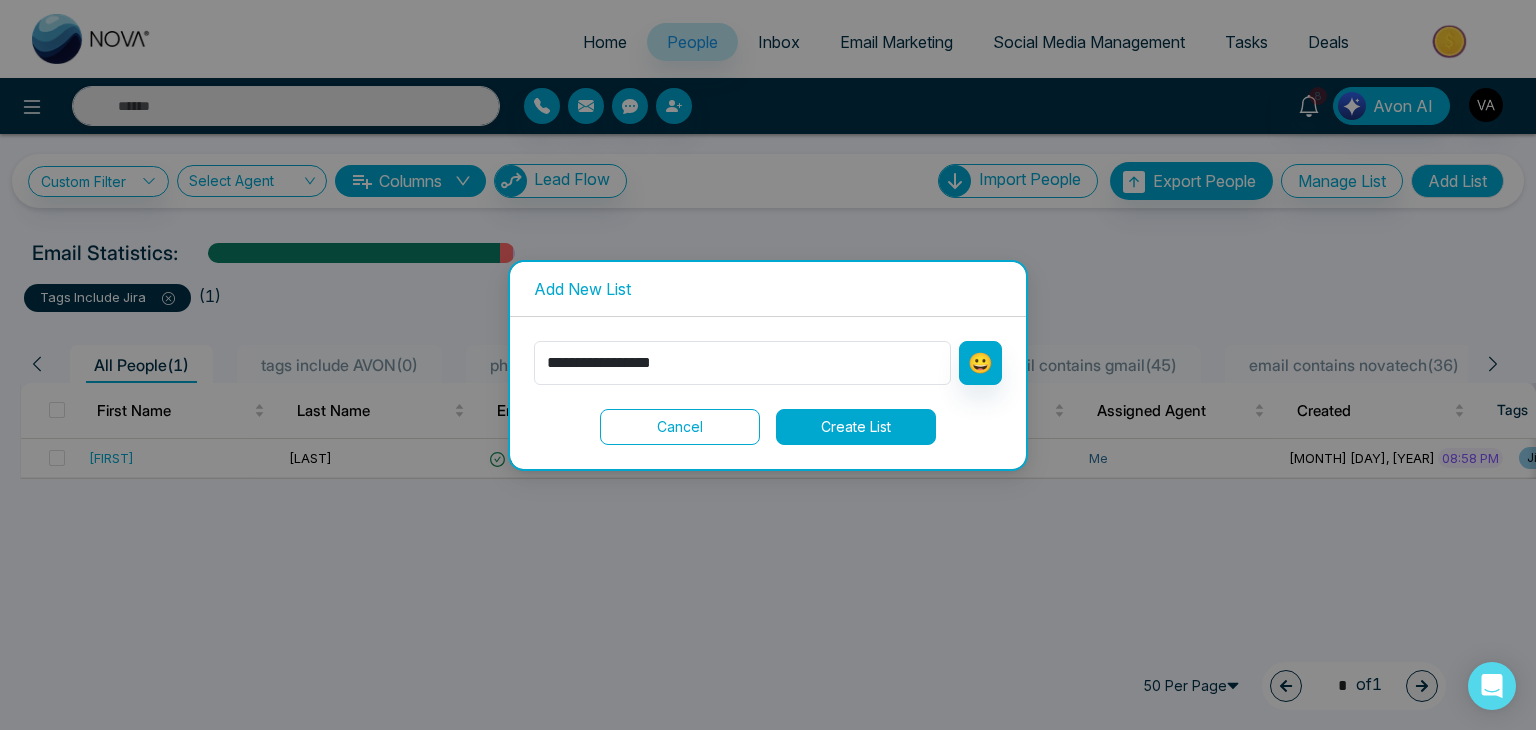 click on "Create List" at bounding box center [856, 427] 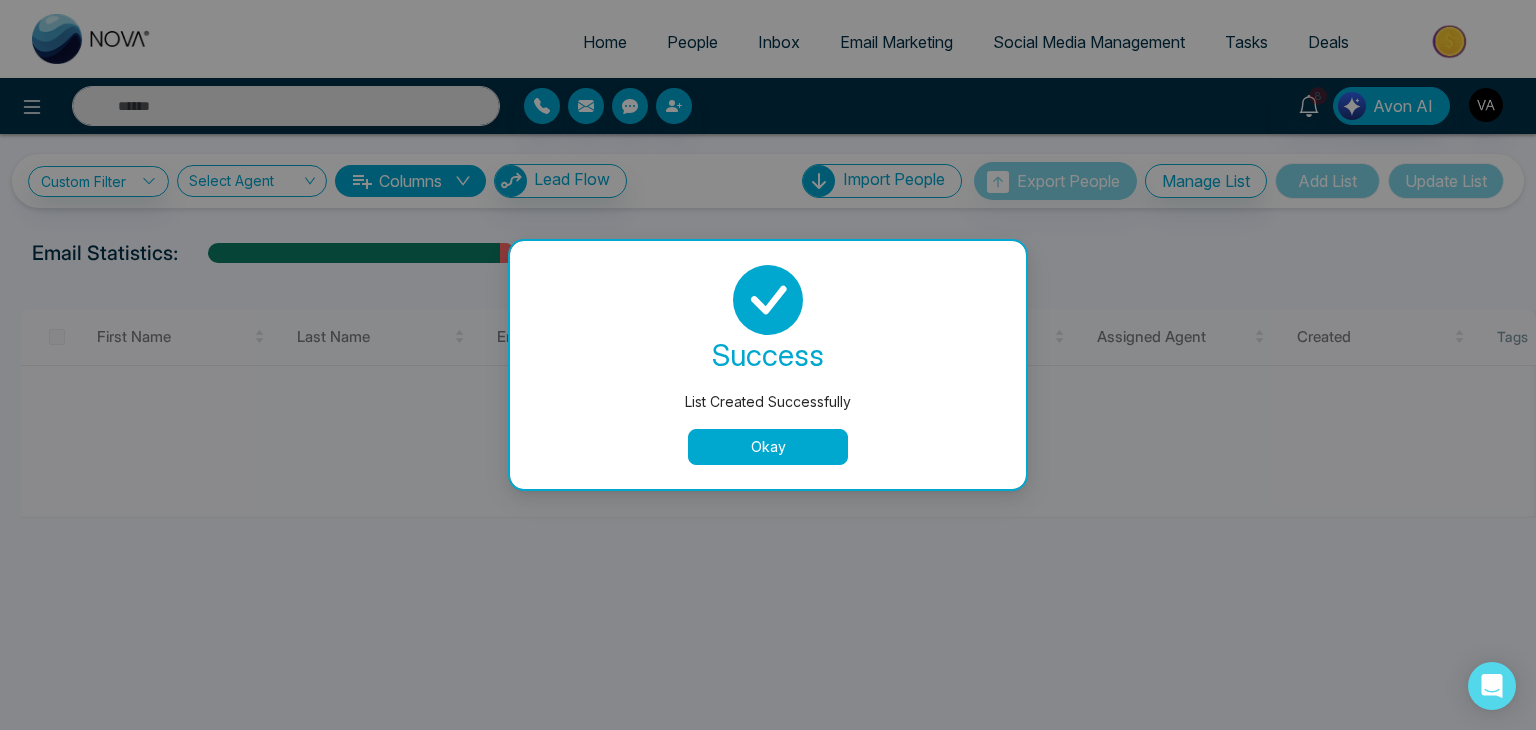 click on "Okay" at bounding box center [768, 447] 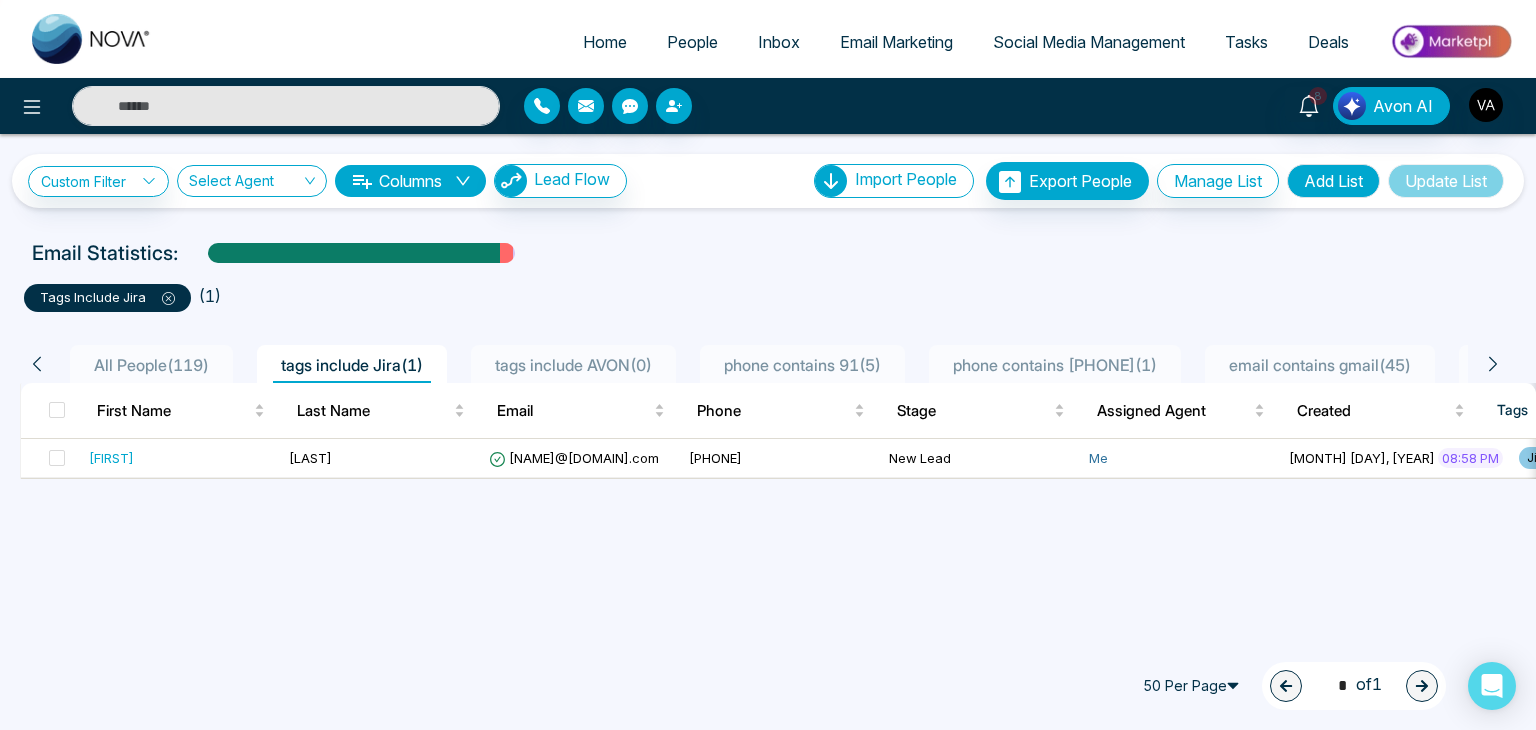 click on "tags include Jira ( 1 )" at bounding box center [768, 290] 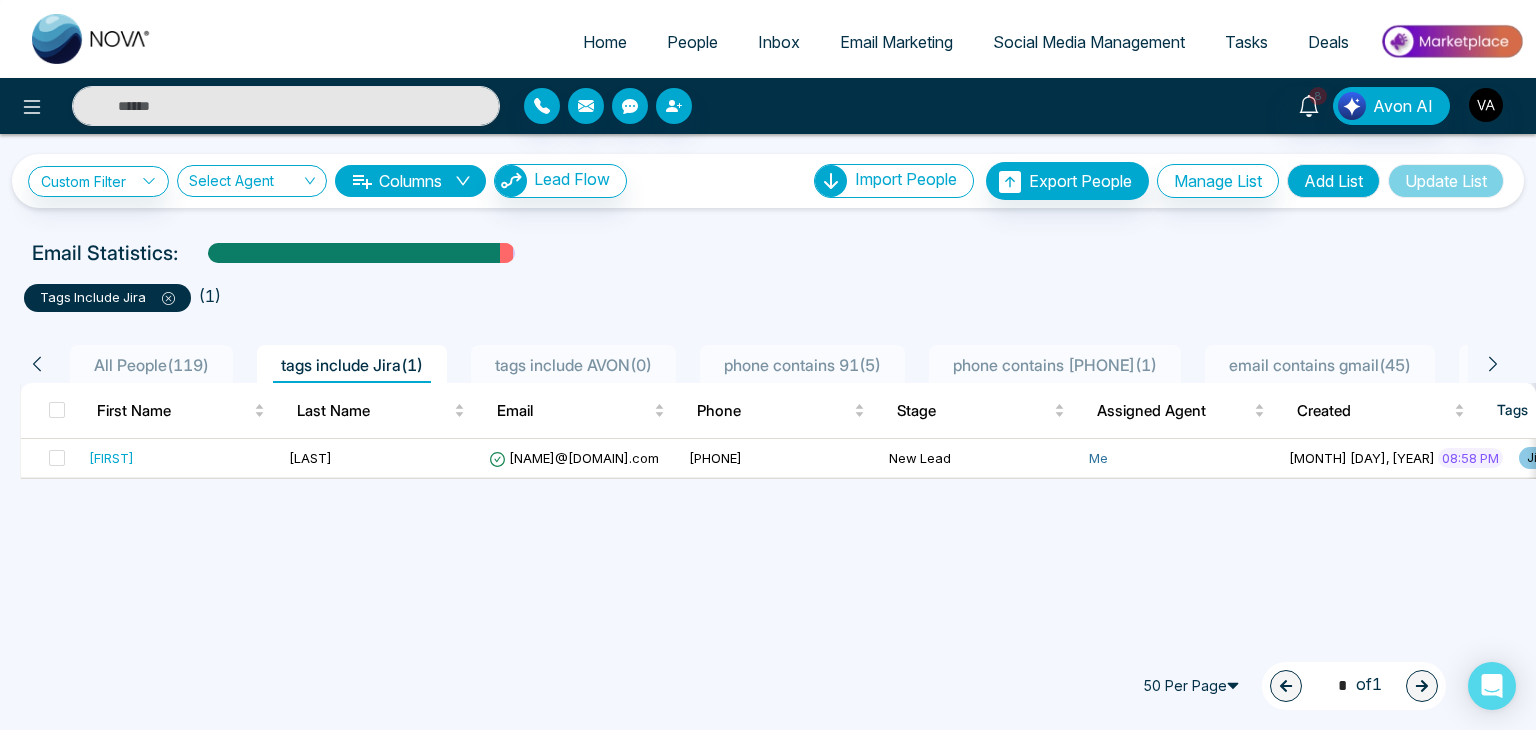 click on "tags include Jira ( 1 )" at bounding box center (768, 294) 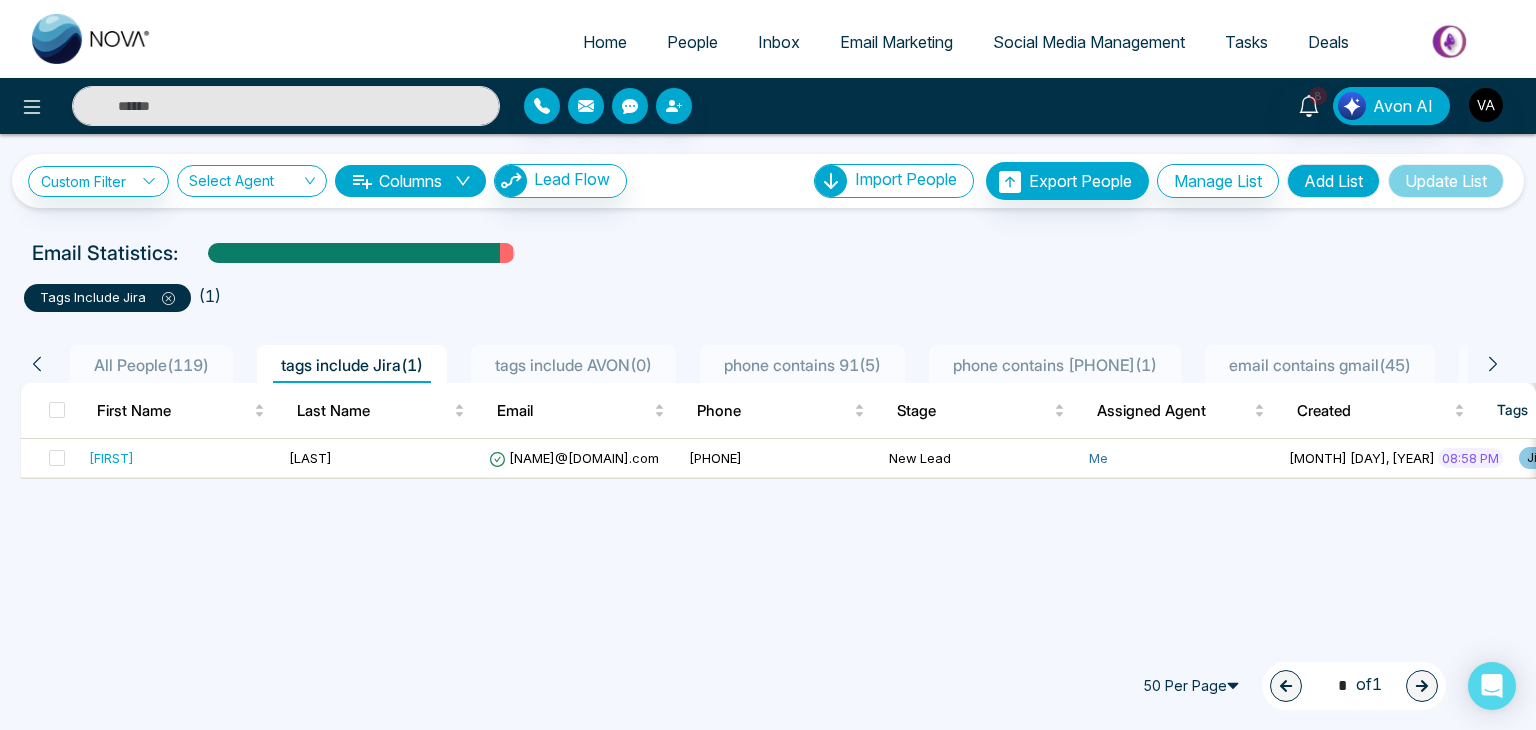 click on "50 Per Page 1 *  of  1" at bounding box center (768, 686) 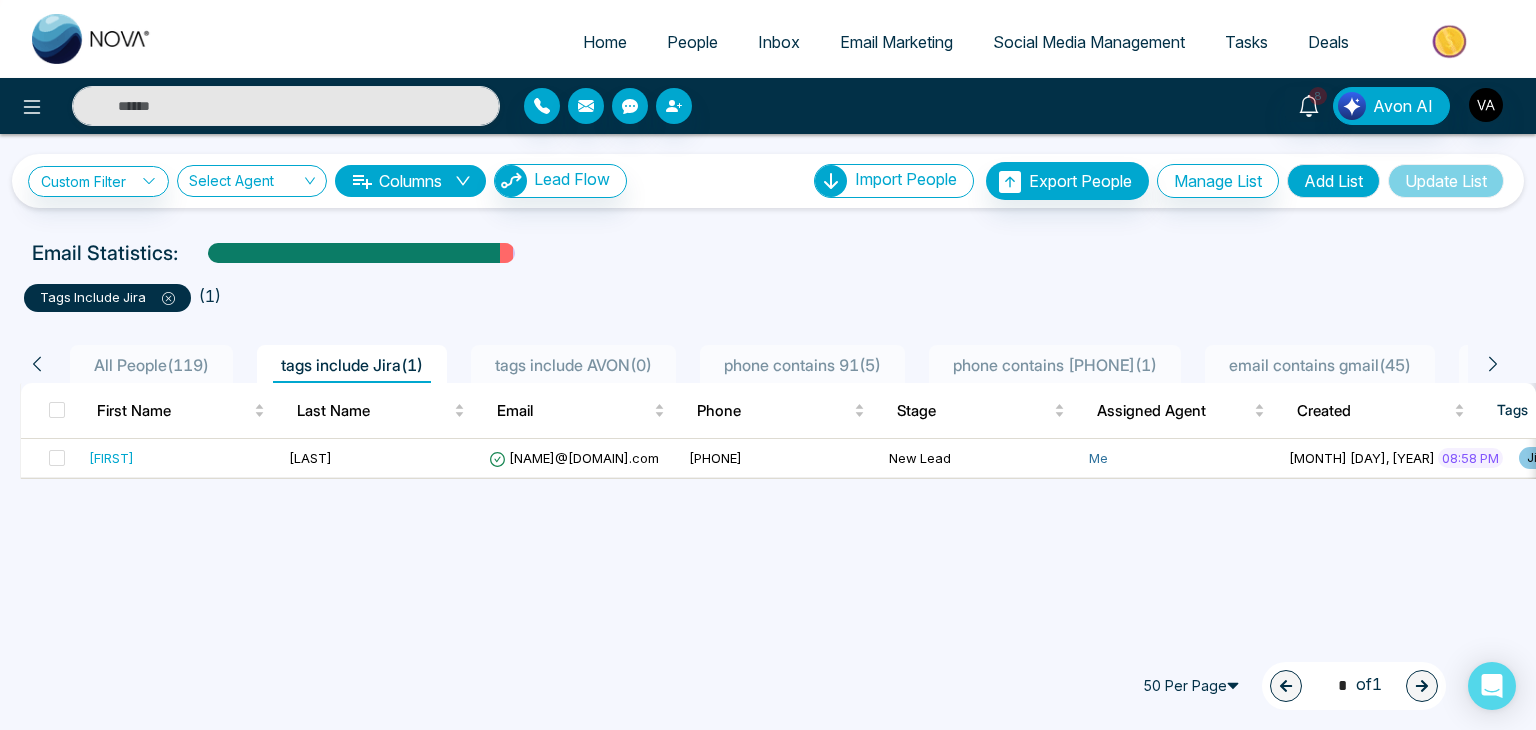 click on "Home" at bounding box center (605, 42) 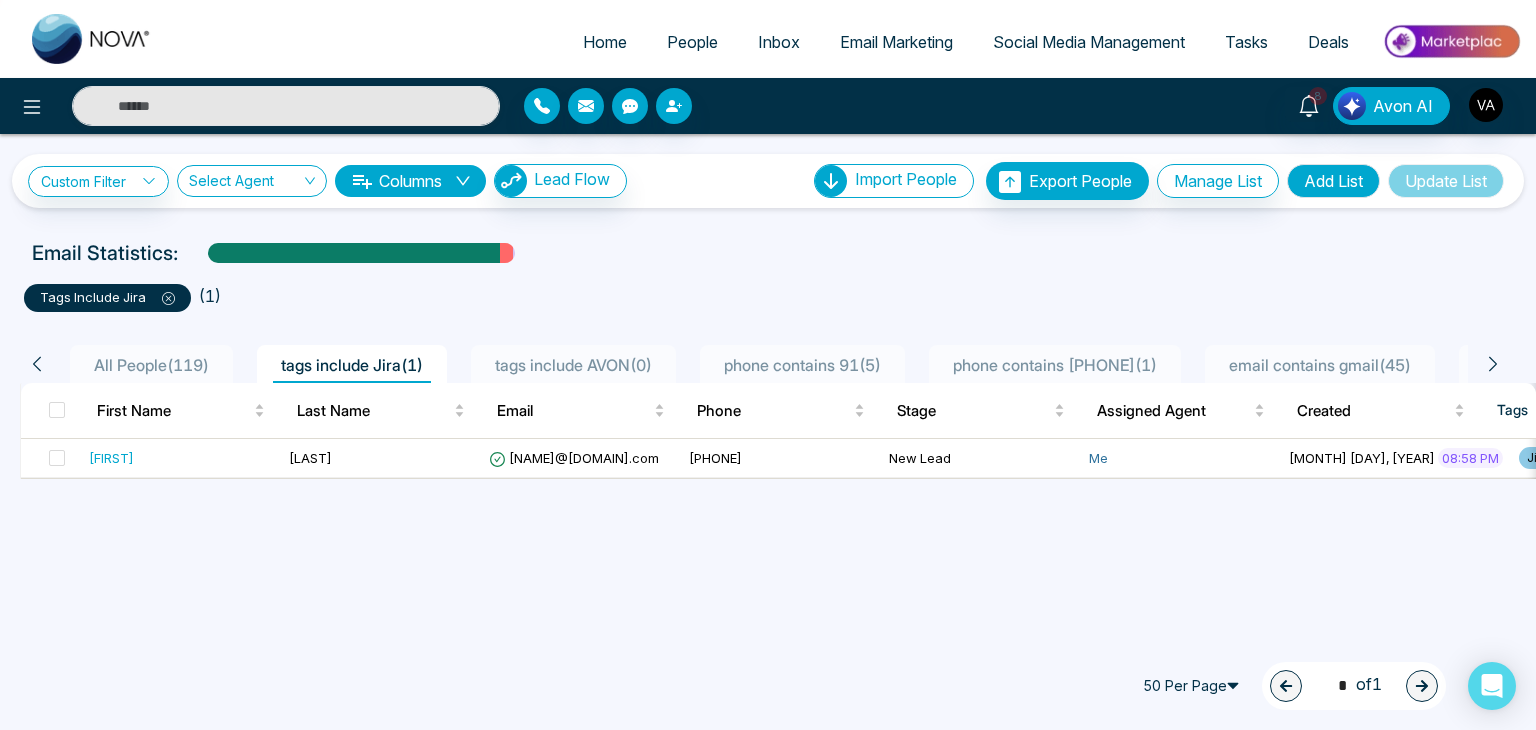 select on "*" 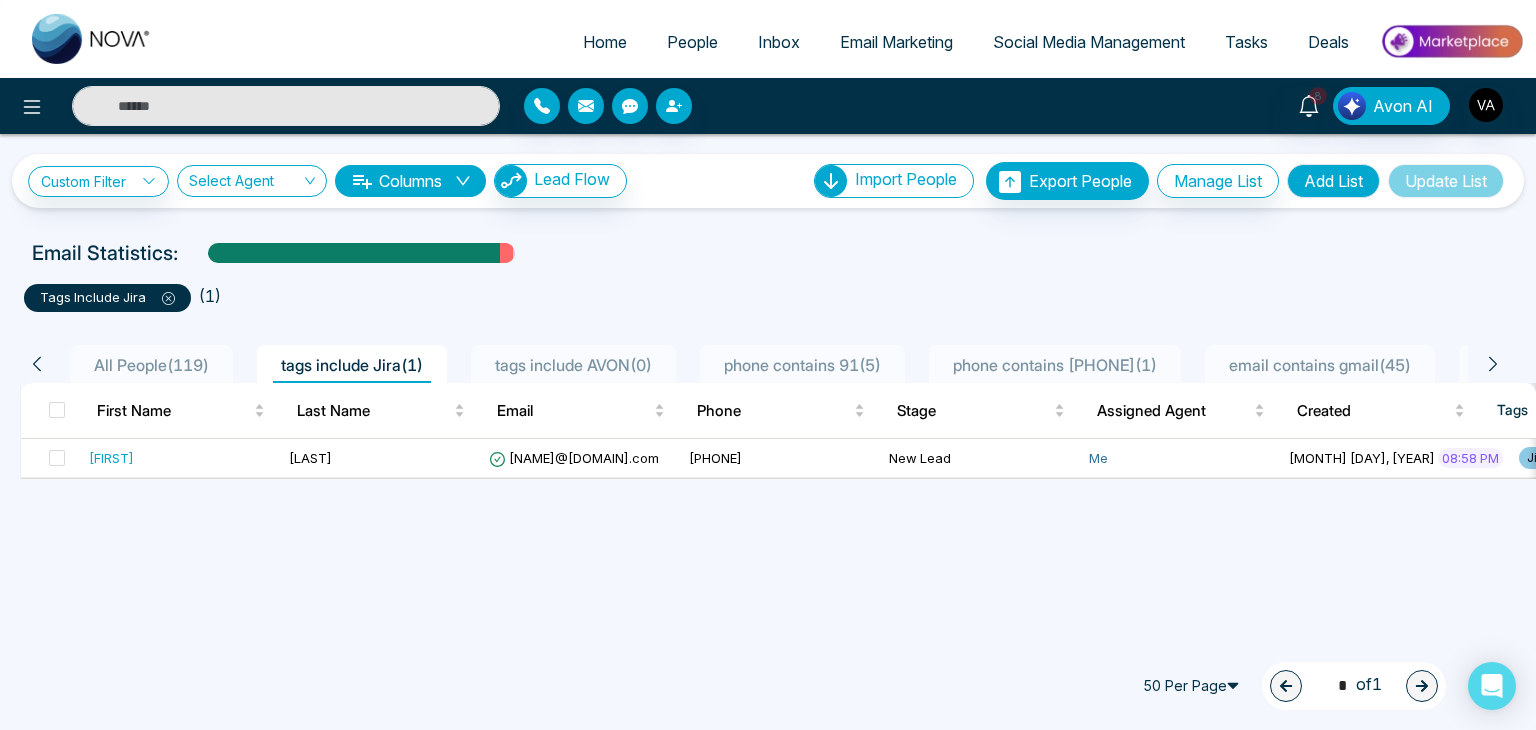 select on "*" 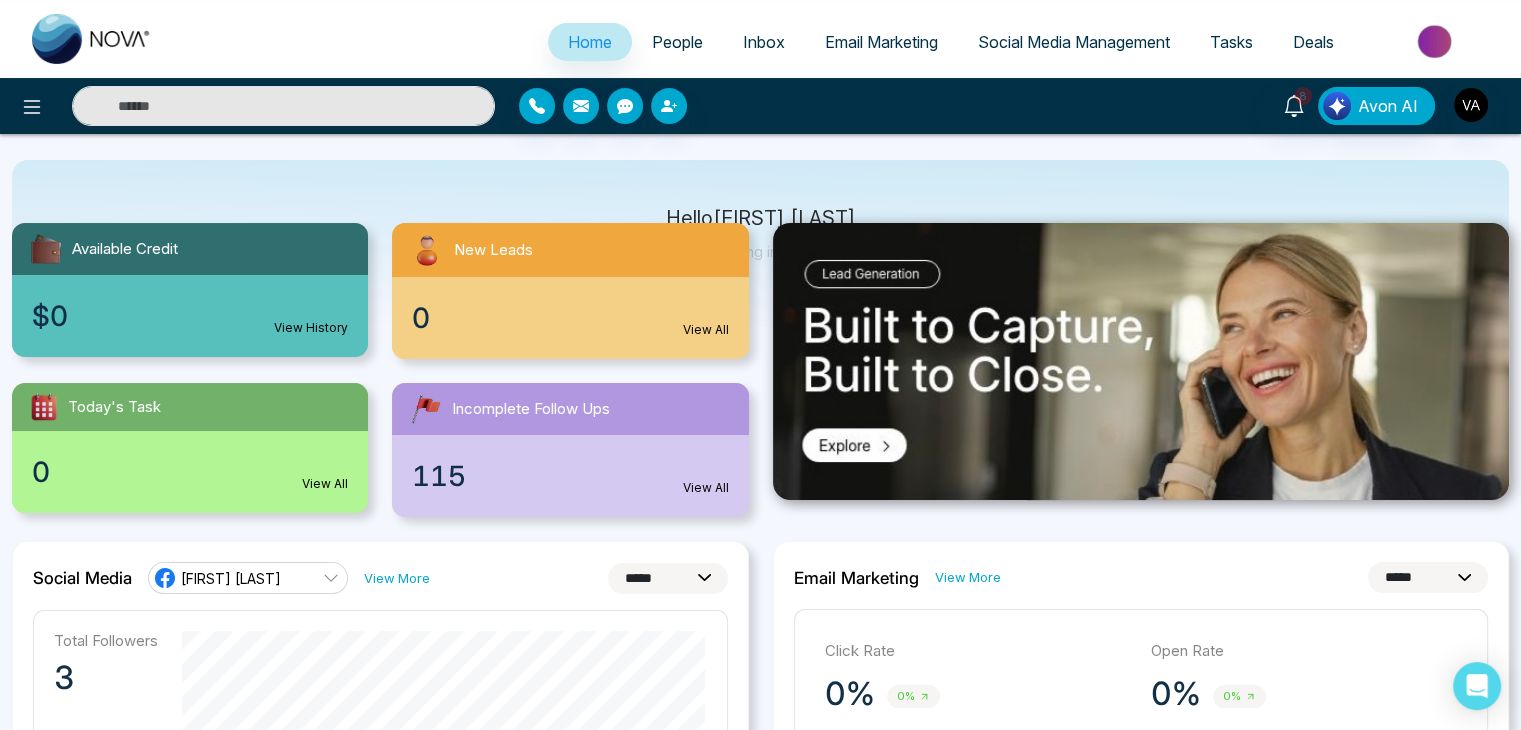 scroll, scrollTop: 0, scrollLeft: 0, axis: both 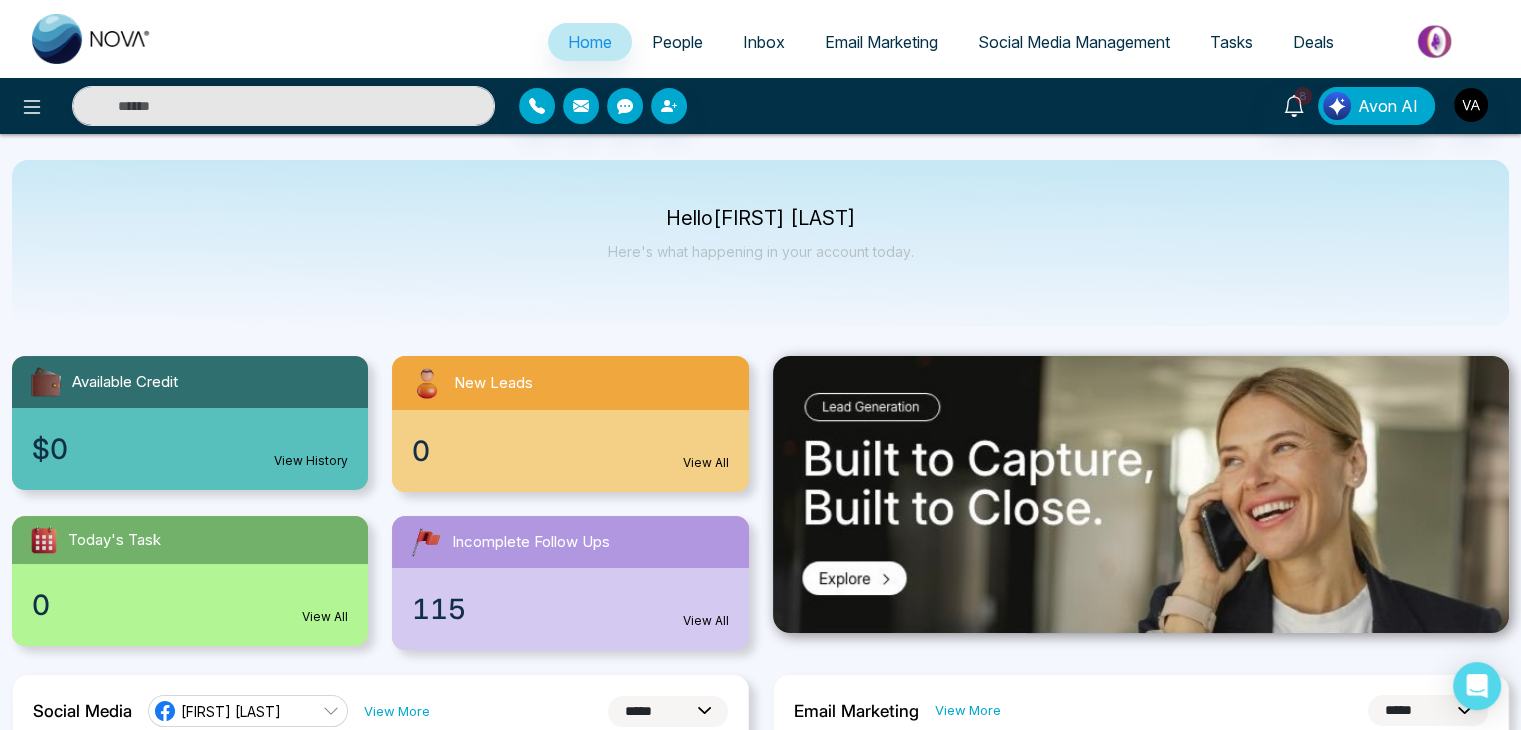 click on "Hello [FIRST] [LAST] Here's what happening in your account today." at bounding box center (761, 243) 